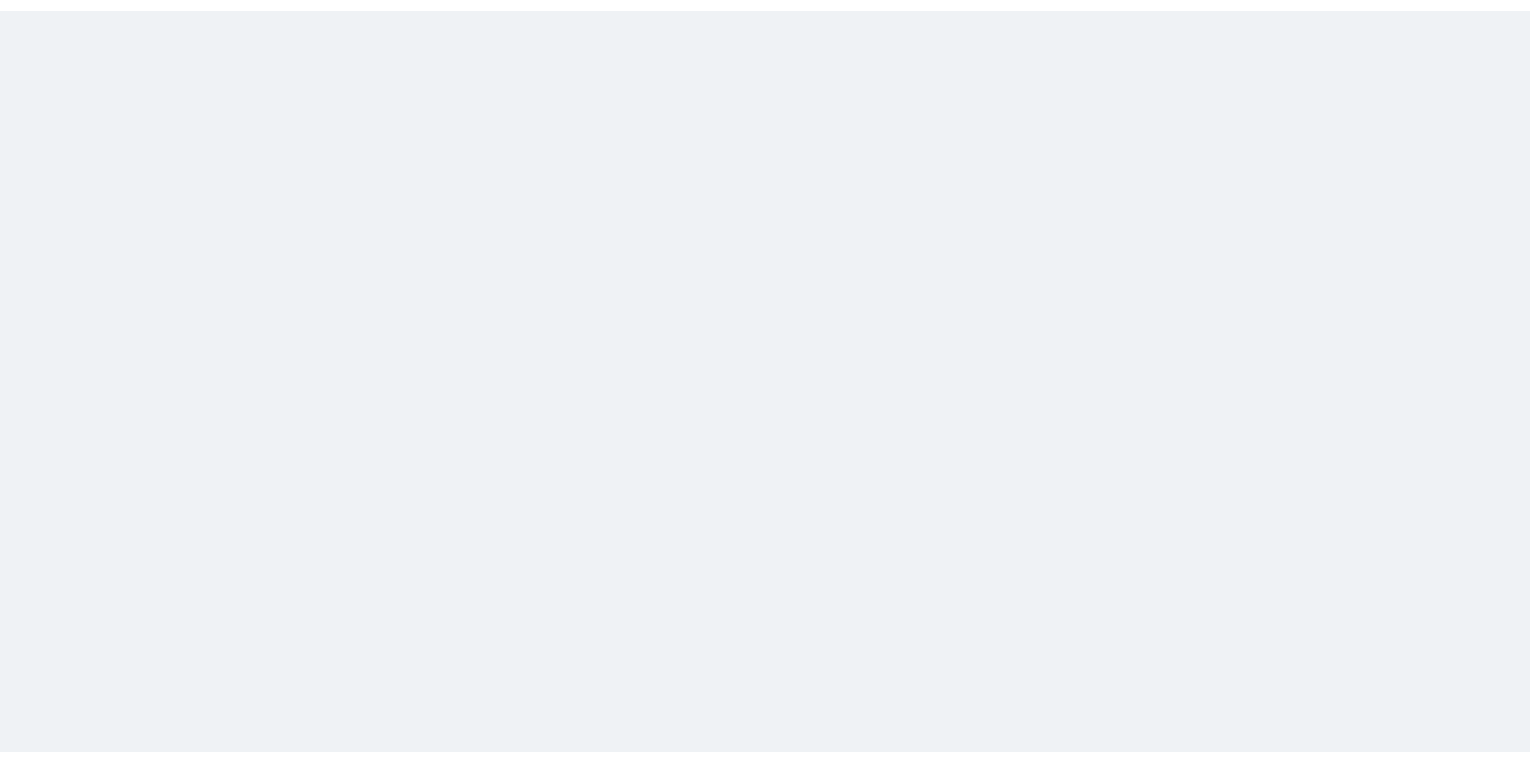 scroll, scrollTop: 0, scrollLeft: 0, axis: both 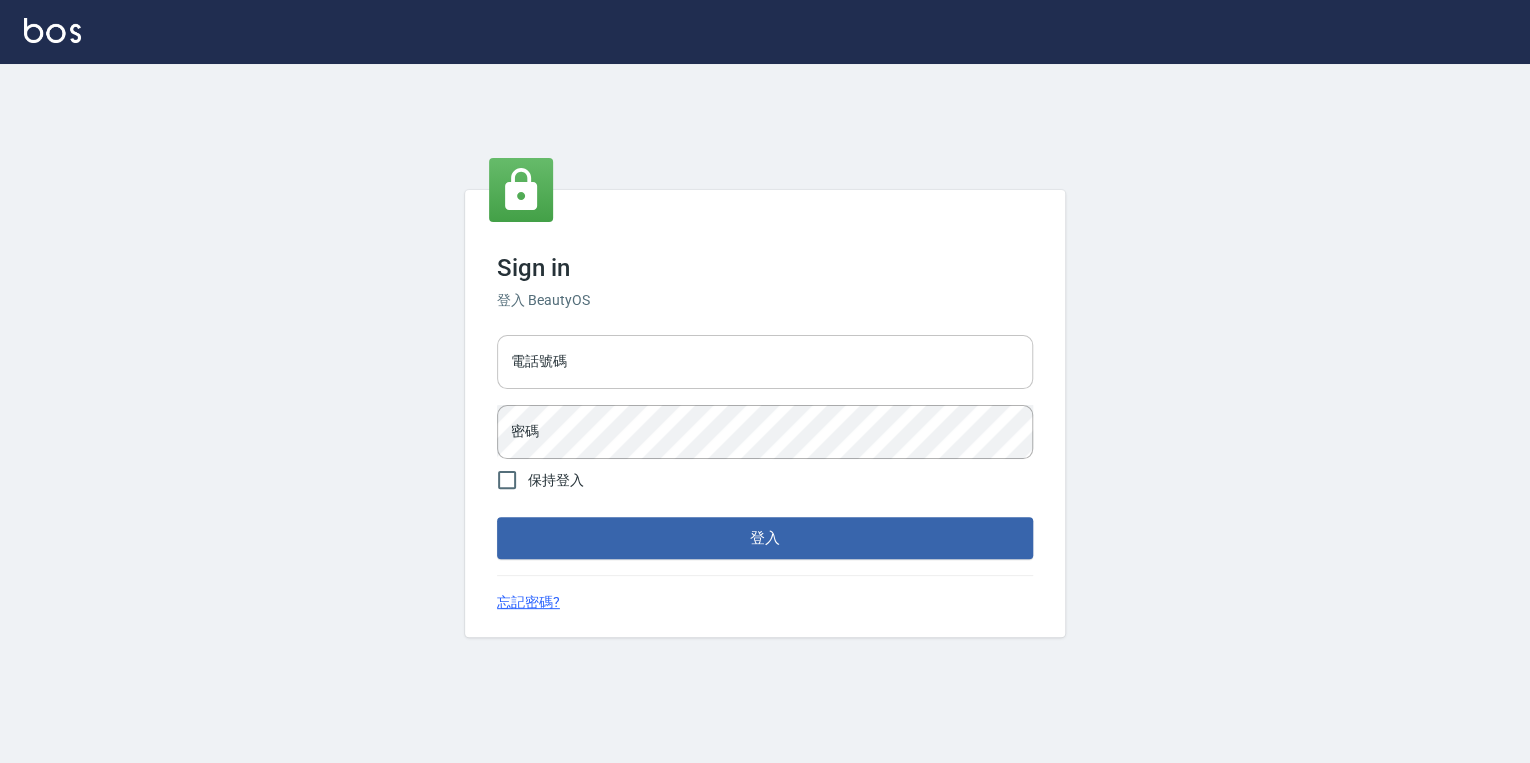 click on "電話號碼" at bounding box center [765, 362] 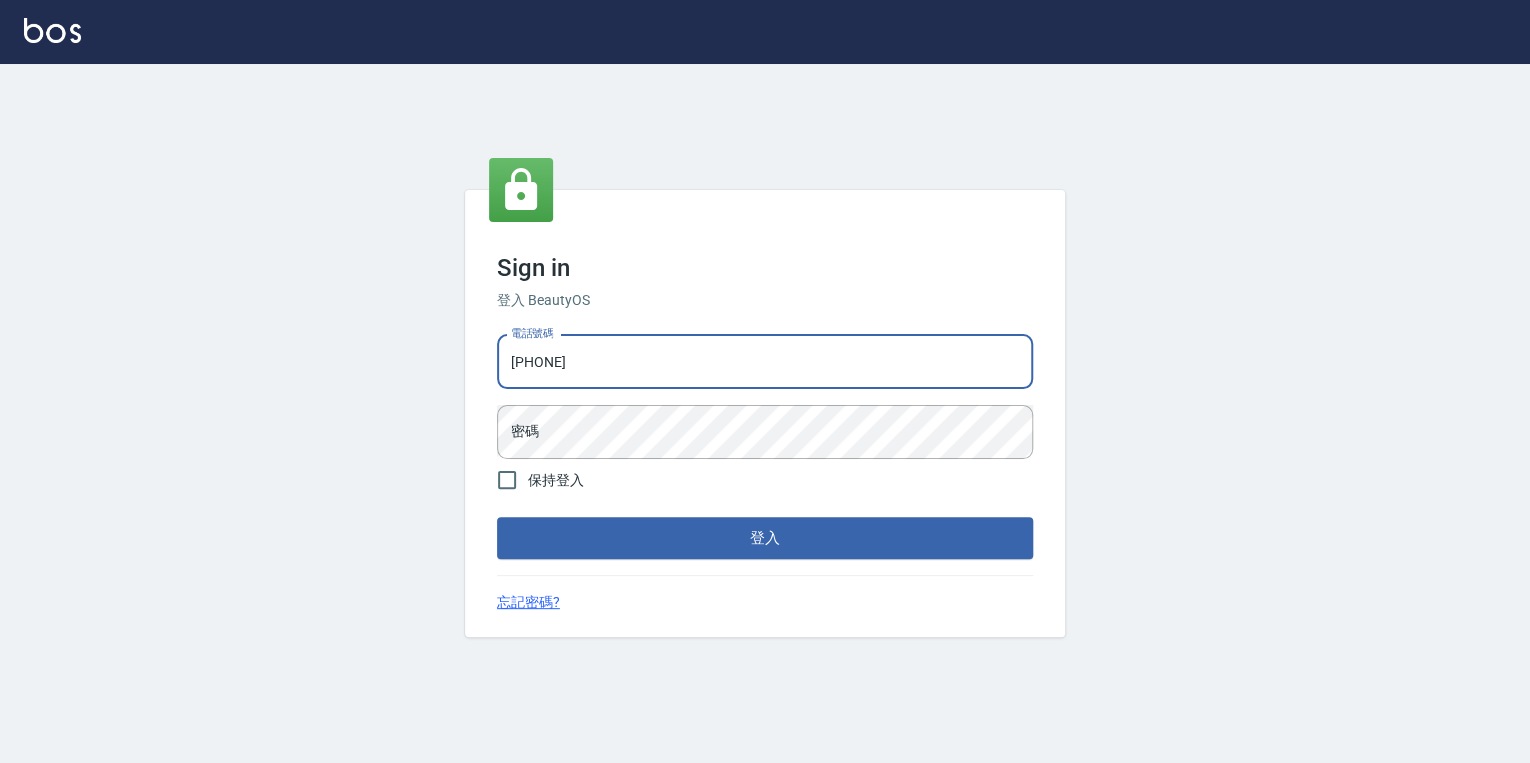 type on "[PHONE]" 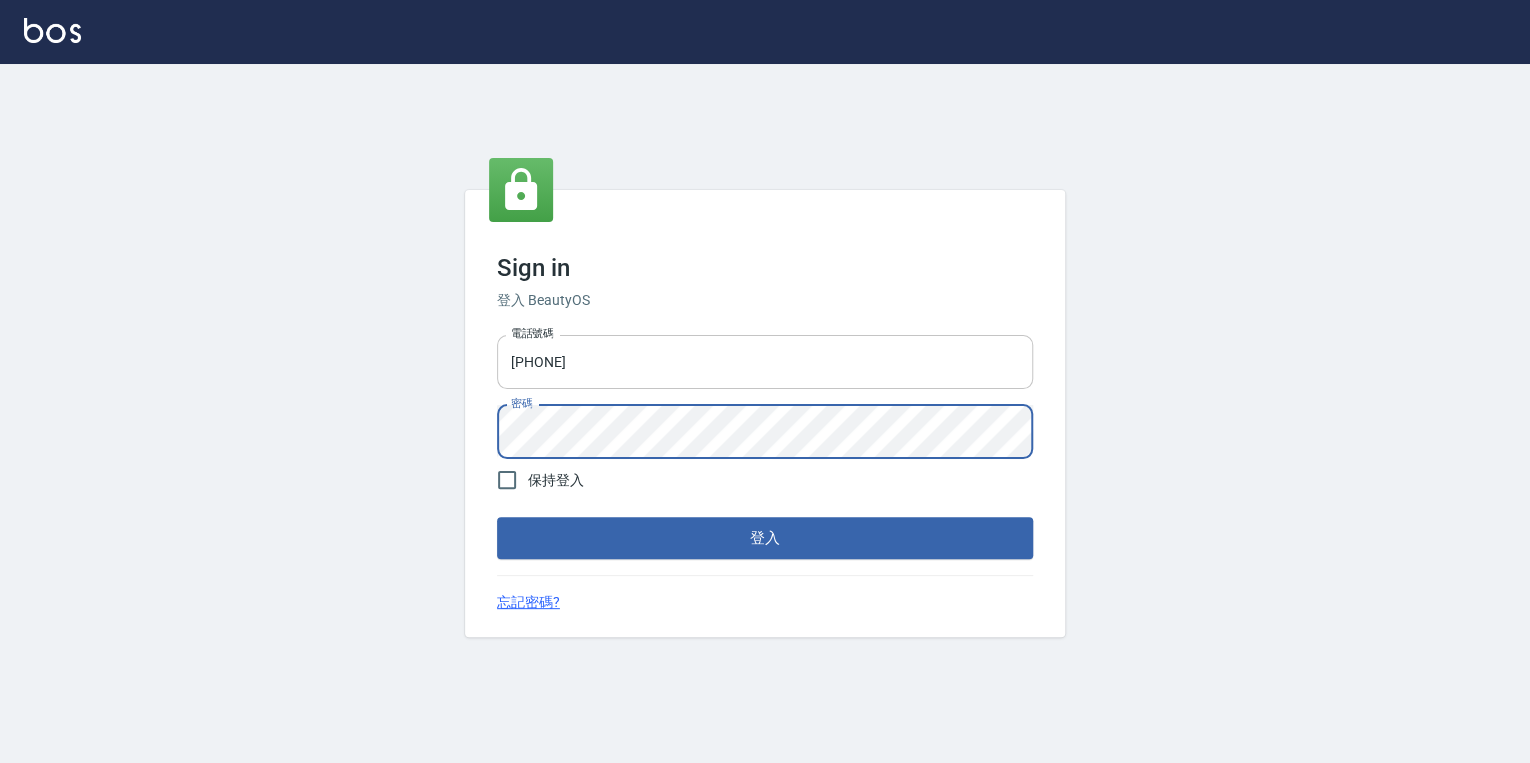 click on "登入" at bounding box center [765, 538] 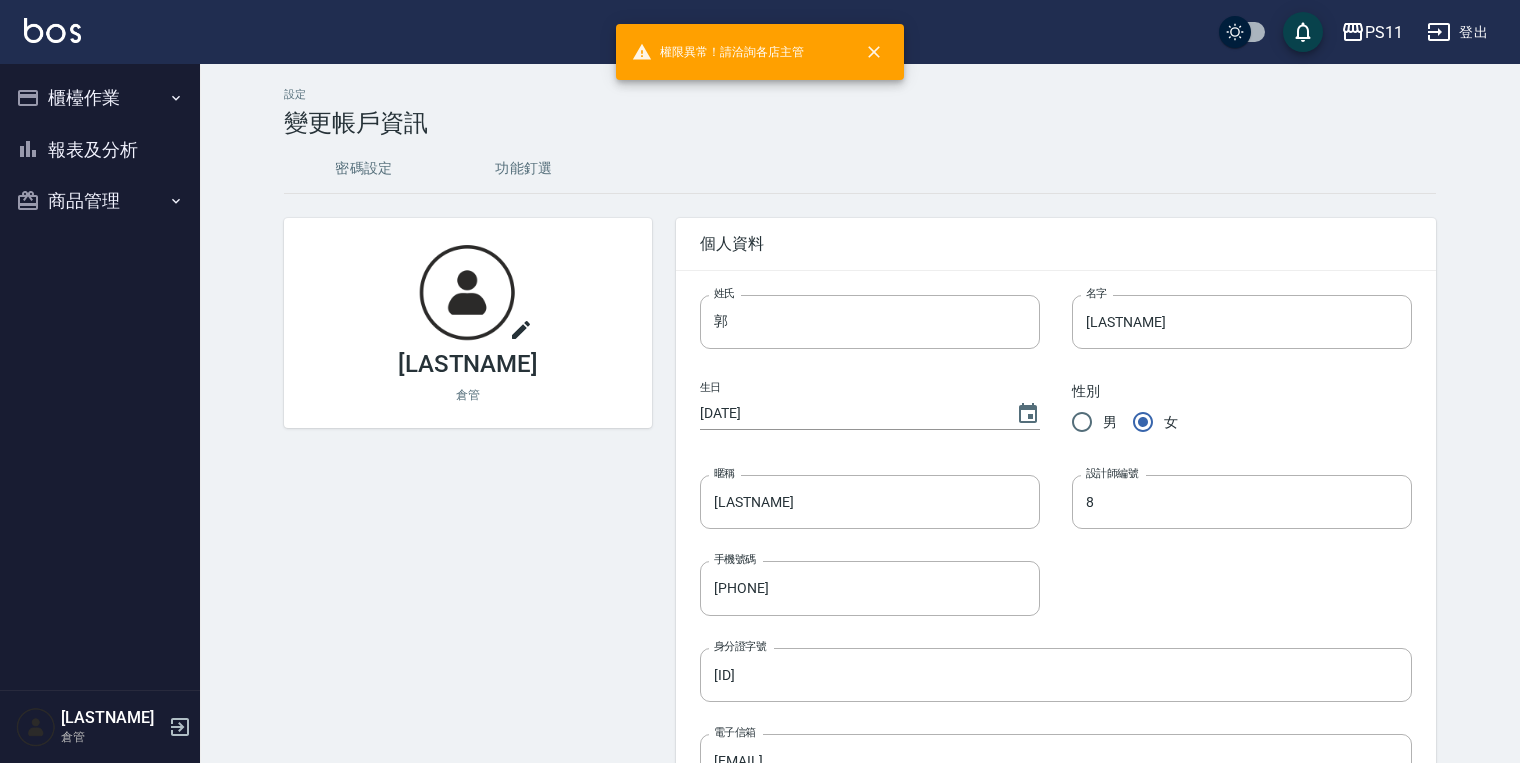 click on "櫃檯作業" at bounding box center (100, 98) 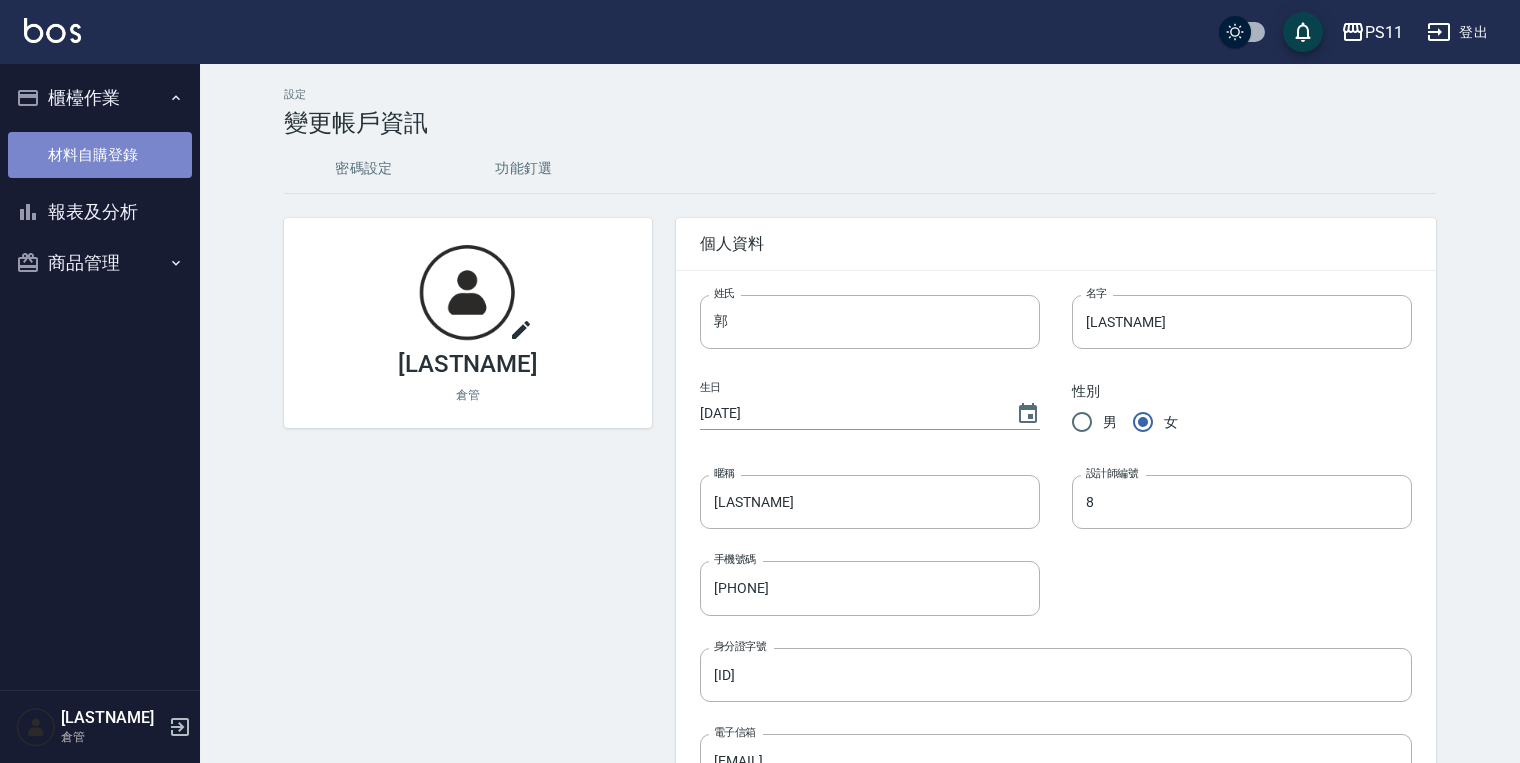 click on "材料自購登錄" at bounding box center [100, 155] 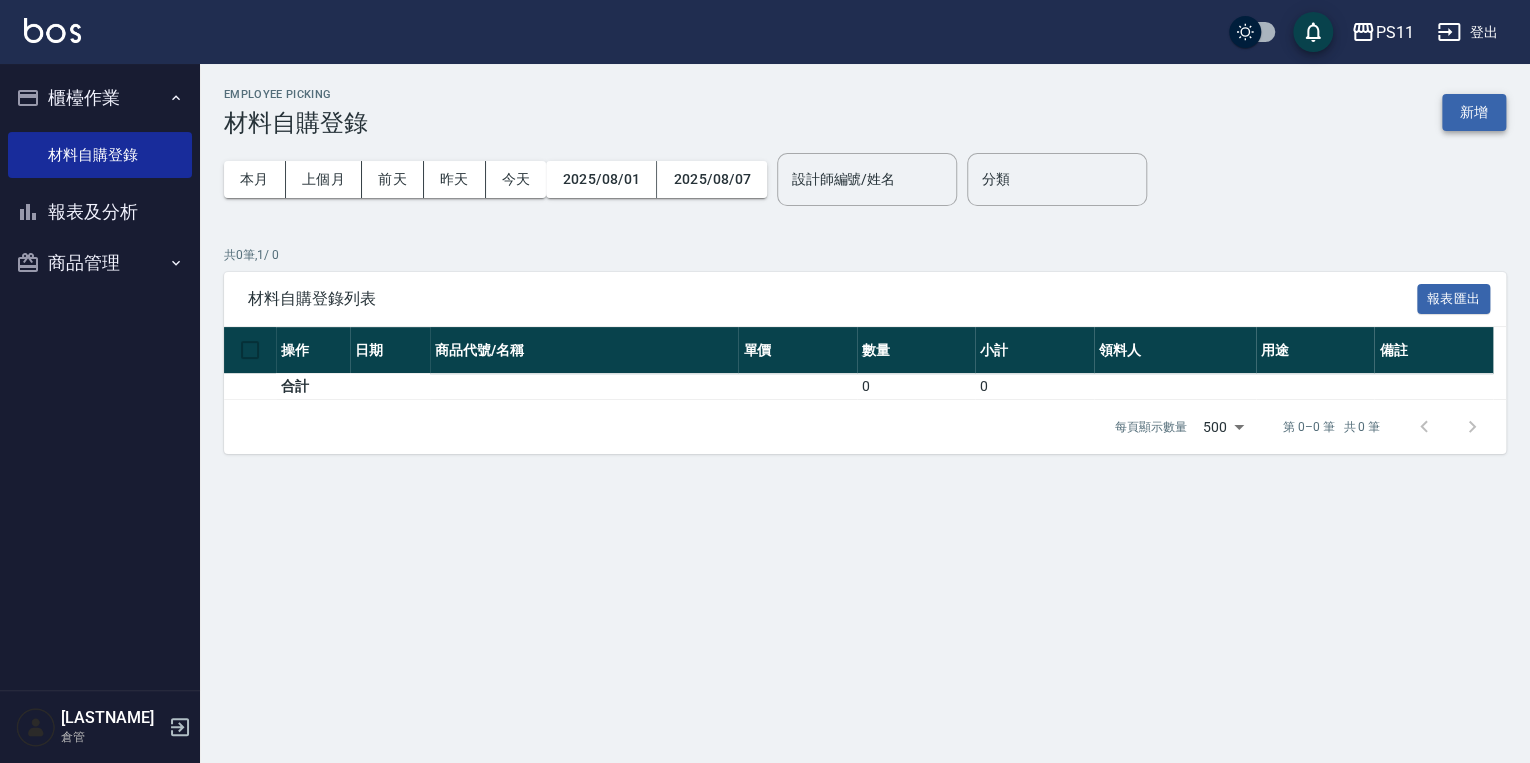 click on "新增" at bounding box center [1474, 112] 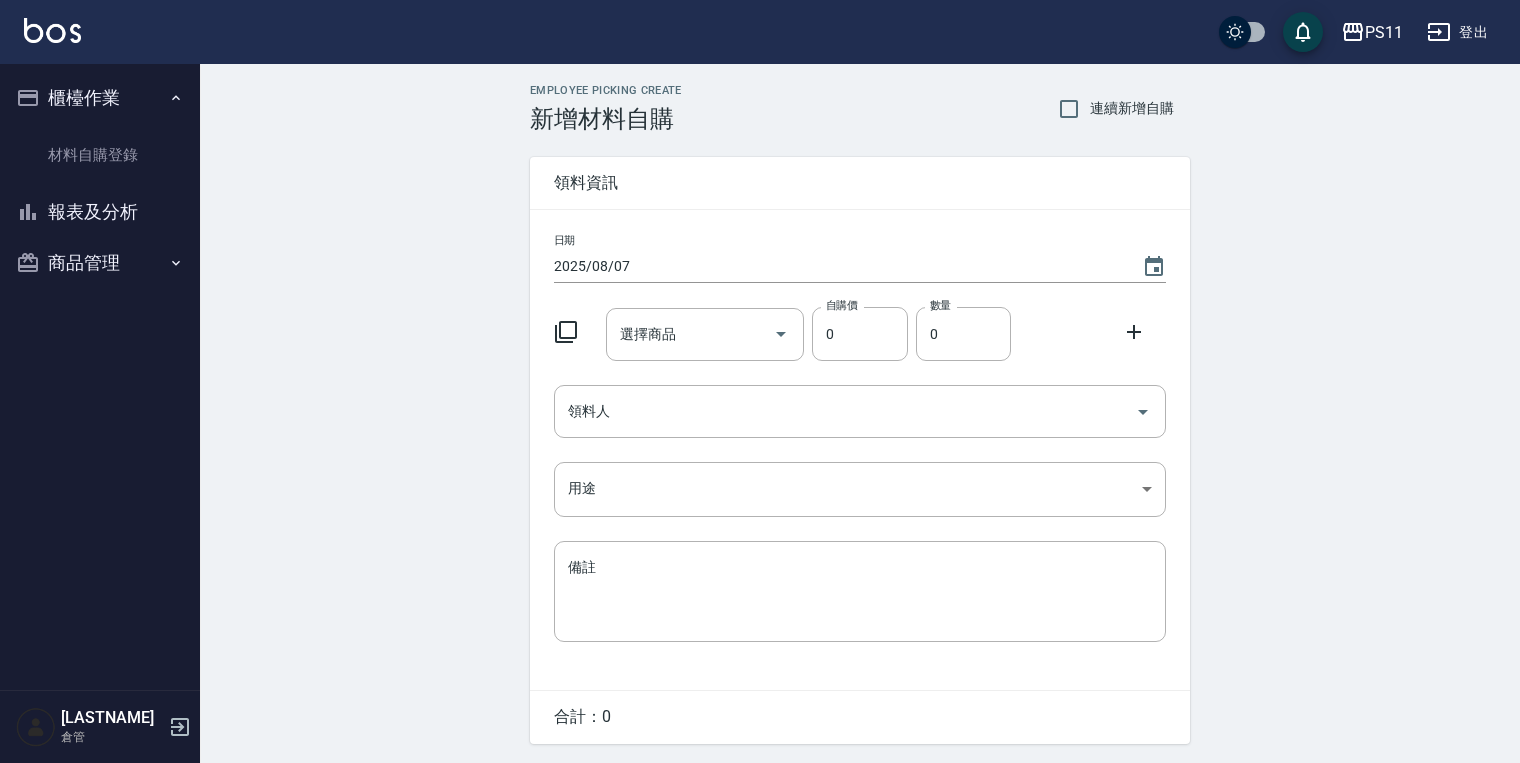 click 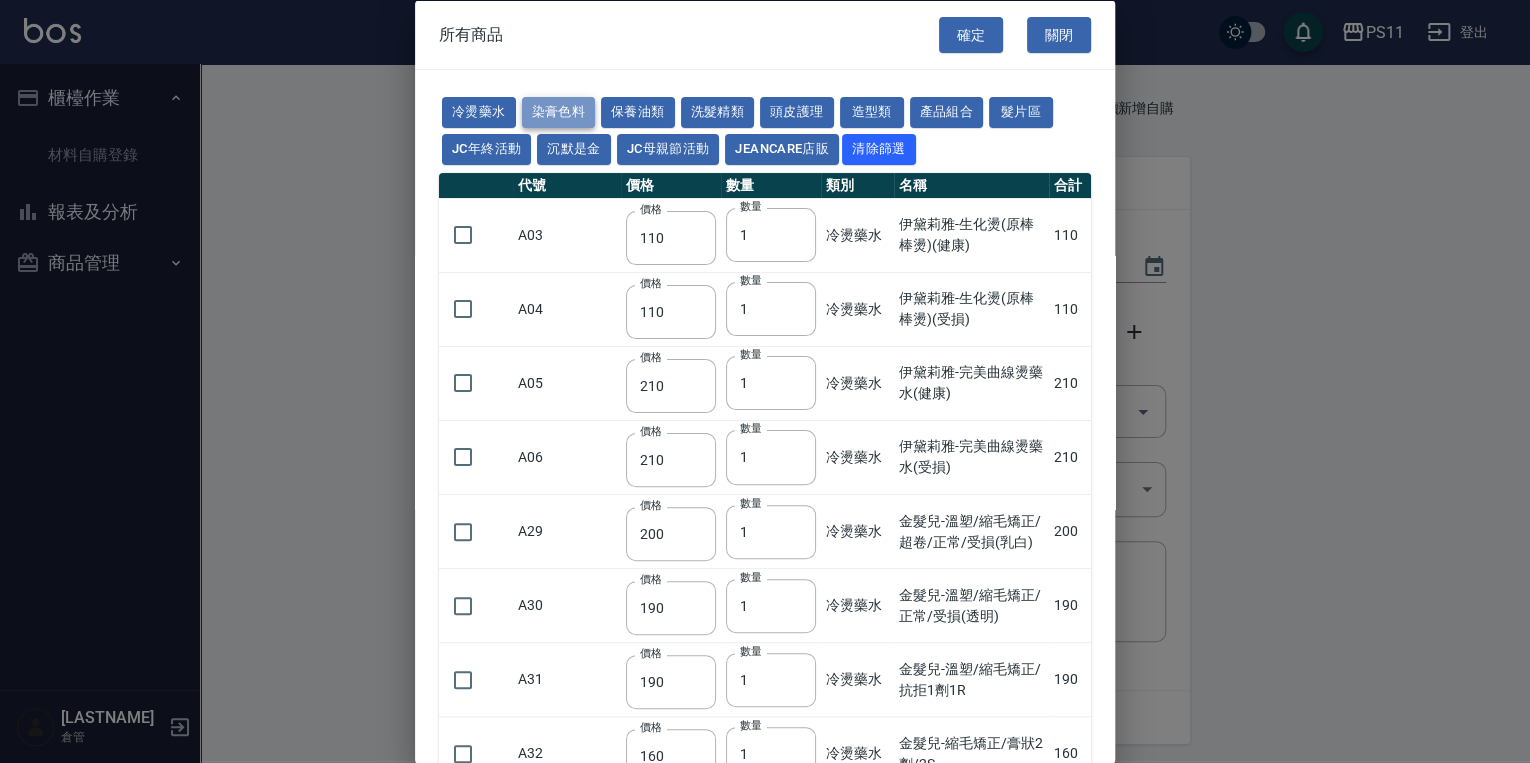 click on "染膏色料" at bounding box center (559, 112) 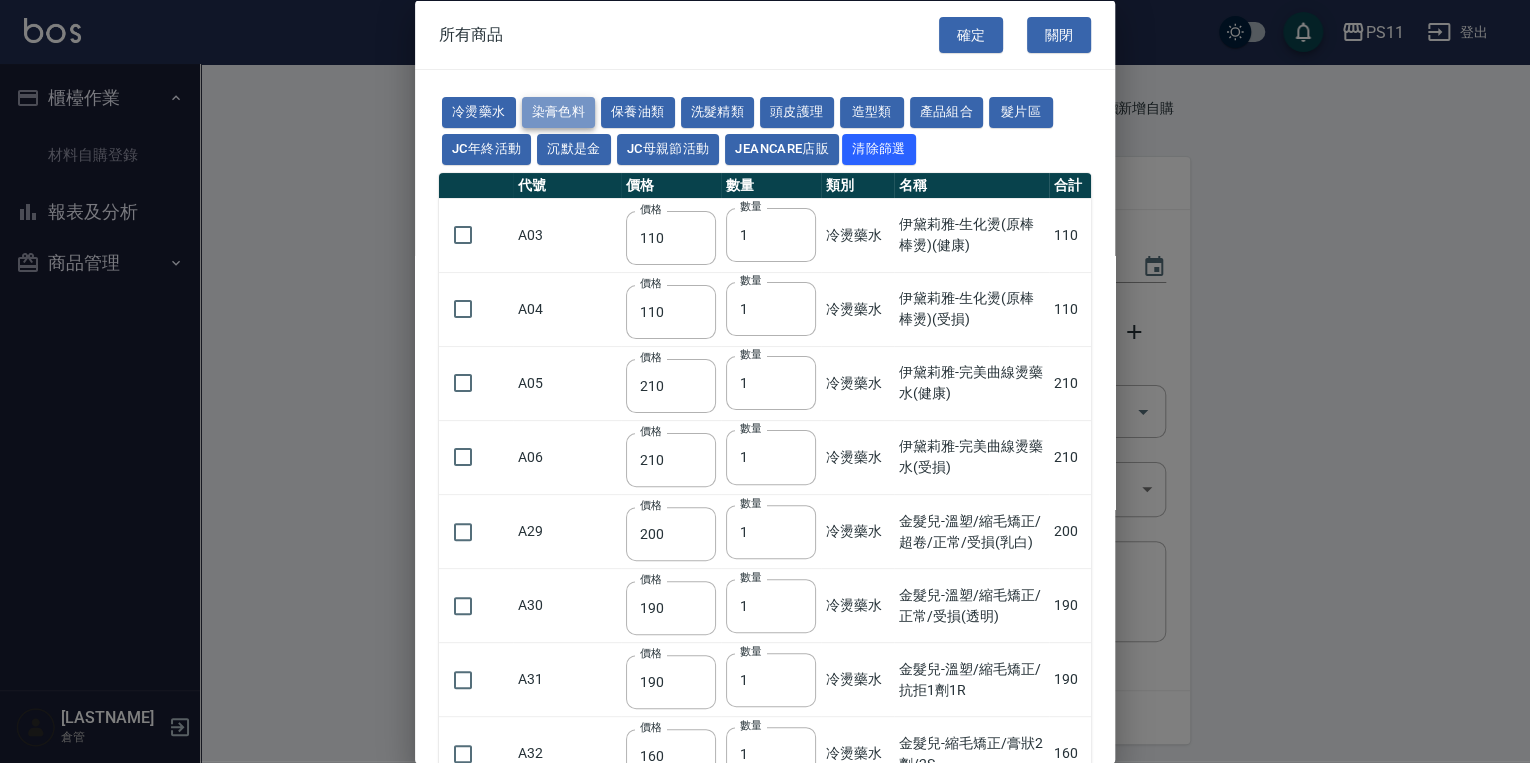 type on "100" 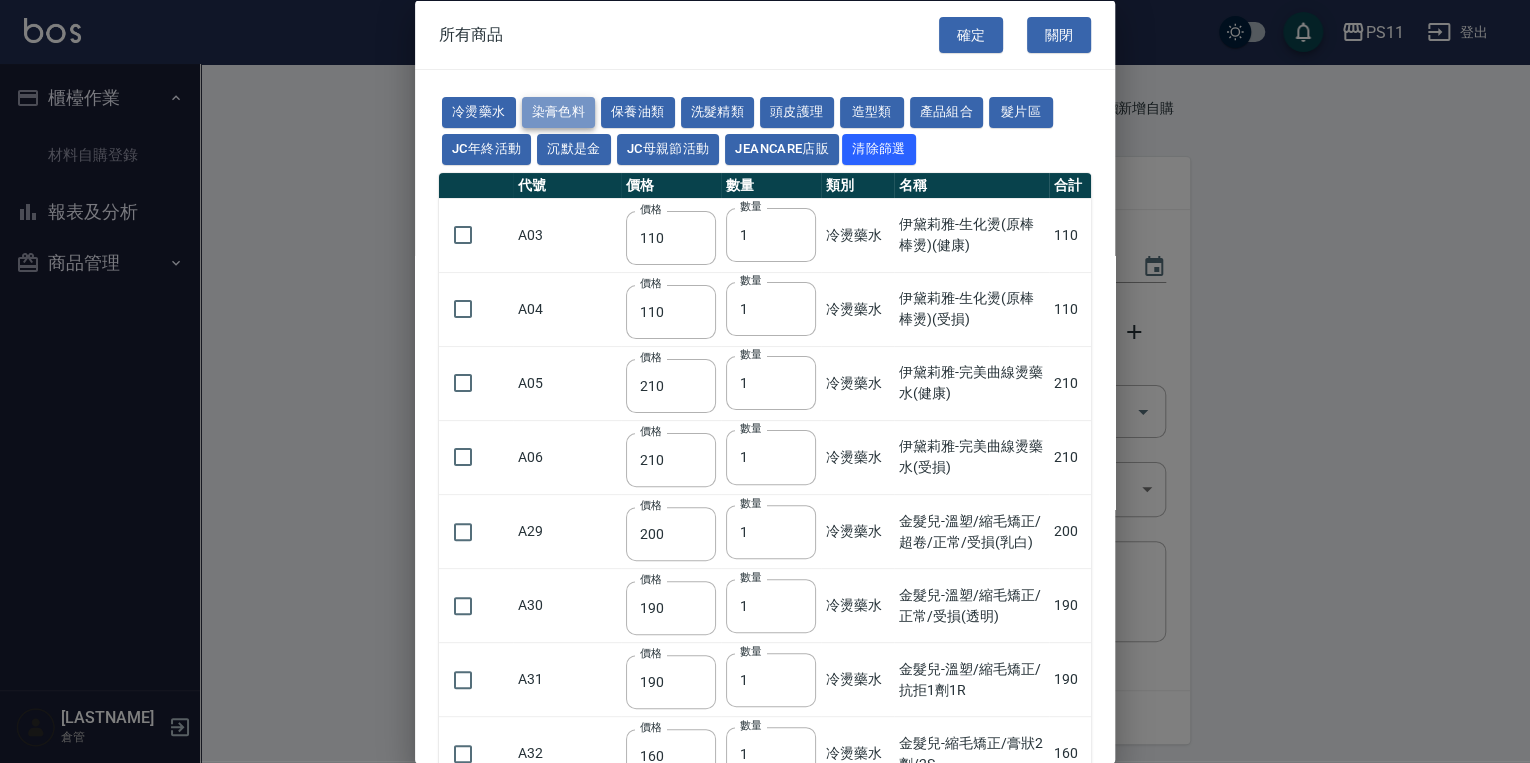 type on "390" 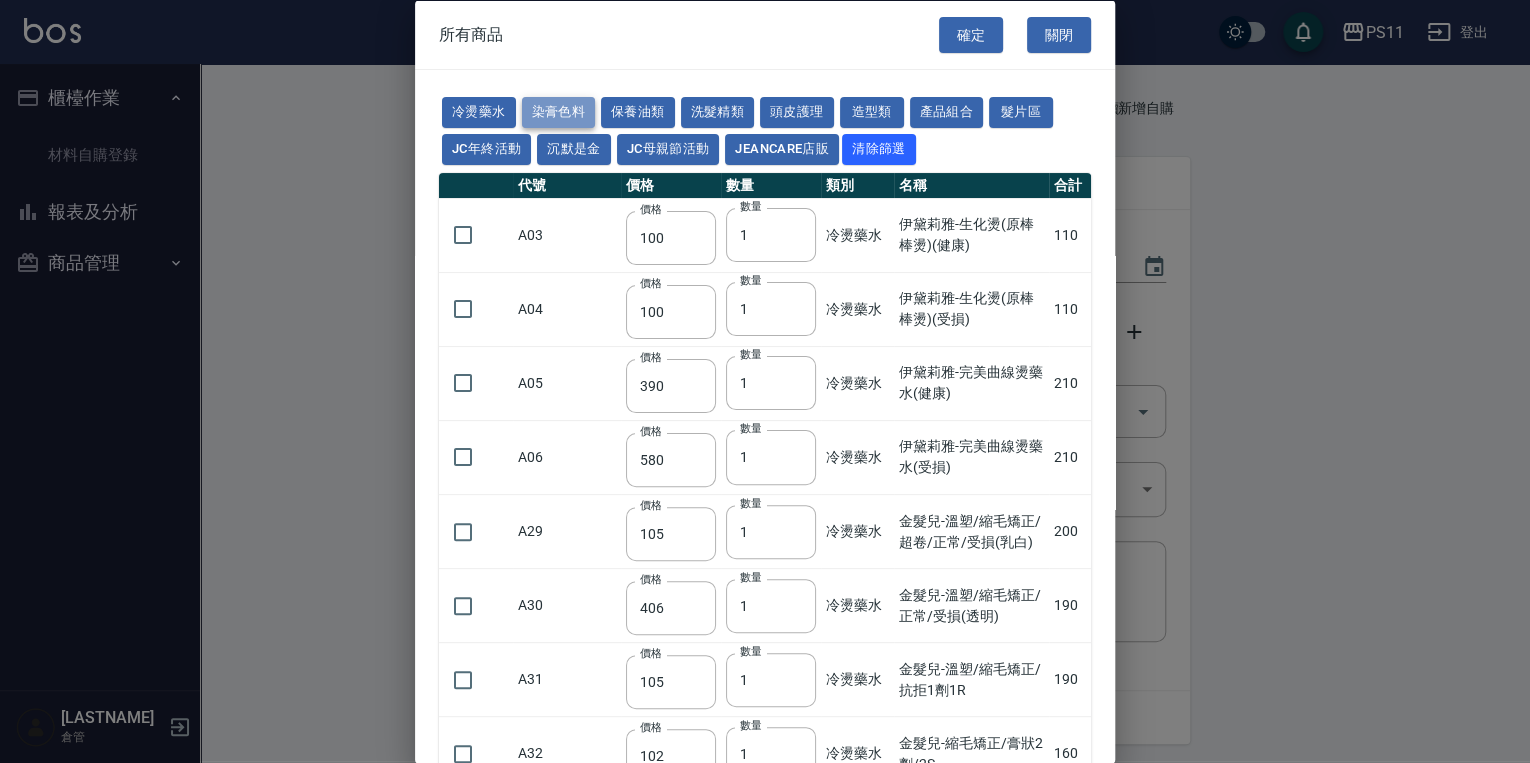 type on "137" 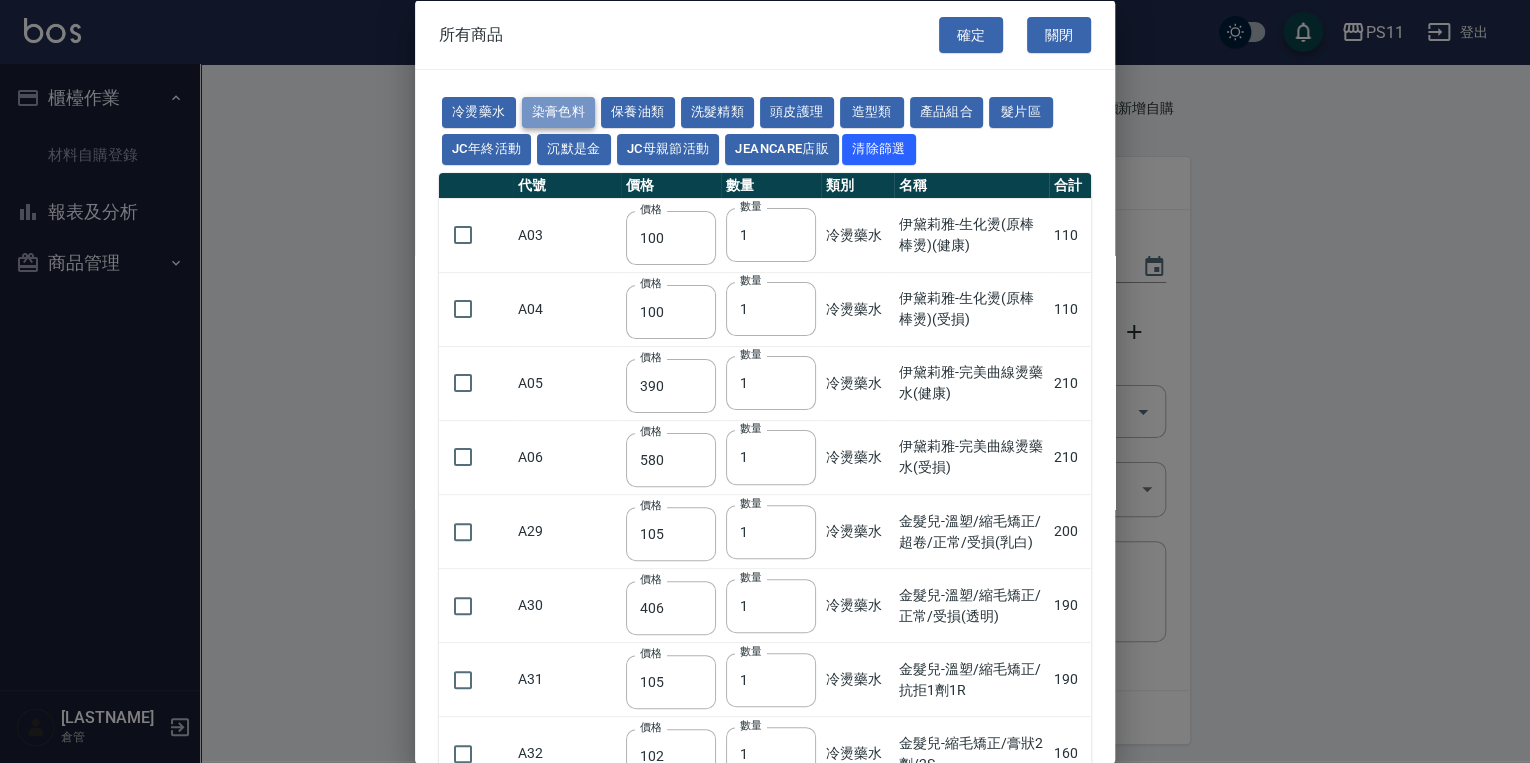 type on "110" 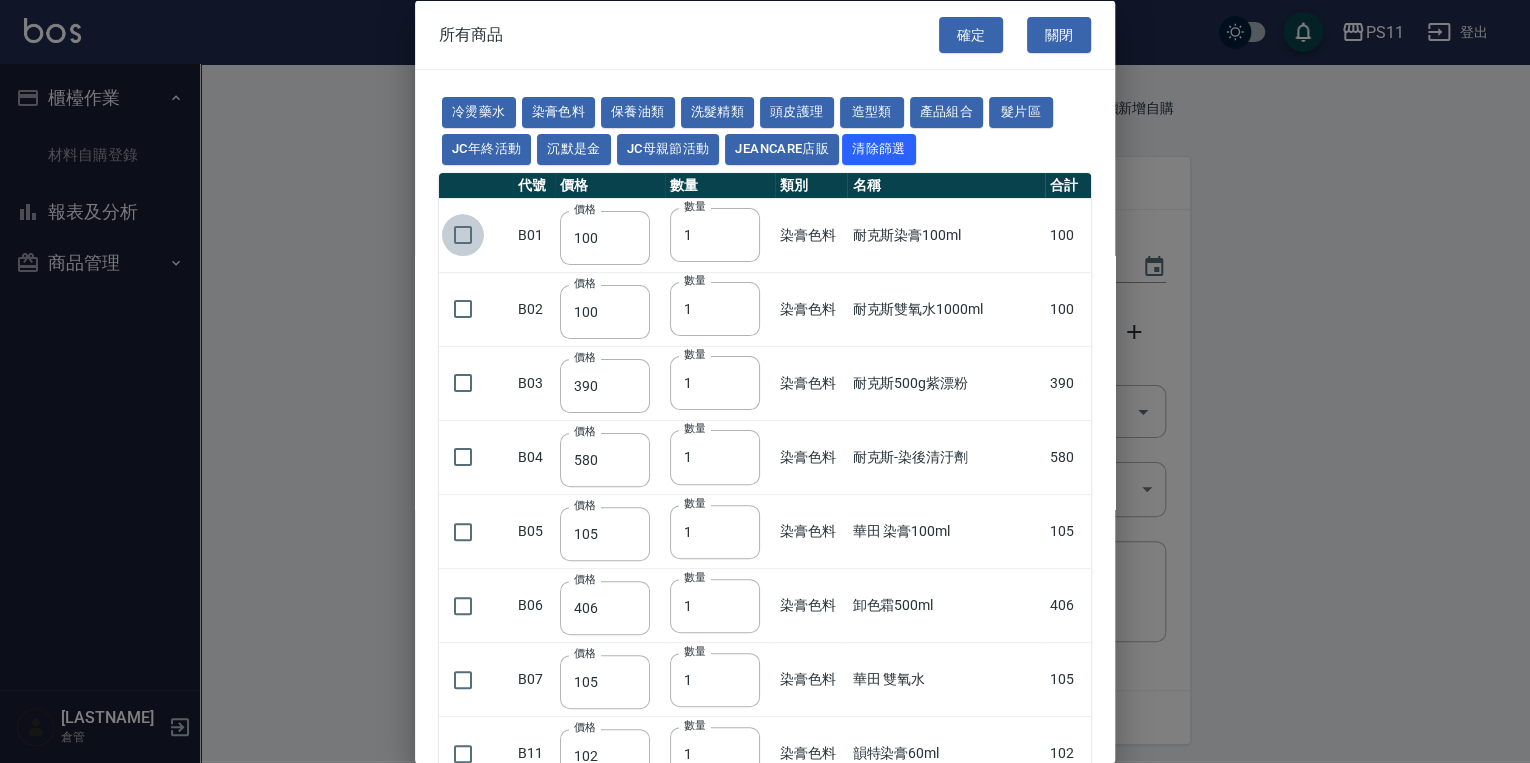 click at bounding box center (463, 235) 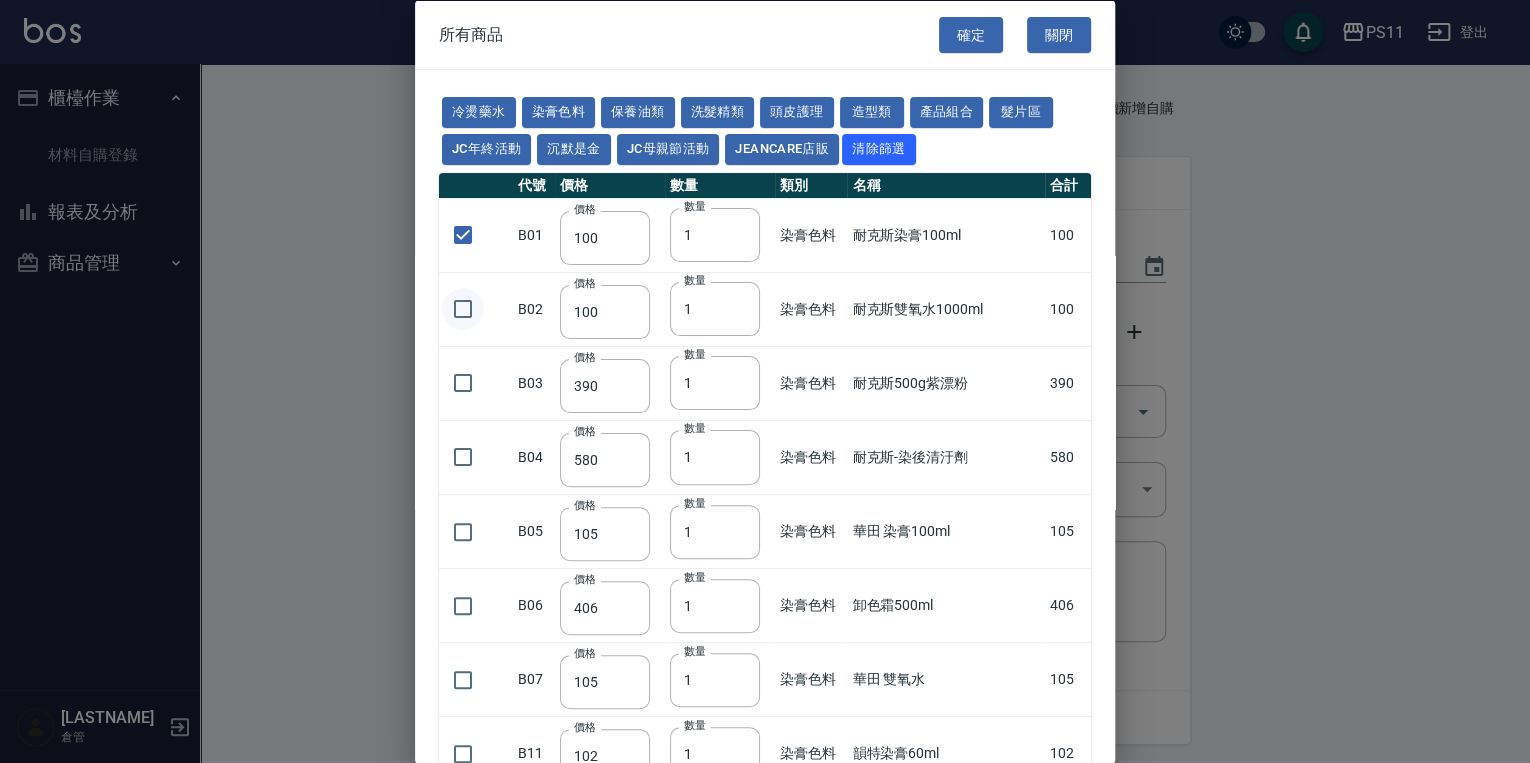 click at bounding box center [463, 309] 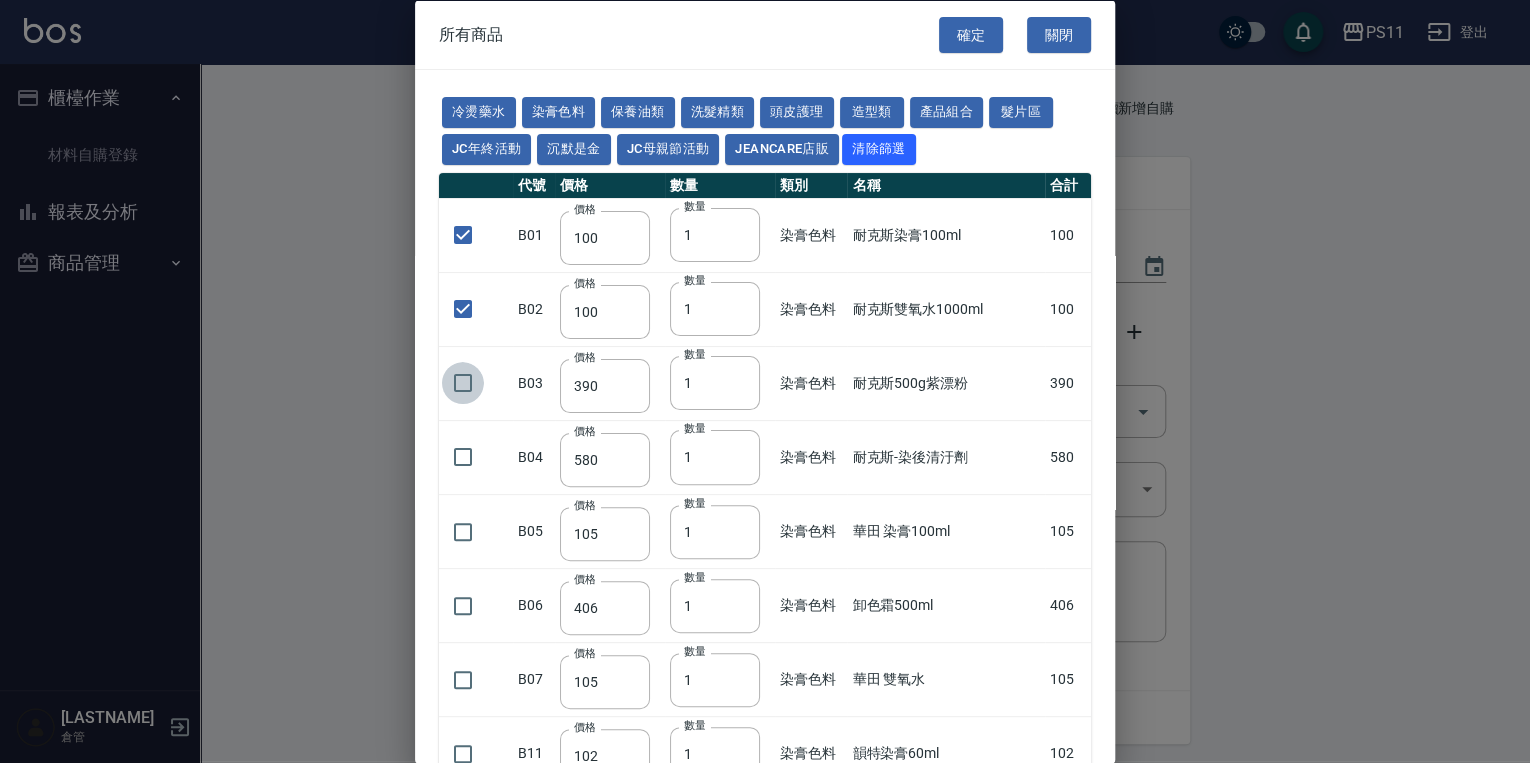 click at bounding box center [463, 383] 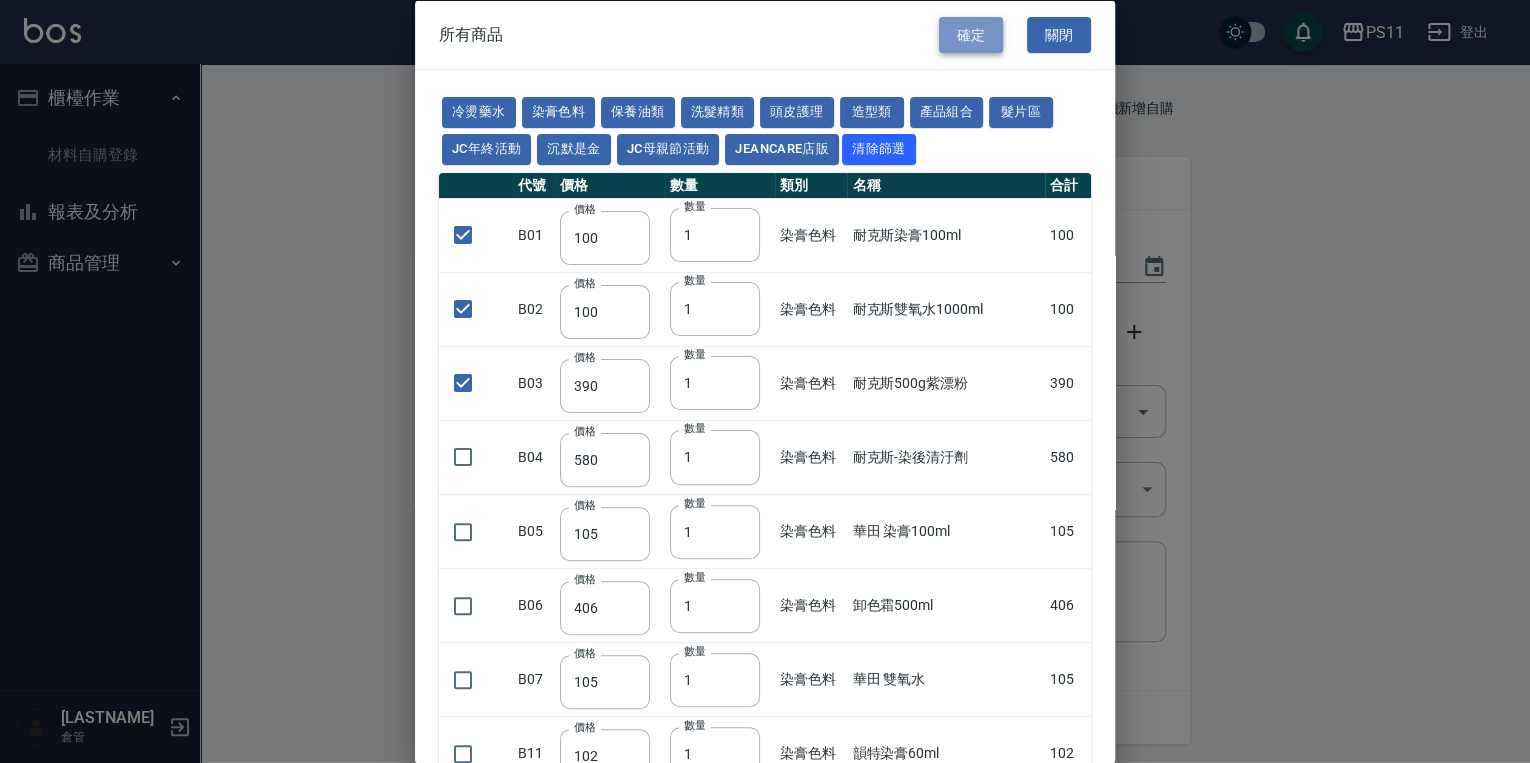 click on "確定" at bounding box center [971, 34] 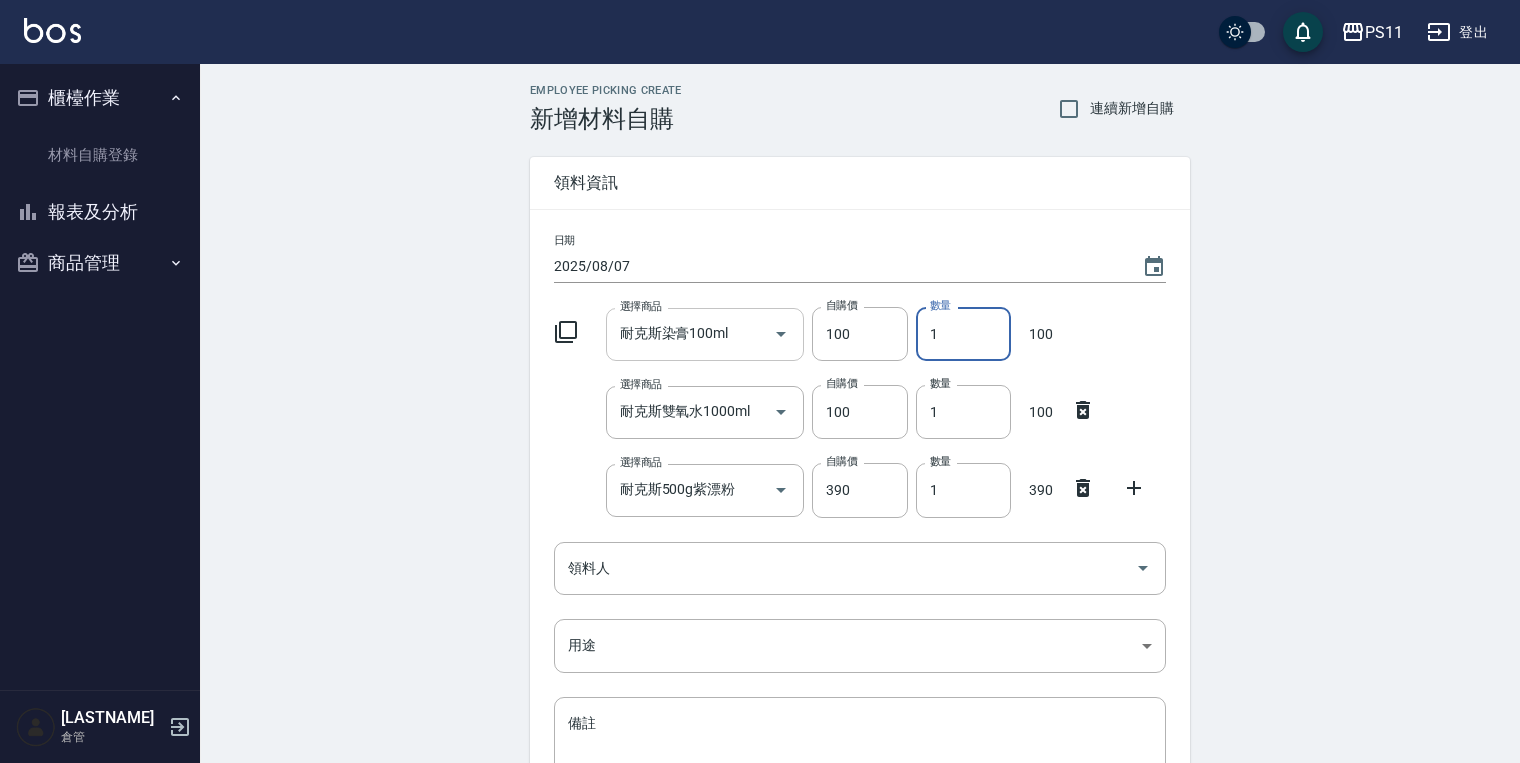 drag, startPoint x: 960, startPoint y: 344, endPoint x: 610, endPoint y: 344, distance: 350 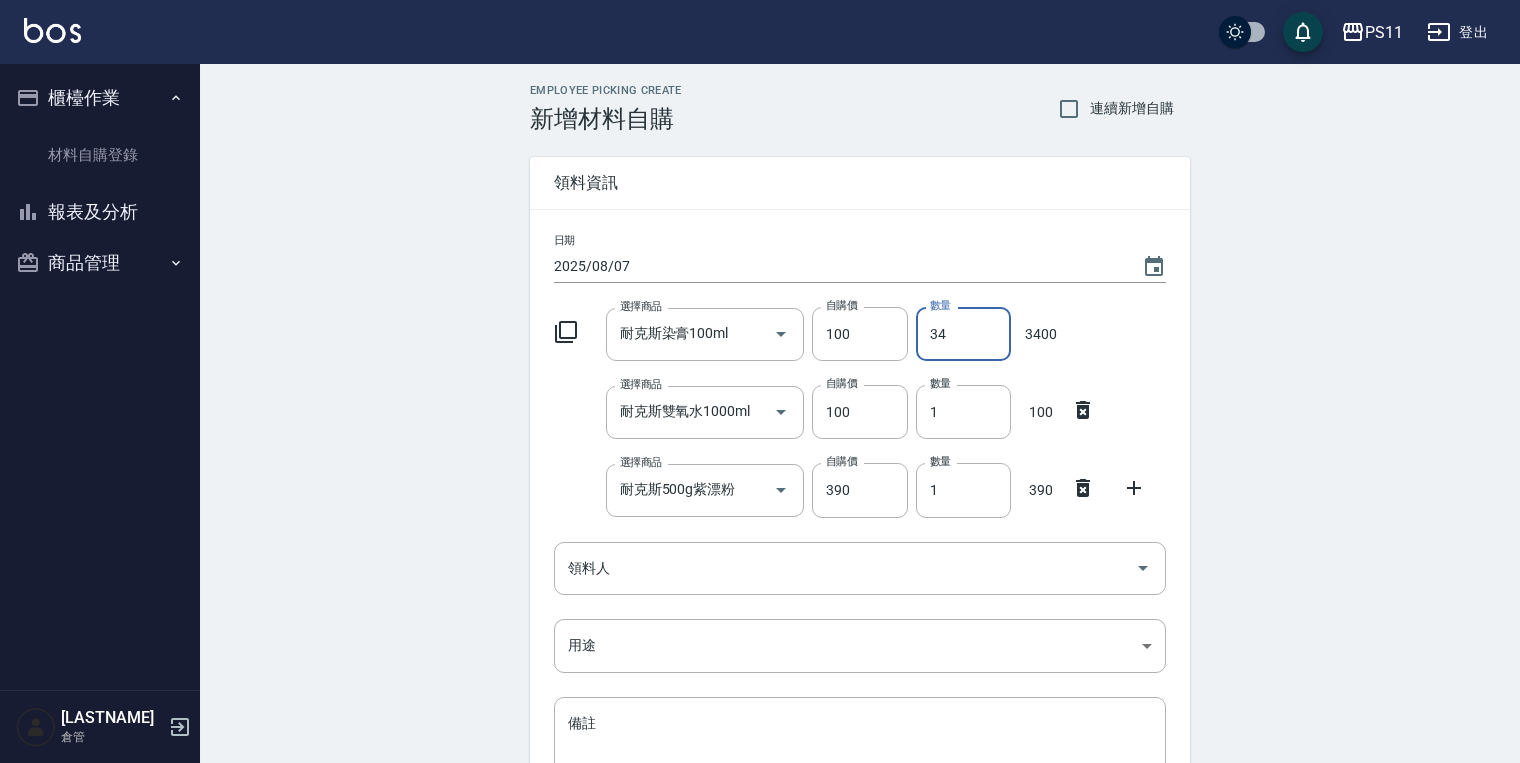 type on "34" 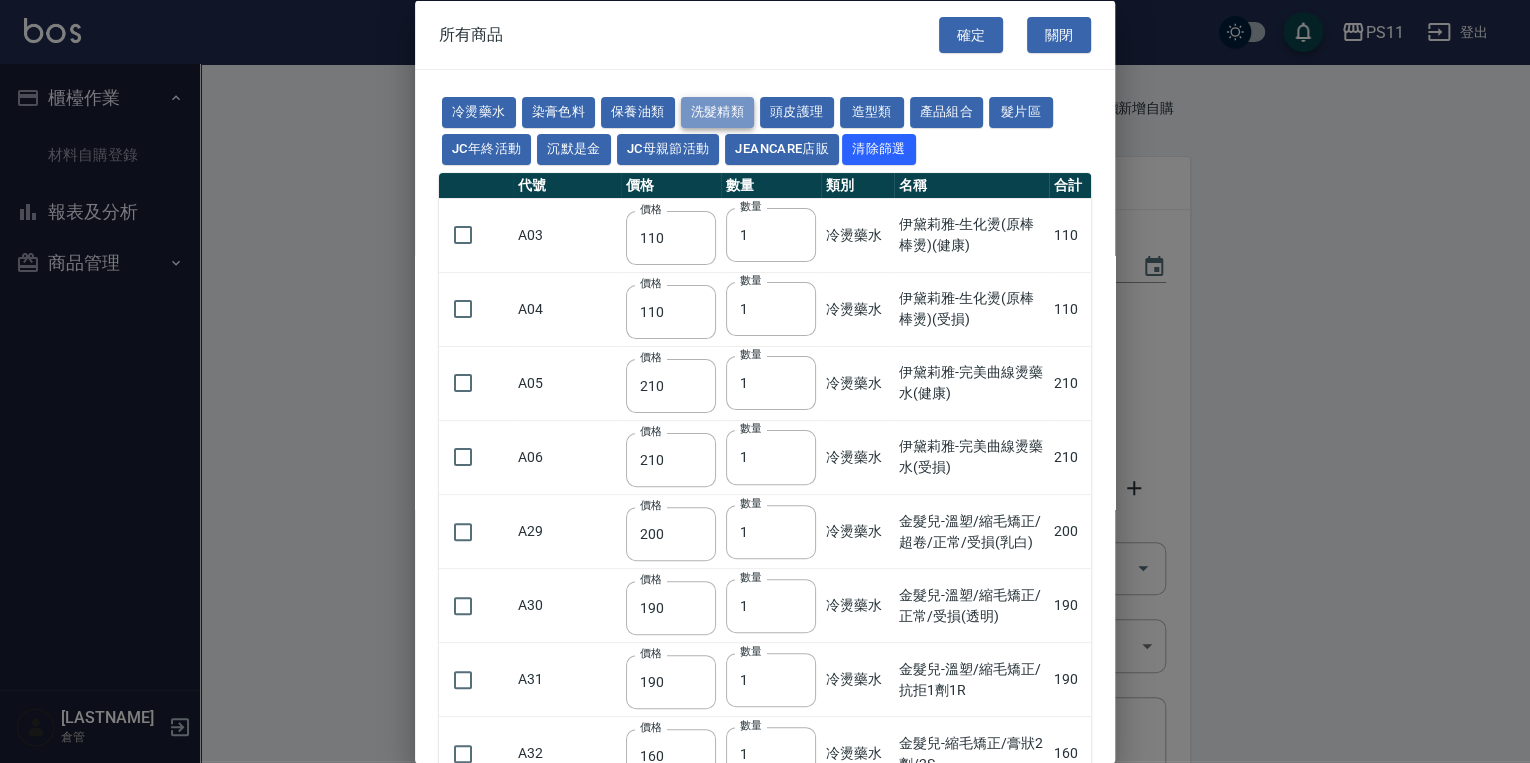 click on "洗髮精類" at bounding box center [718, 112] 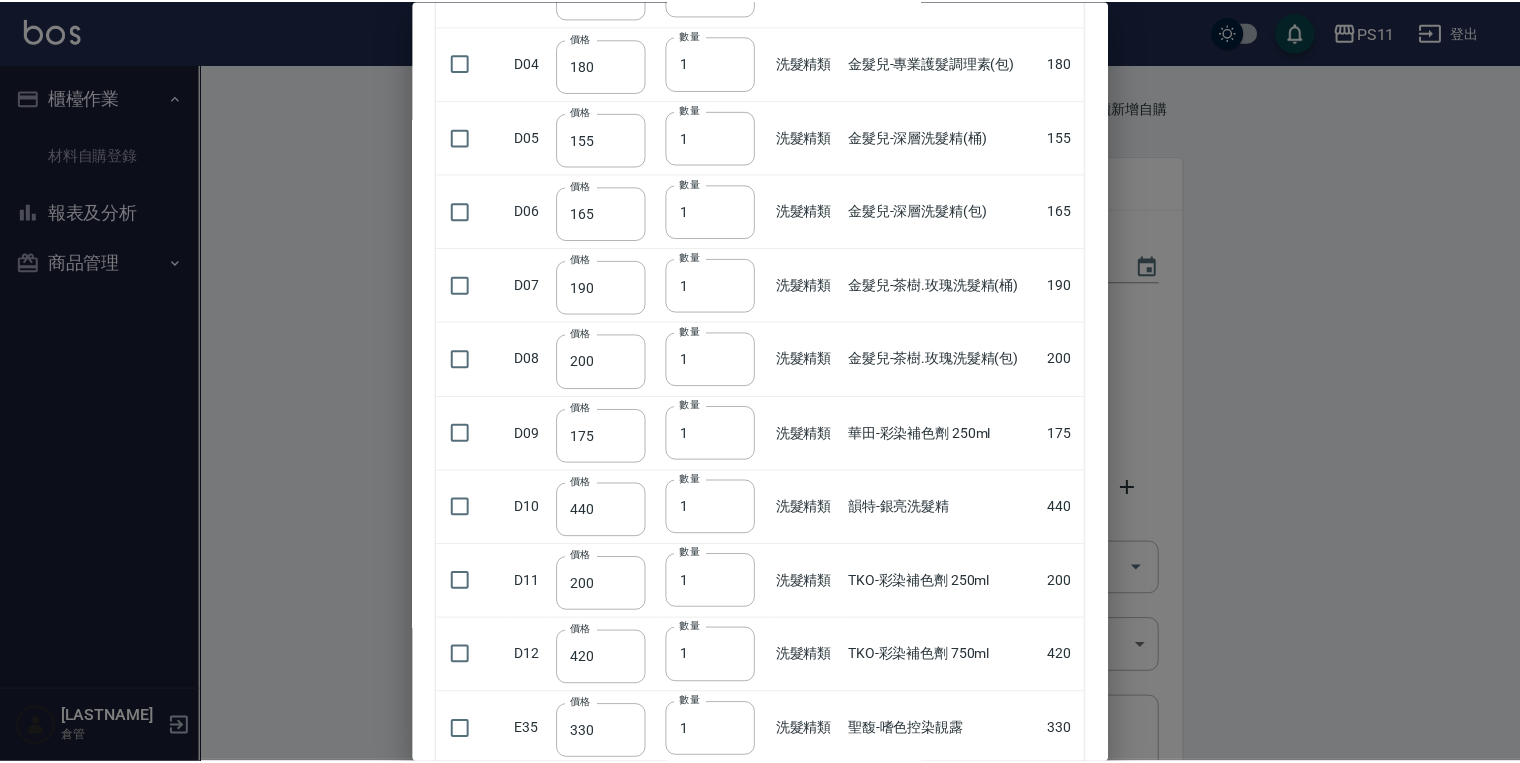 scroll, scrollTop: 520, scrollLeft: 0, axis: vertical 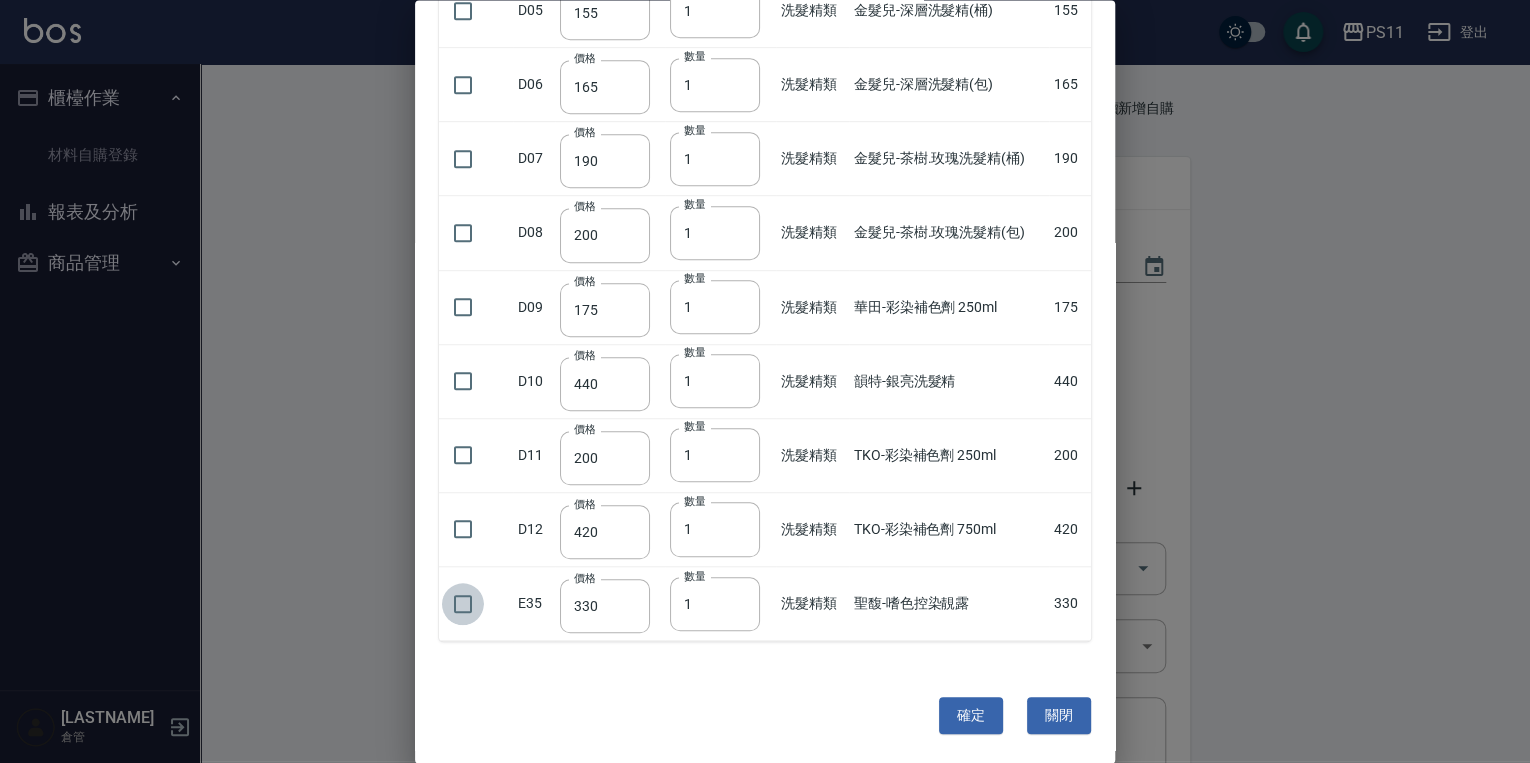 drag, startPoint x: 464, startPoint y: 596, endPoint x: 896, endPoint y: 649, distance: 435.239 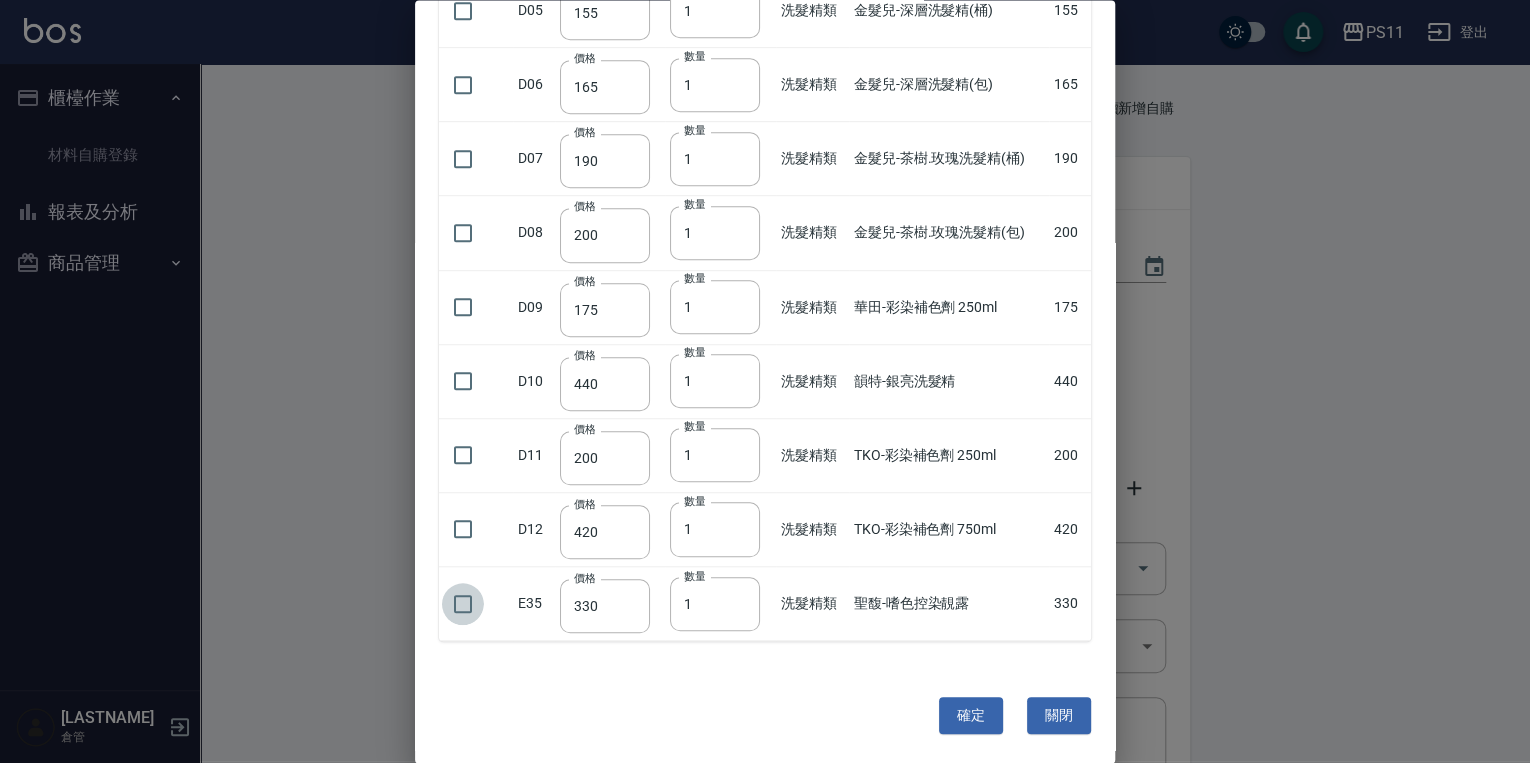 click at bounding box center [463, 604] 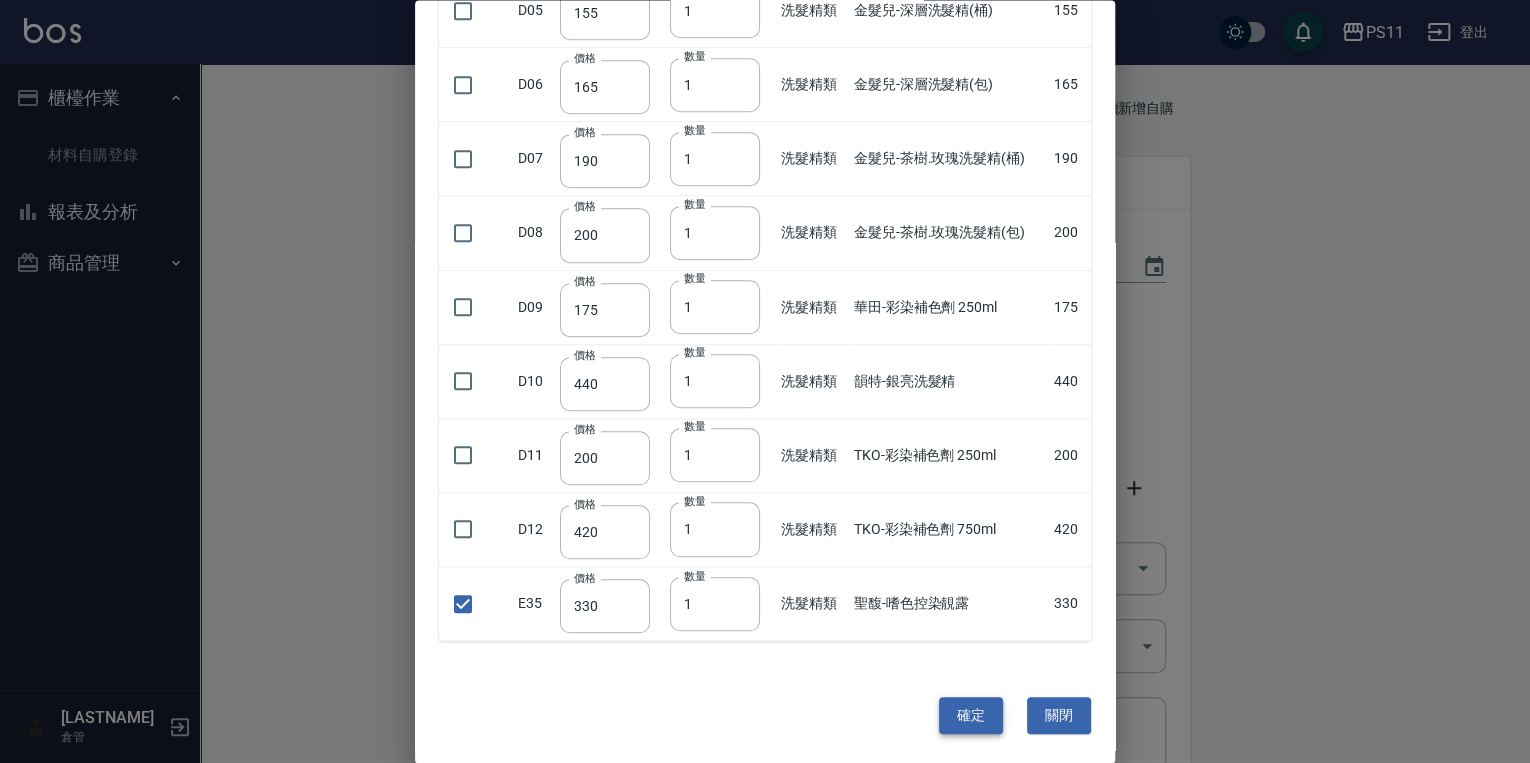 click on "確定" at bounding box center [971, 716] 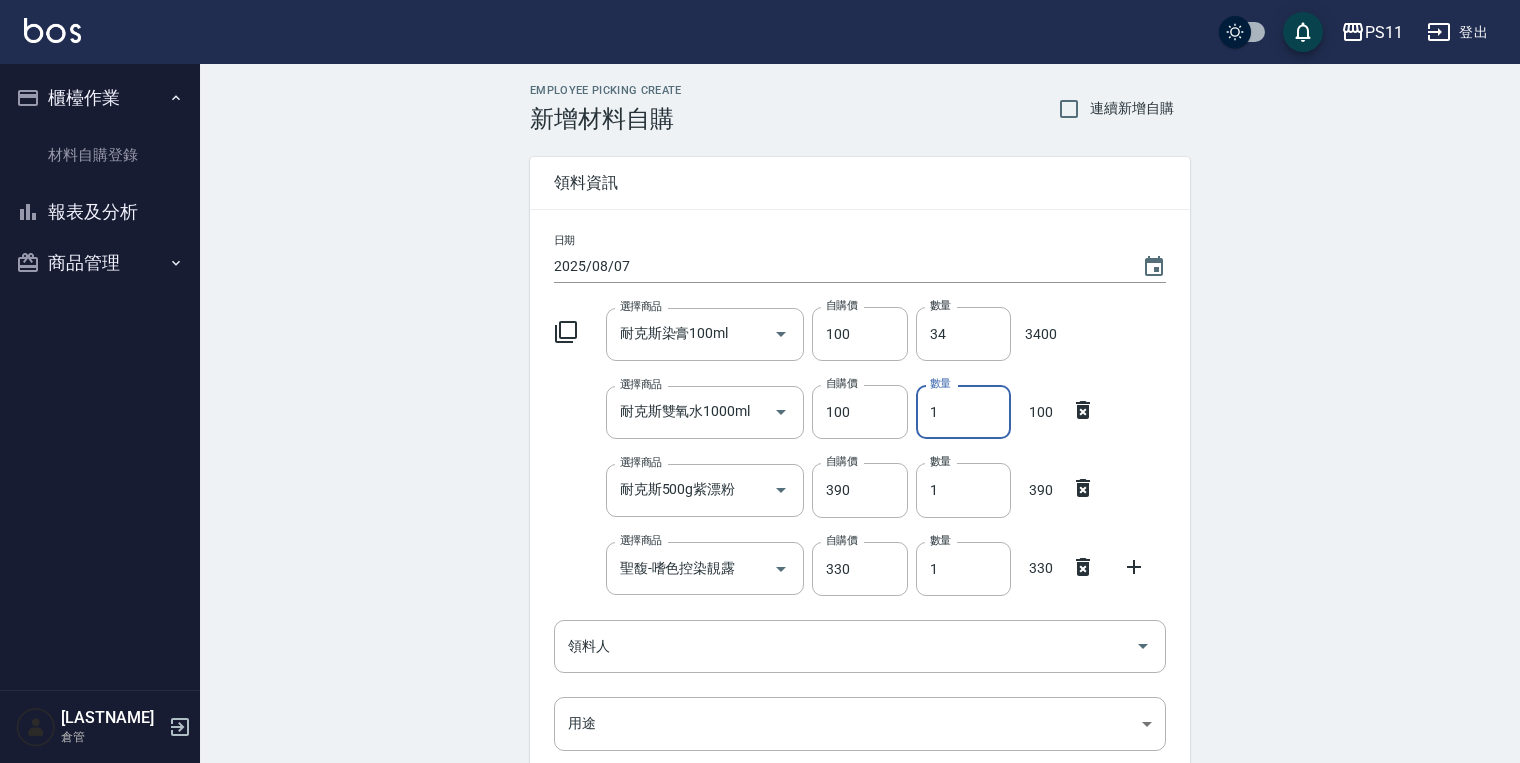 drag, startPoint x: 964, startPoint y: 401, endPoint x: 480, endPoint y: 396, distance: 484.02582 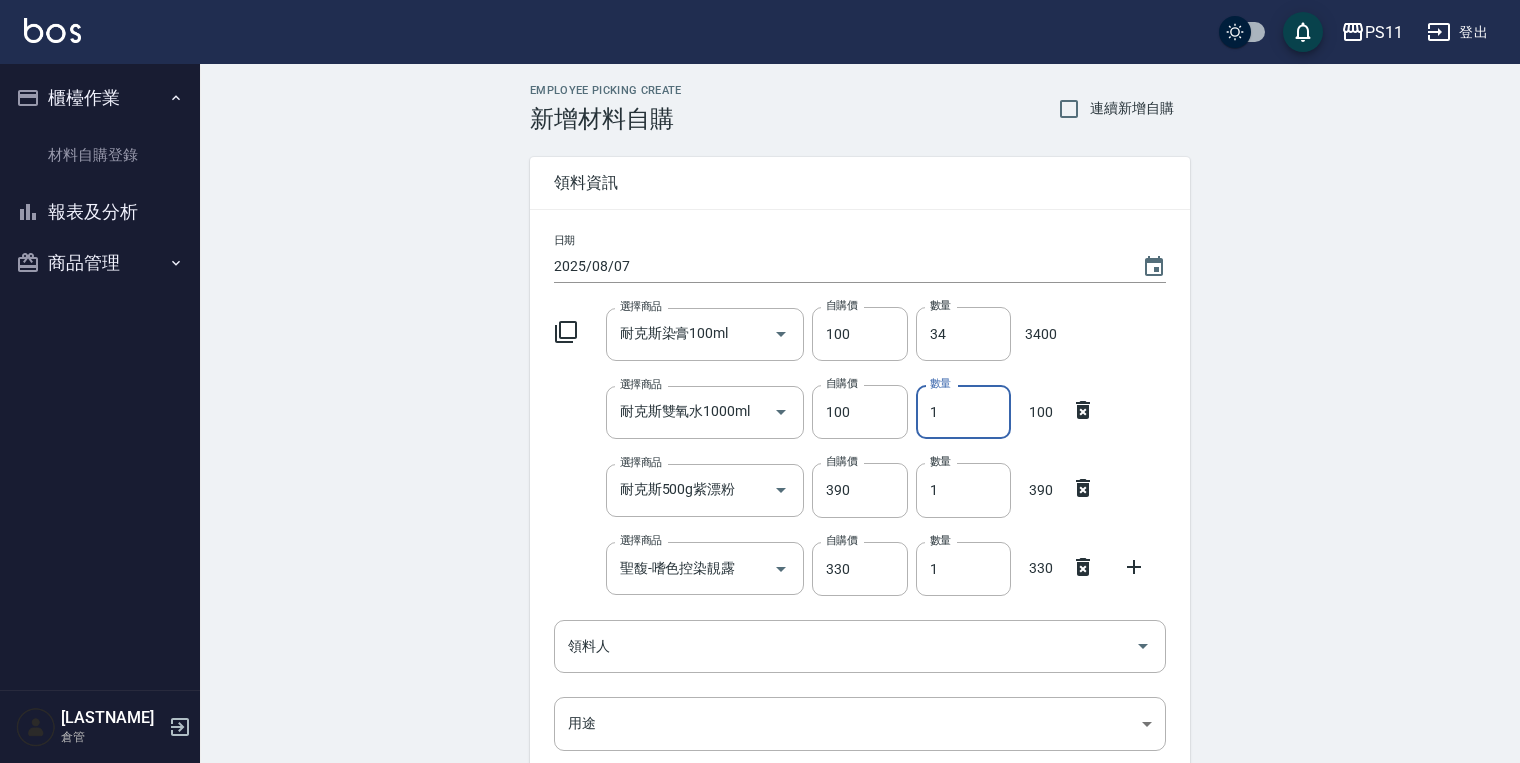 click on "Employee Picking Create 新增材料自購 連續新增自購 領料資訊 日期 [DATE] 選擇商品 耐克斯染膏100ml 選擇商品 自購價 100 自購價 數量 34 數量 3400 選擇商品 耐克斯雙氧水1000ml 選擇商品 自購價 100 自購價 數量 1 數量 100 選擇商品 耐克斯500g紫漂粉 選擇商品 自購價 390 自購價 數量 1 數量 390 選擇商品 聖馥-嗜色控染靚露 選擇商品 自購價 330 自購價 數量 1 數量 330 領料人 領料人 用途 ​ 用途 備註 x 備註 合計： 4220 新增" at bounding box center (860, 561) 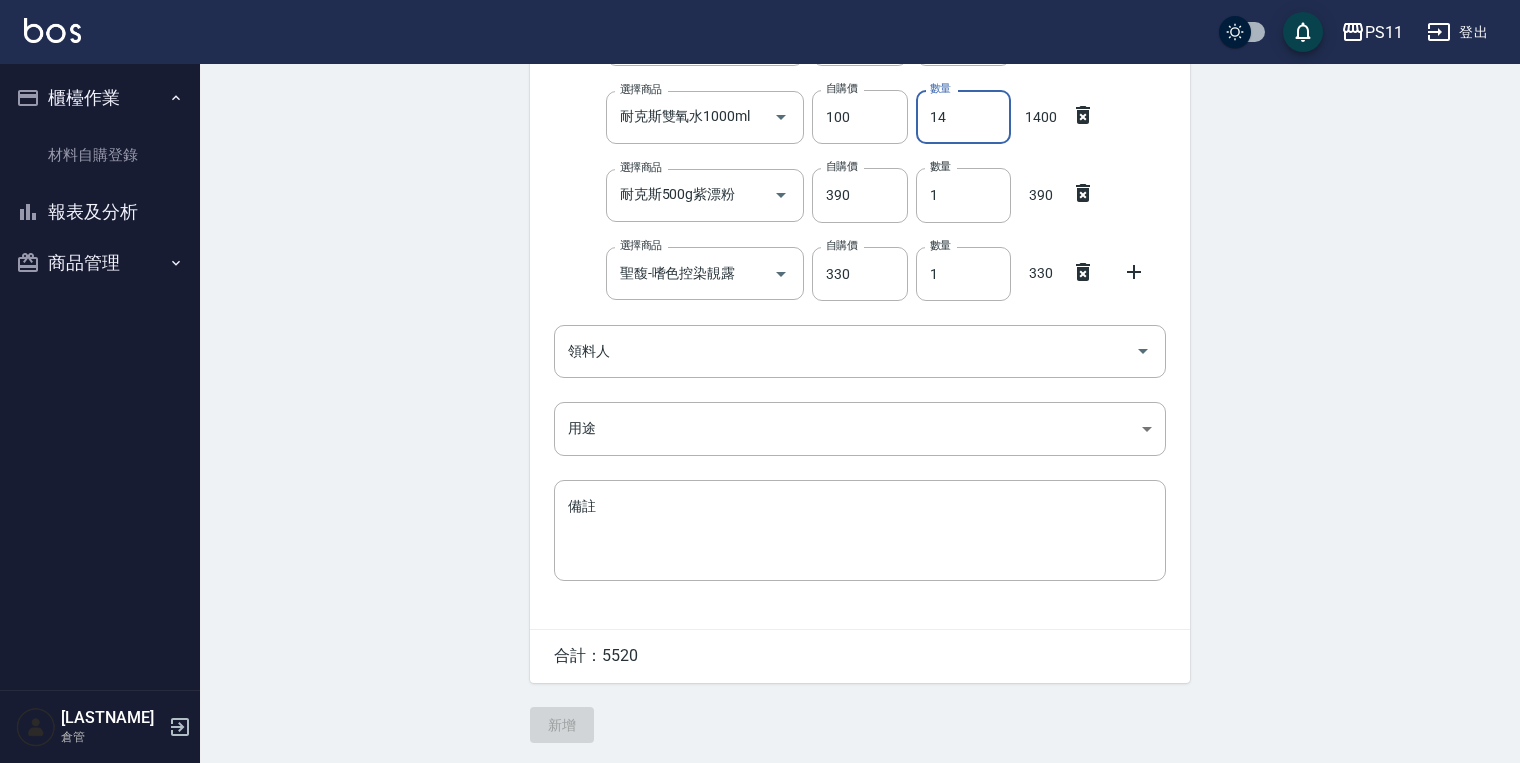 type on "14" 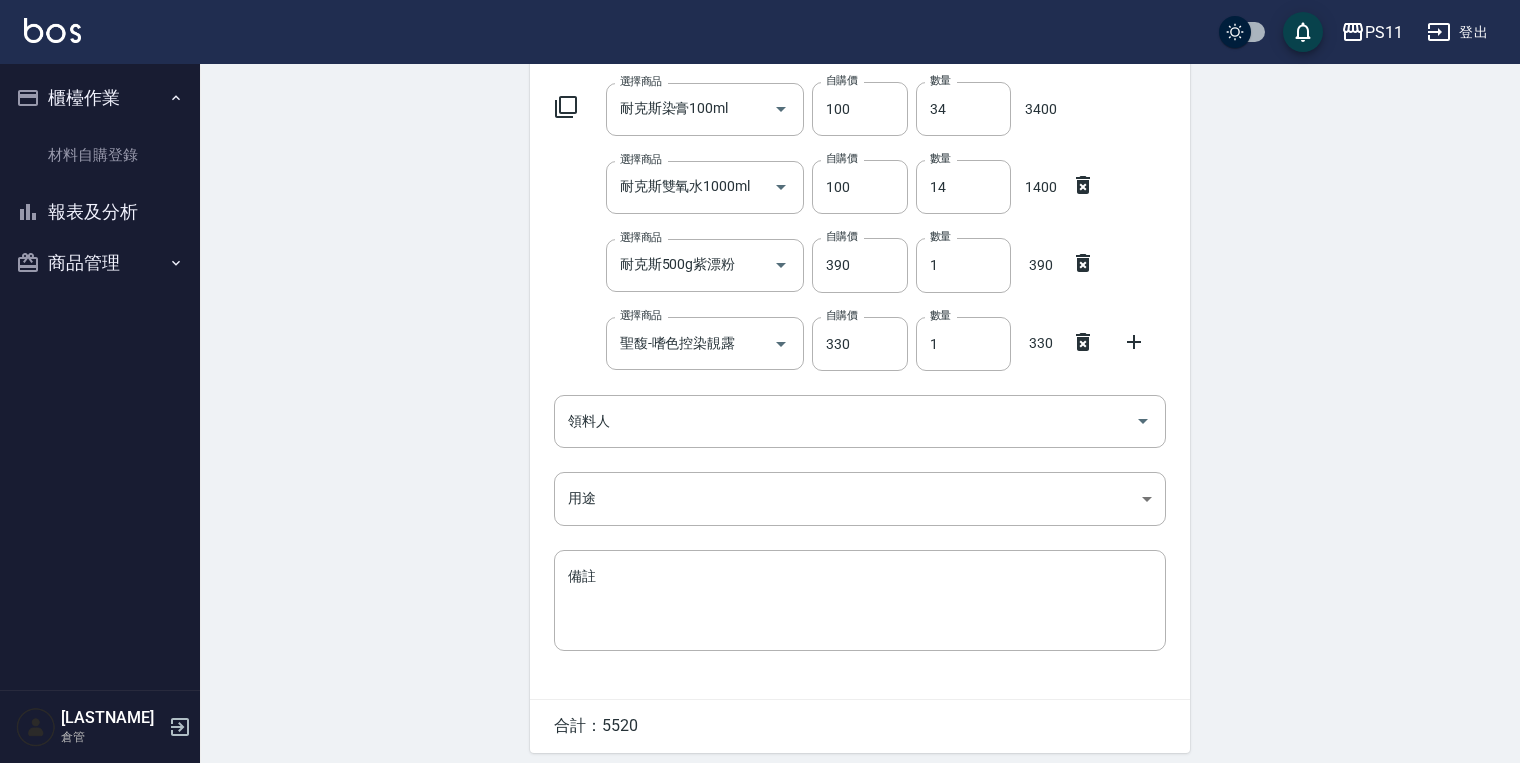 scroll, scrollTop: 0, scrollLeft: 0, axis: both 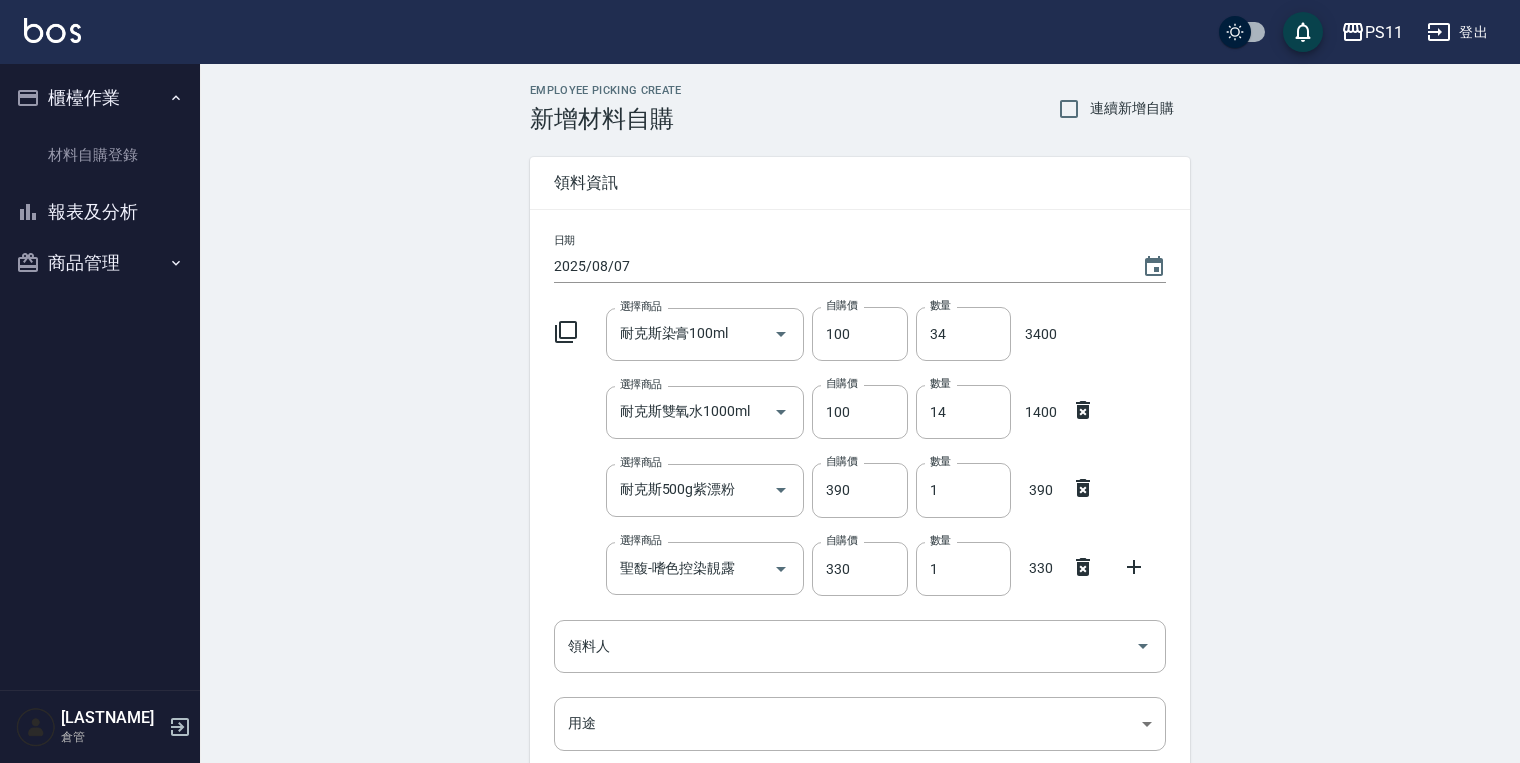 drag, startPoint x: 436, startPoint y: 452, endPoint x: 601, endPoint y: 288, distance: 232.6392 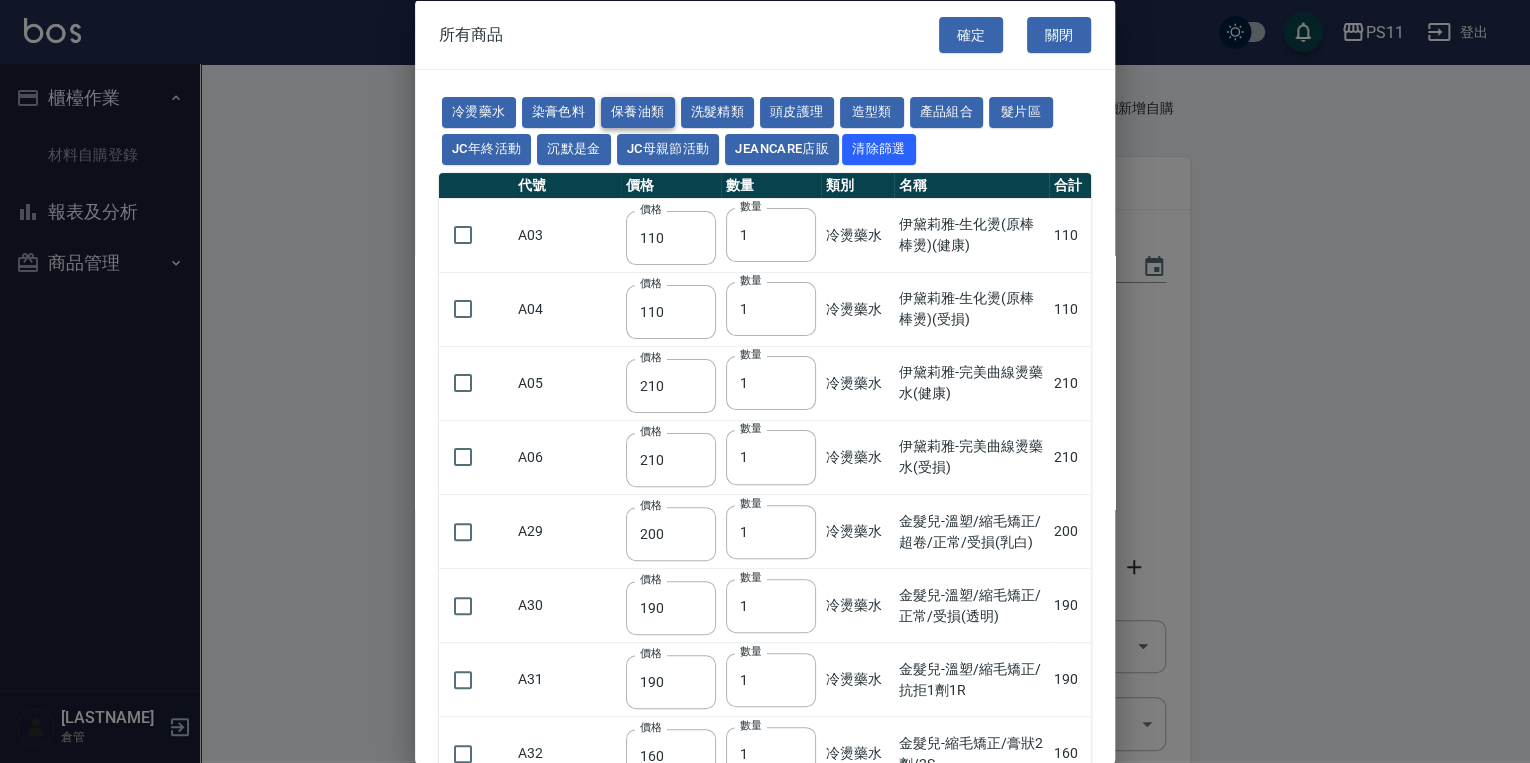 click on "保養油類" at bounding box center (638, 112) 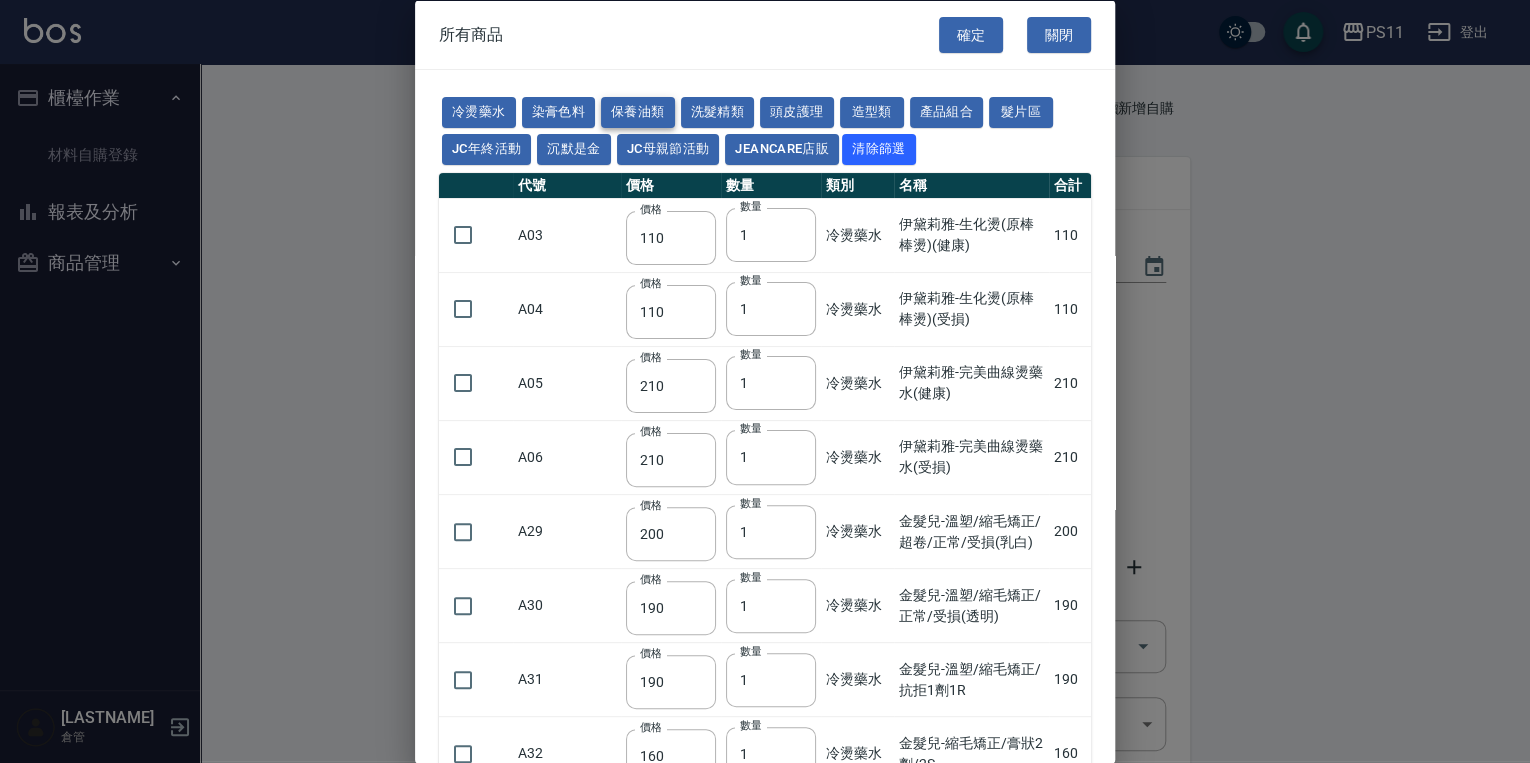 type on "53" 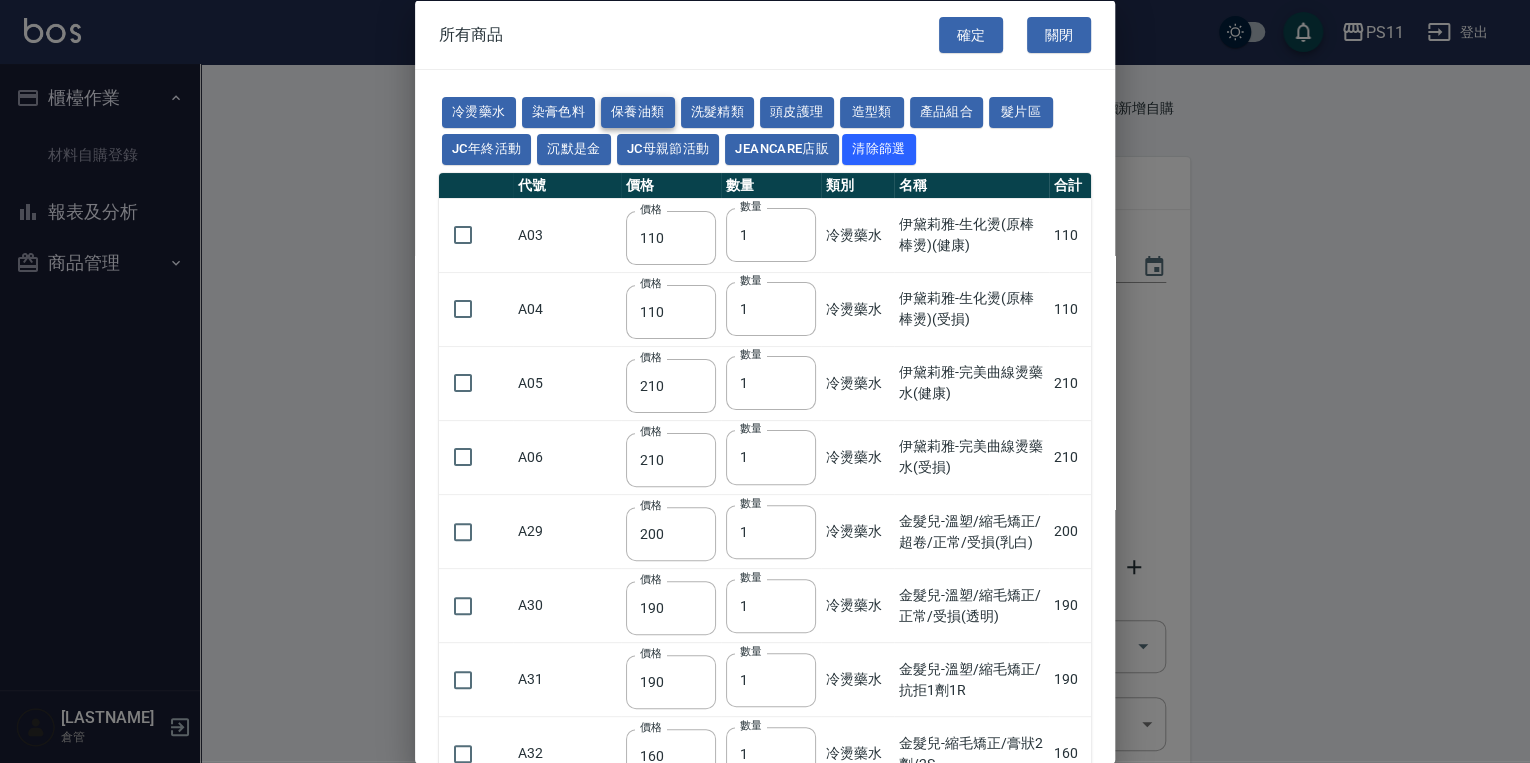 type on "2720" 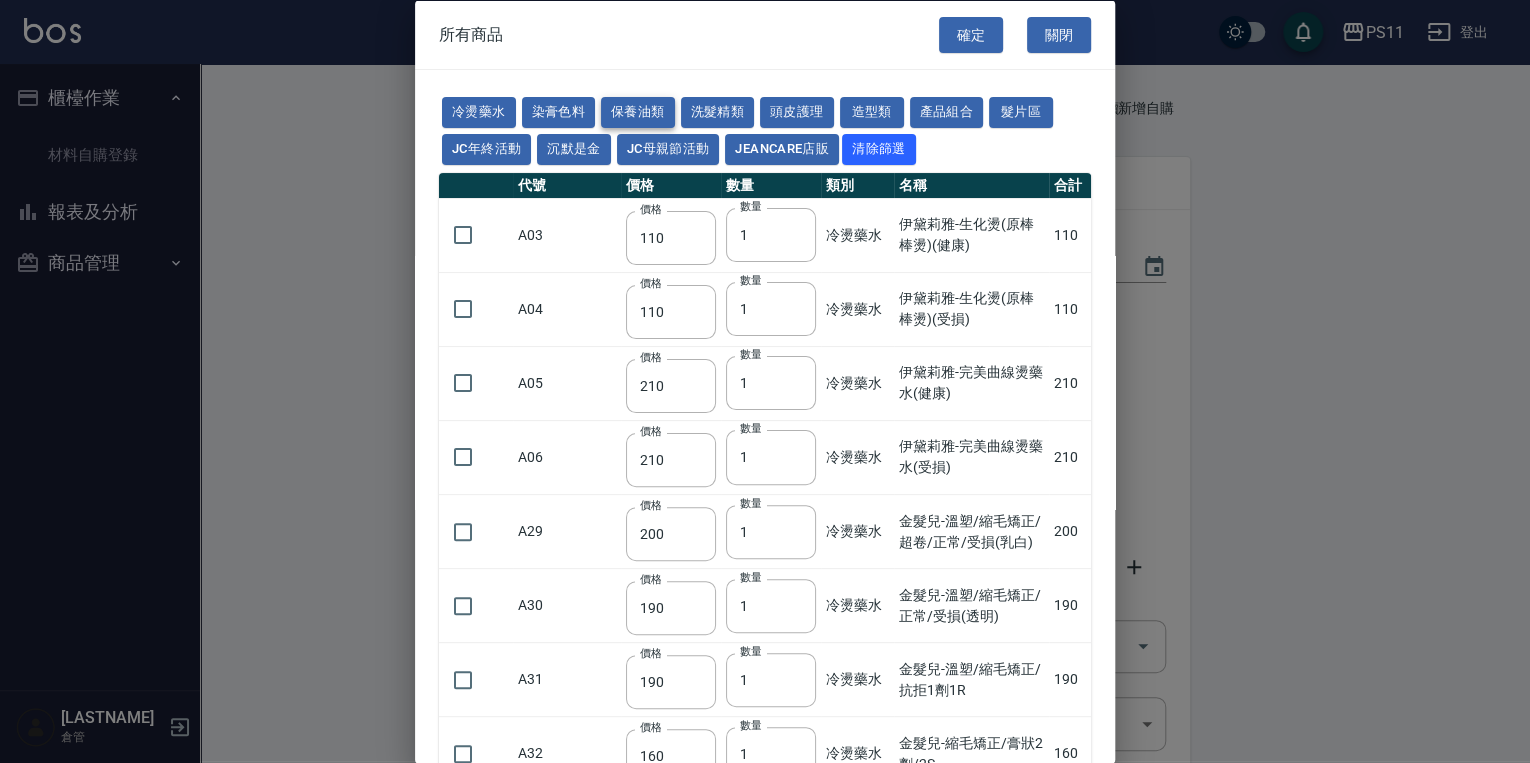 type on "1520" 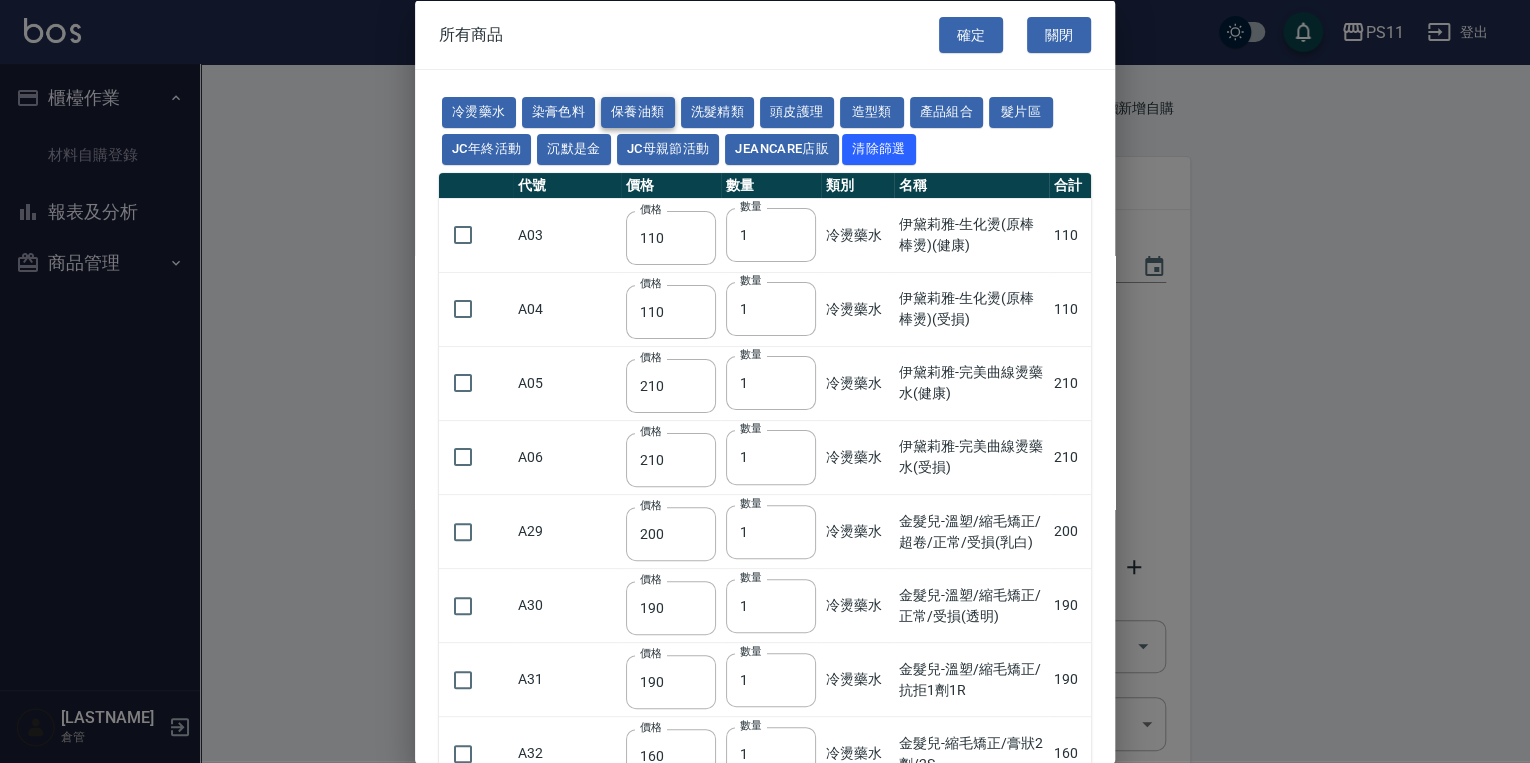 type on "2000" 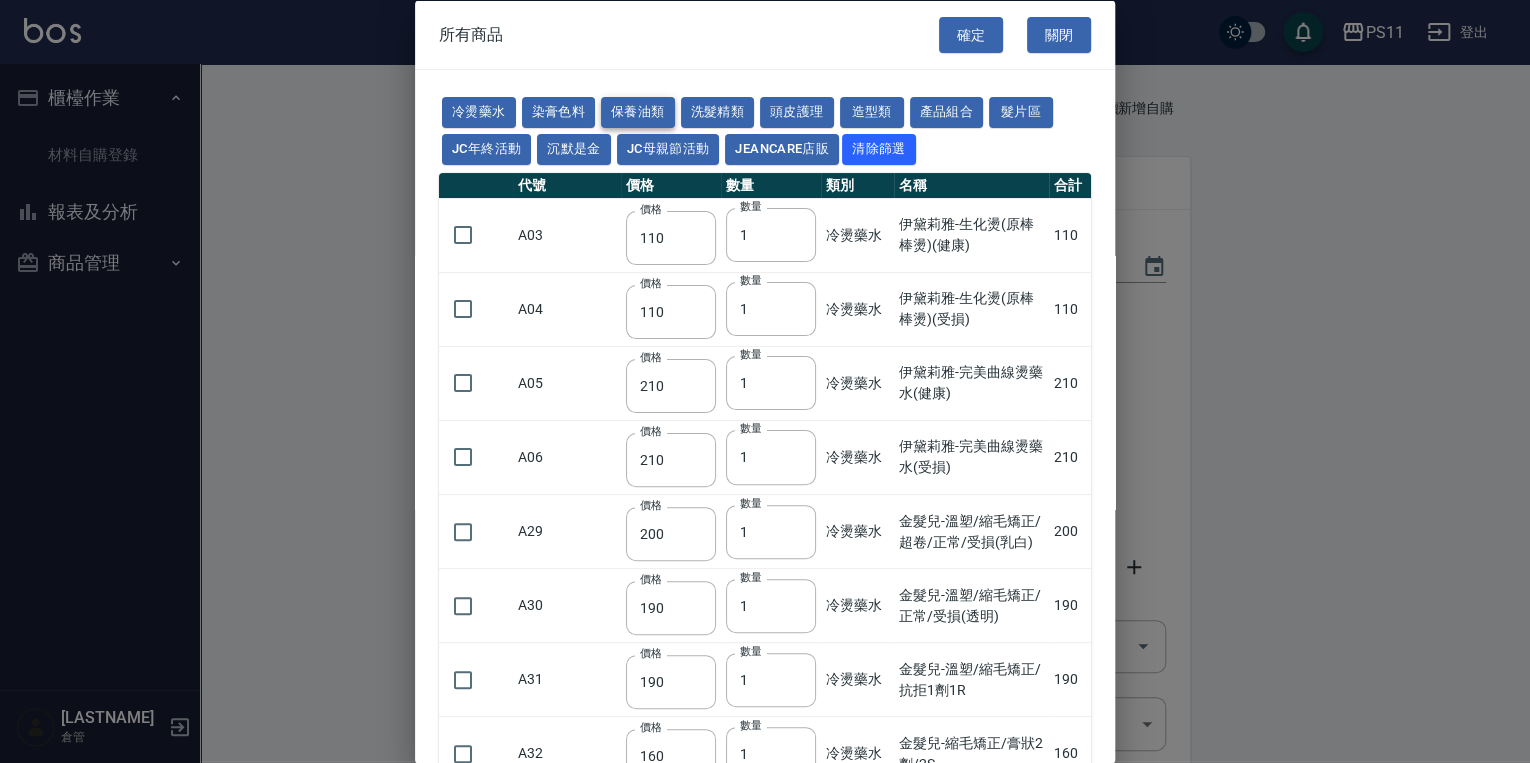 type on "800" 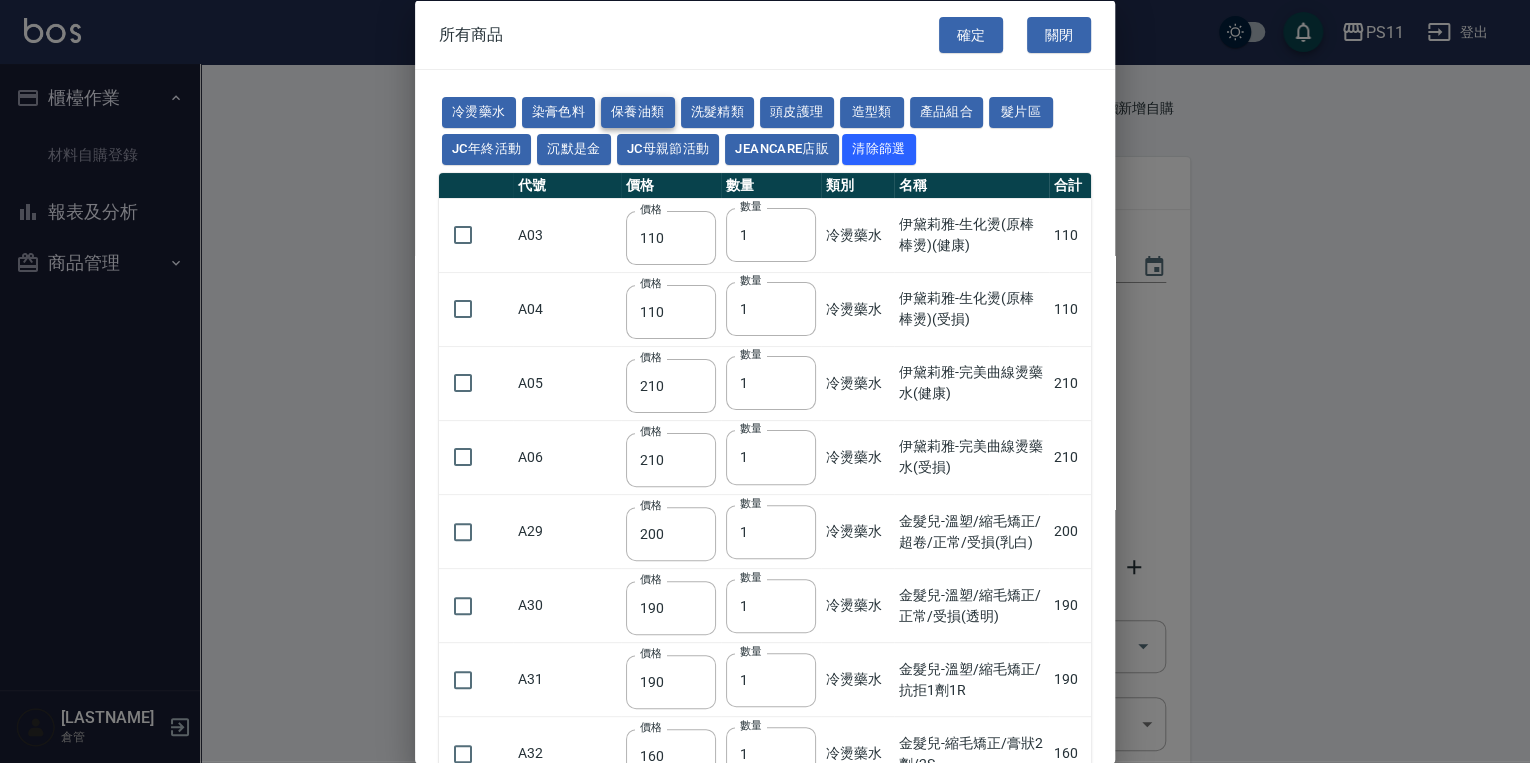 type on "350" 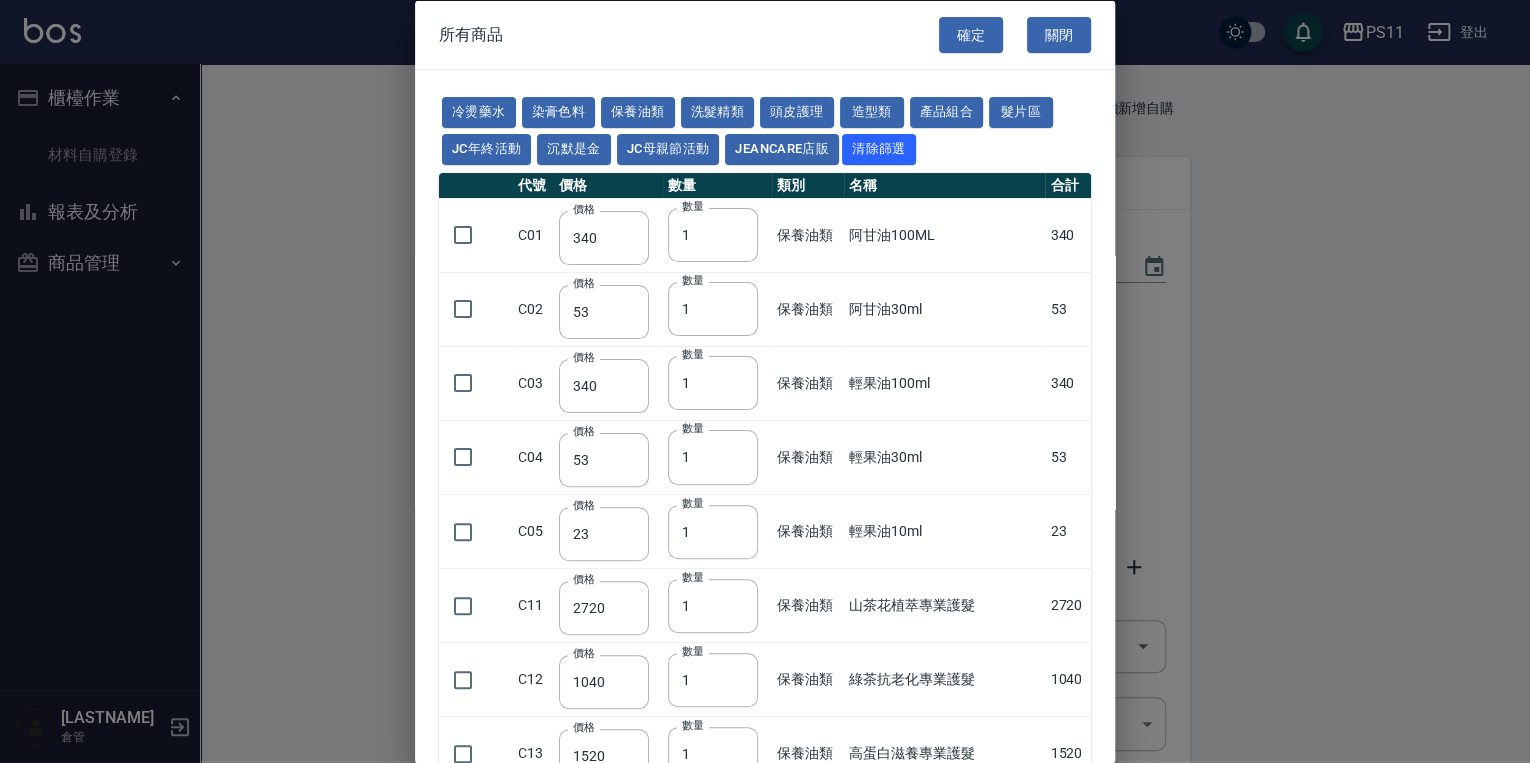 drag, startPoint x: 471, startPoint y: 536, endPoint x: 492, endPoint y: 560, distance: 31.890438 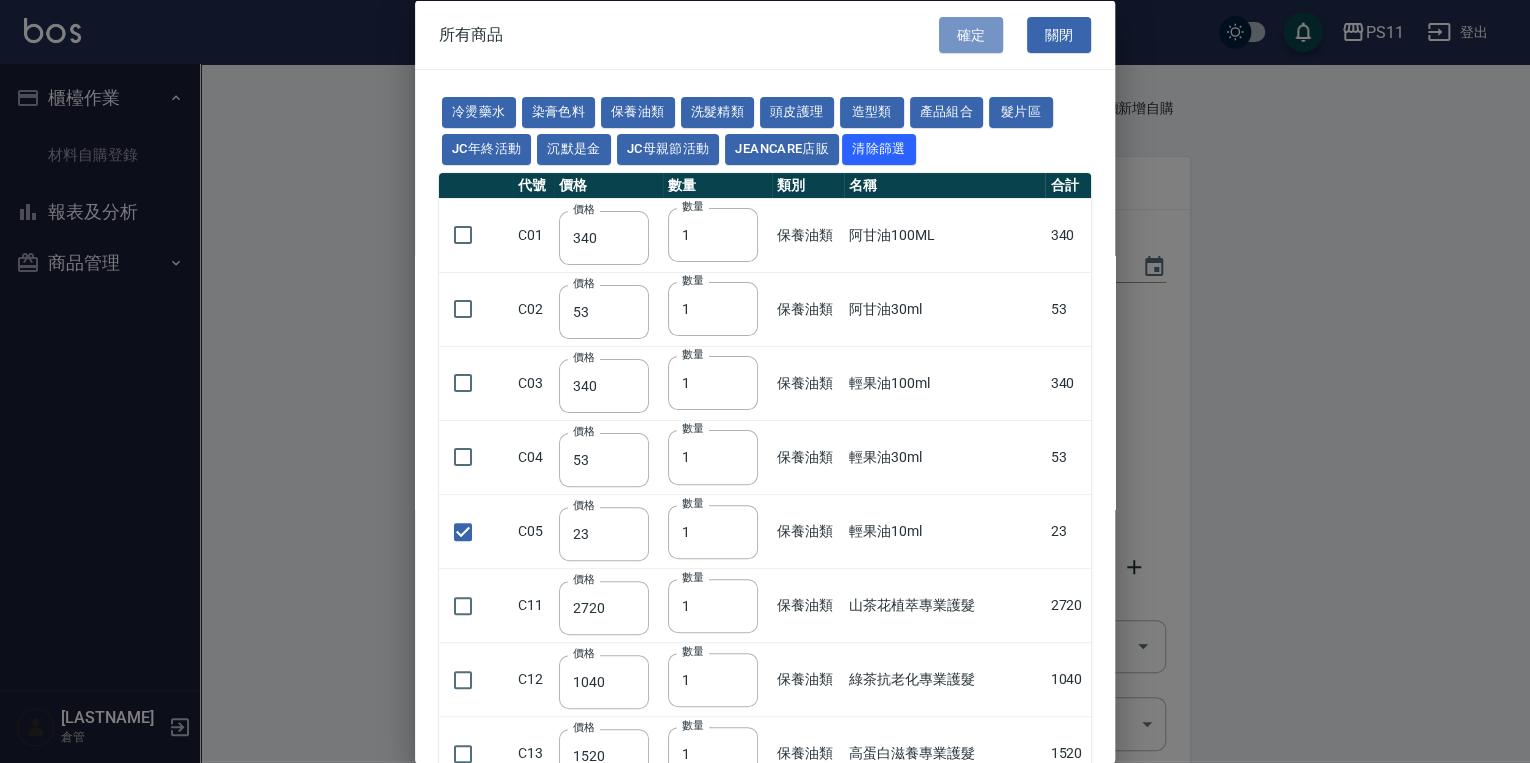 click on "確定" at bounding box center [971, 34] 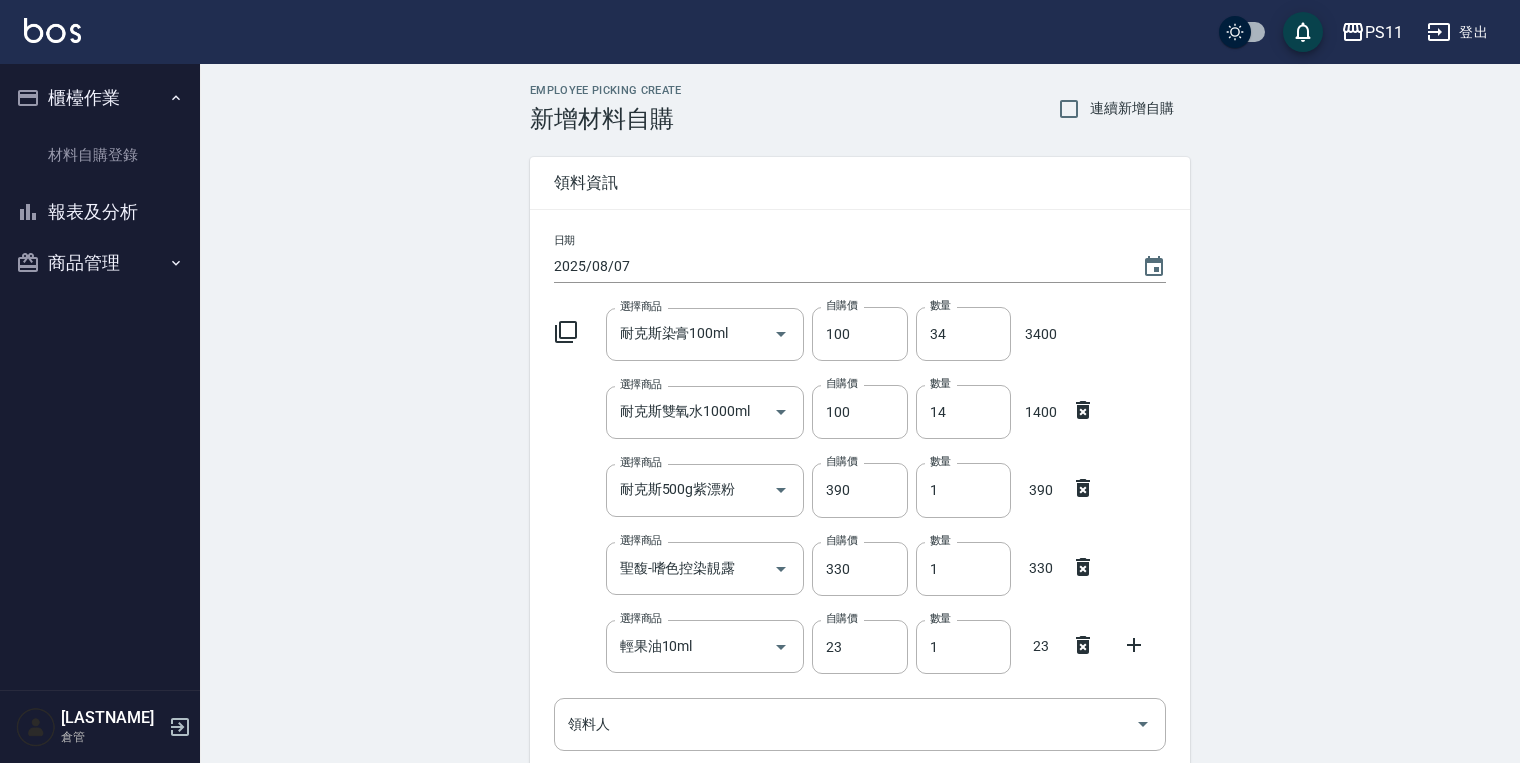 scroll, scrollTop: 240, scrollLeft: 0, axis: vertical 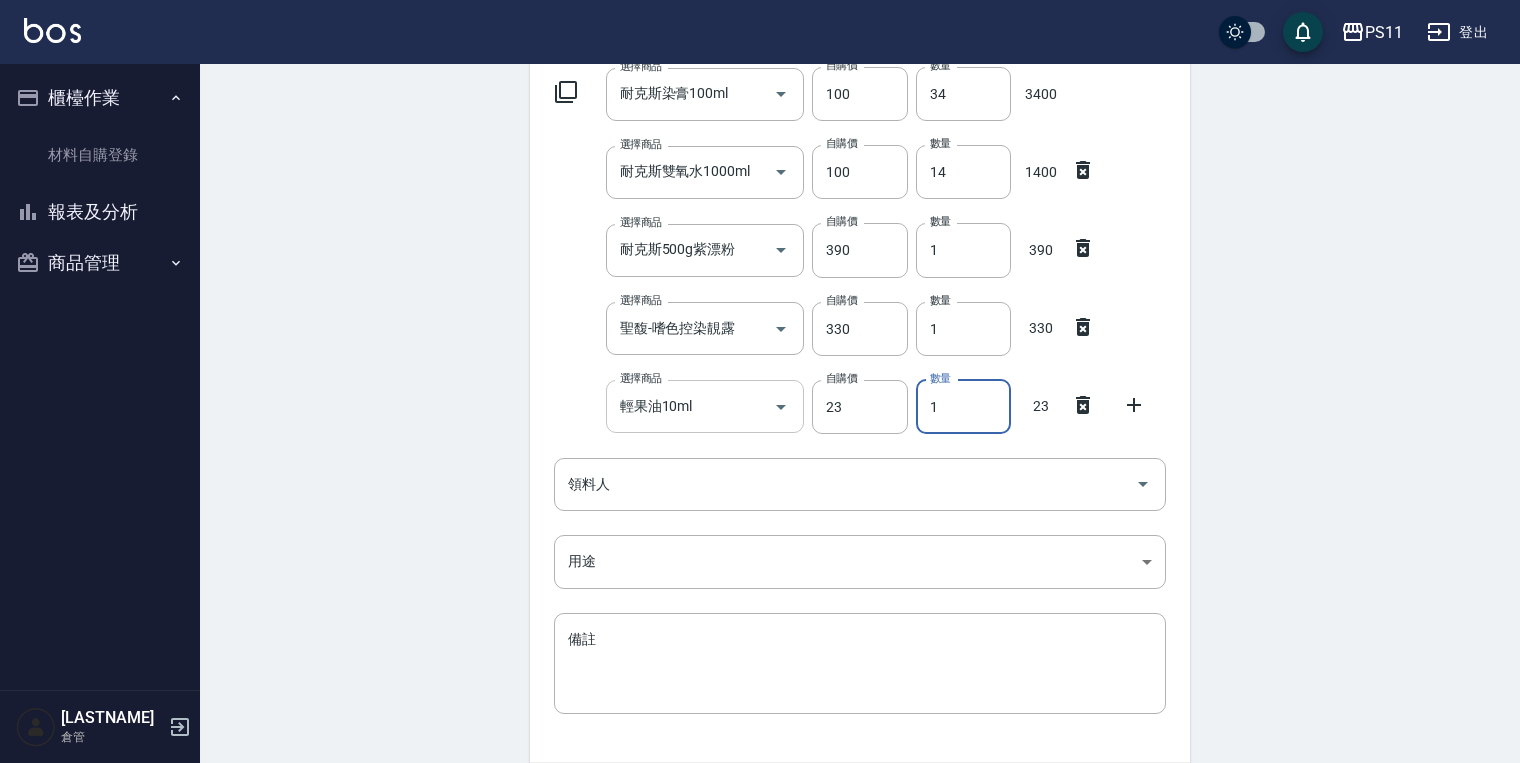 drag, startPoint x: 982, startPoint y: 409, endPoint x: 672, endPoint y: 412, distance: 310.01453 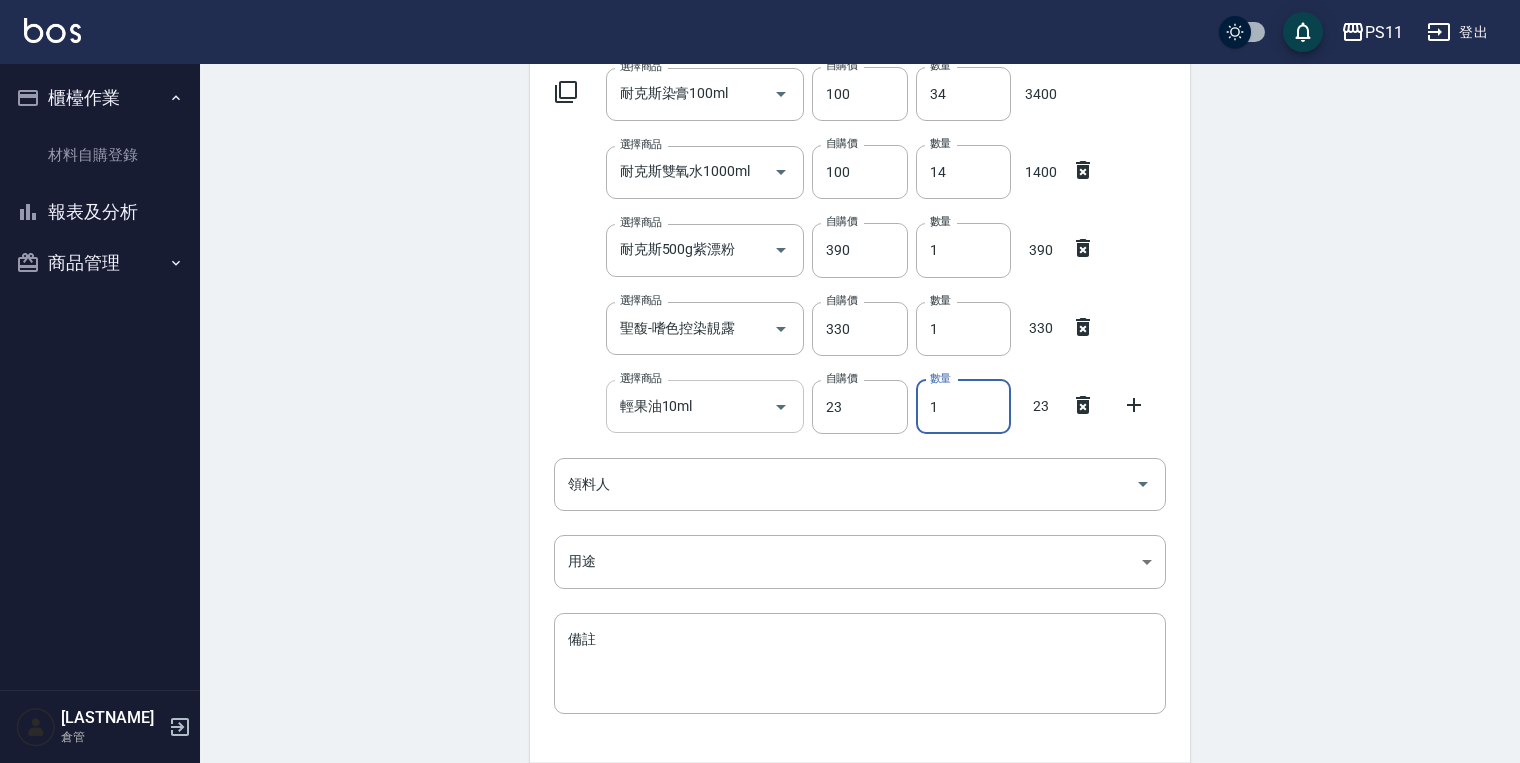 click on "選擇商品 輕果油10ml 選擇商品 自購價 23 自購價 數量 1 數量 23" at bounding box center [856, 403] 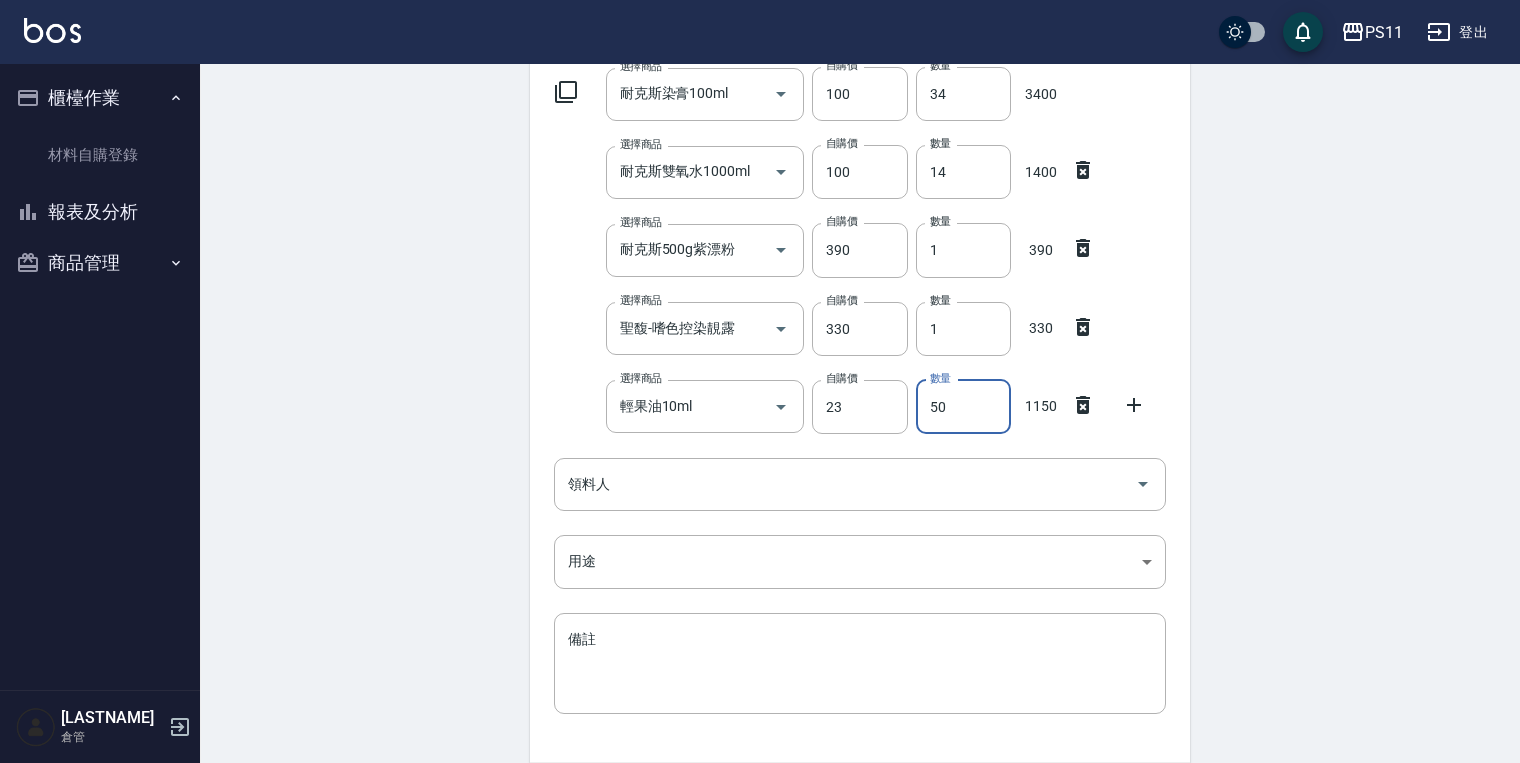 type on "50" 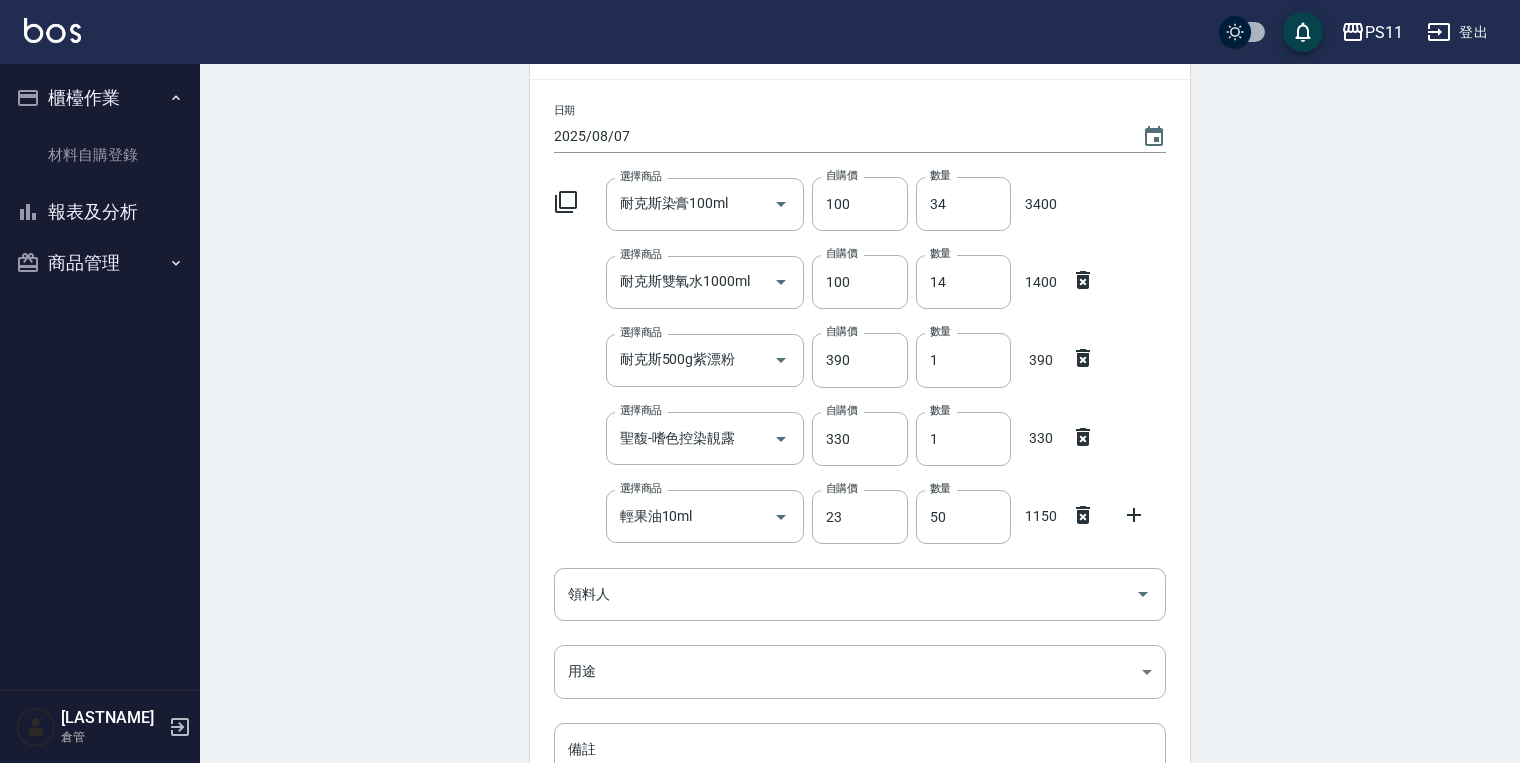scroll, scrollTop: 0, scrollLeft: 0, axis: both 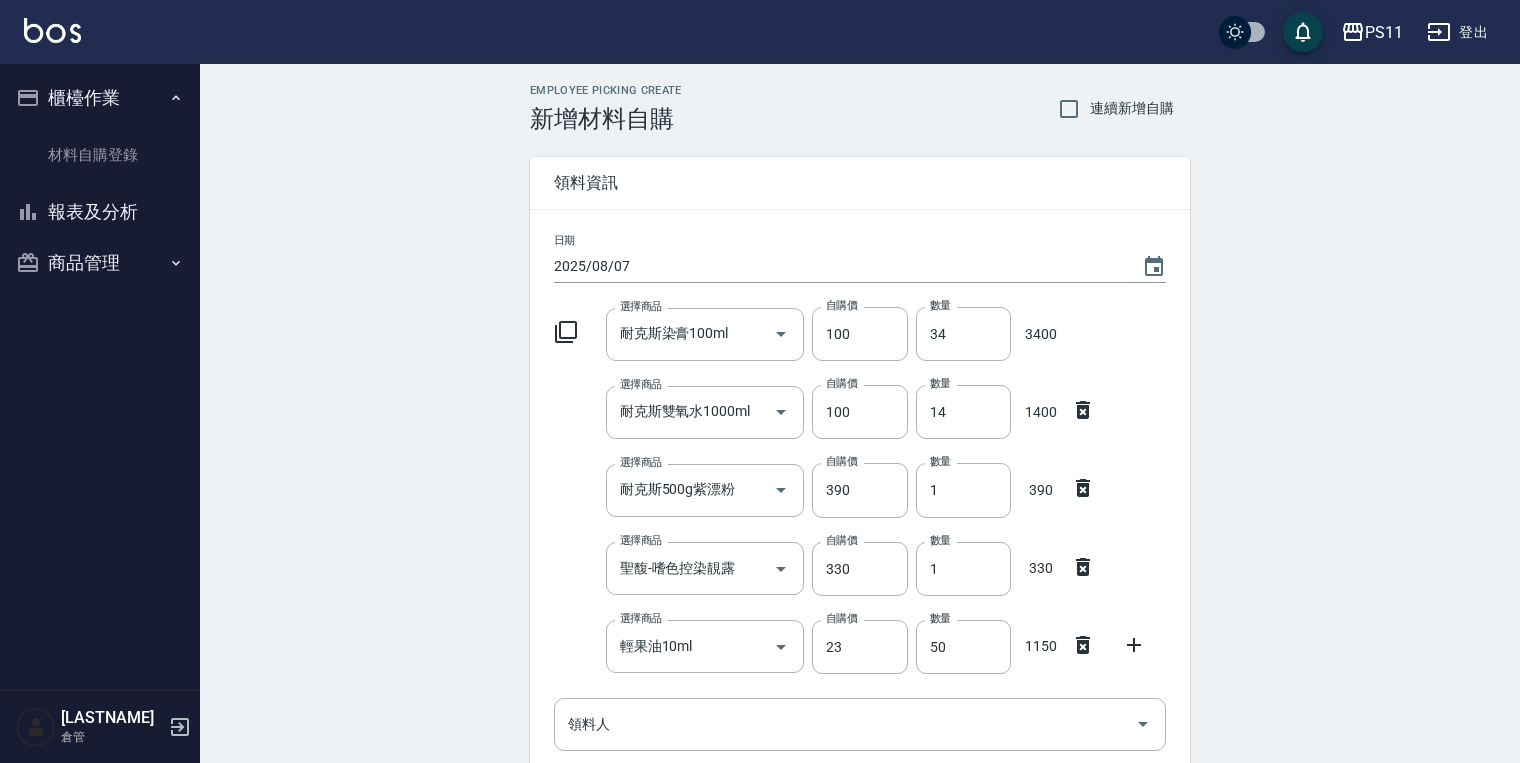 drag, startPoint x: 1501, startPoint y: 630, endPoint x: 1370, endPoint y: 445, distance: 226.6848 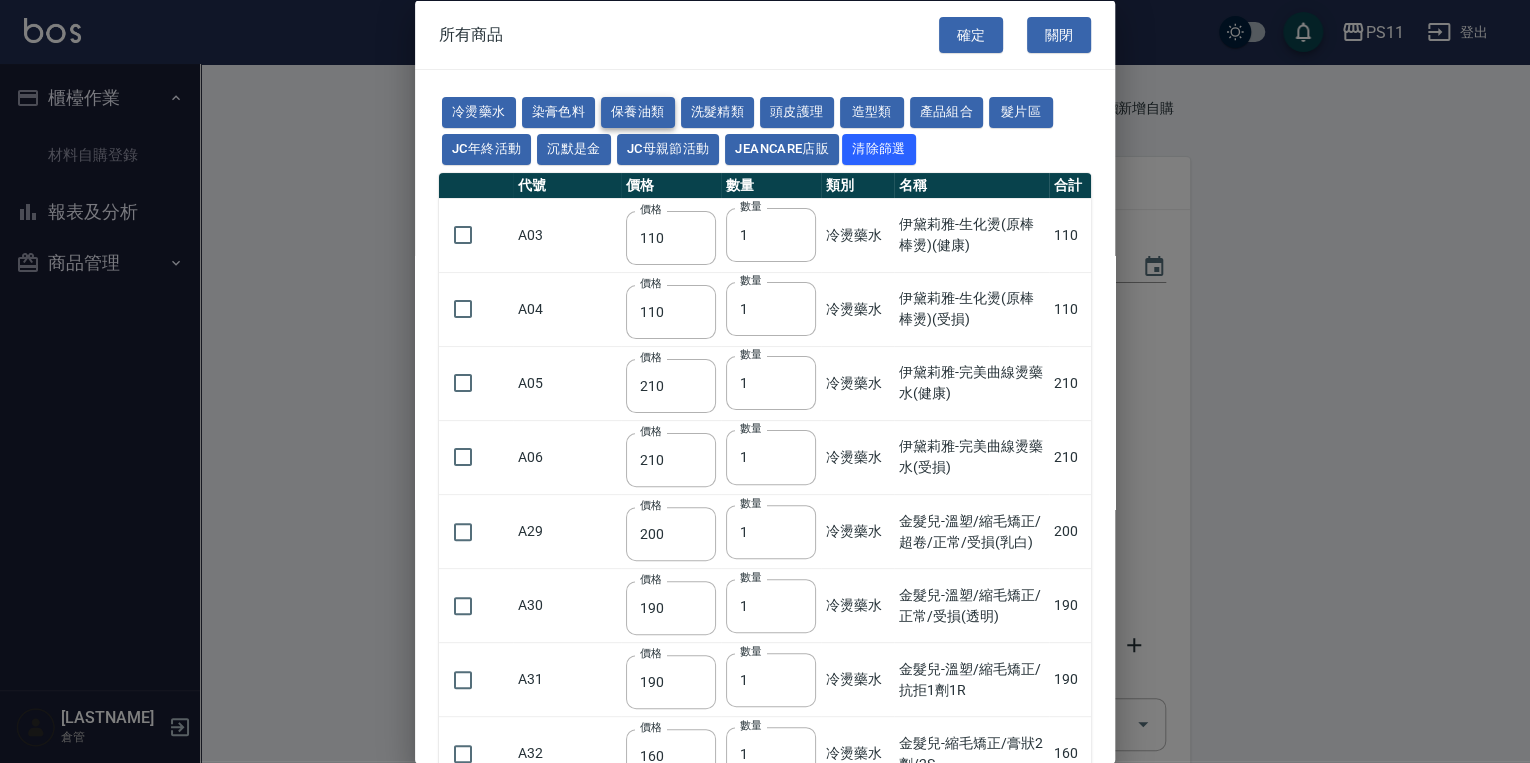click on "保養油類" at bounding box center [638, 112] 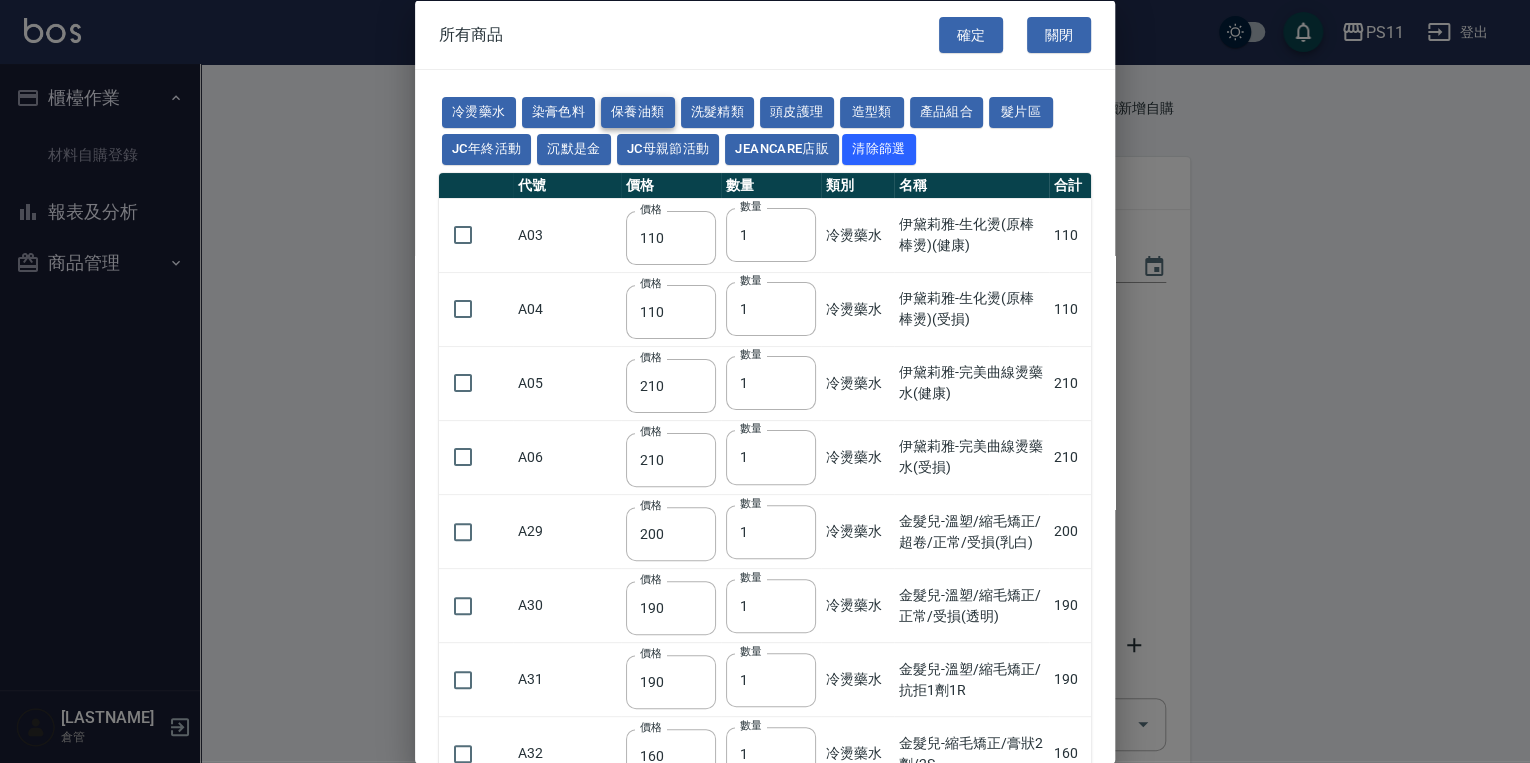 type on "340" 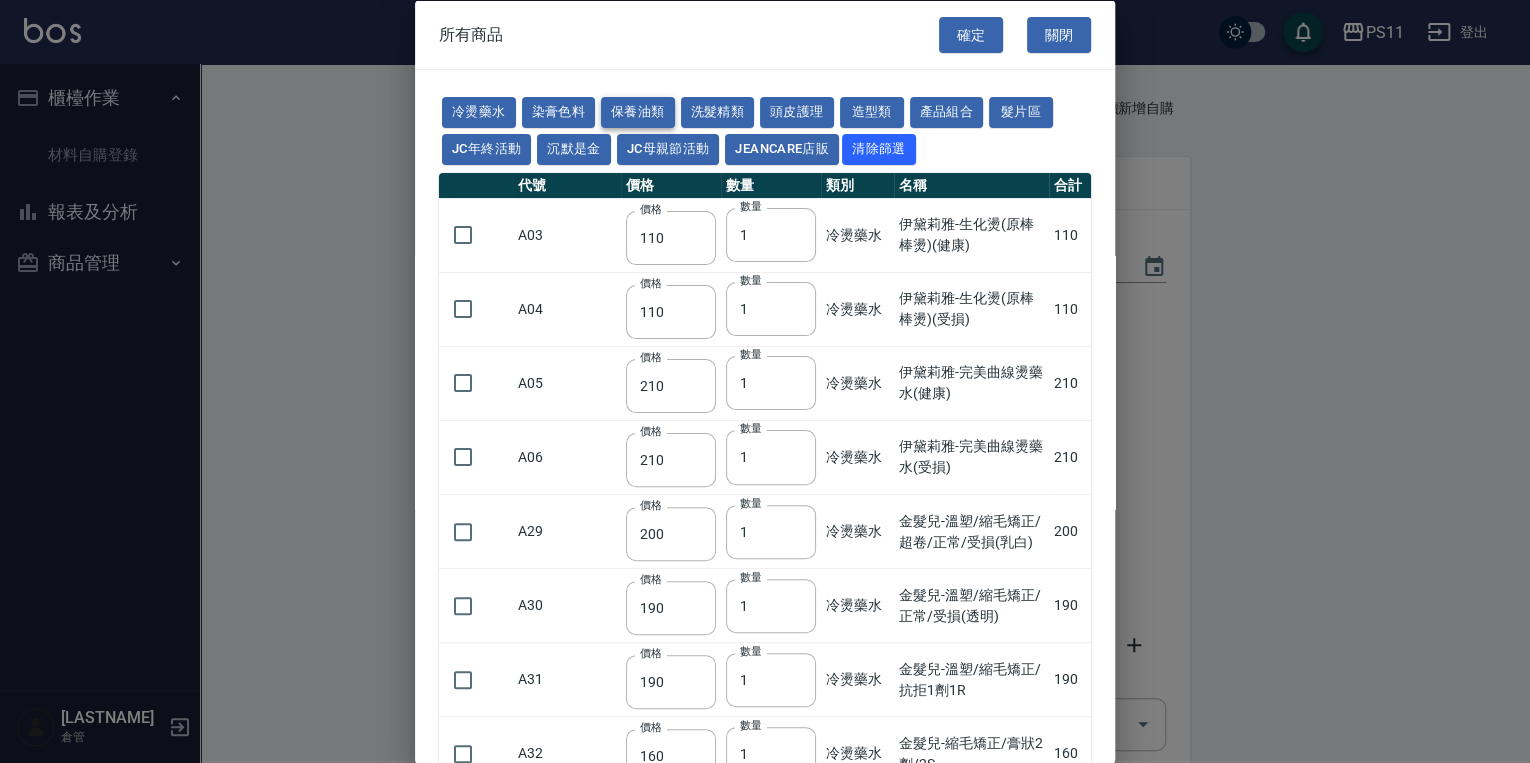type on "53" 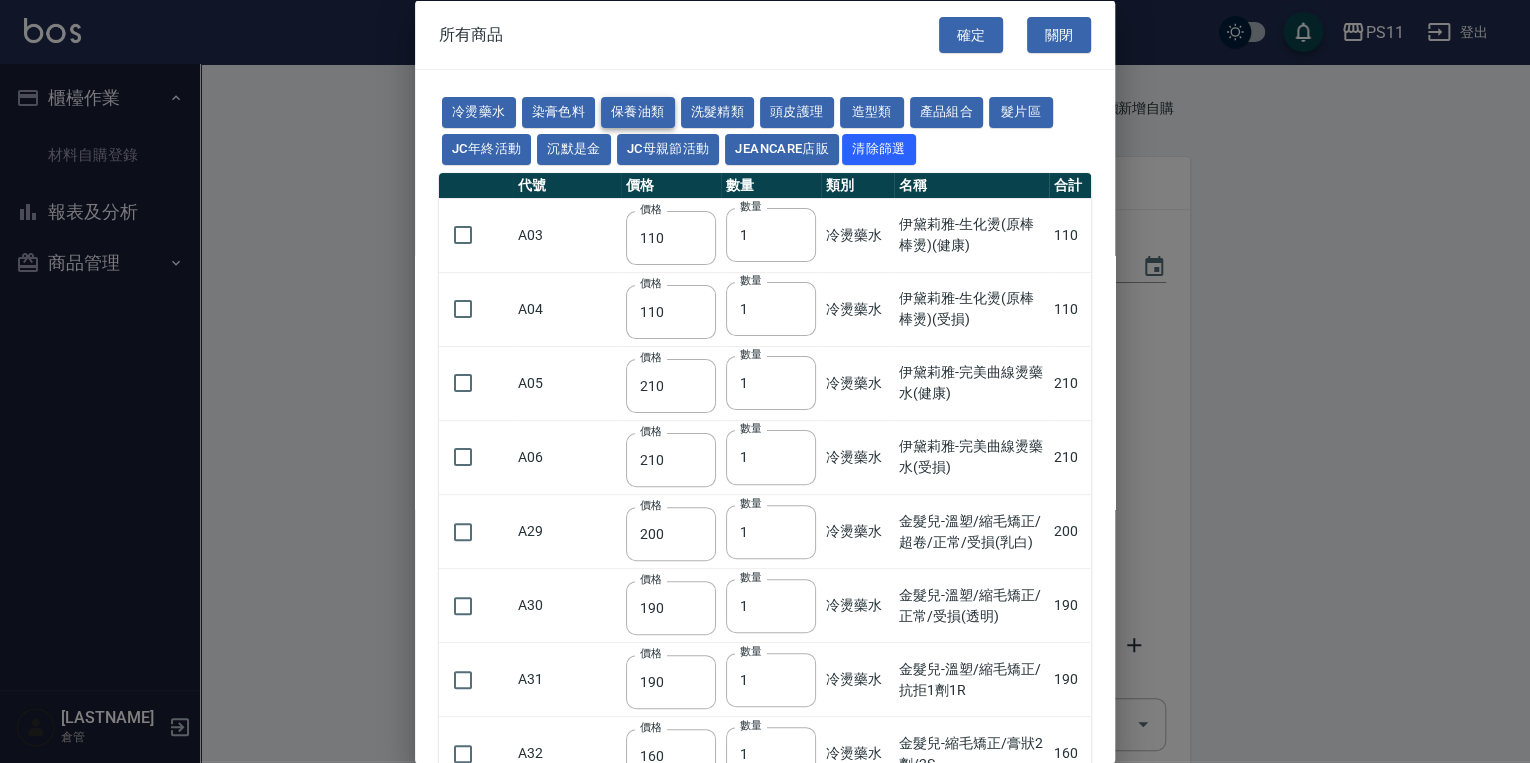 type on "1040" 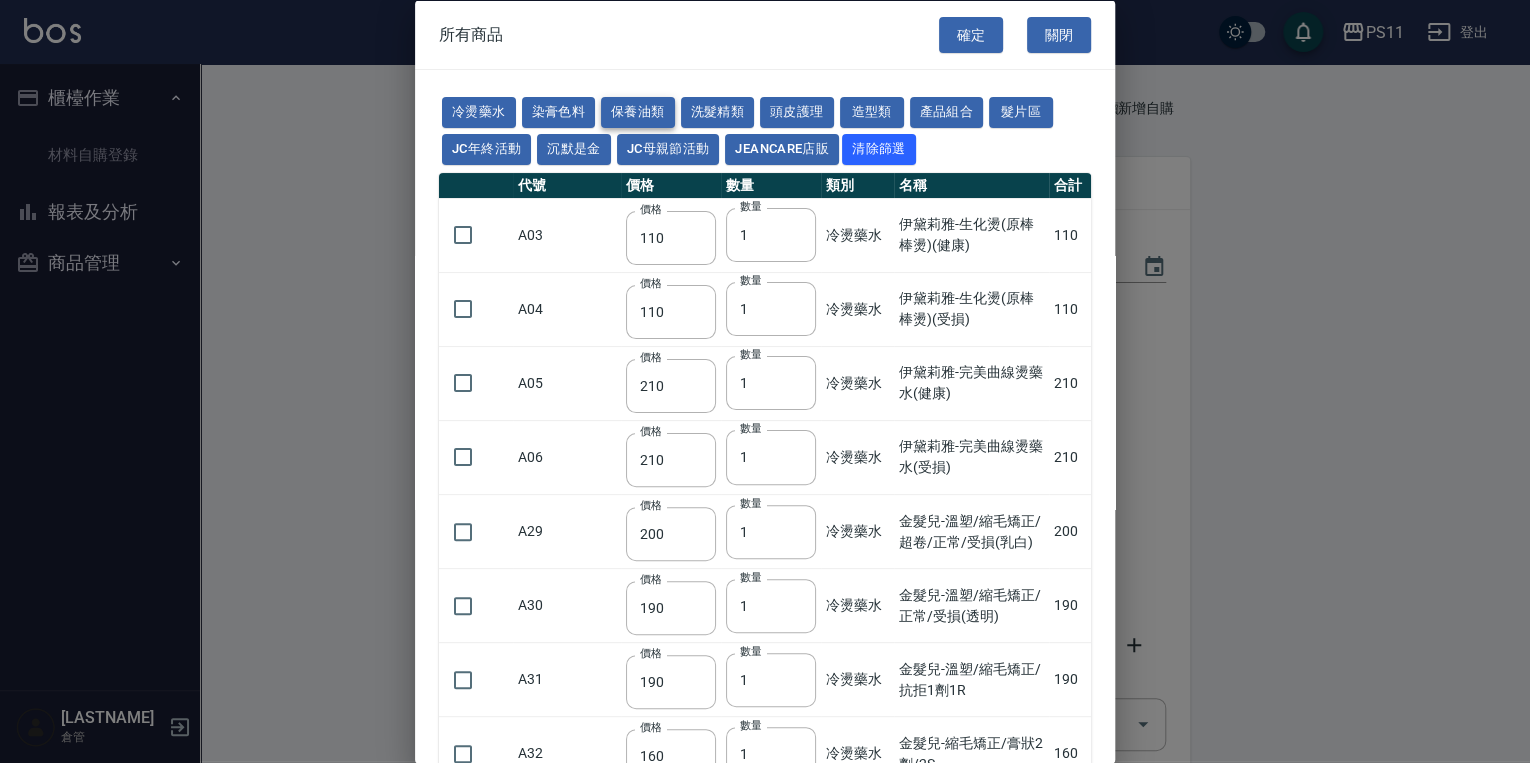 type on "1520" 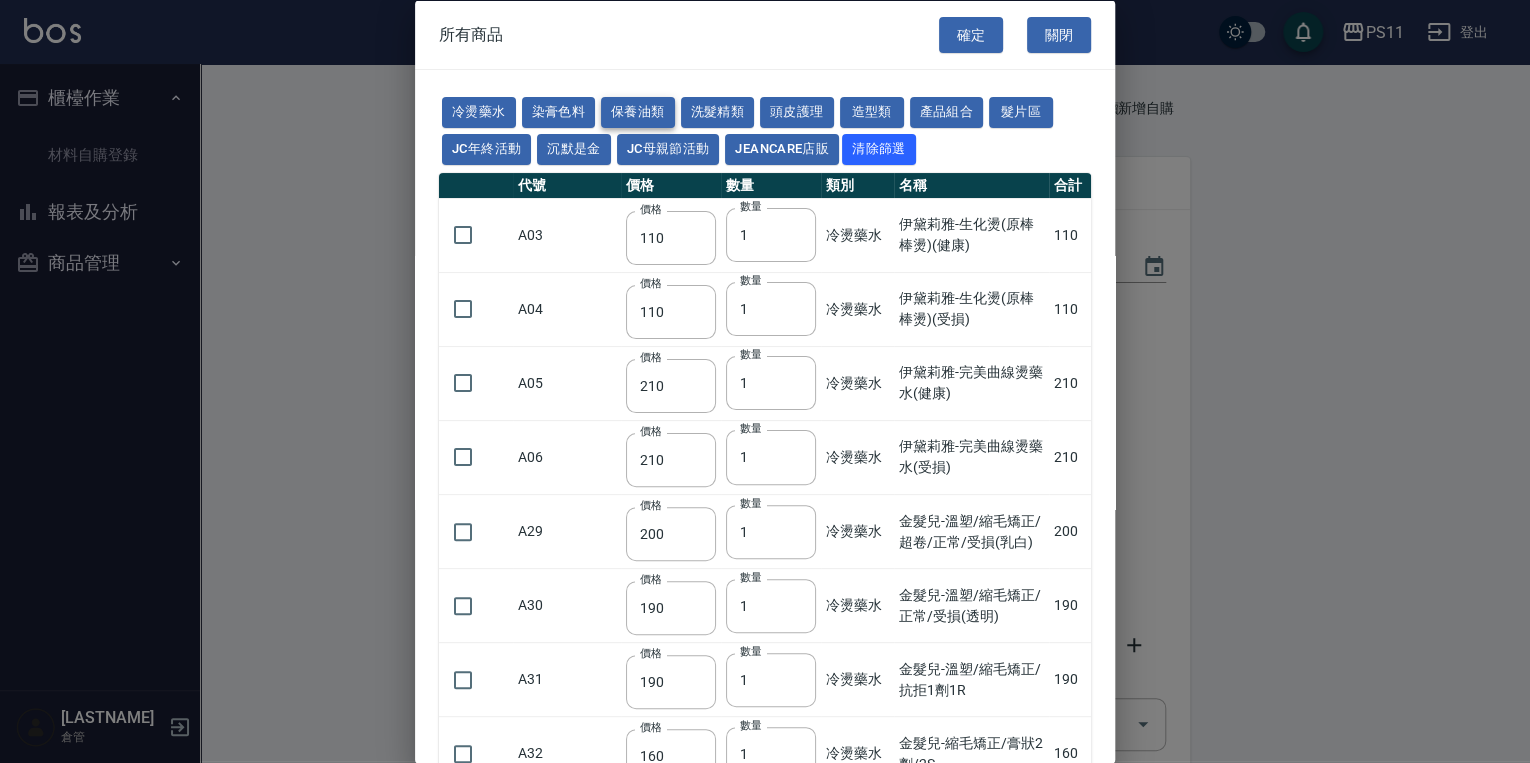 type on "800" 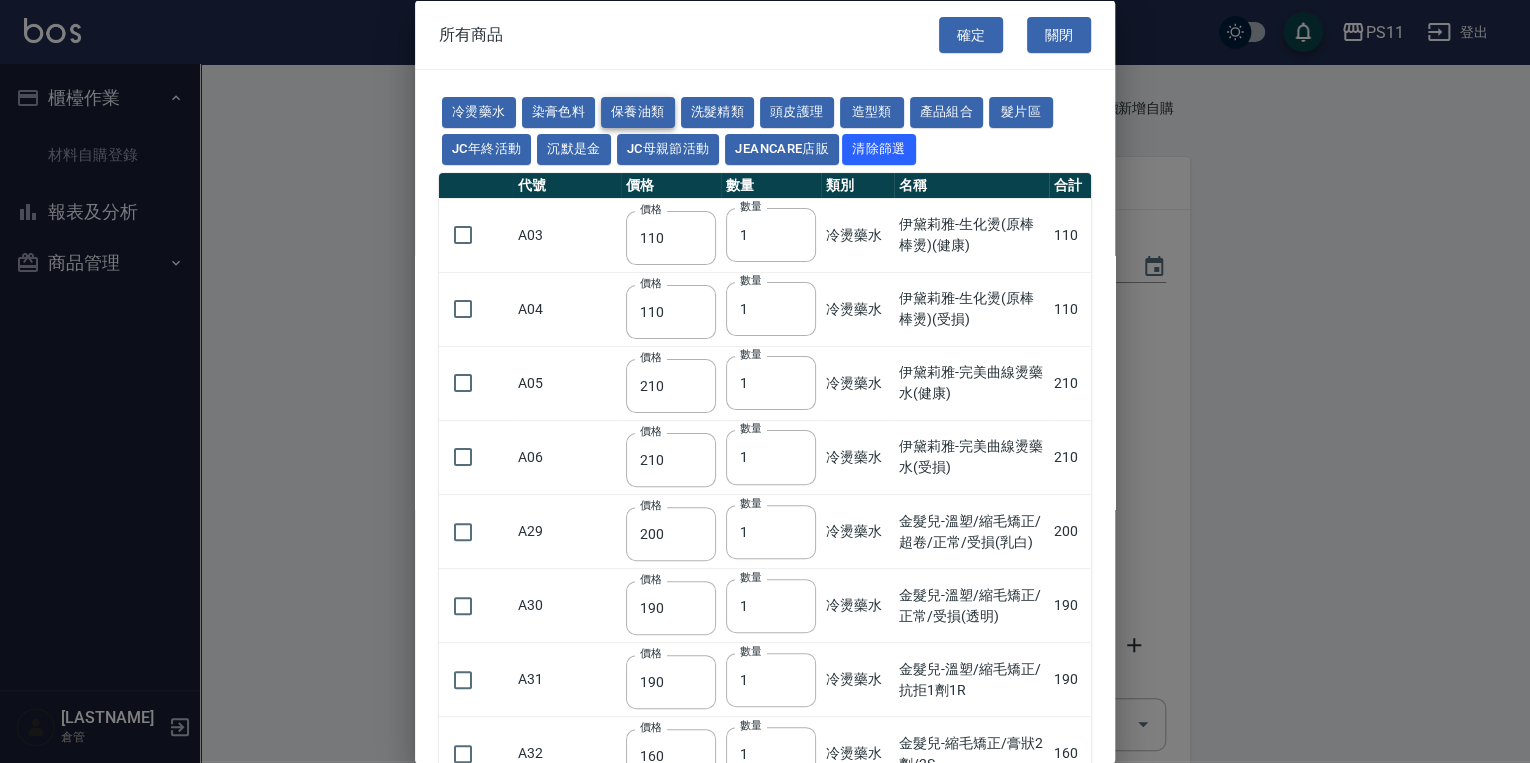 type on "800" 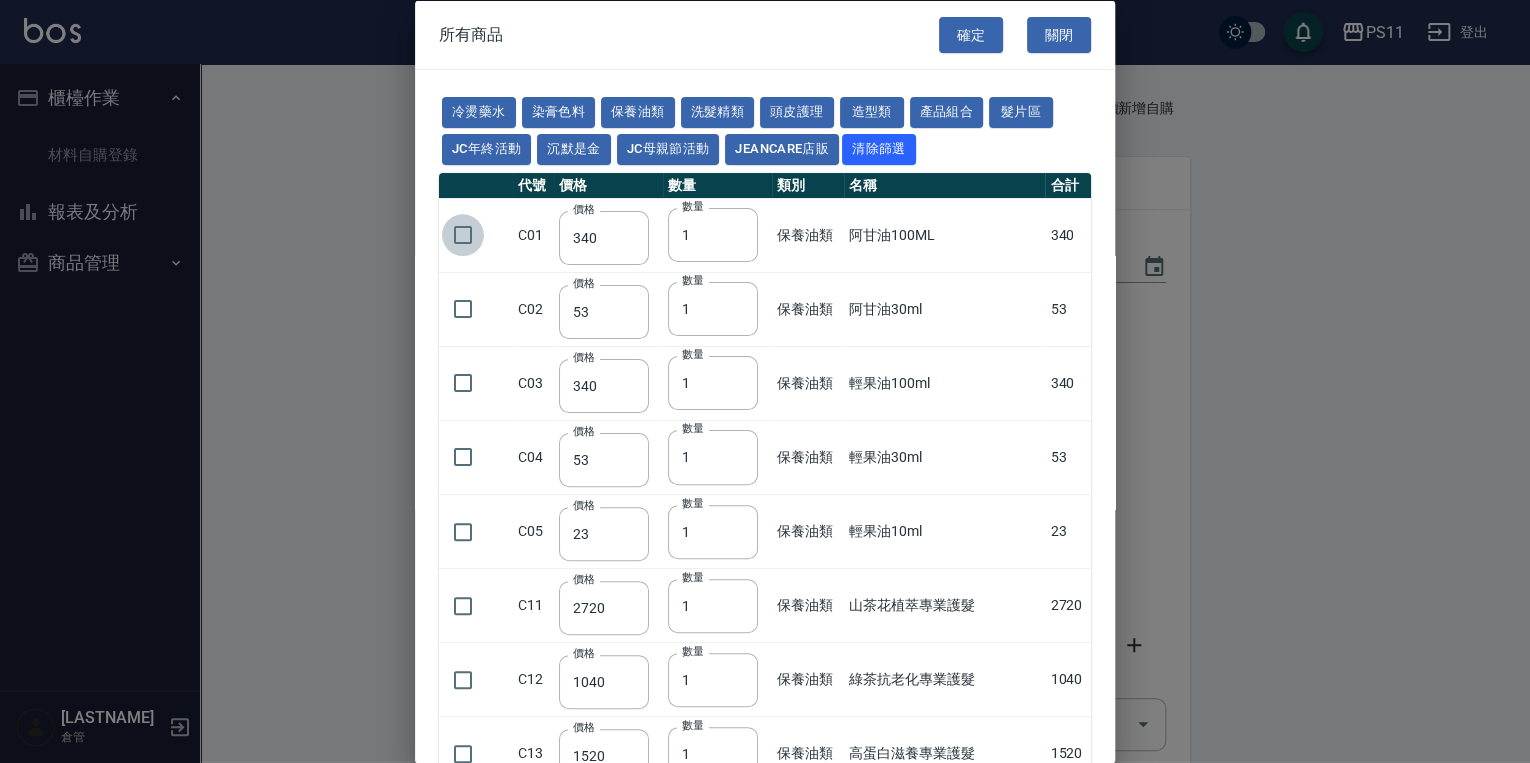 click at bounding box center [463, 235] 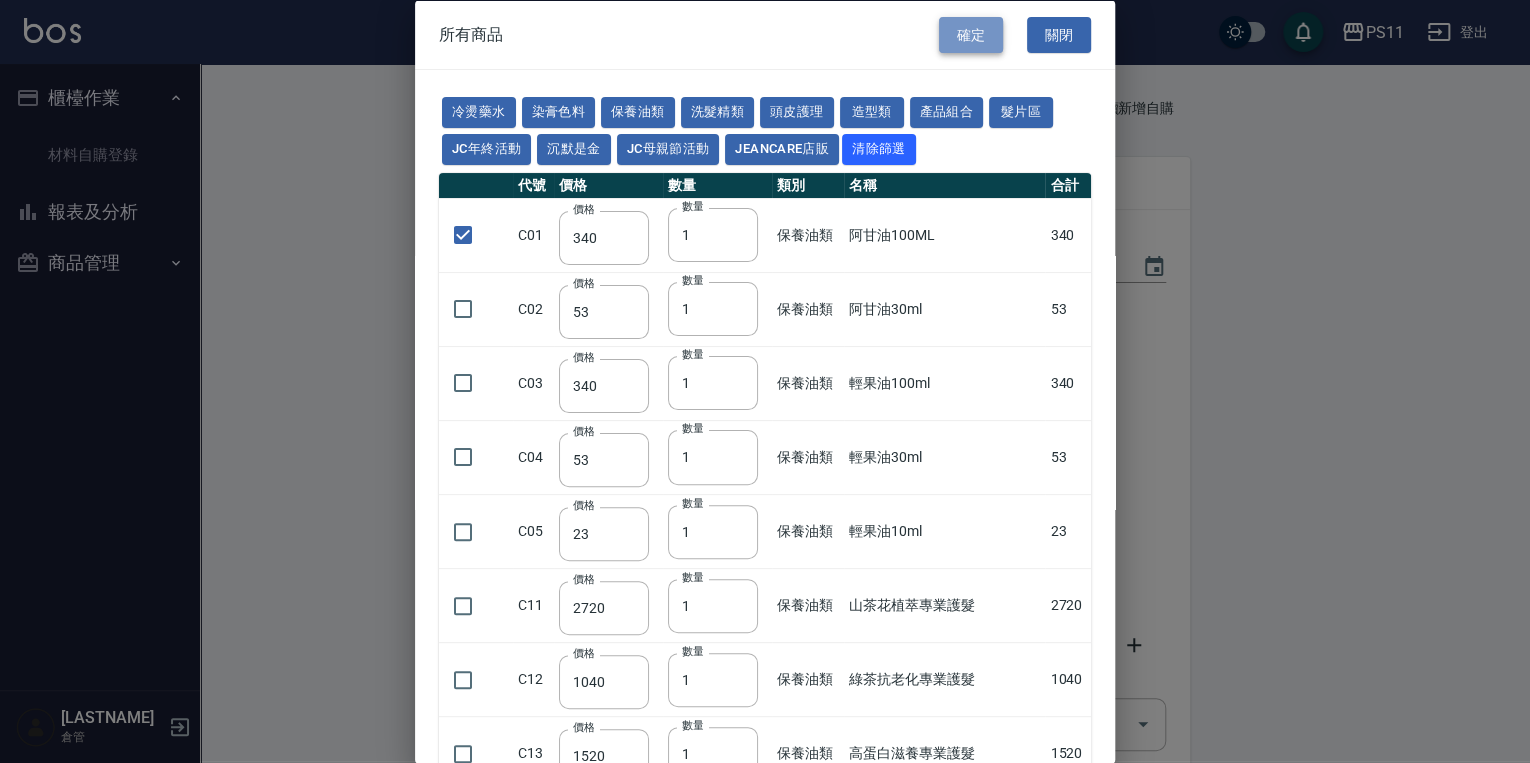click on "確定" at bounding box center [971, 34] 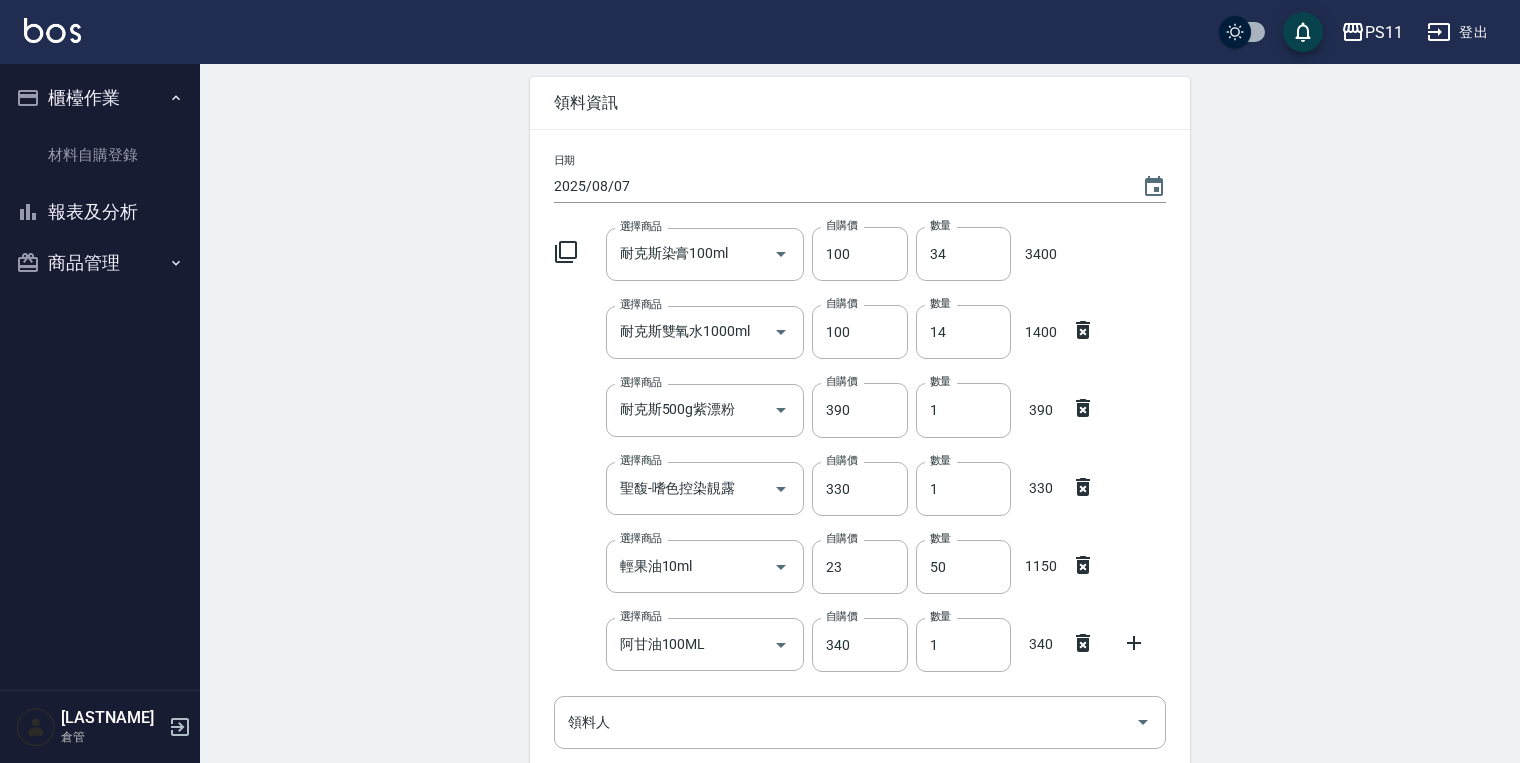 scroll, scrollTop: 320, scrollLeft: 0, axis: vertical 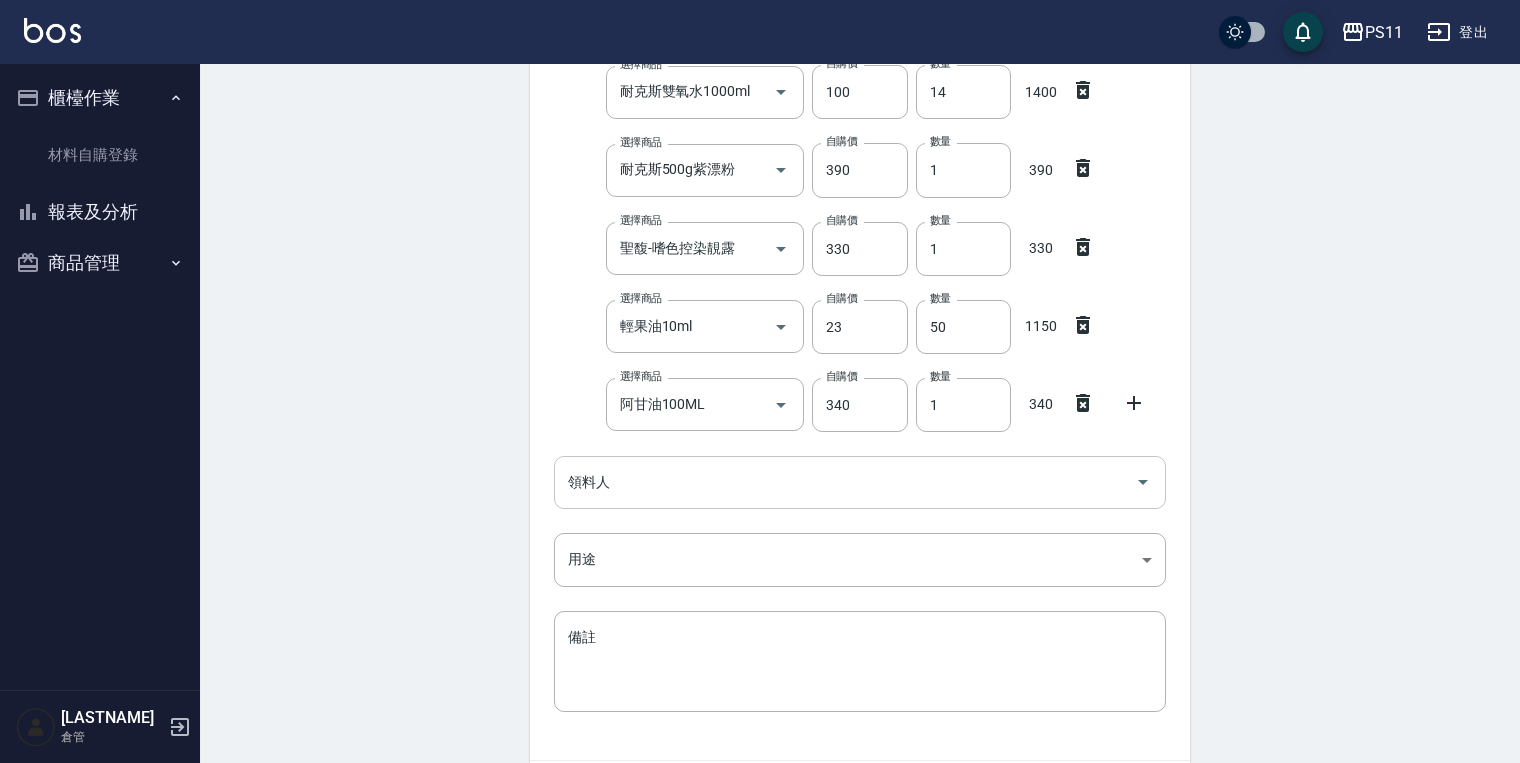 click on "領料人" at bounding box center [845, 482] 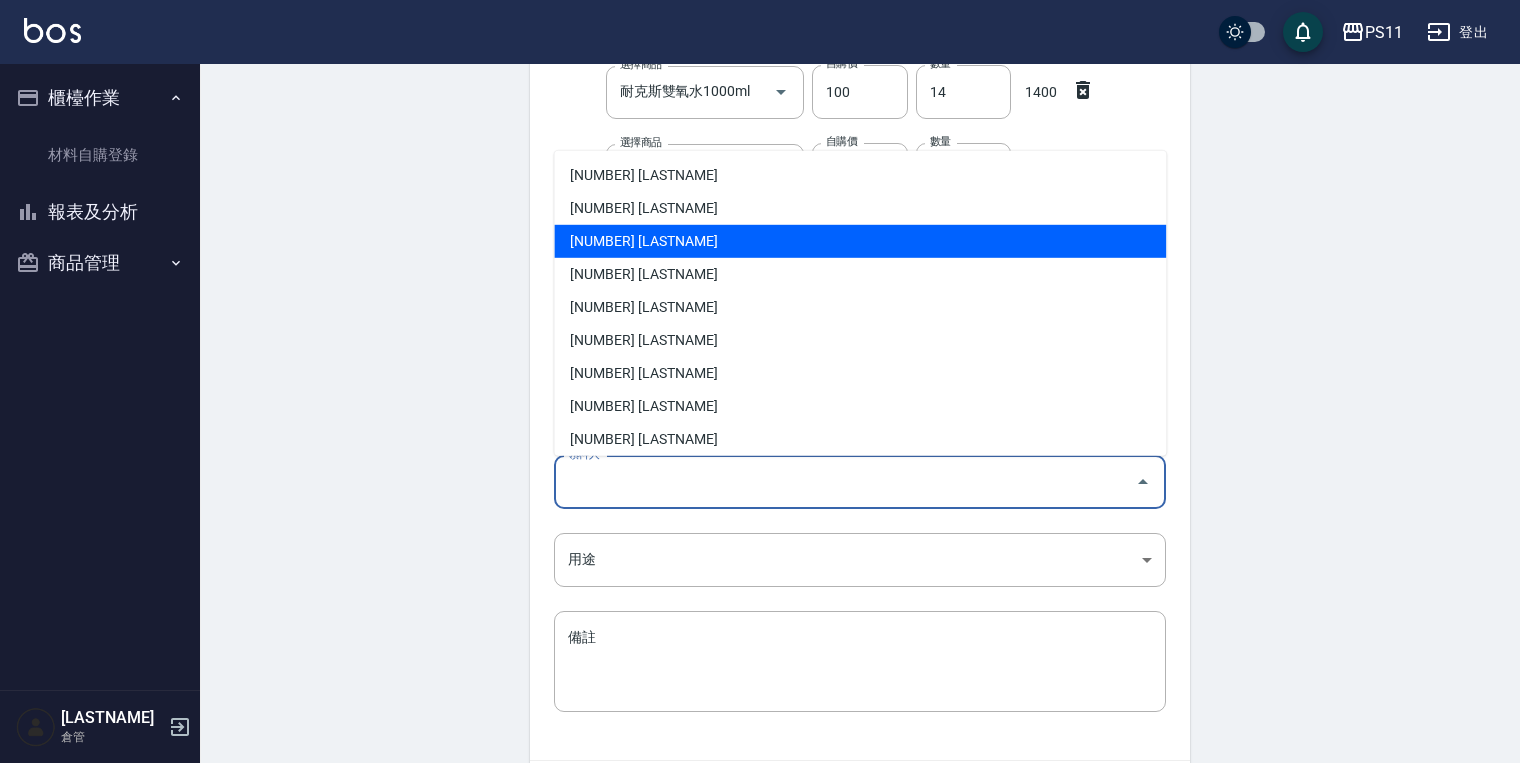 click on "[NUMBER] [LASTNAME]" at bounding box center (860, 241) 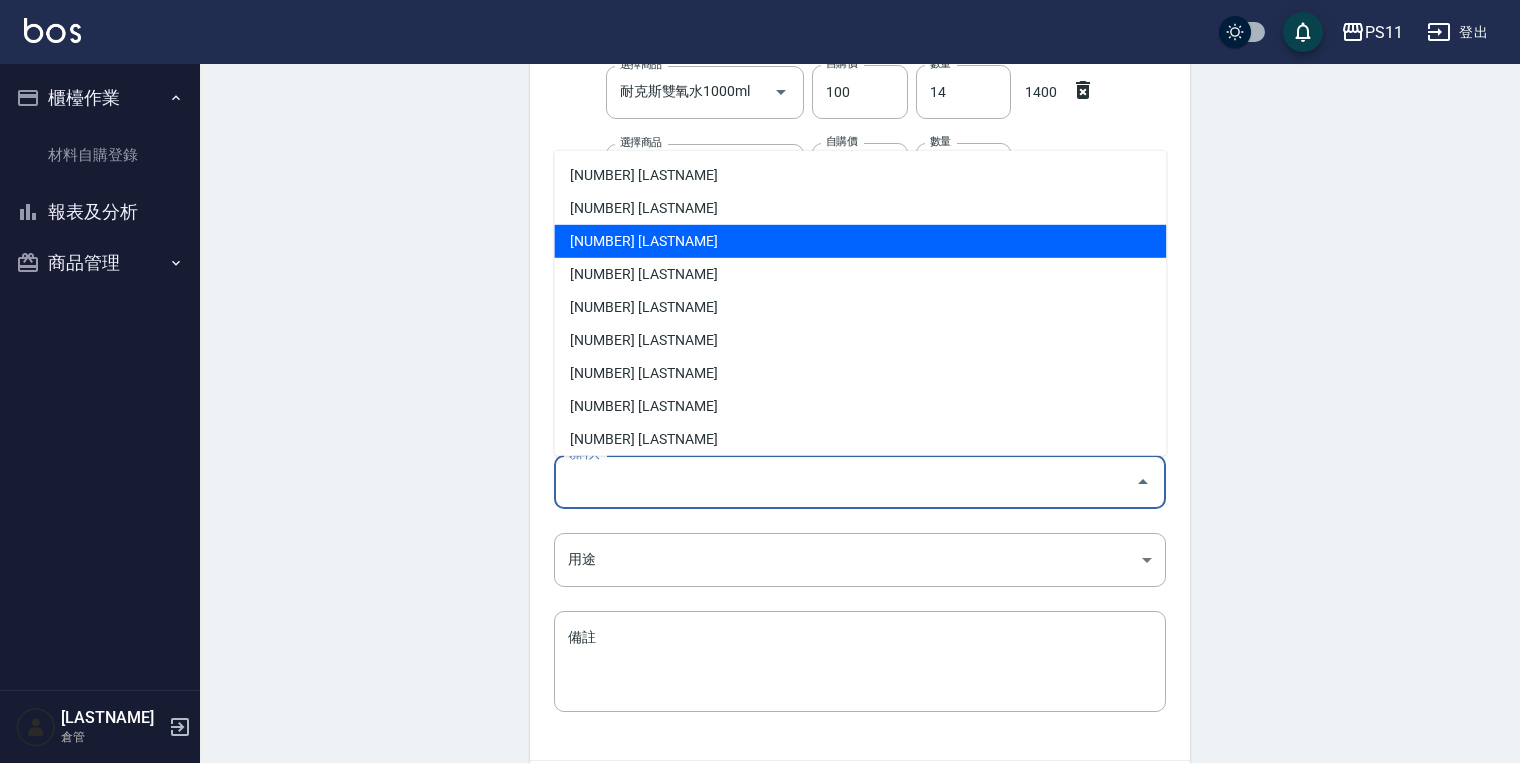 type on "[LASTNAME]" 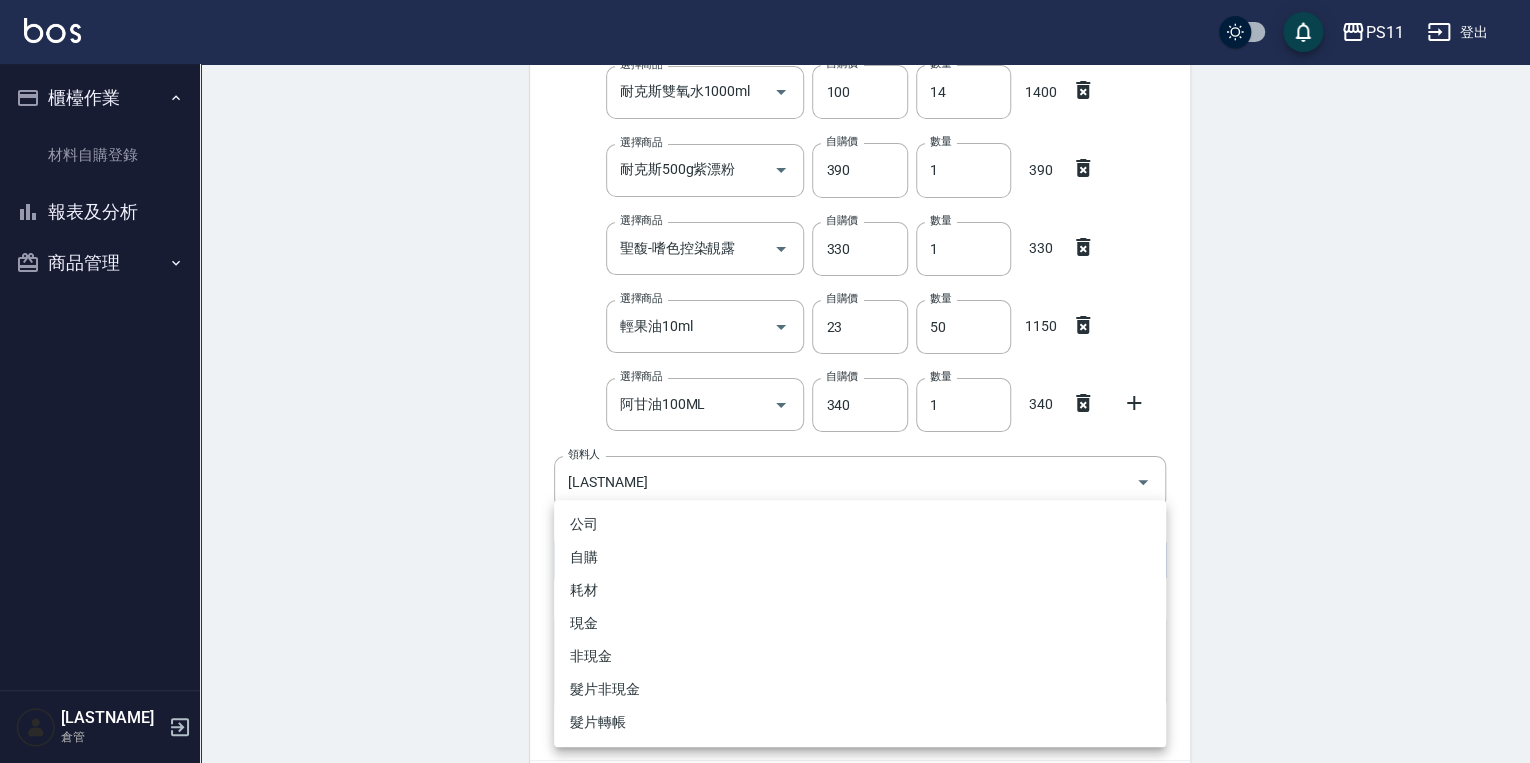 click on "PS11 登出 櫃檯作業 材料自購登錄 報表及分析 報表目錄 商品消耗明細 商品進銷貨報表 商品庫存表 商品庫存盤點表 商品管理 商品分類設定 商品列表 商品進貨作業 廠商列表 盤點作業 [LASTNAME] 倉管 Employee Picking Create 新增材料自購 連續新增自購 領料資訊 日期 [DATE] 選擇商品 耐克斯染膏100ml 選擇商品 自購價 100 自購價 數量 34 數量 3400 選擇商品 耐克斯雙氧水1000ml 選擇商品 自購價 100 自購價 數量 14 數量 1400 選擇商品 耐克斯500g紫漂粉 選擇商品 自購價 390 自購價 數量 1 數量 390 選擇商品 聖馥-嗜色控染靚露 選擇商品 自購價 330 自購價 數量 1 數量 330 選擇商品 輕果油10ml 選擇商品 自購價 23 自購價 數量 50 數量 1150 選擇商品 阿甘油100ML 選擇商品 自購價 340 自購價 數量 1 數量 340 領料人 [LASTNAME] 領料人 用途 ​ 用途 備註 x 備註 合計： 7010 新增 公司 自購 耗材 現金 非現金" at bounding box center (765, 287) 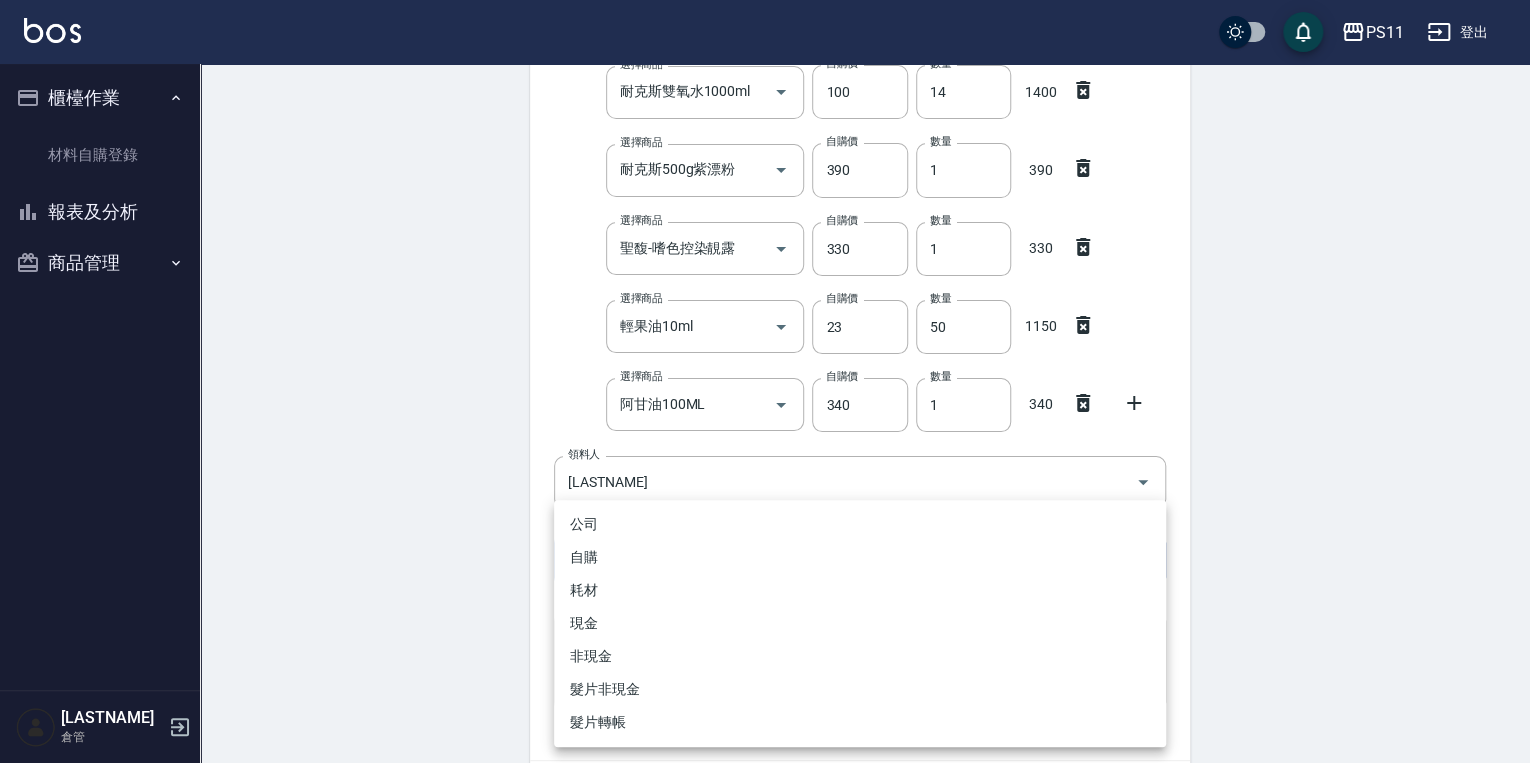 click on "自購" at bounding box center (860, 557) 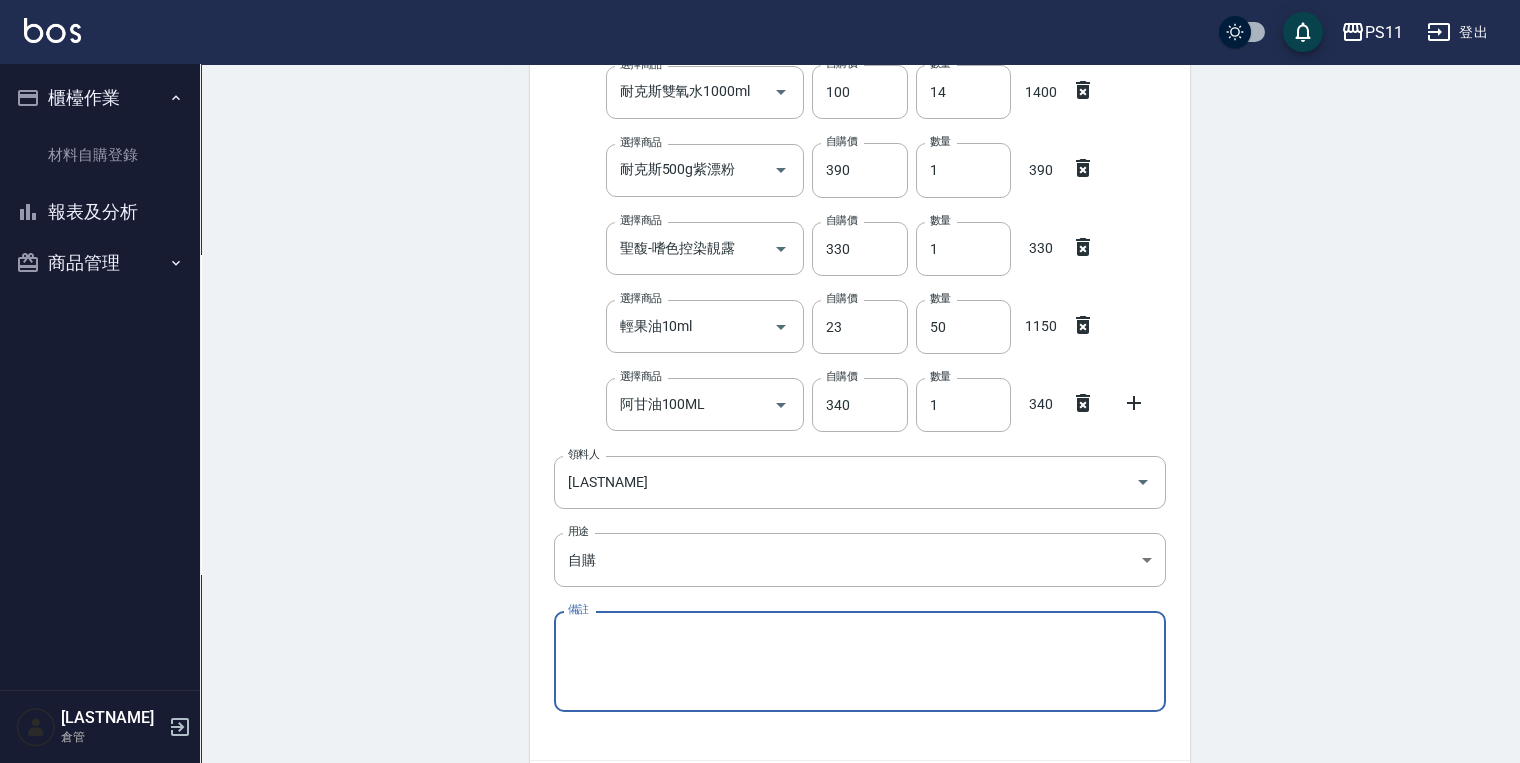 scroll, scrollTop: 453, scrollLeft: 0, axis: vertical 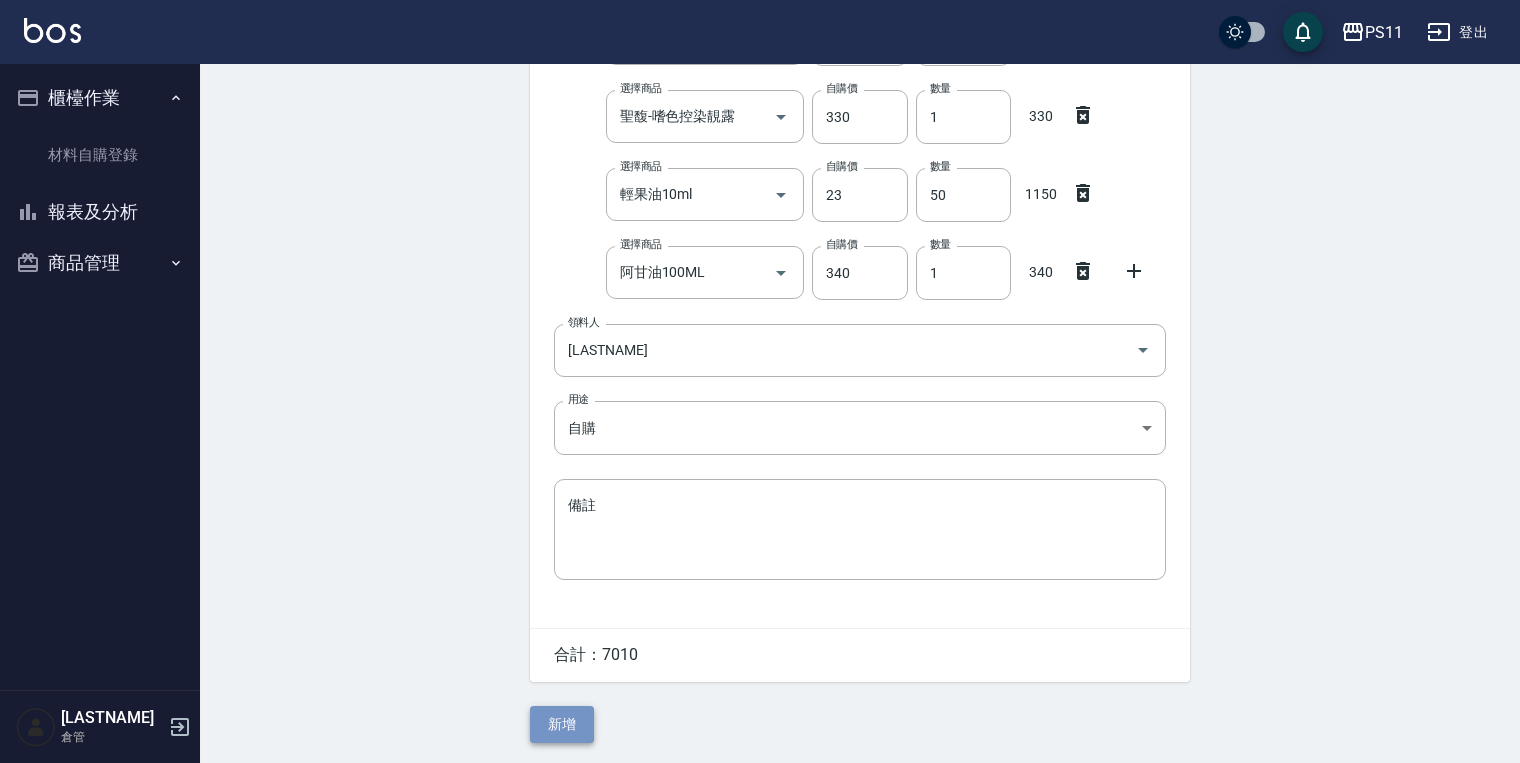 click on "新增" at bounding box center [562, 724] 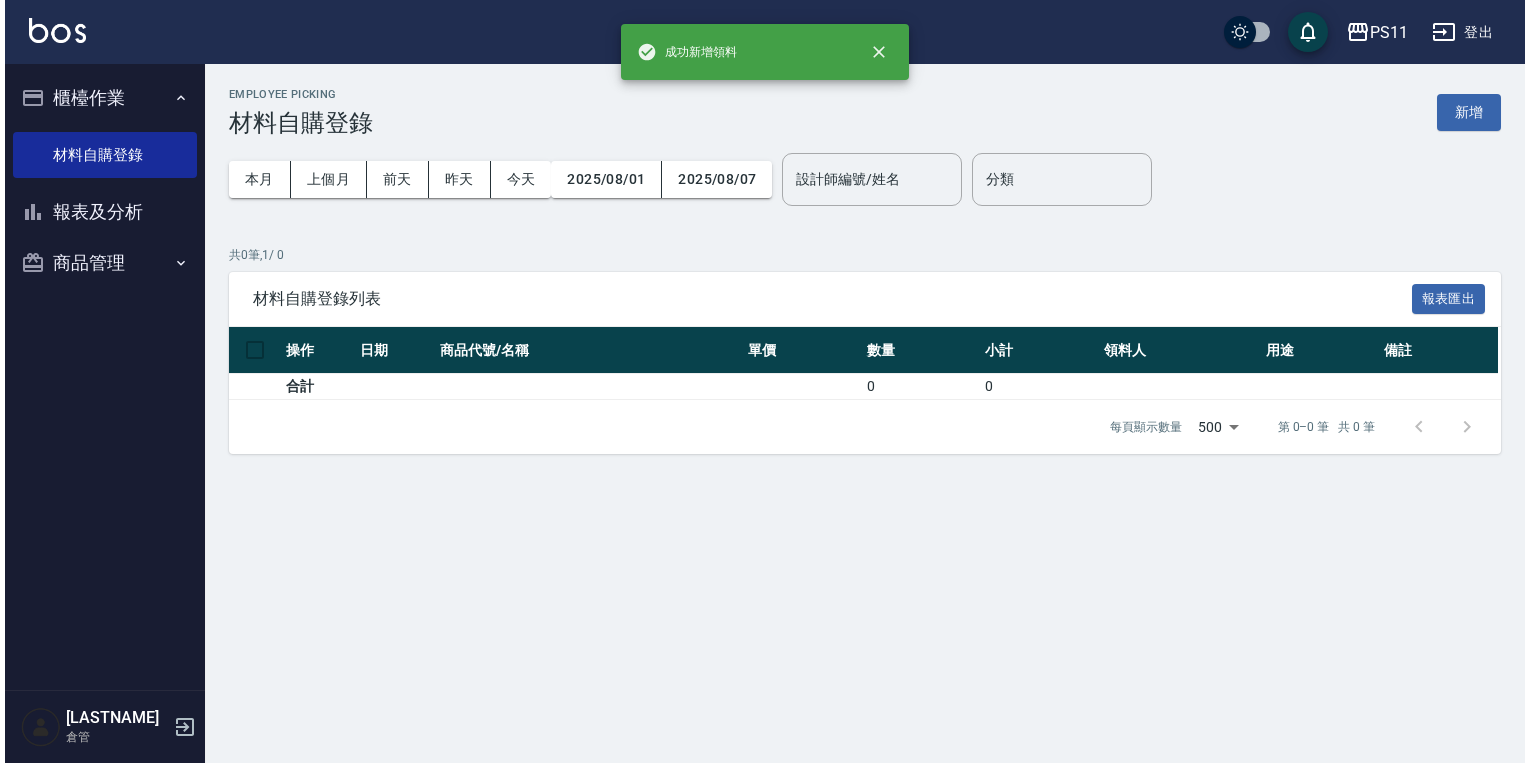 scroll, scrollTop: 0, scrollLeft: 0, axis: both 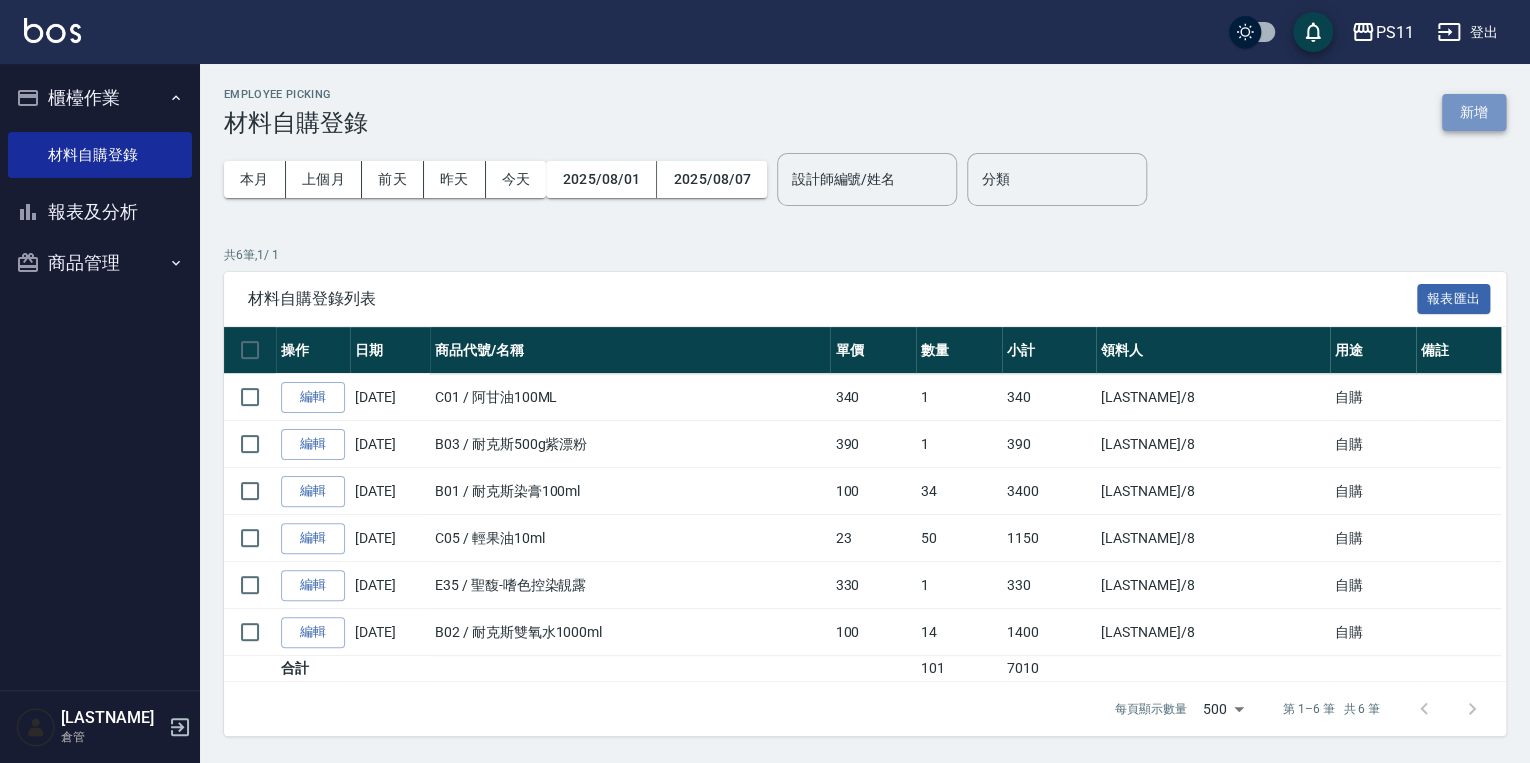 click on "新增" at bounding box center (1474, 112) 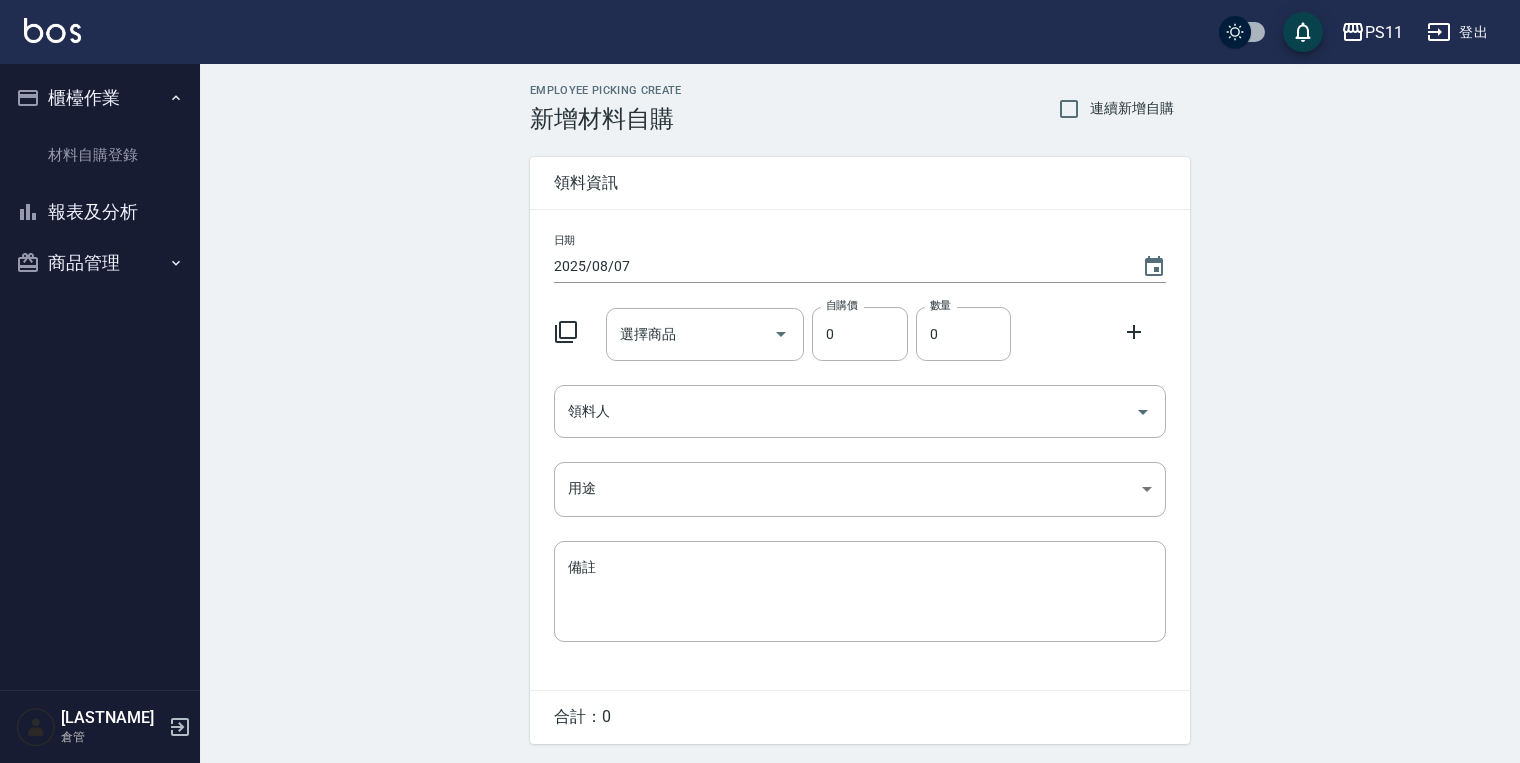 click 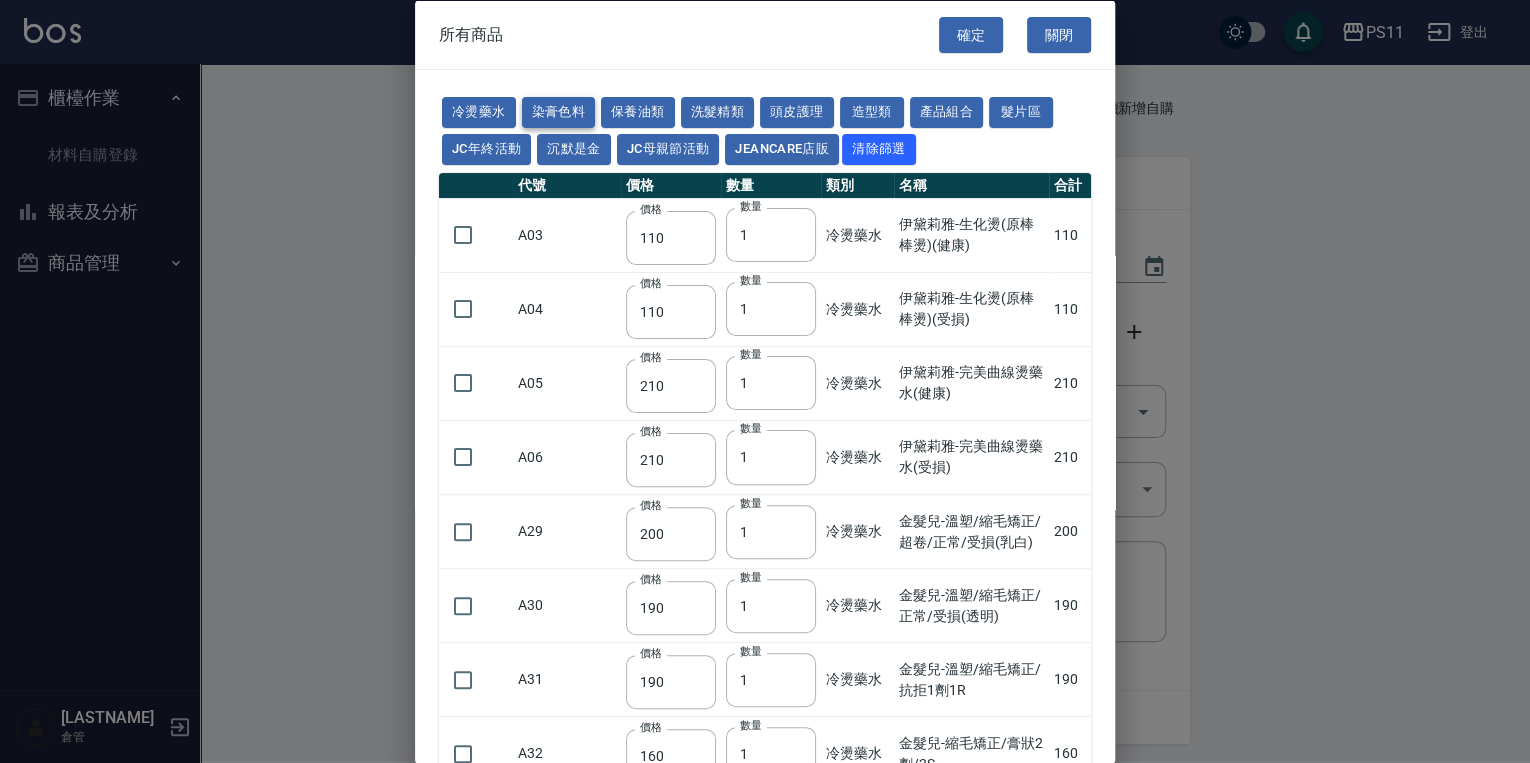 click on "染膏色料" at bounding box center [559, 112] 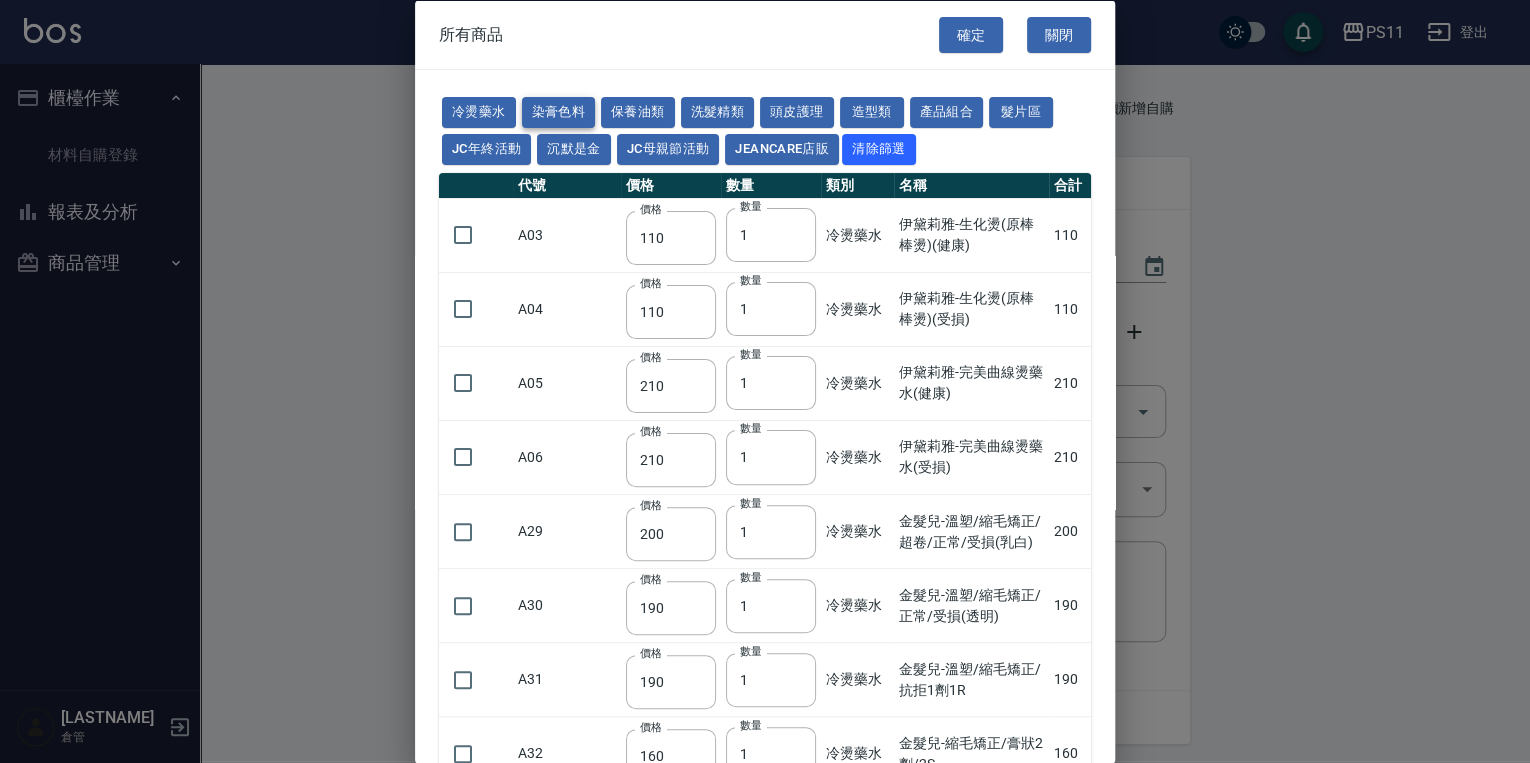 type on "100" 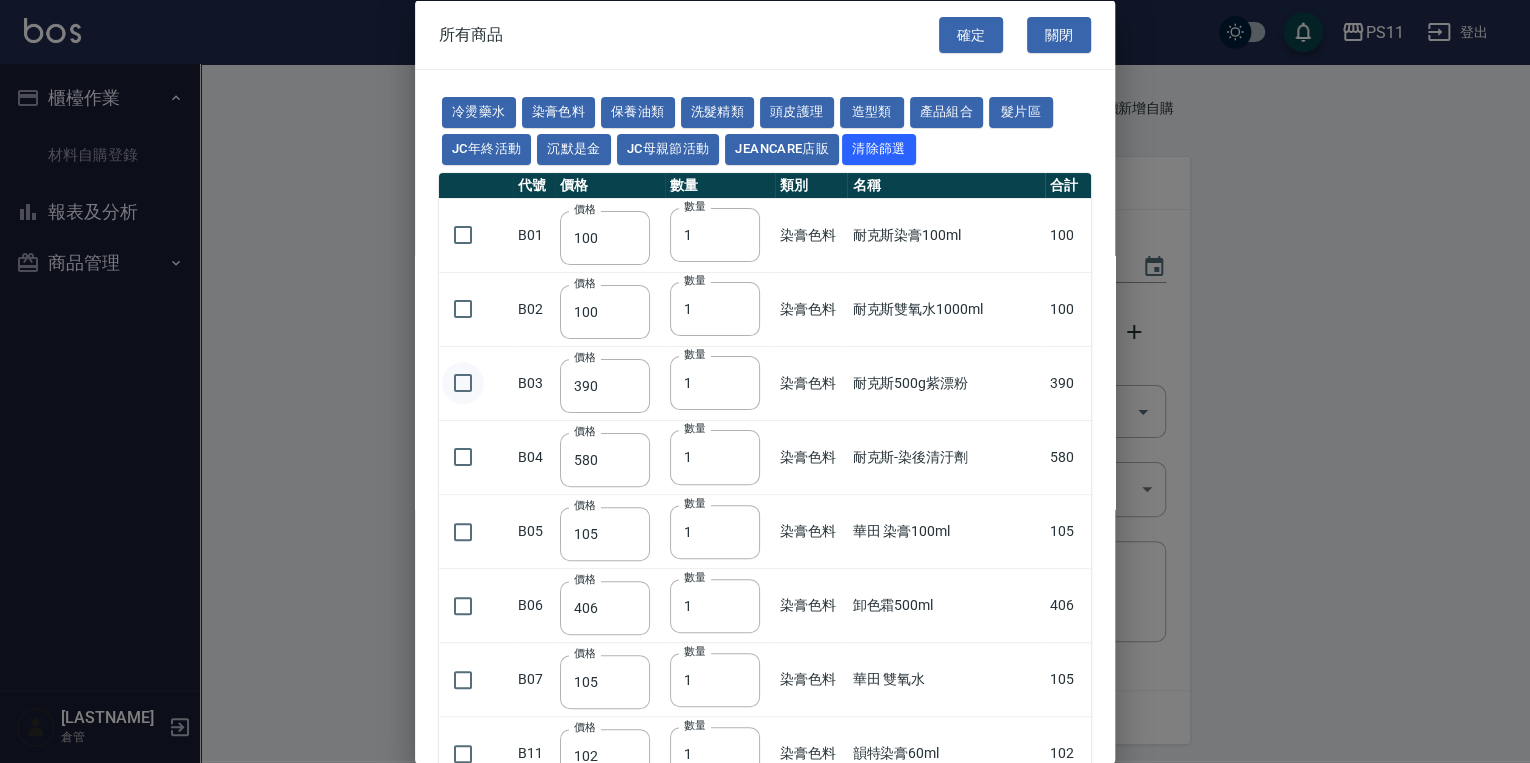 click at bounding box center [463, 383] 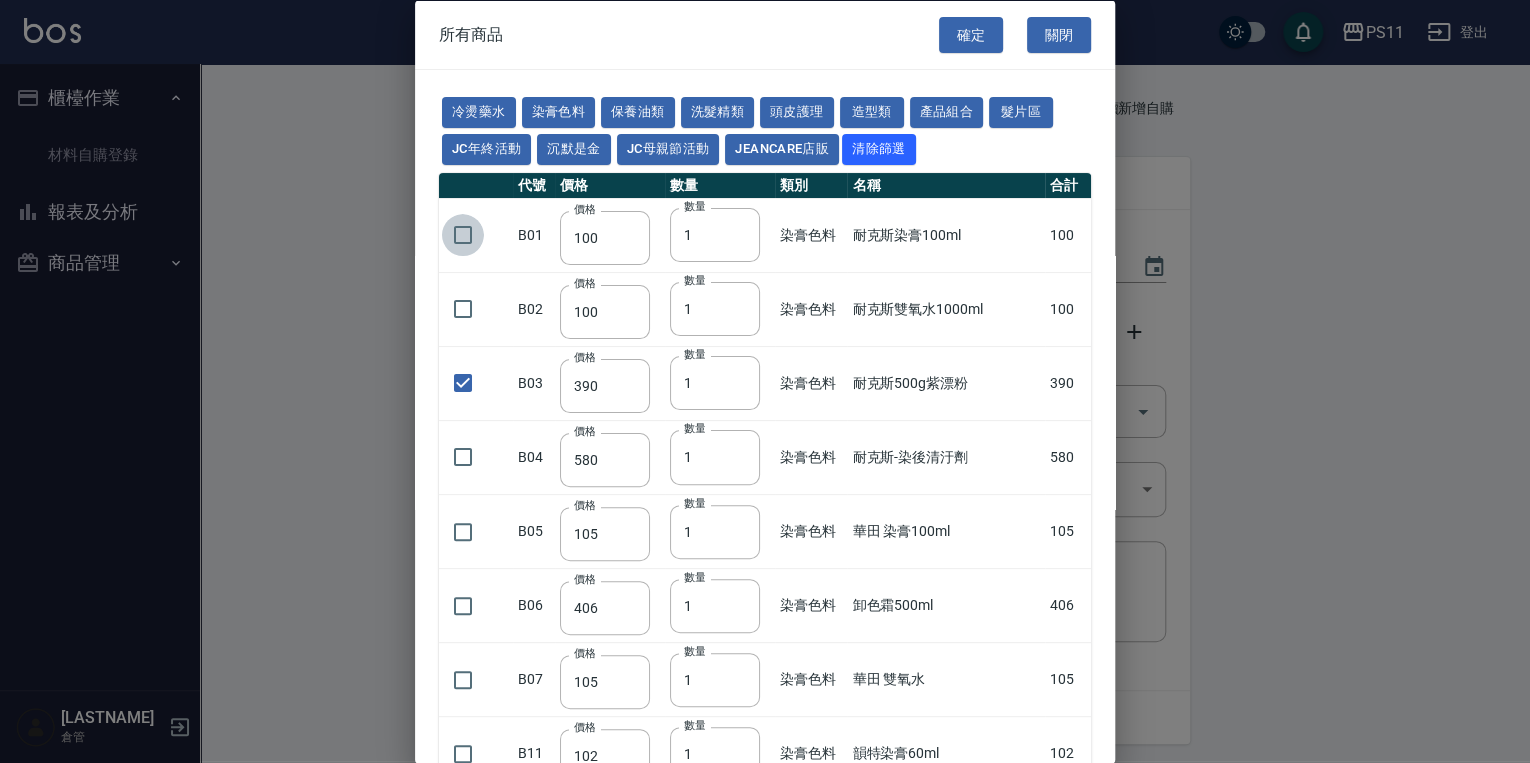 click at bounding box center [463, 235] 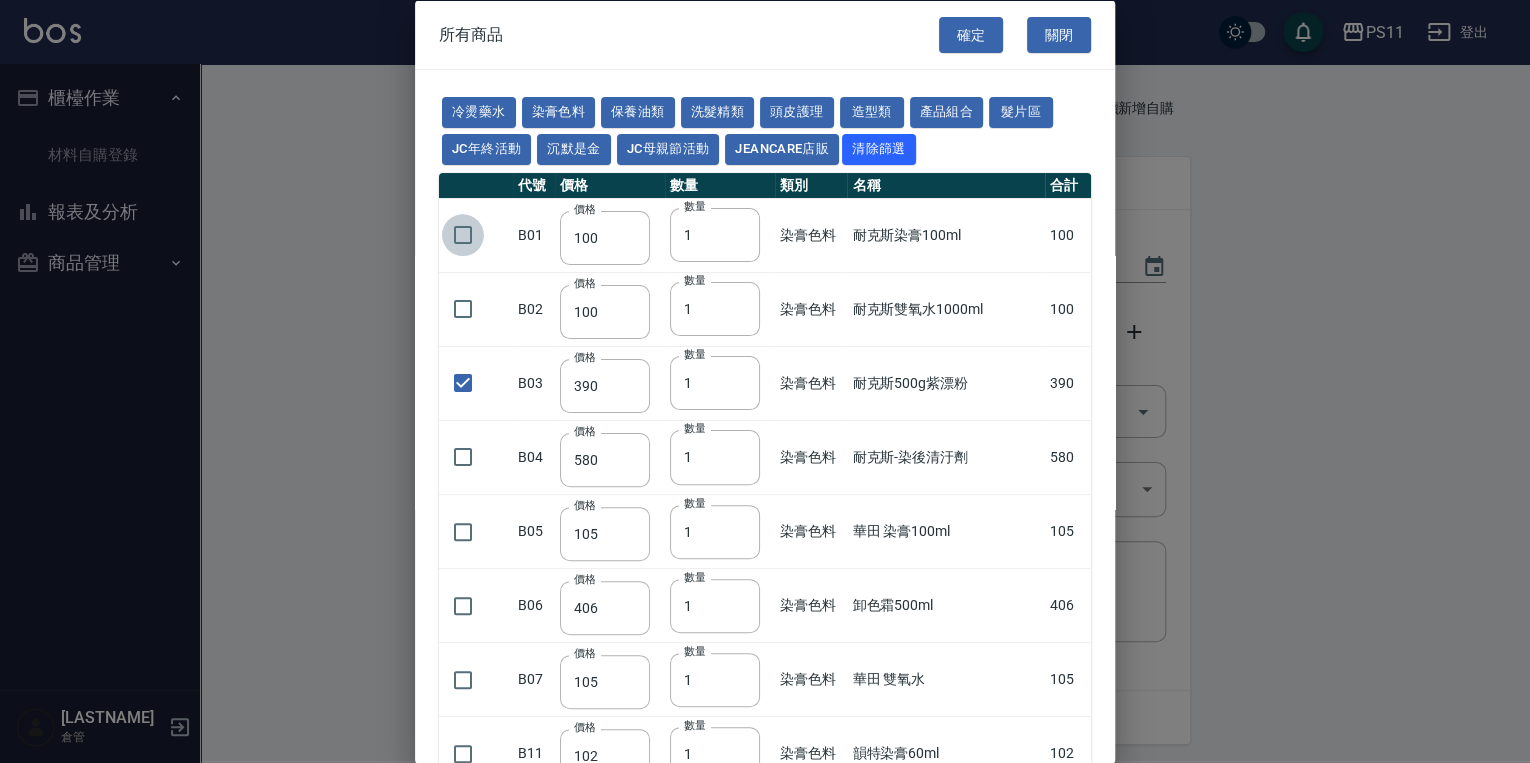 checkbox on "true" 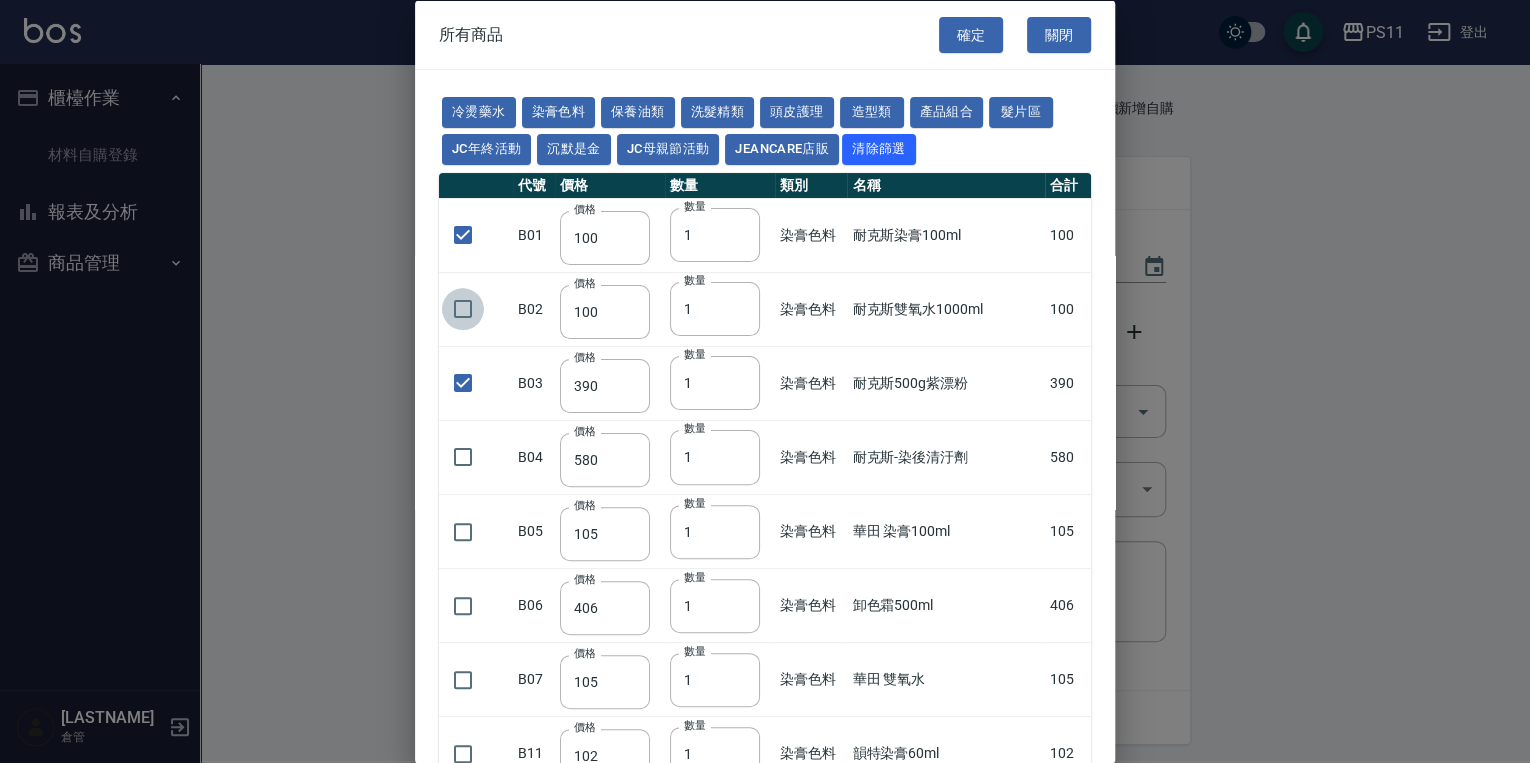 click at bounding box center [463, 309] 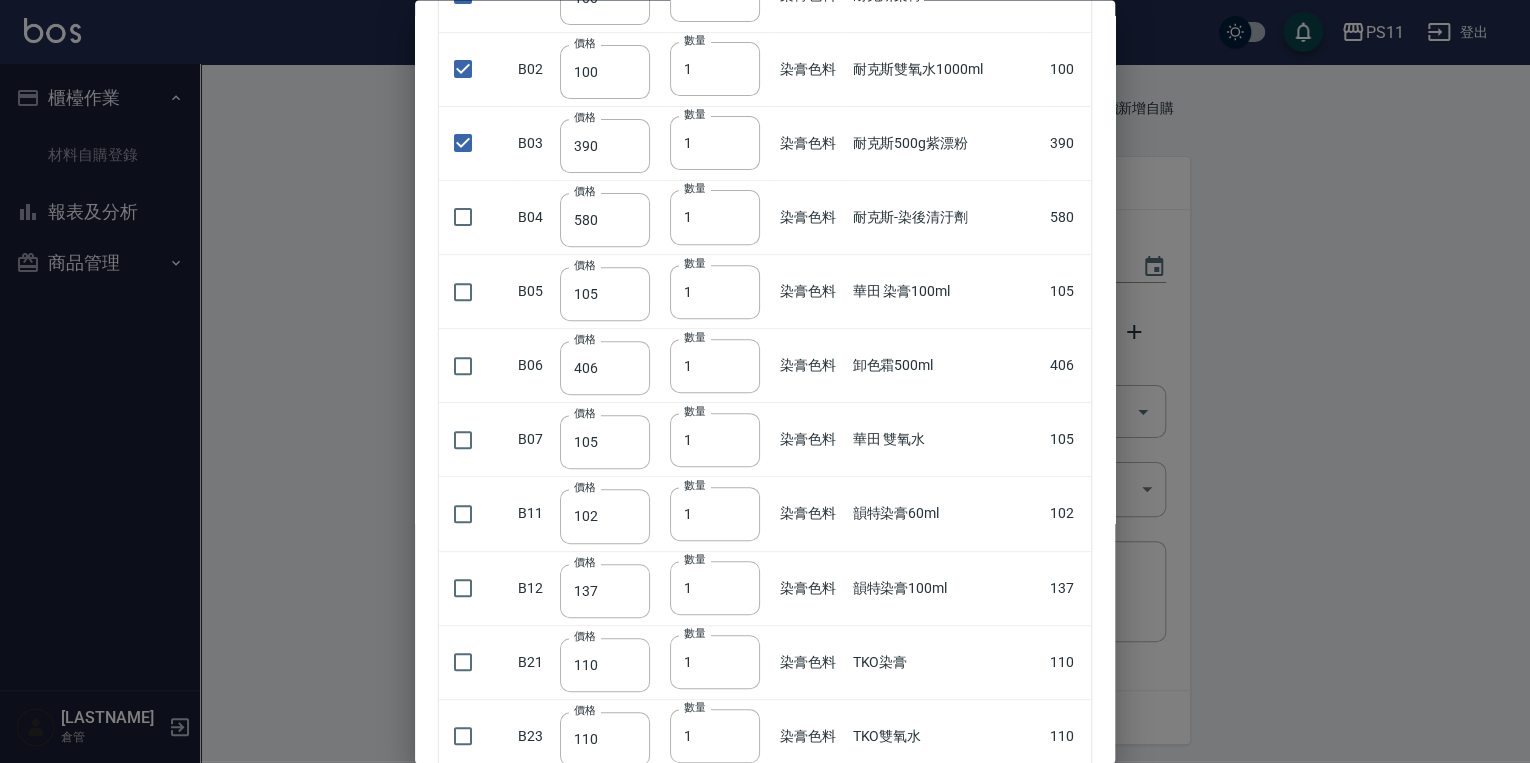 scroll, scrollTop: 240, scrollLeft: 0, axis: vertical 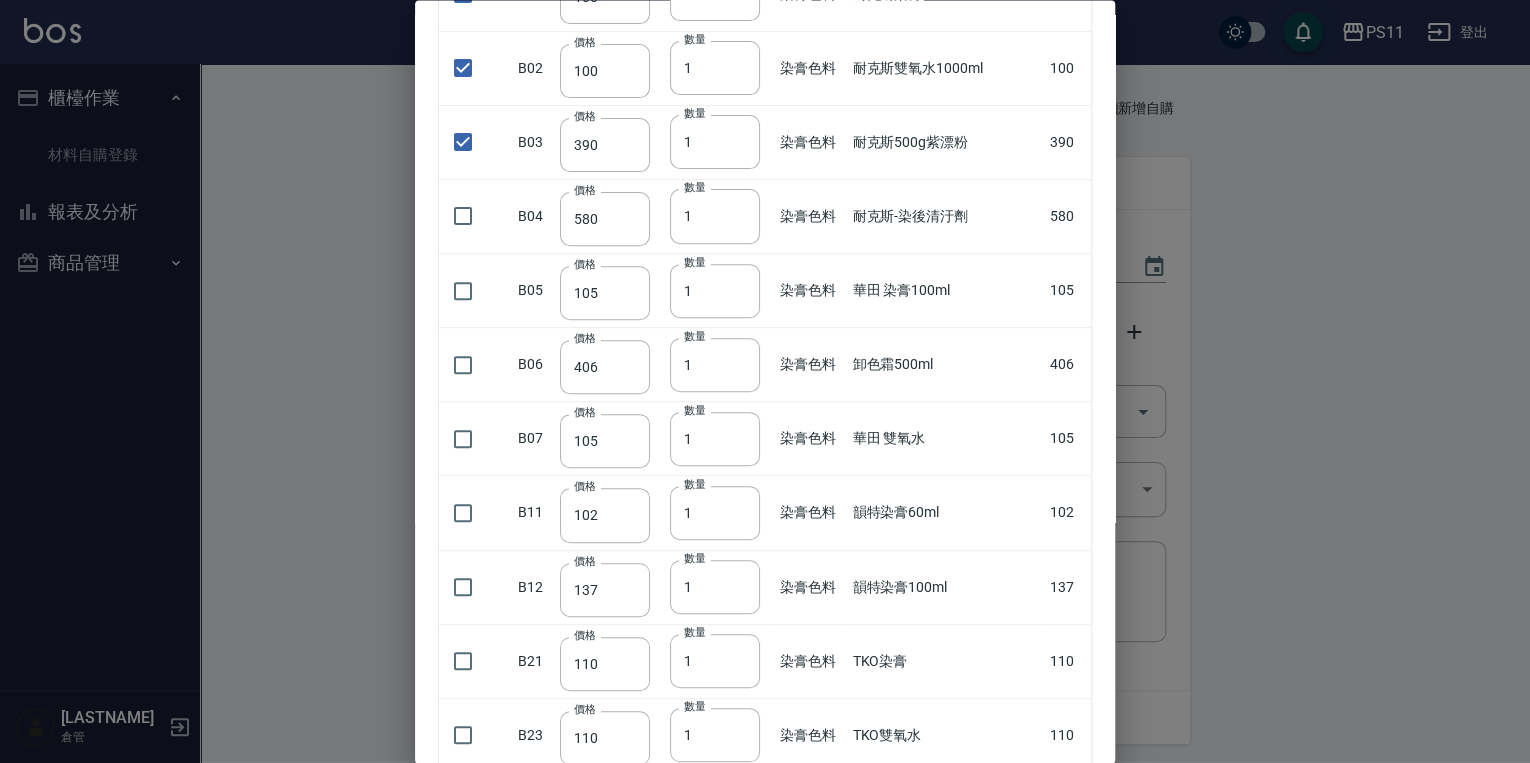 click on "冷燙藥水 染膏色料 保養油類 洗髮精類 頭皮護理 造型類 產品組合 髮片區 JC年終活動 沉默是金 JC母親節活動 JeanCare店販 清除篩選 代號 價格 數量 類別 名稱 合計 B01 價格 100 價格 數量 1 數量 染膏色料 耐克斯染膏100ml 100 B02 價格 100 價格 數量 1 數量 染膏色料 耐克斯雙氧水1000ml 100 B03 價格 390 價格 數量 1 數量 染膏色料 耐克斯500g紫漂粉 390 B04 價格 580 價格 數量 1 數量 染膏色料 耐克斯-染後清汙劑 580 B05 價格 105 價格 數量 1 數量 染膏色料 華田 染膏100ml 105 B06 價格 406 價格 數量 1 數量 染膏色料 卸色霜500ml 406 B07 價格 105 價格 數量 1 數量 染膏色料 華田 雙氧水 105 B11 價格 102 價格 數量 1 數量 染膏色料 韻特染膏60ml 102 B12 價格 137 價格 數量 1 數量 染膏色料 韻特染膏100ml 137 B21 價格 110 價格 數量 1 數量 染膏色料 TKO染膏 110 B23 價格 110 價格 數量 1 數量 染膏色料 TKO雙氧水 110 1" at bounding box center (765, 758) 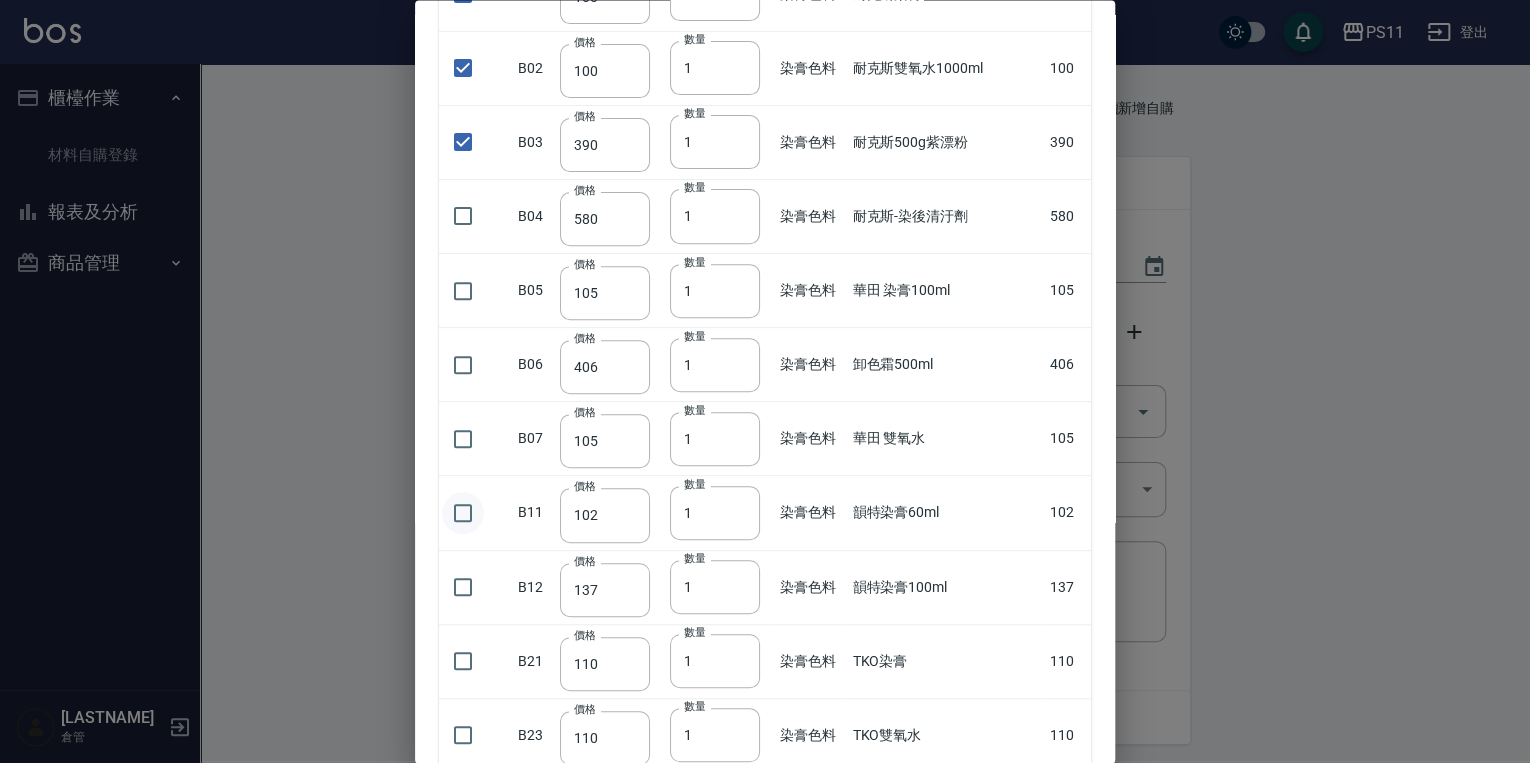 click at bounding box center [463, 513] 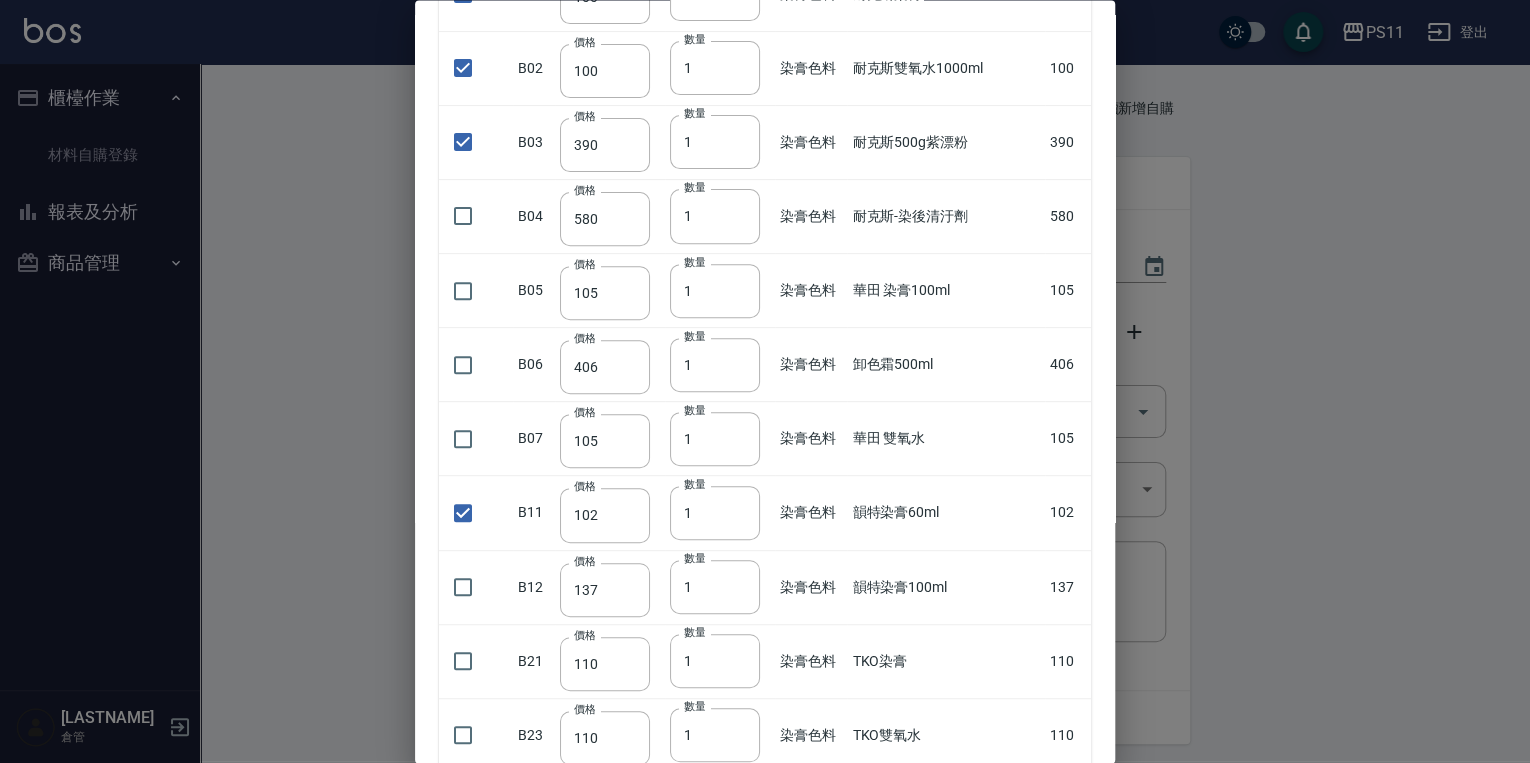 drag, startPoint x: 1027, startPoint y: 590, endPoint x: 937, endPoint y: 360, distance: 246.98178 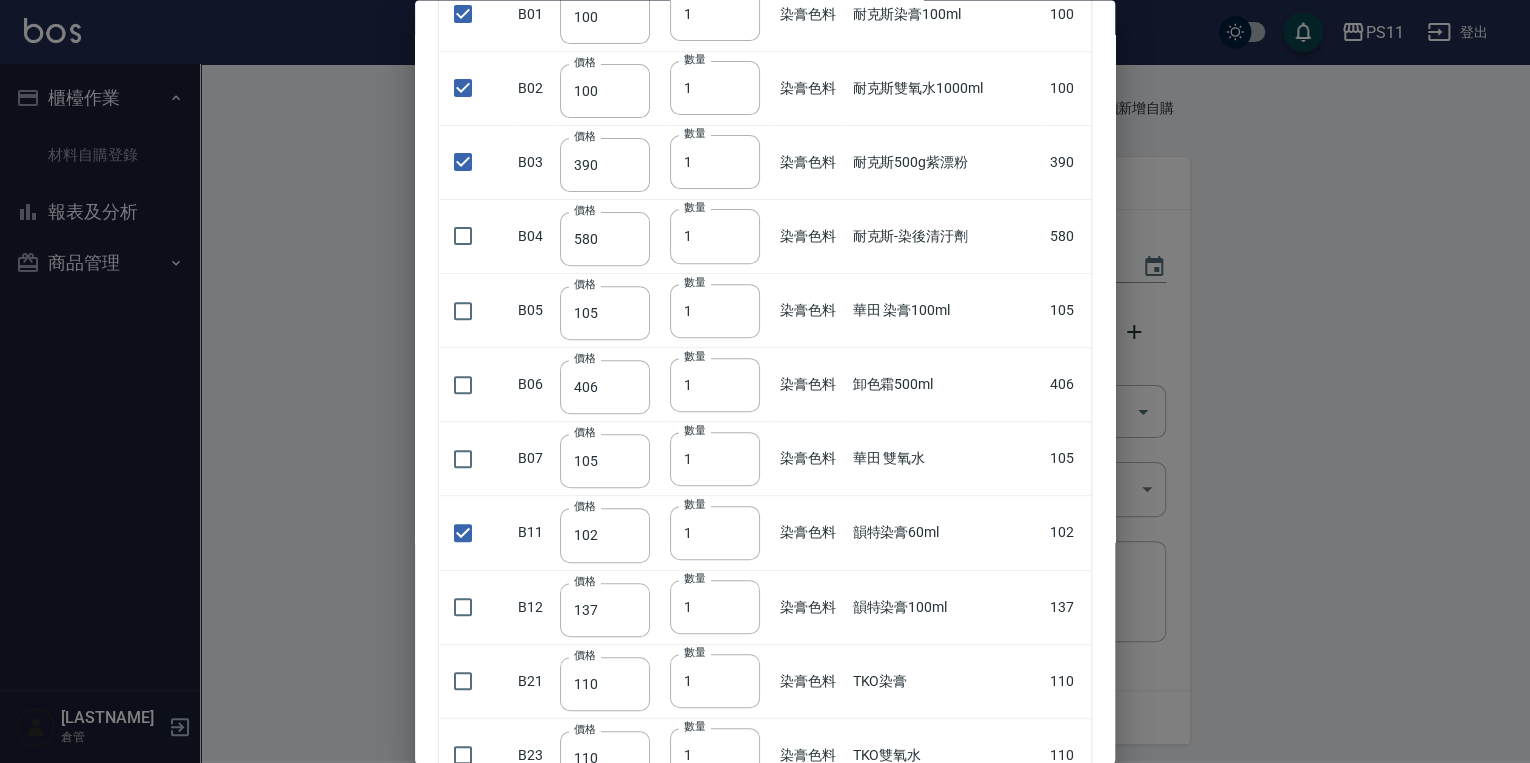 drag, startPoint x: 884, startPoint y: 205, endPoint x: 903, endPoint y: 183, distance: 29.068884 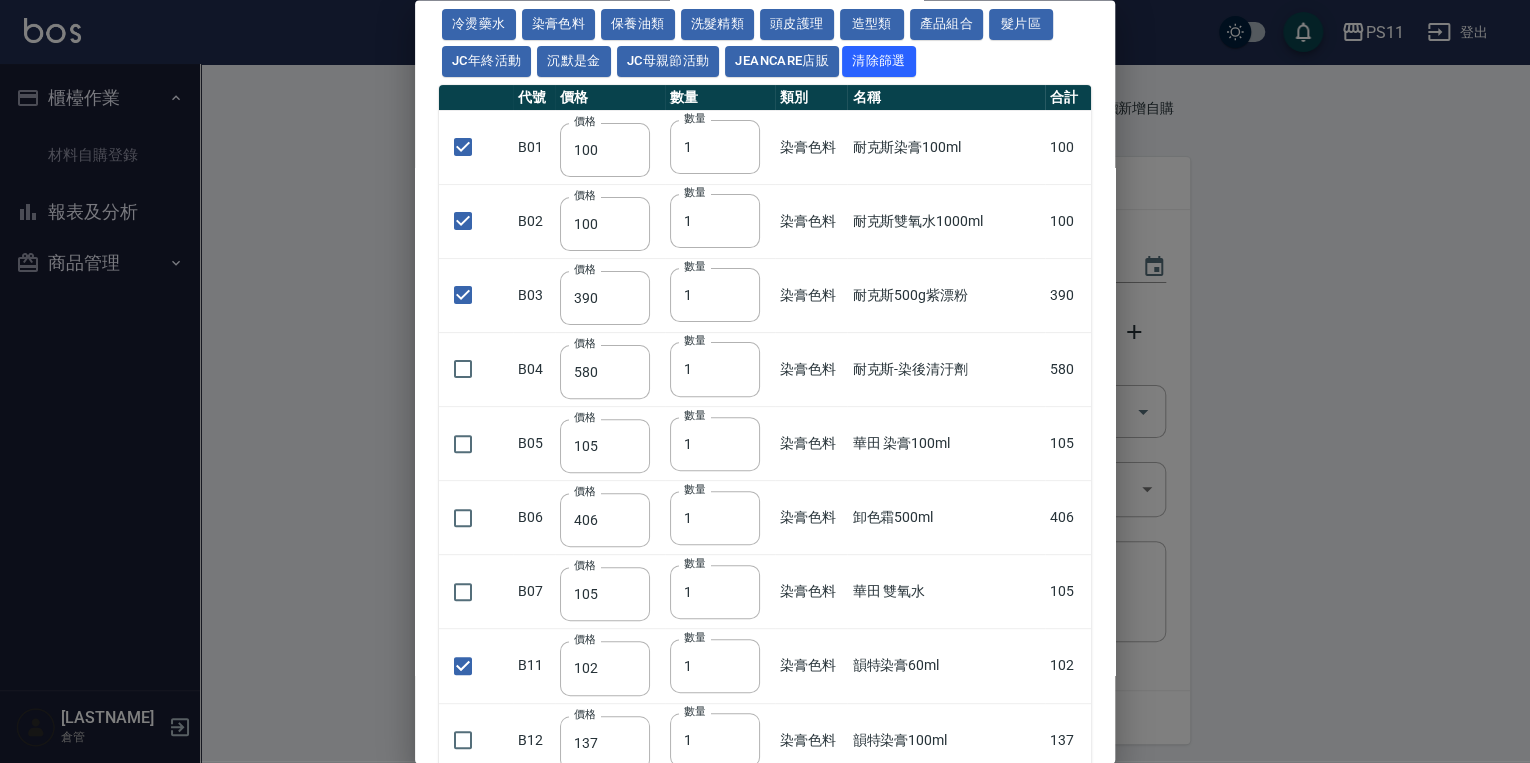 scroll, scrollTop: 0, scrollLeft: 0, axis: both 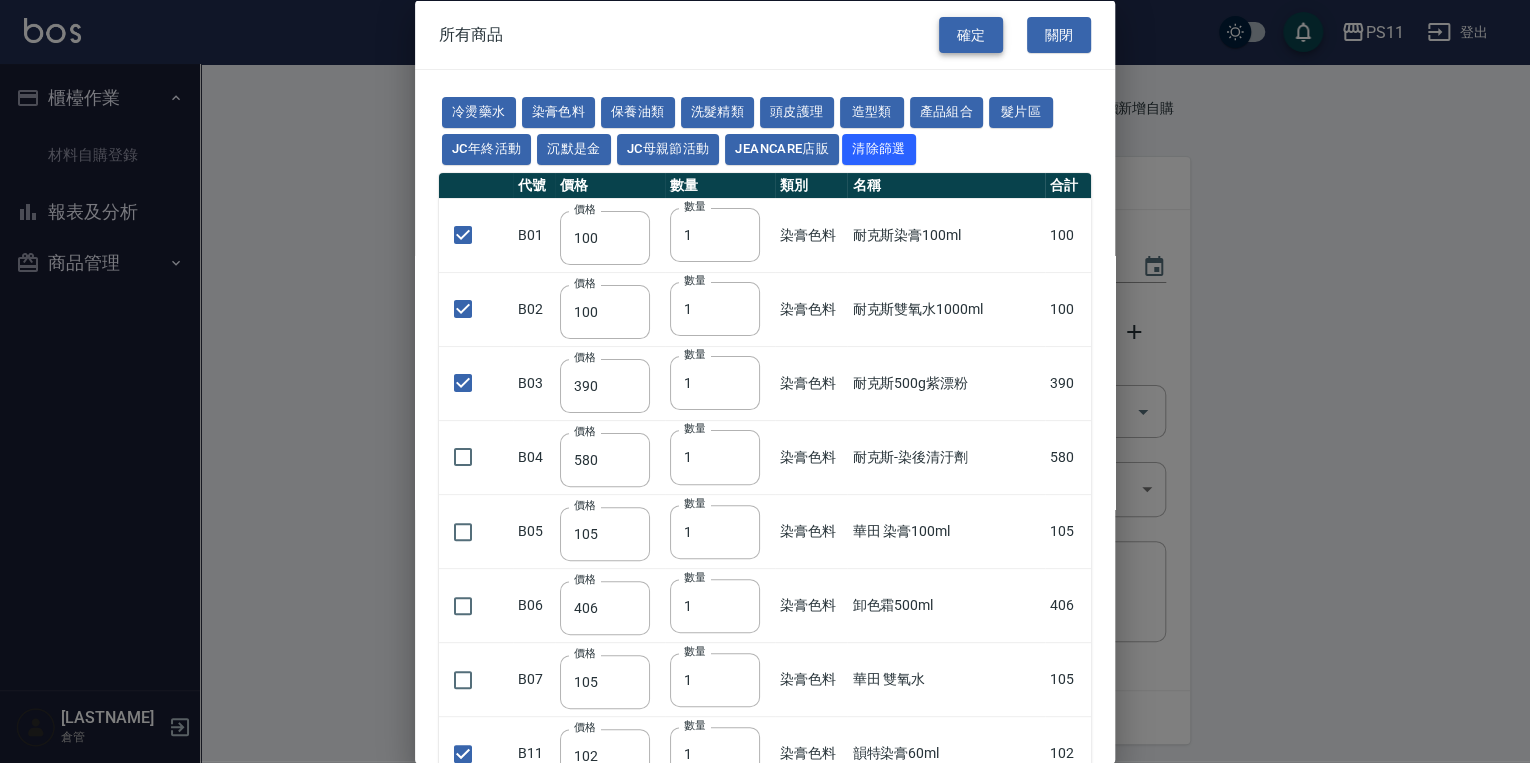 click on "確定" at bounding box center (971, 34) 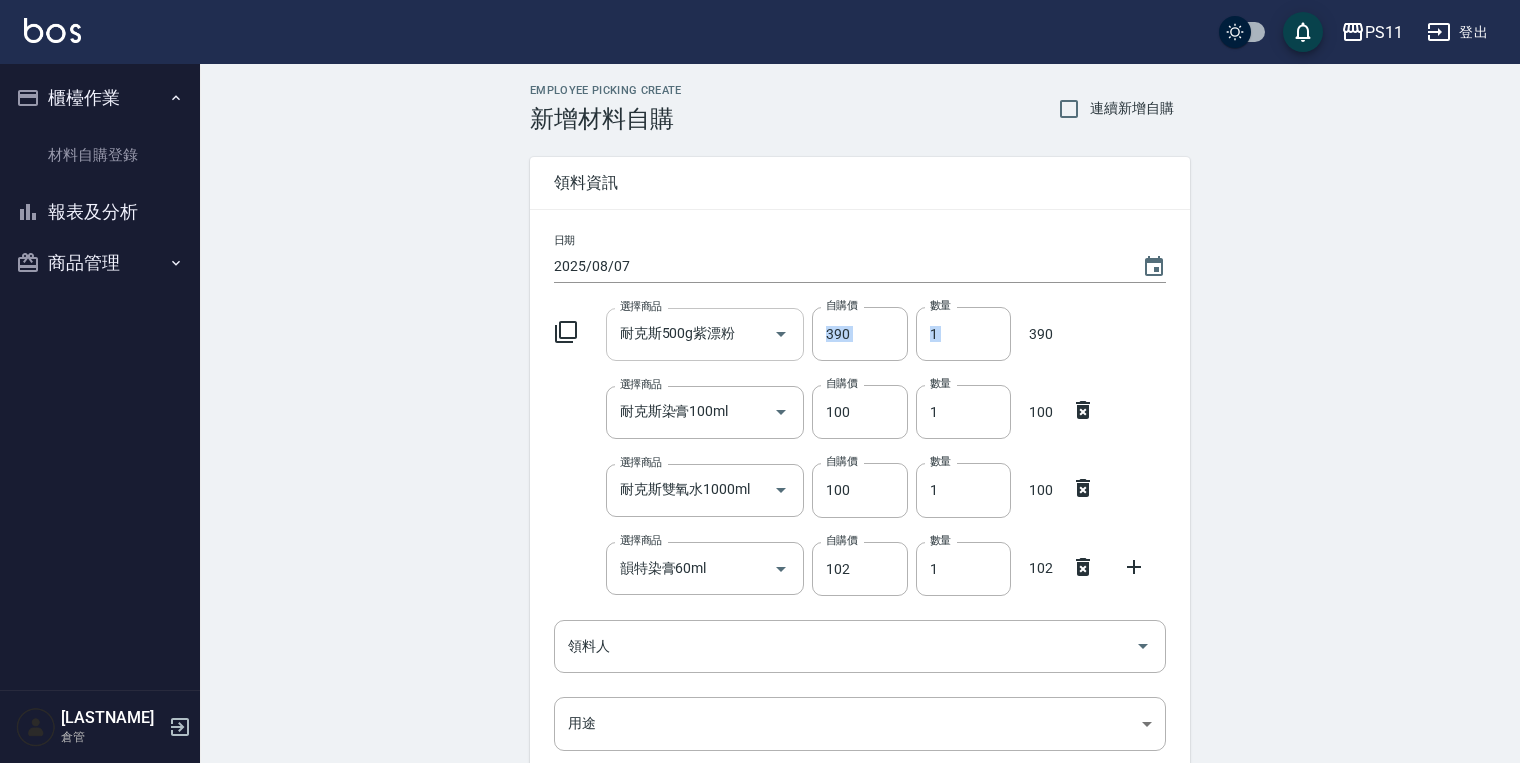 drag, startPoint x: 988, startPoint y: 341, endPoint x: 776, endPoint y: 339, distance: 212.00943 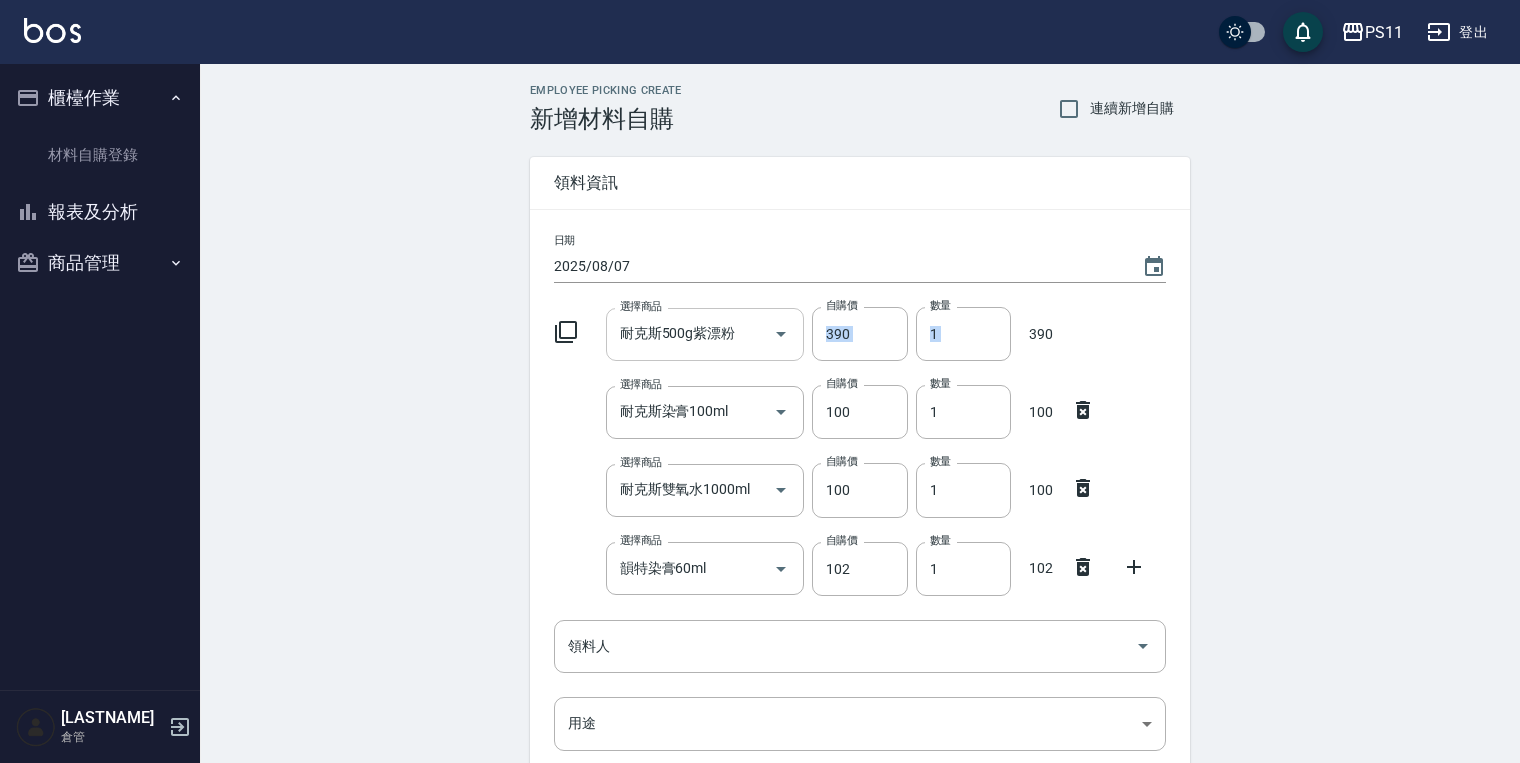click on "選擇商品 耐克斯500g紫漂粉 選擇商品 自購價 390 自購價 數量 1 數量 390" at bounding box center (856, 330) 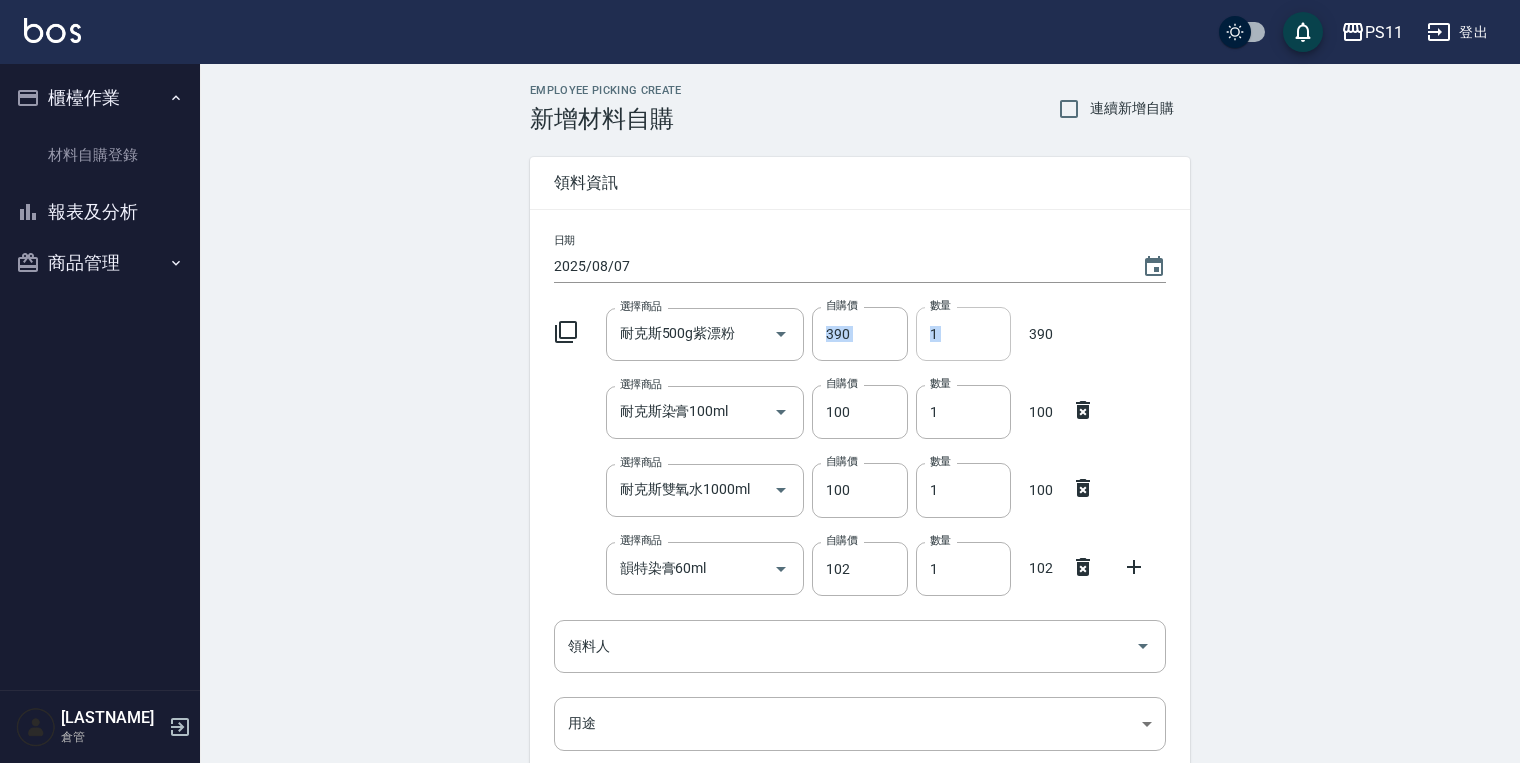 click on "1" at bounding box center (963, 334) 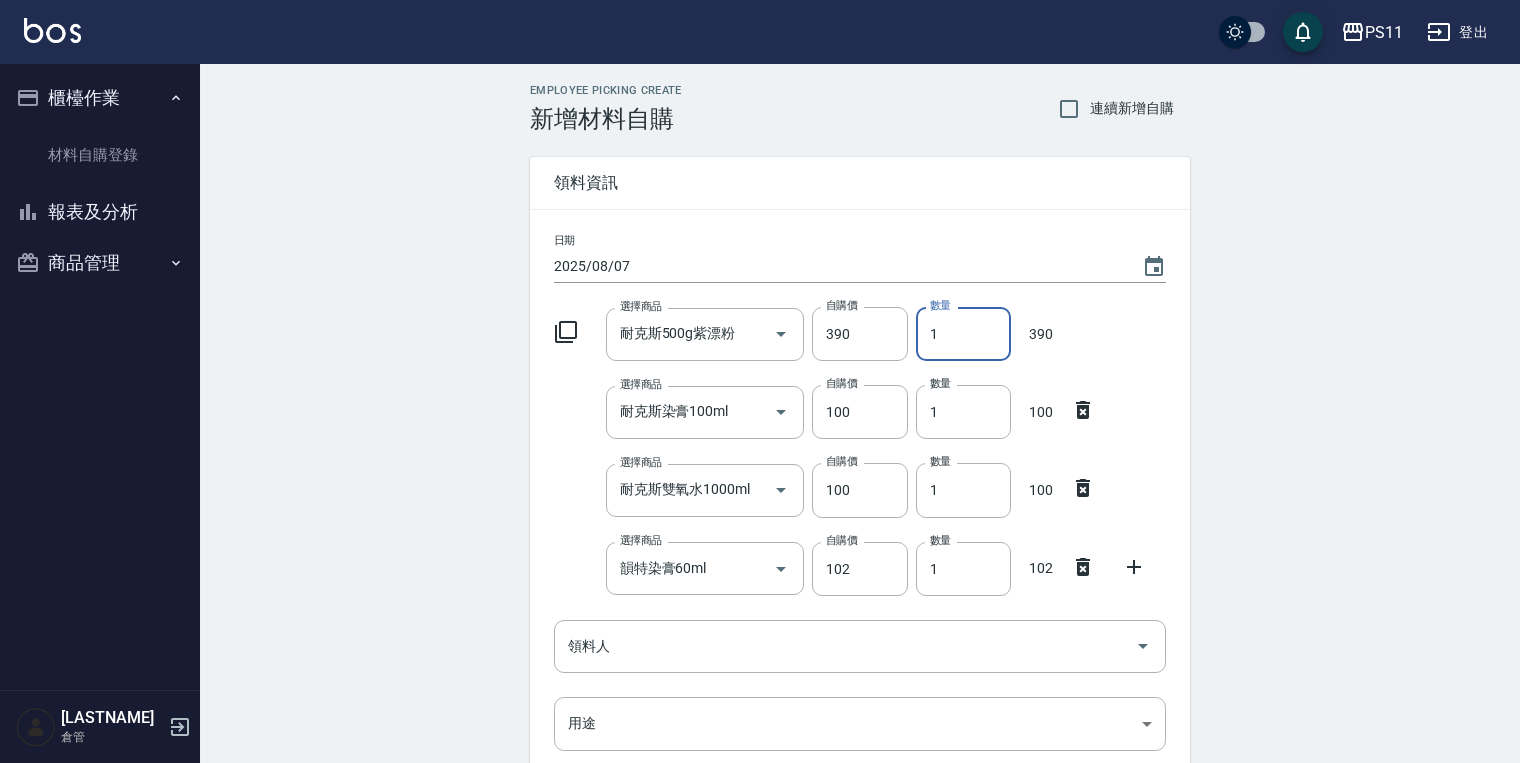 drag, startPoint x: 985, startPoint y: 332, endPoint x: 808, endPoint y: 322, distance: 177.28226 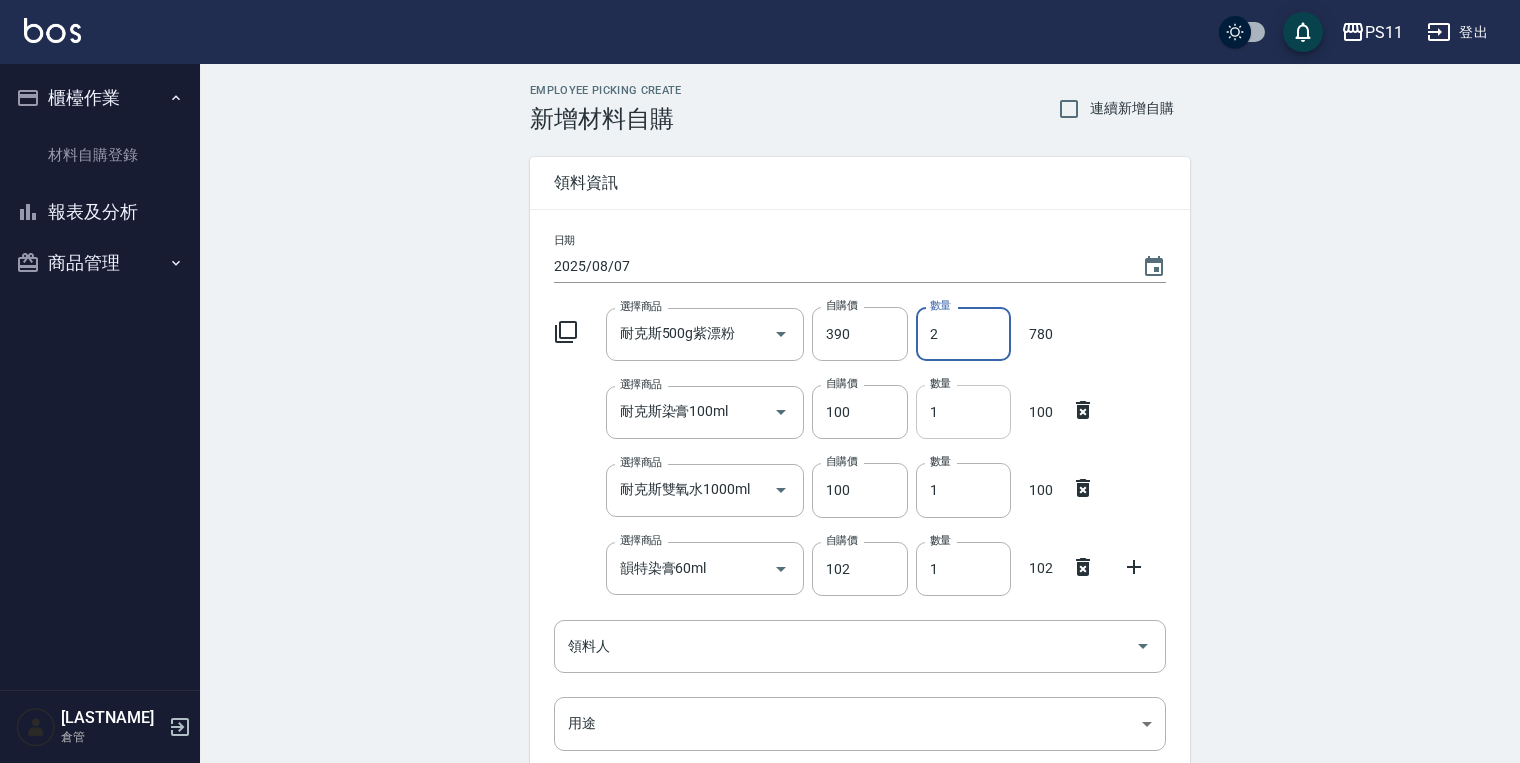 type on "2" 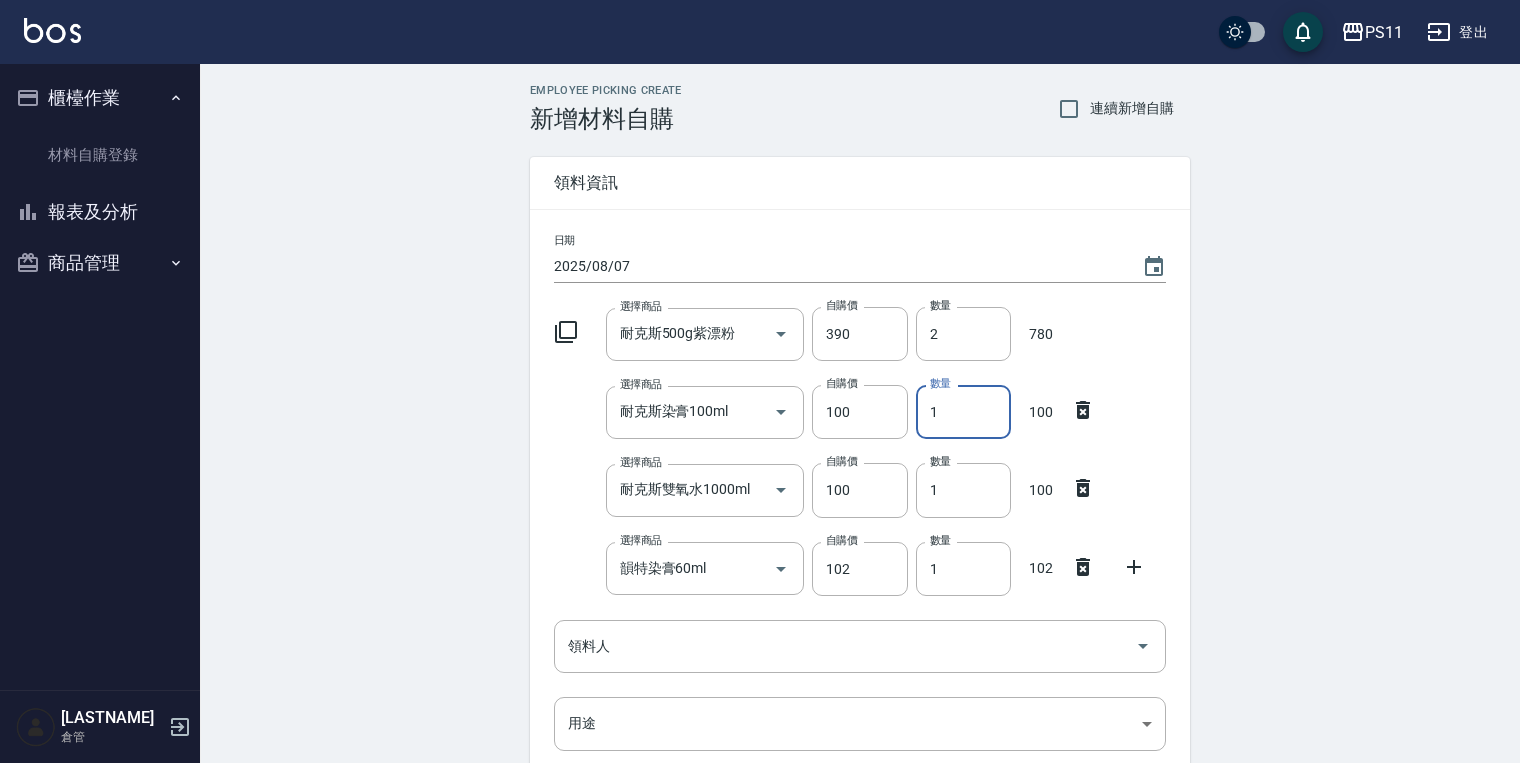 click on "1" at bounding box center (963, 412) 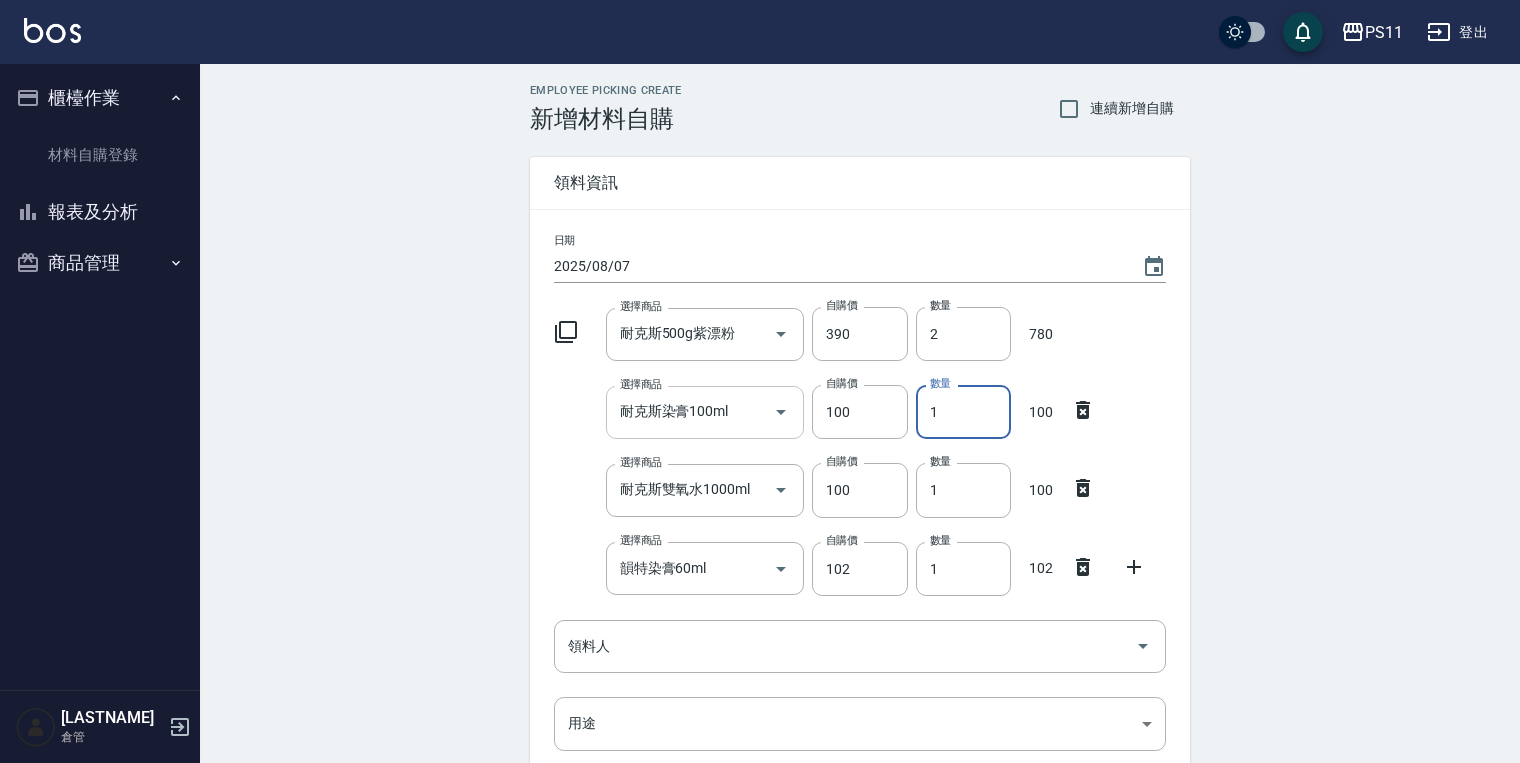 drag, startPoint x: 948, startPoint y: 407, endPoint x: 782, endPoint y: 410, distance: 166.0271 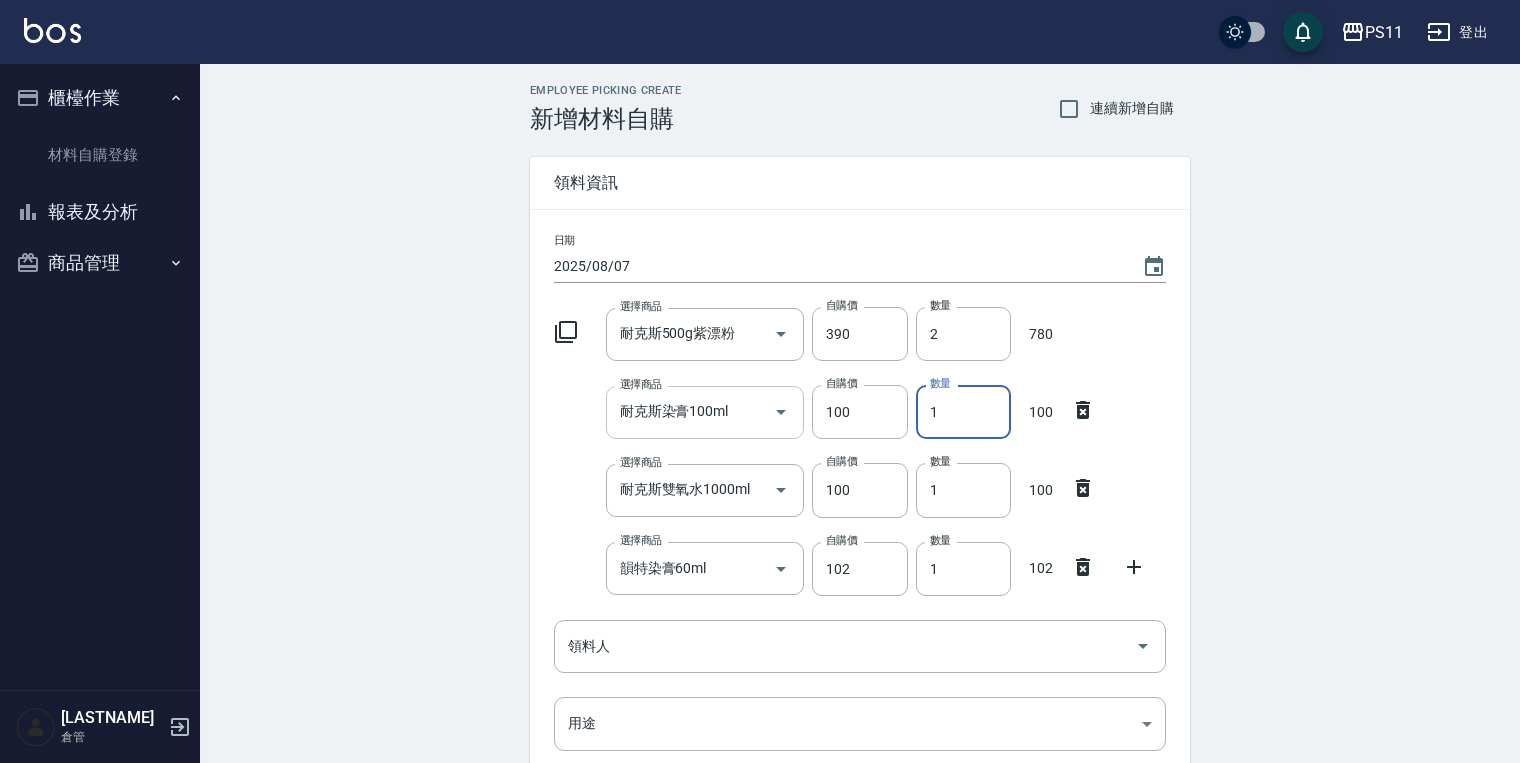 click on "選擇商品 耐克斯染膏100ml 選擇商品 自購價 100 自購價 數量 1 數量 100" at bounding box center (856, 408) 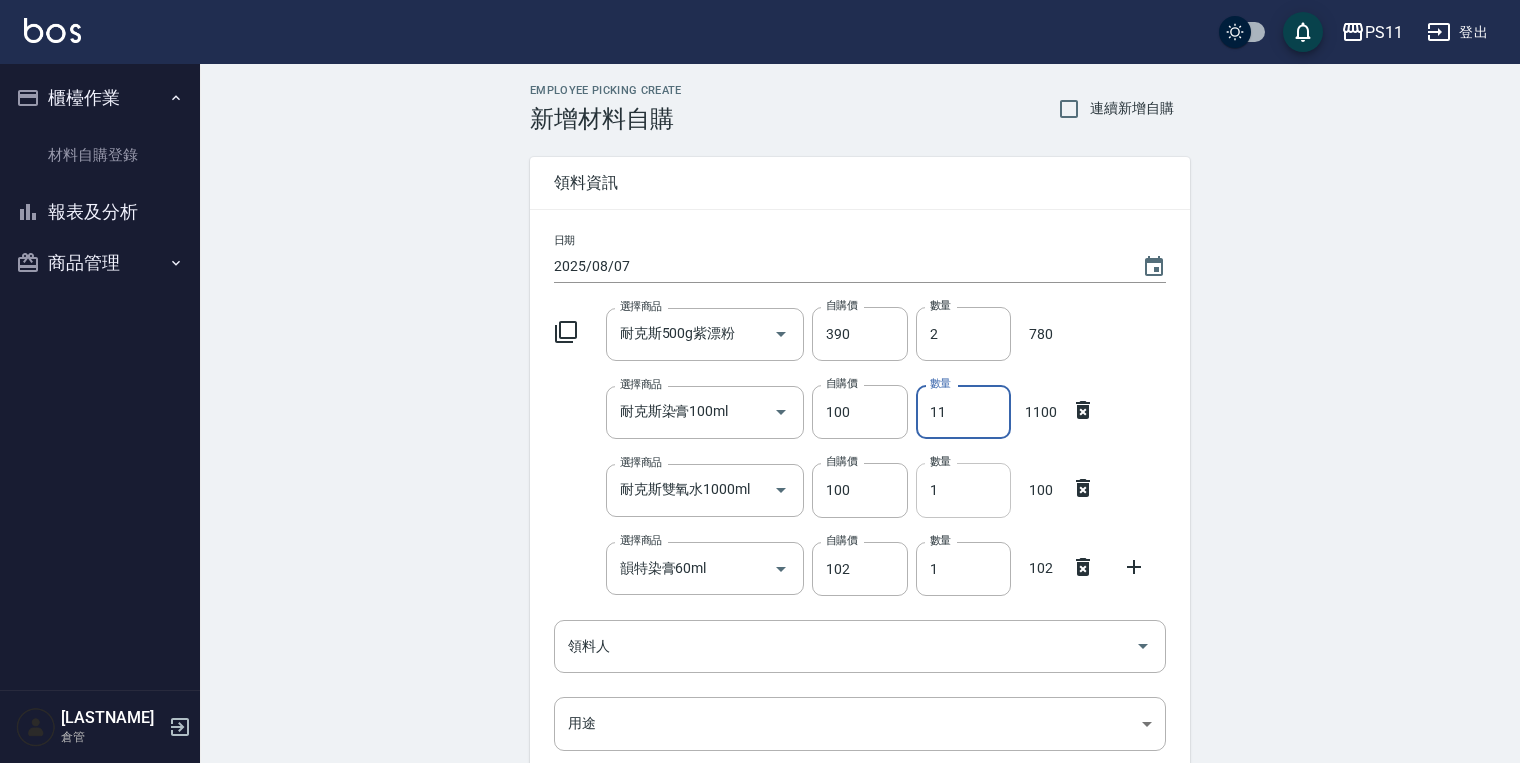type on "11" 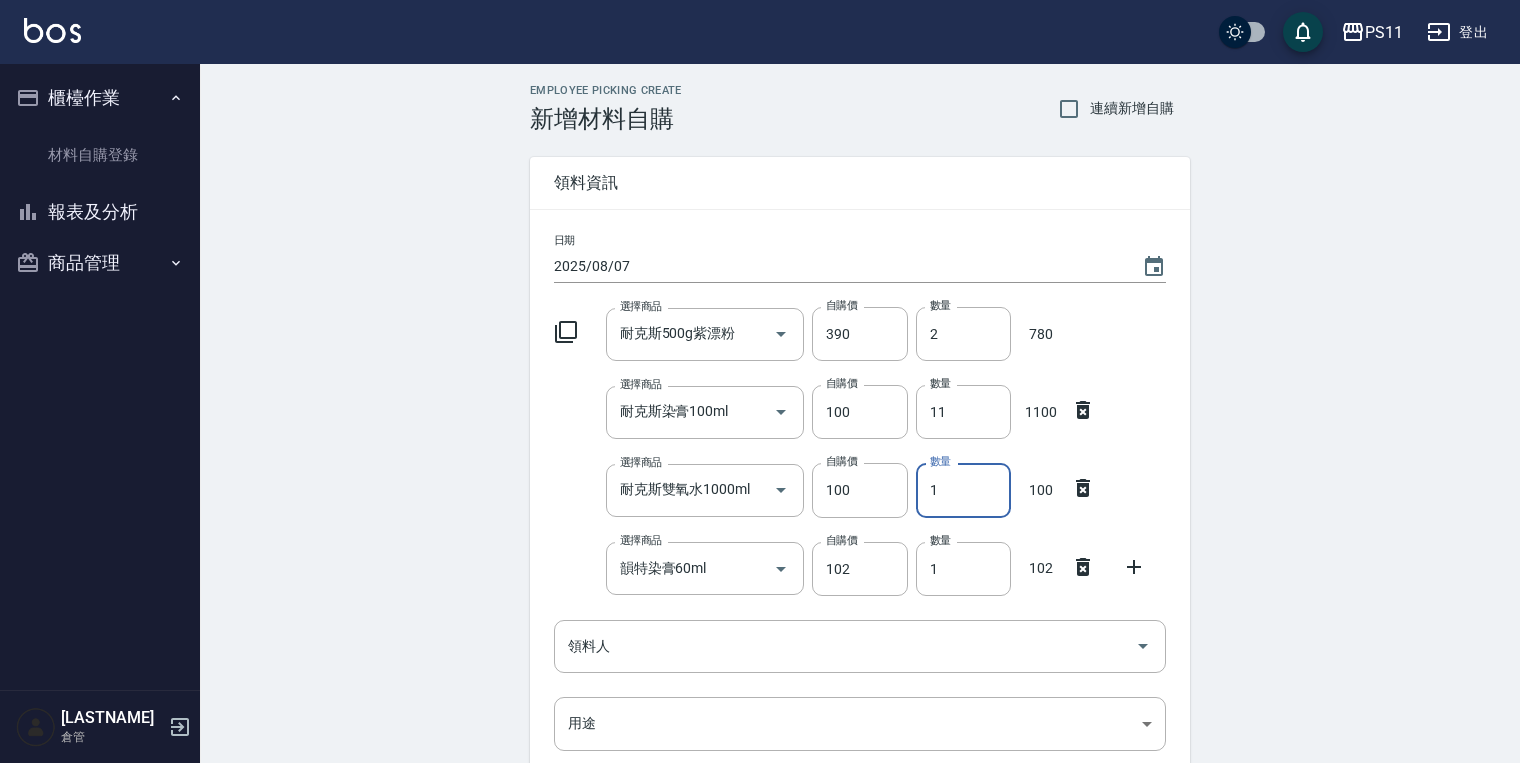 drag, startPoint x: 949, startPoint y: 484, endPoint x: 805, endPoint y: 476, distance: 144.22205 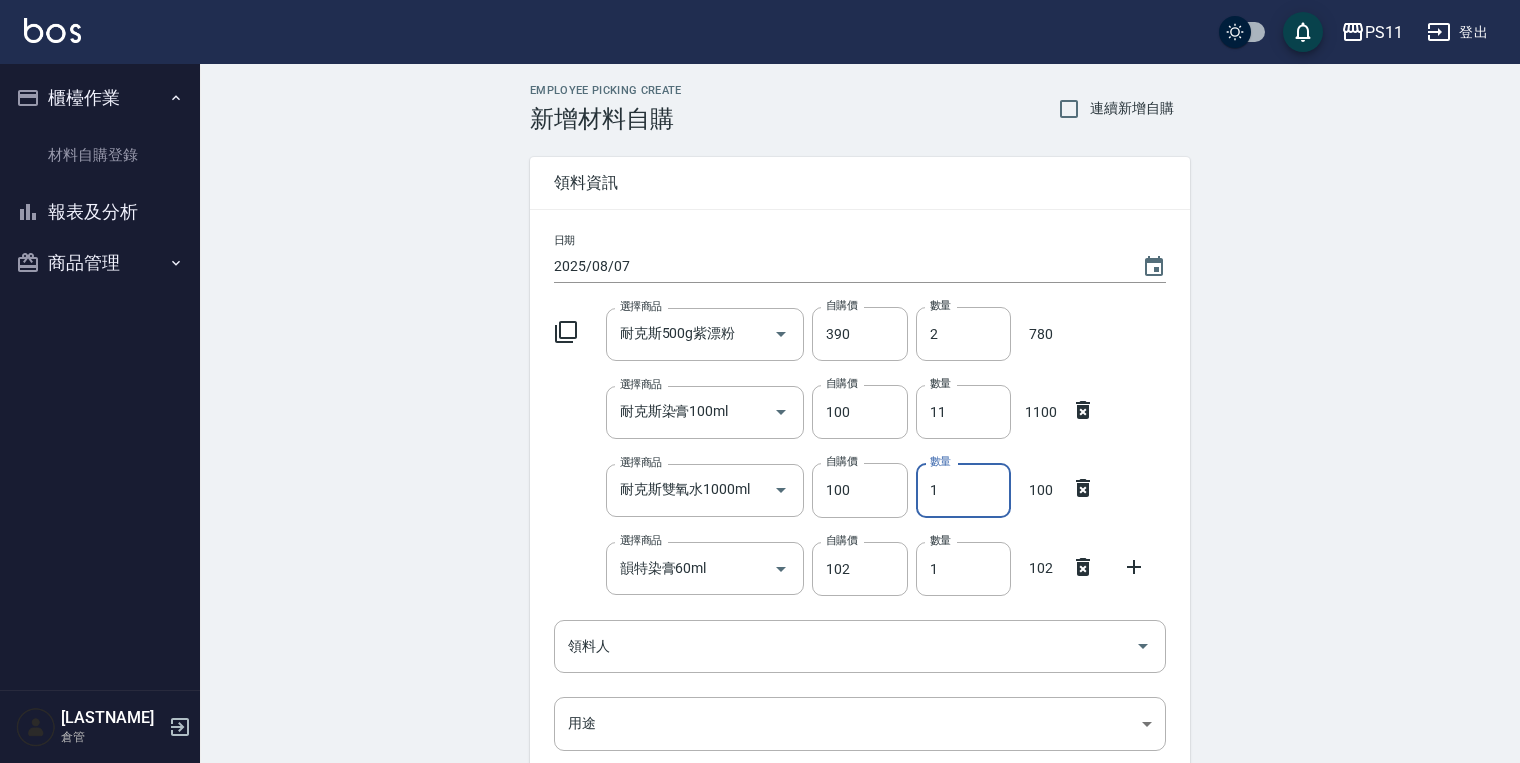 click on "選擇商品 耐克斯雙氧水1000ml 選擇商品 自購價 100 自購價 數量 1 數量 100" at bounding box center (856, 486) 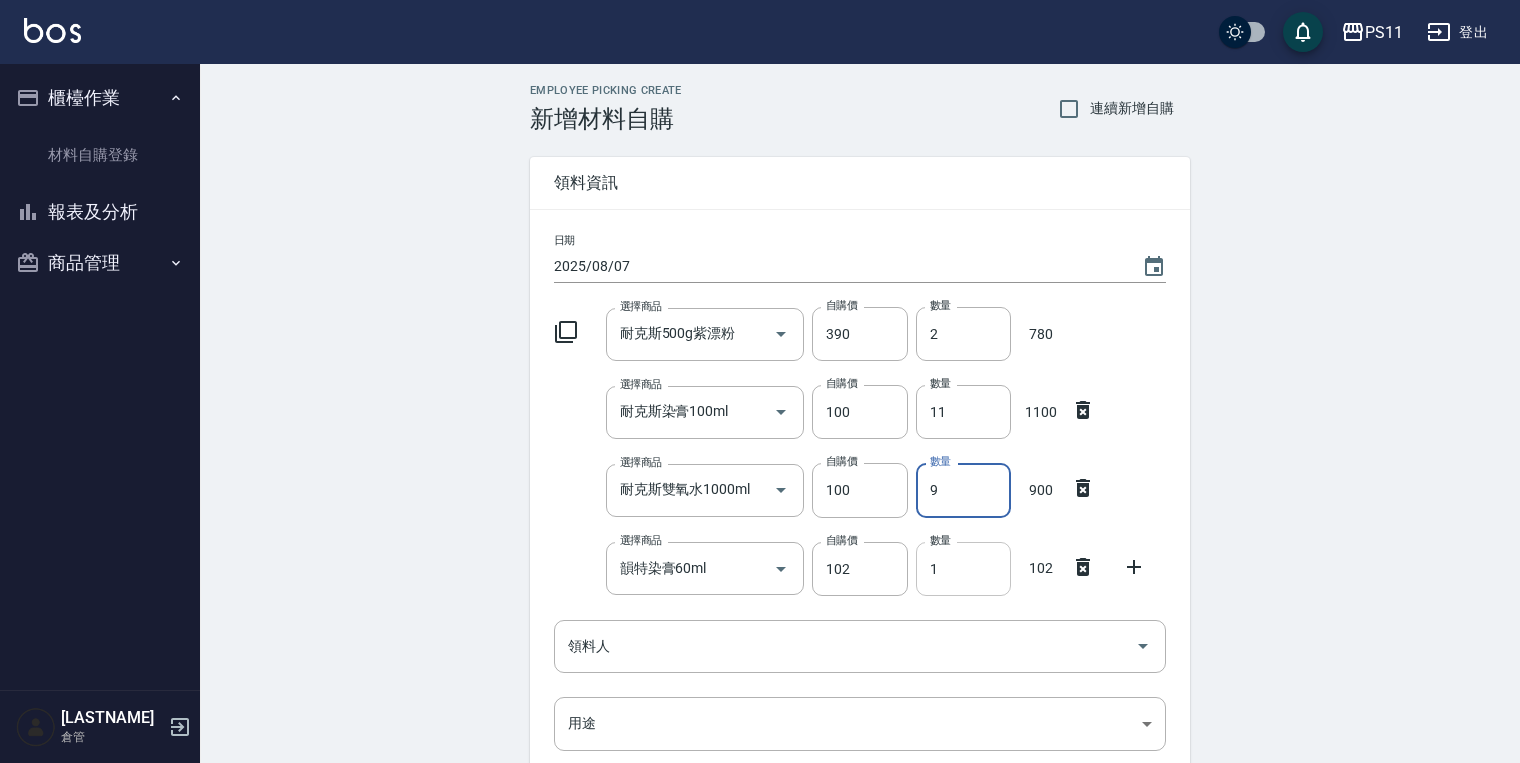 type on "9" 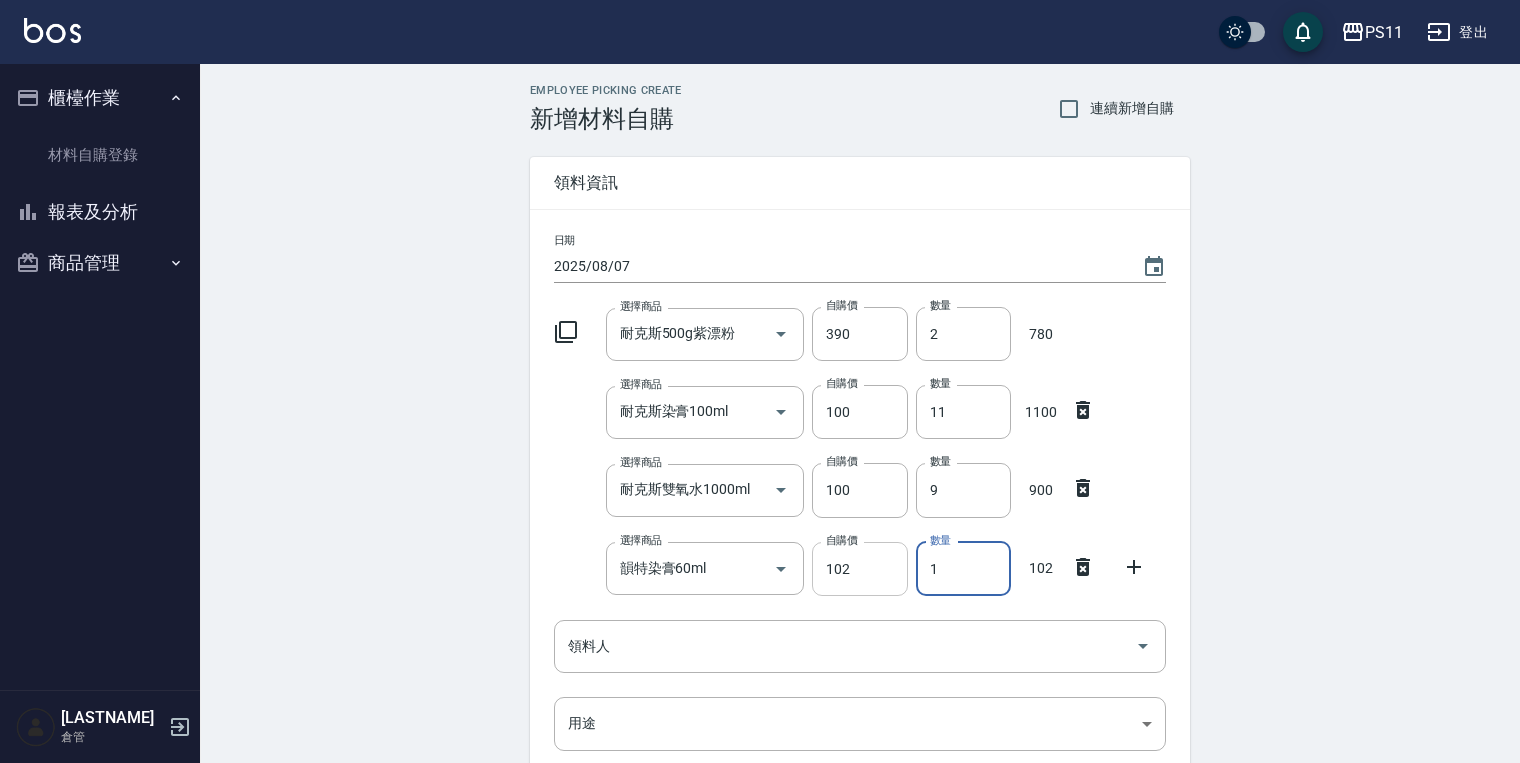 drag, startPoint x: 973, startPoint y: 561, endPoint x: 824, endPoint y: 553, distance: 149.21461 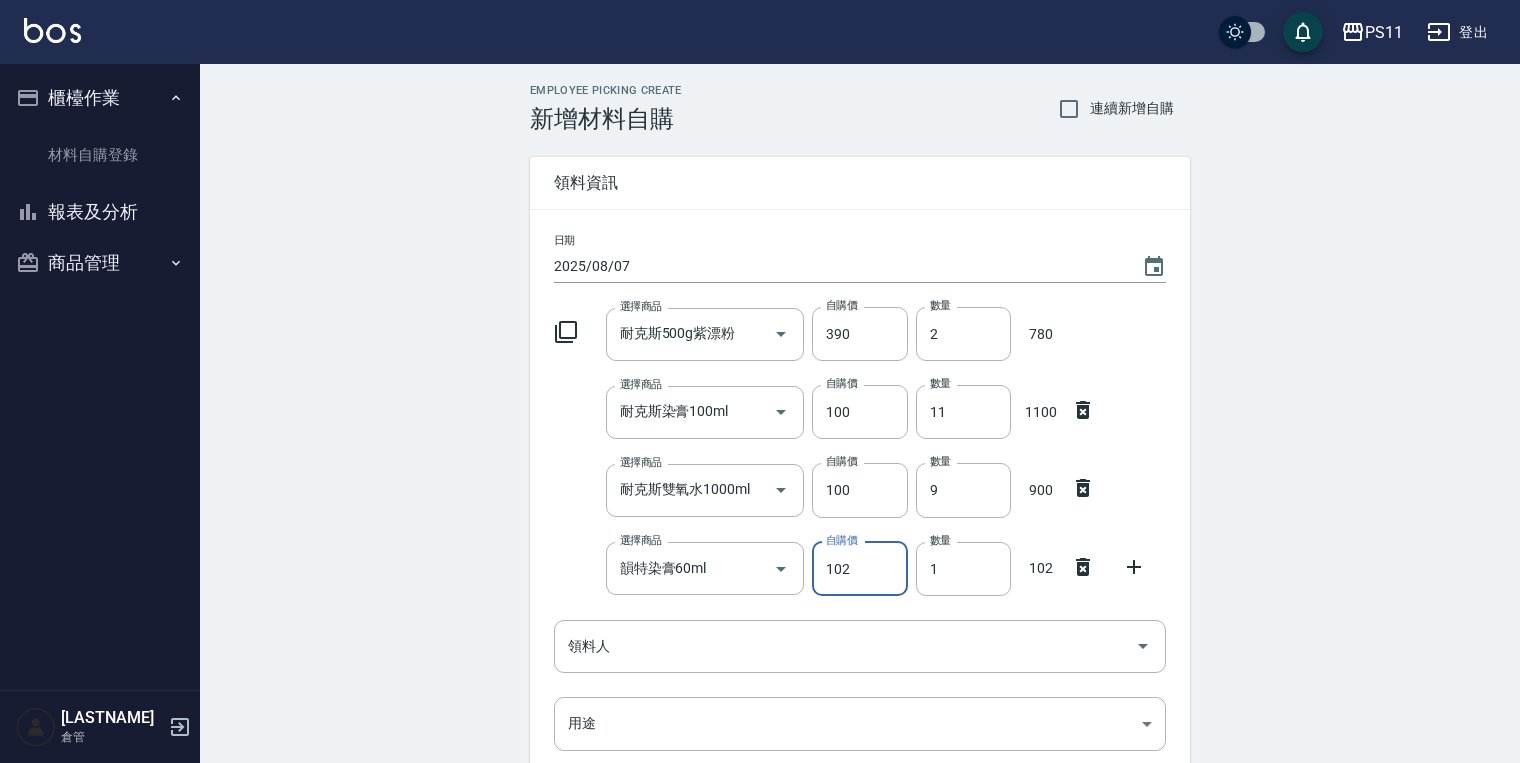 click on "102" at bounding box center (859, 569) 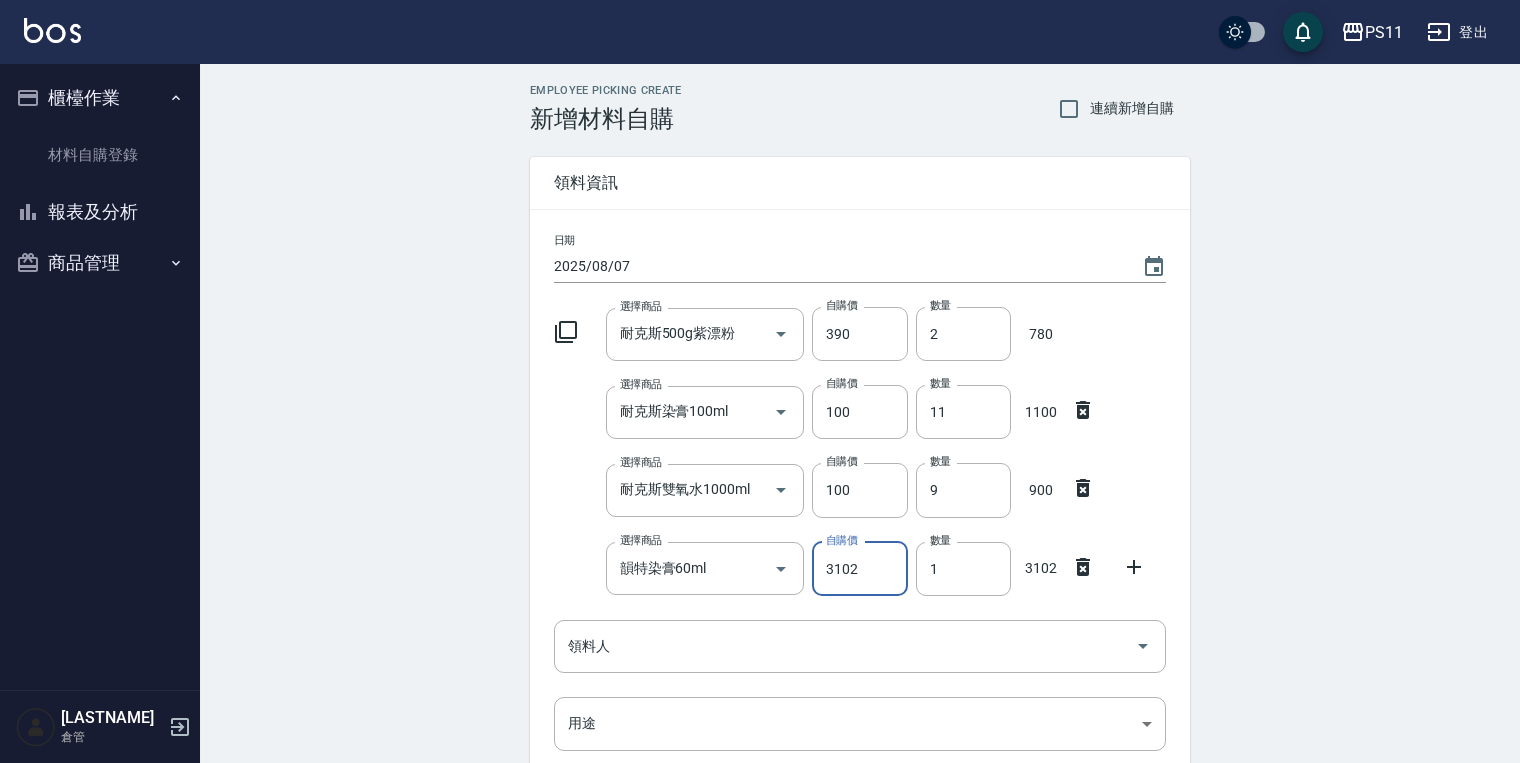 type on "3102" 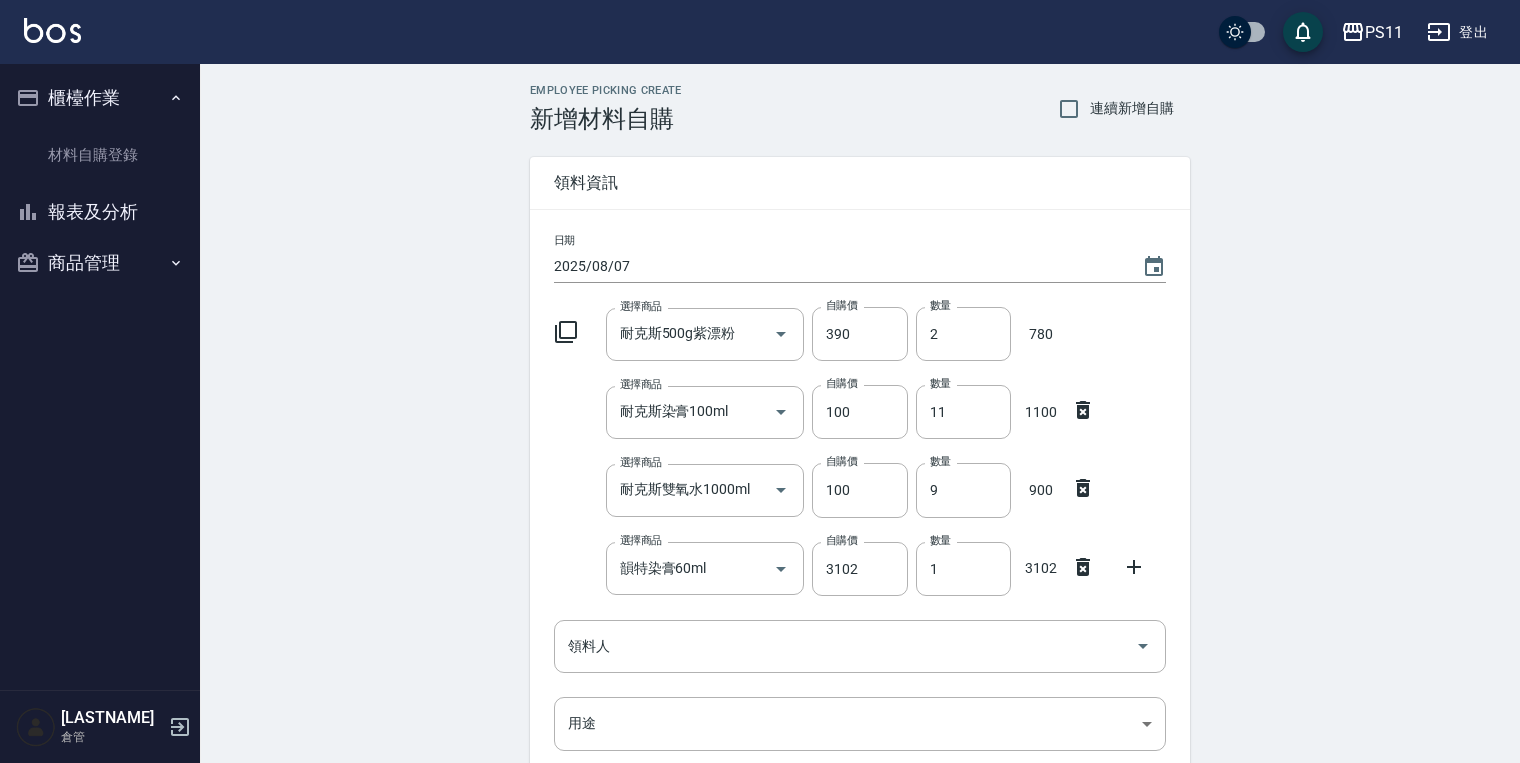 click 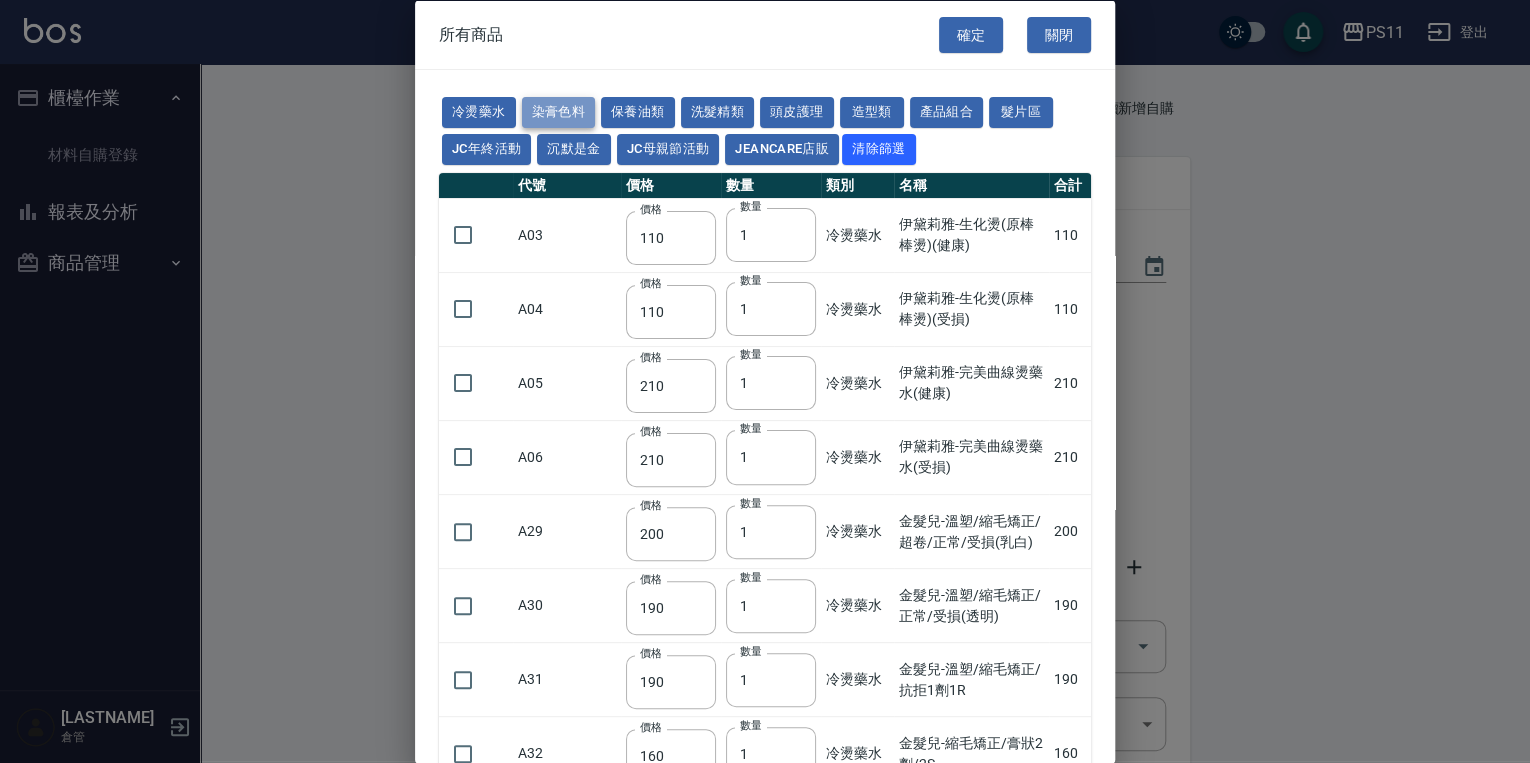 click on "染膏色料" at bounding box center (559, 112) 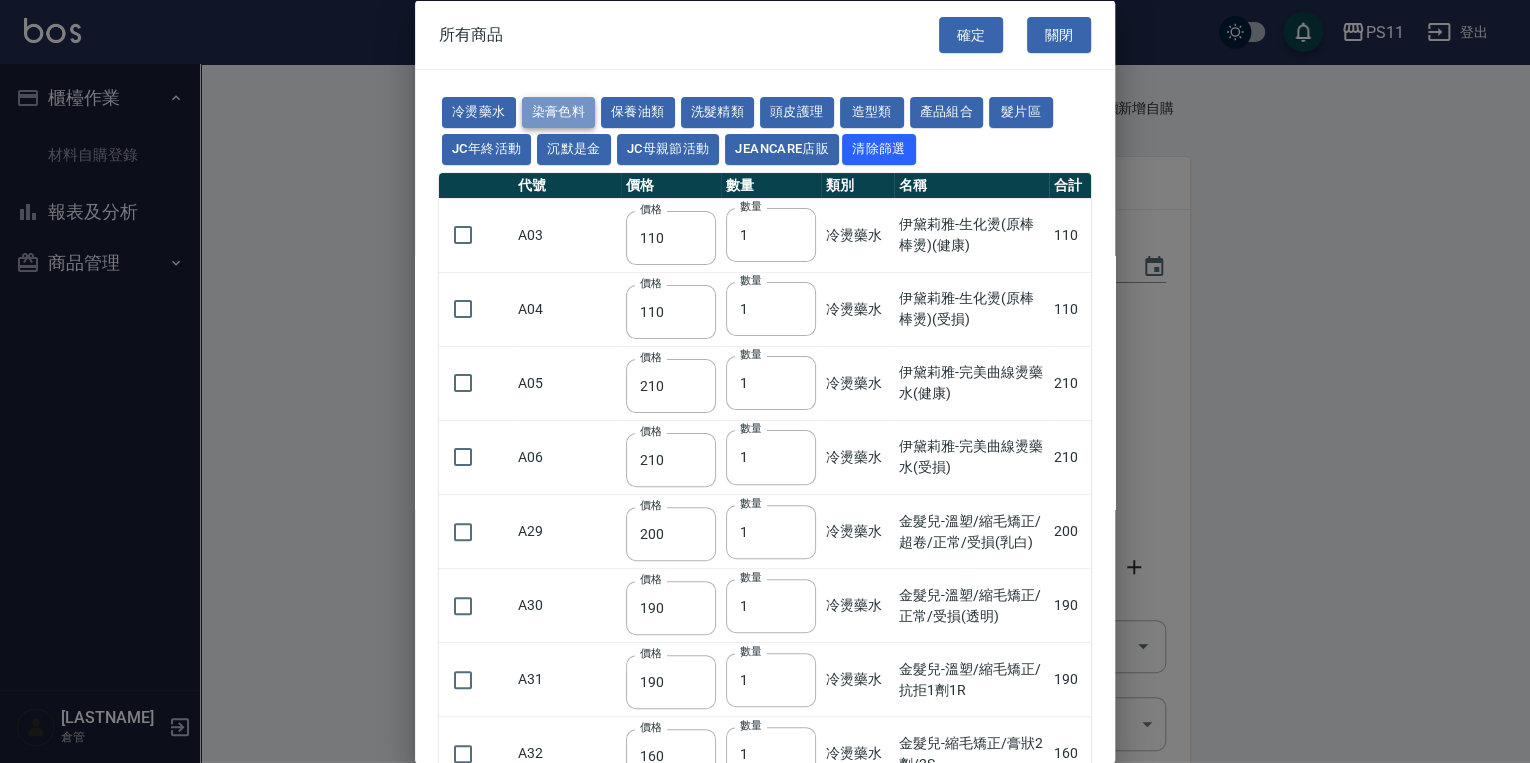 type on "133" 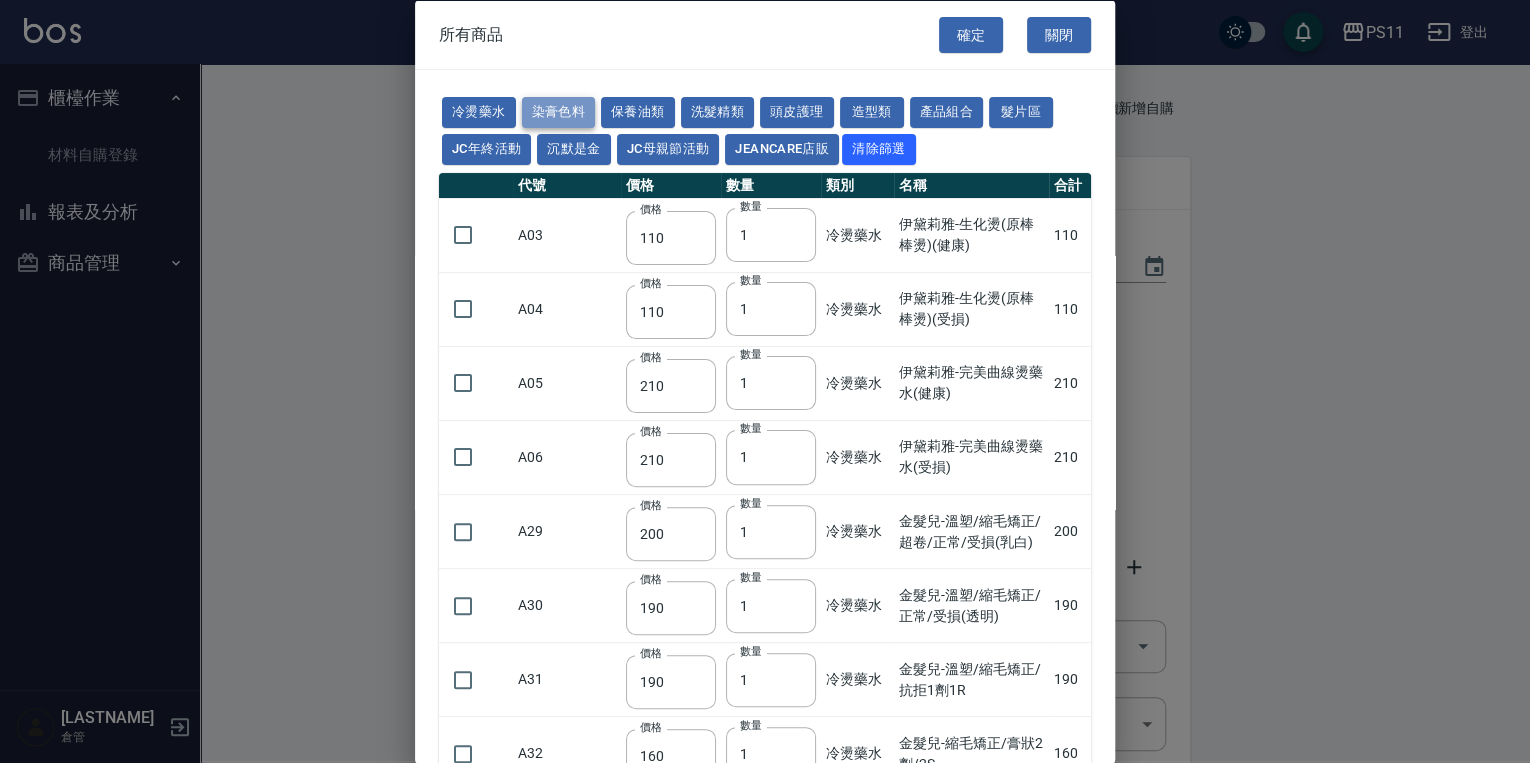 type on "450" 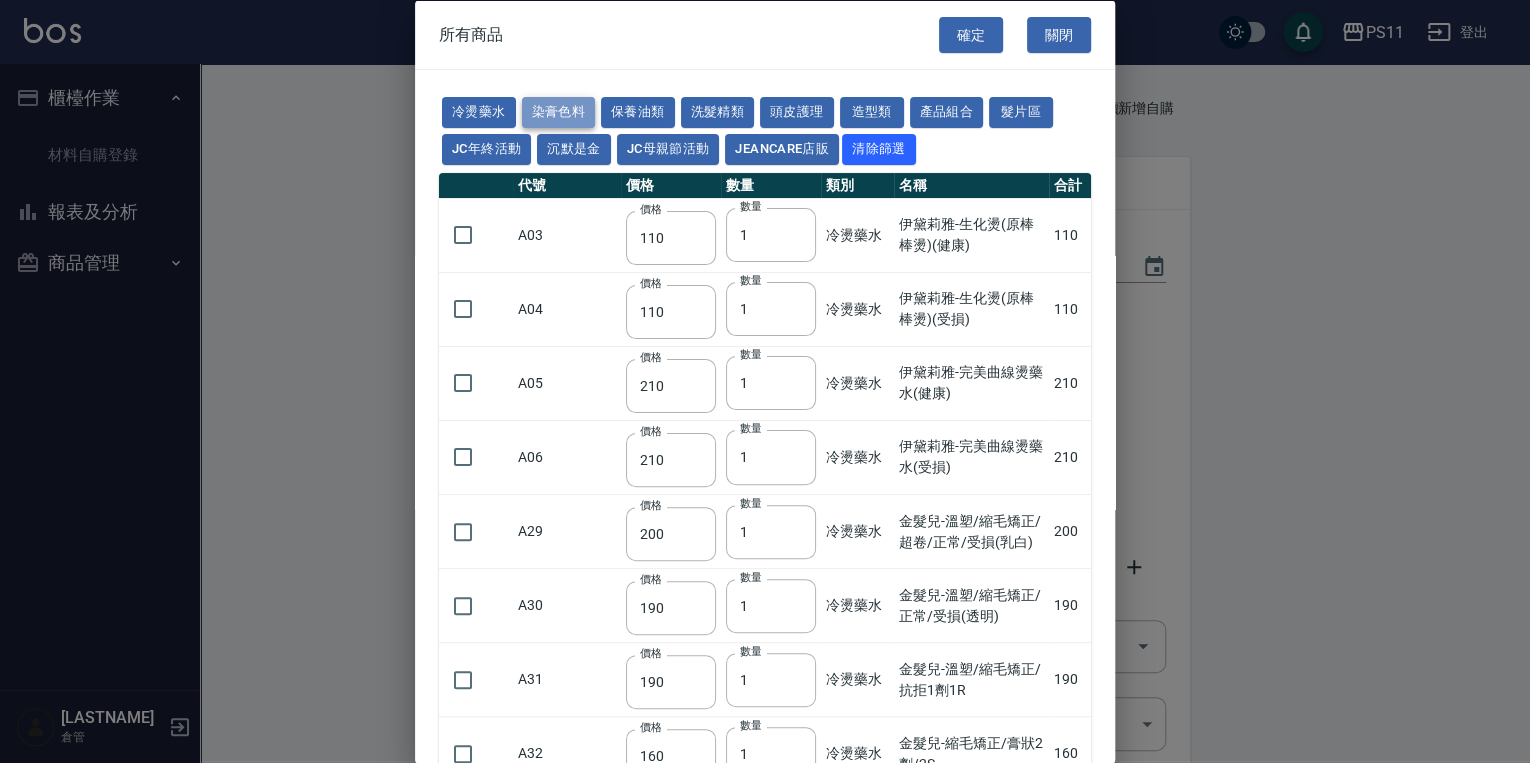 type on "112" 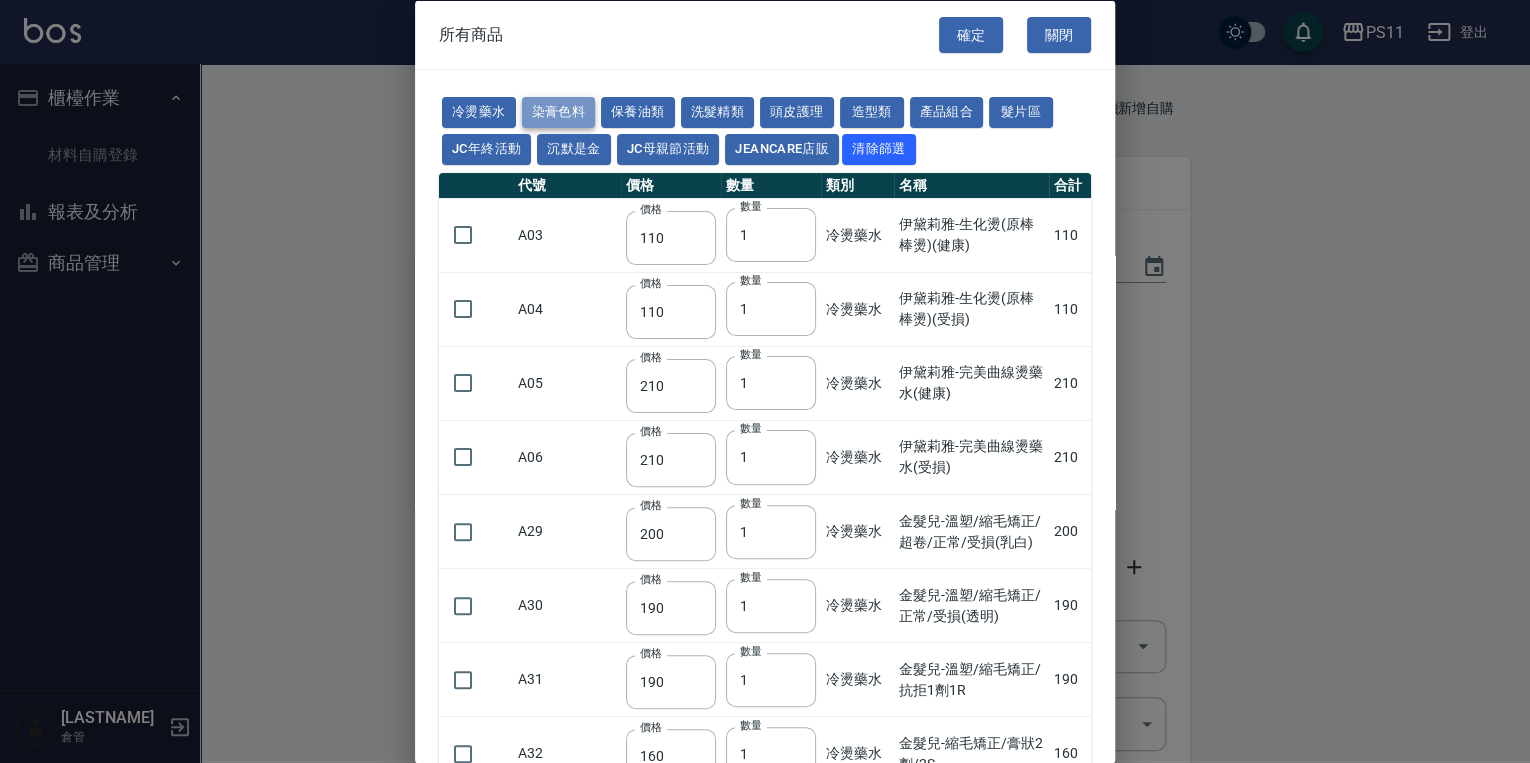type on "450" 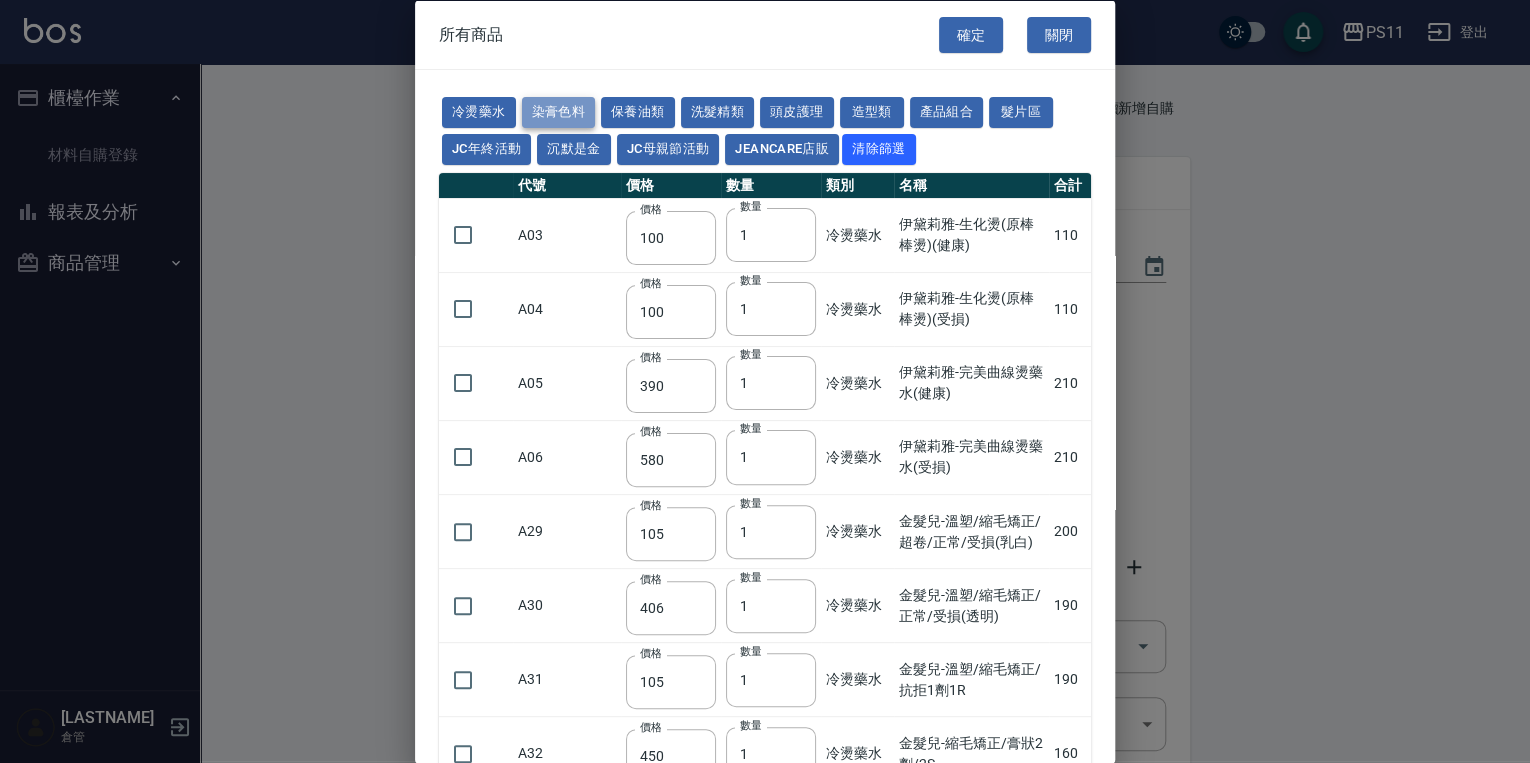 type on "1060" 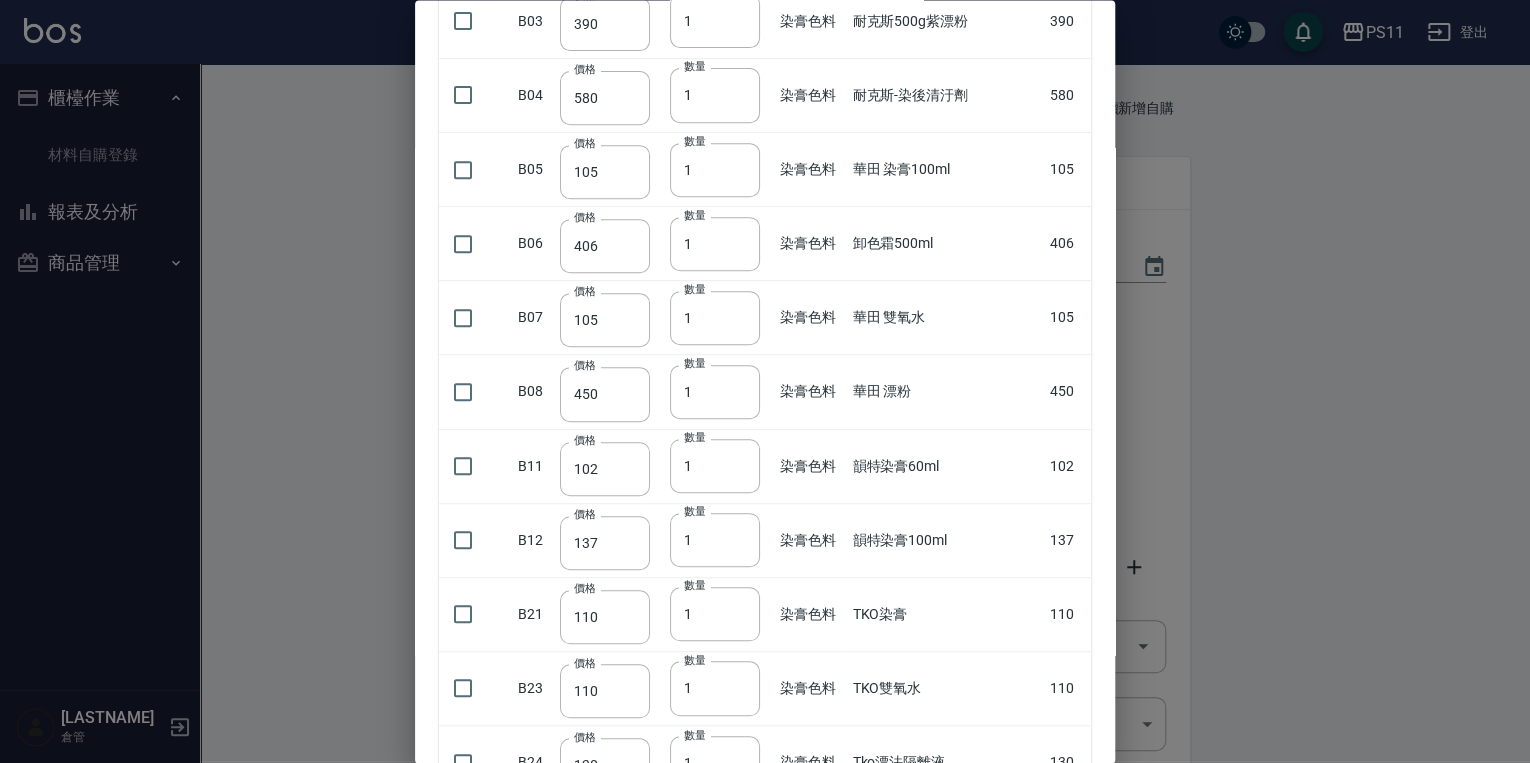 scroll, scrollTop: 560, scrollLeft: 0, axis: vertical 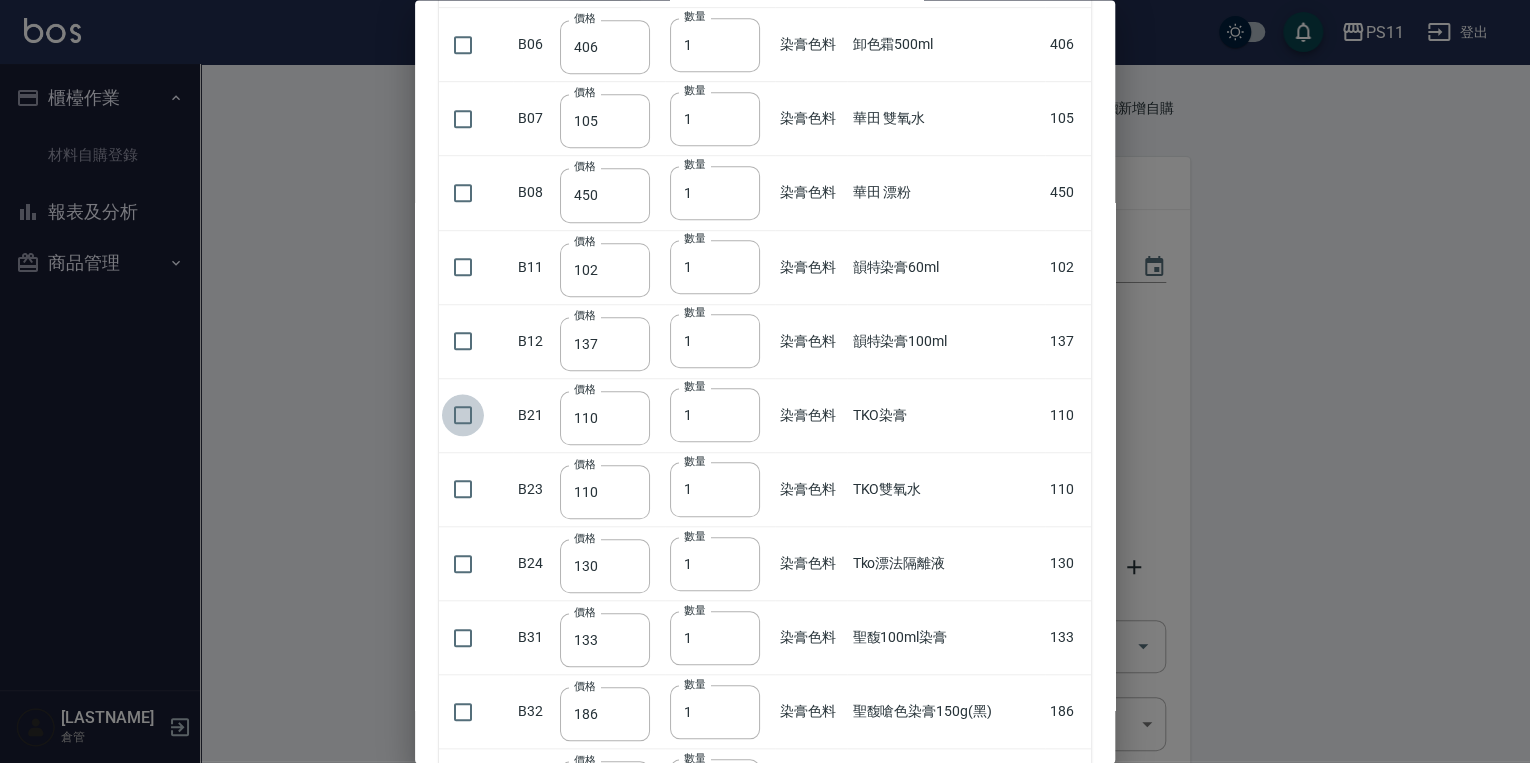 click at bounding box center [463, 416] 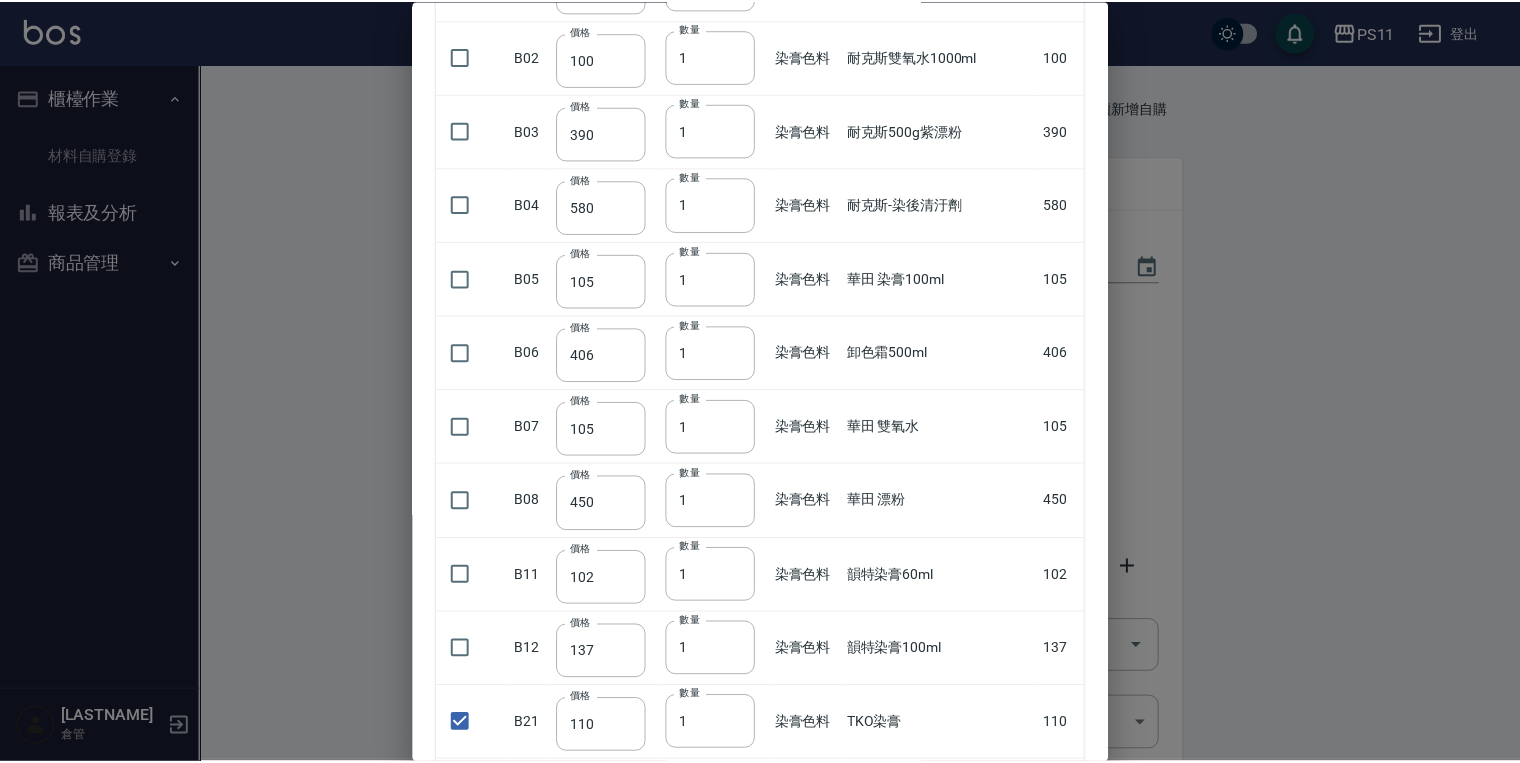 scroll, scrollTop: 0, scrollLeft: 0, axis: both 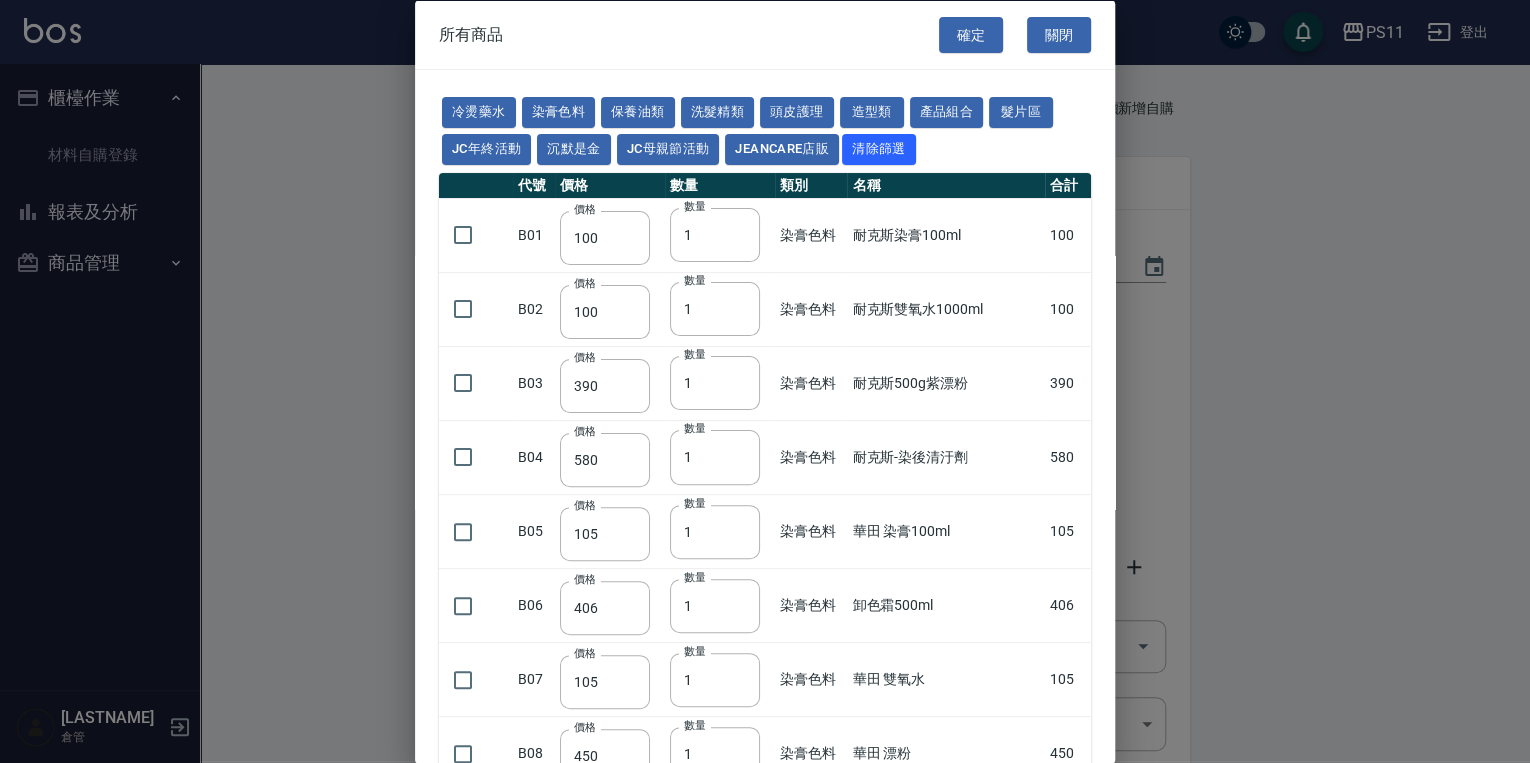 drag, startPoint x: 885, startPoint y: 596, endPoint x: 928, endPoint y: 2, distance: 595.5544 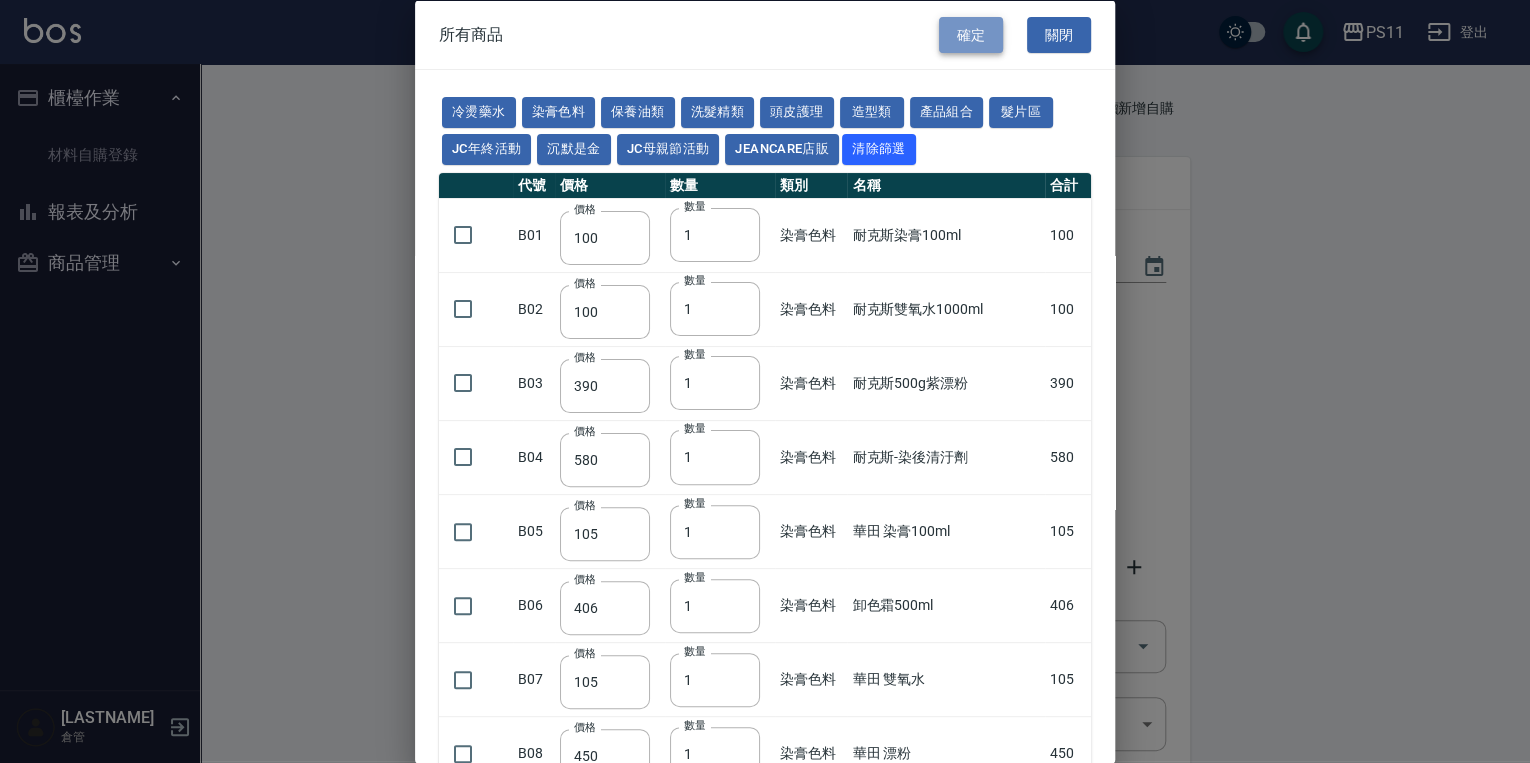 drag, startPoint x: 973, startPoint y: 36, endPoint x: 996, endPoint y: 61, distance: 33.970577 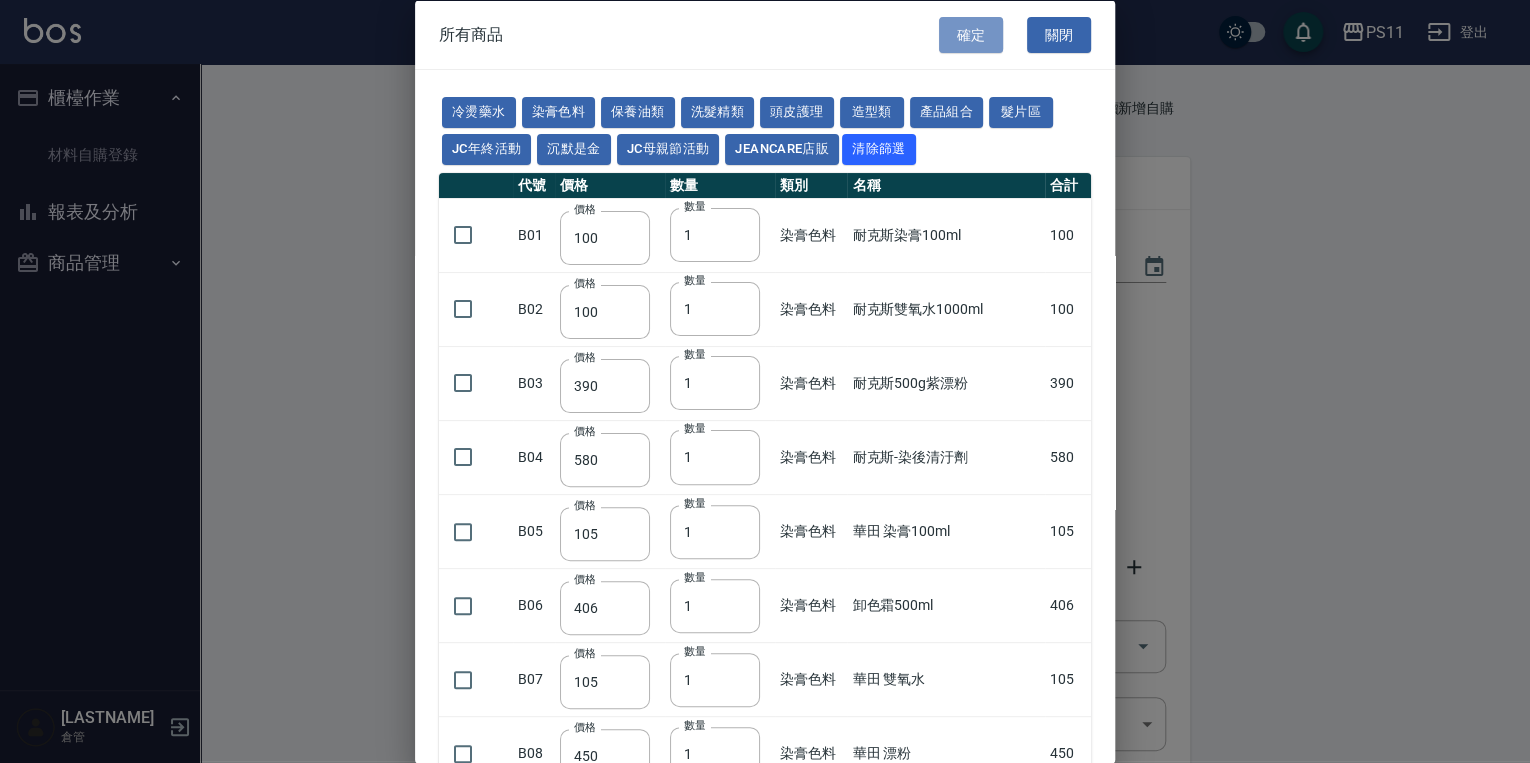 click on "確定" at bounding box center (971, 34) 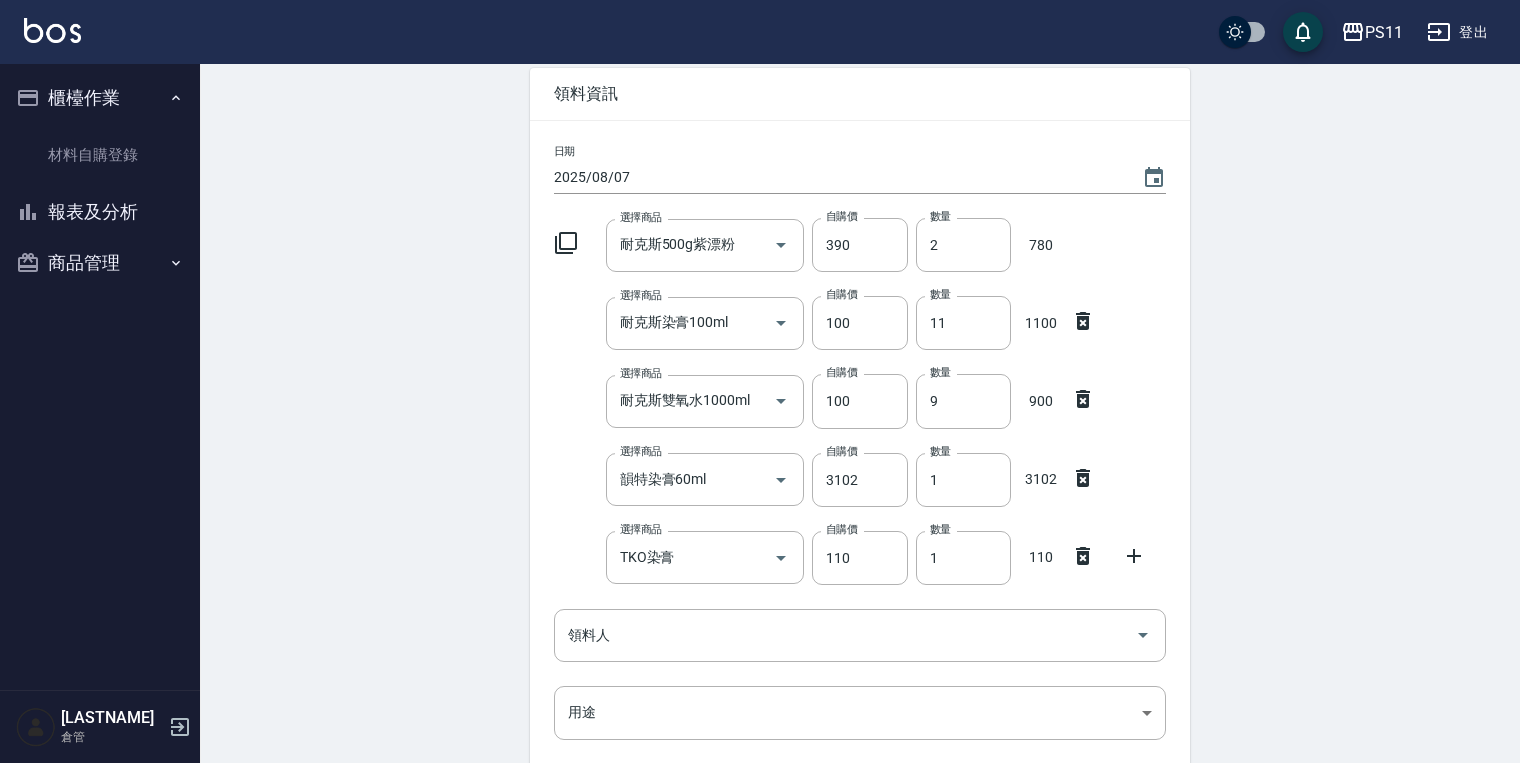 scroll, scrollTop: 240, scrollLeft: 0, axis: vertical 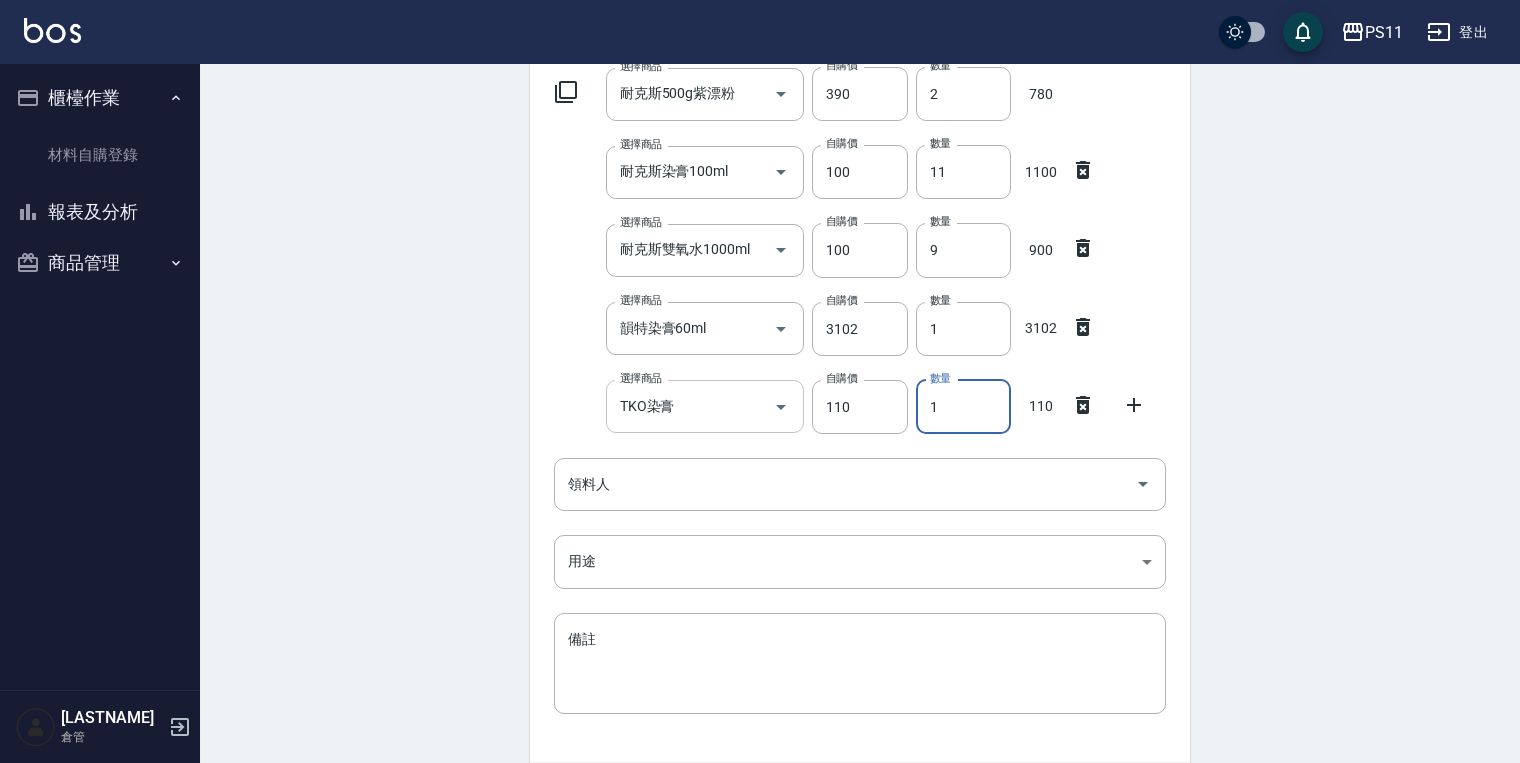 drag, startPoint x: 979, startPoint y: 395, endPoint x: 684, endPoint y: 391, distance: 295.02713 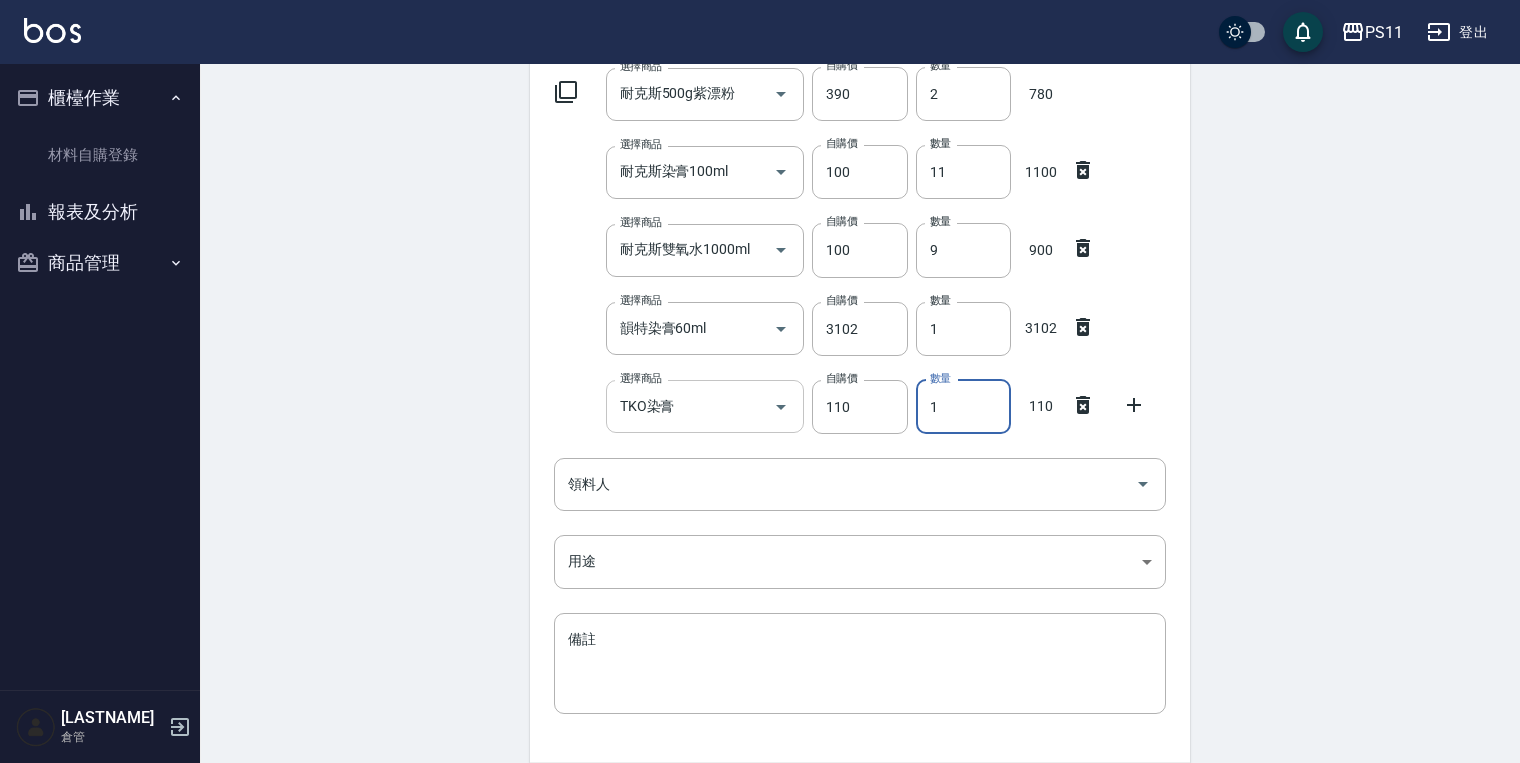 click on "選擇商品 TKO染膏 選擇商品 自購價 110 自購價 數量 1 數量 110" at bounding box center [856, 403] 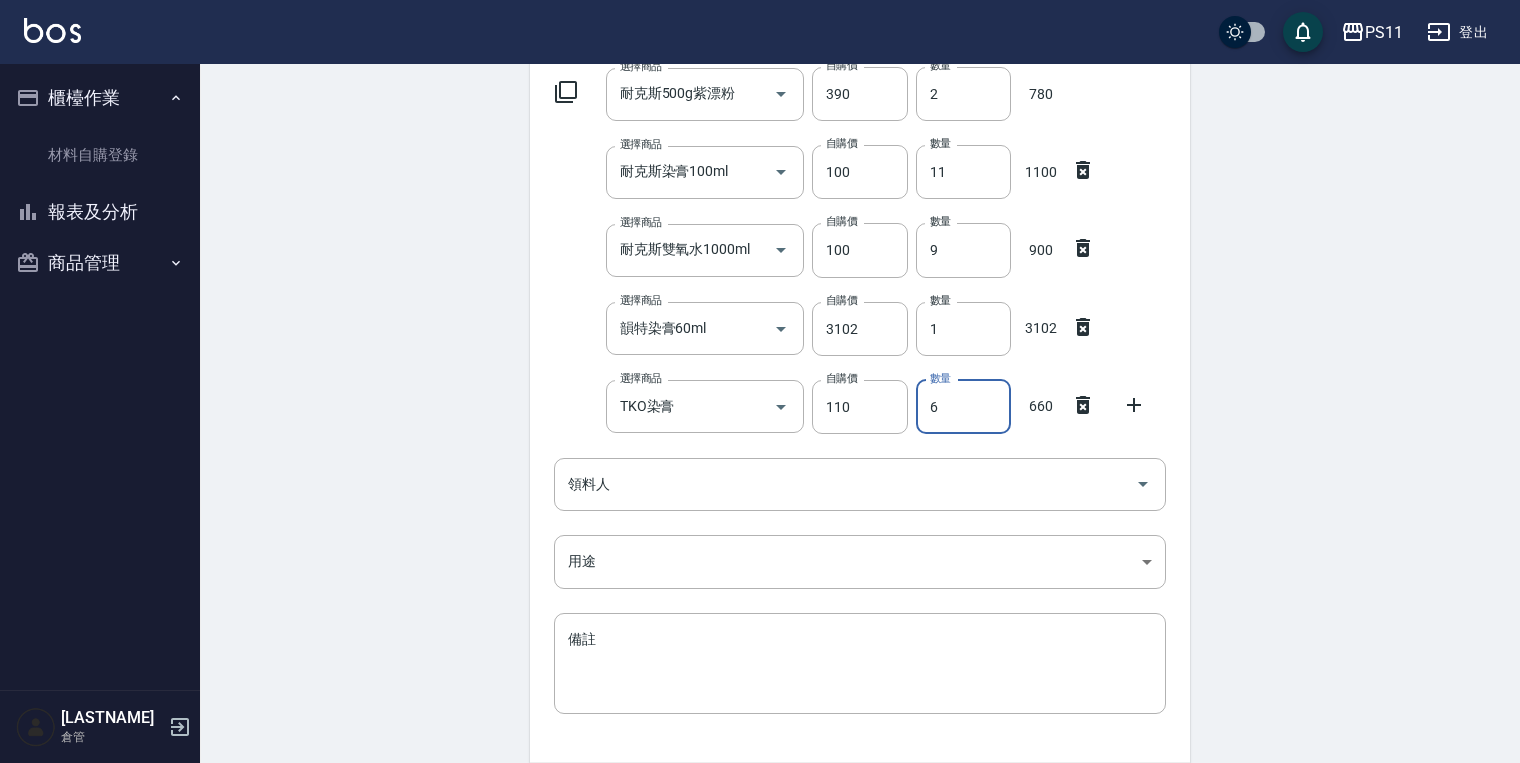 drag, startPoint x: 977, startPoint y: 404, endPoint x: 564, endPoint y: 436, distance: 414.23785 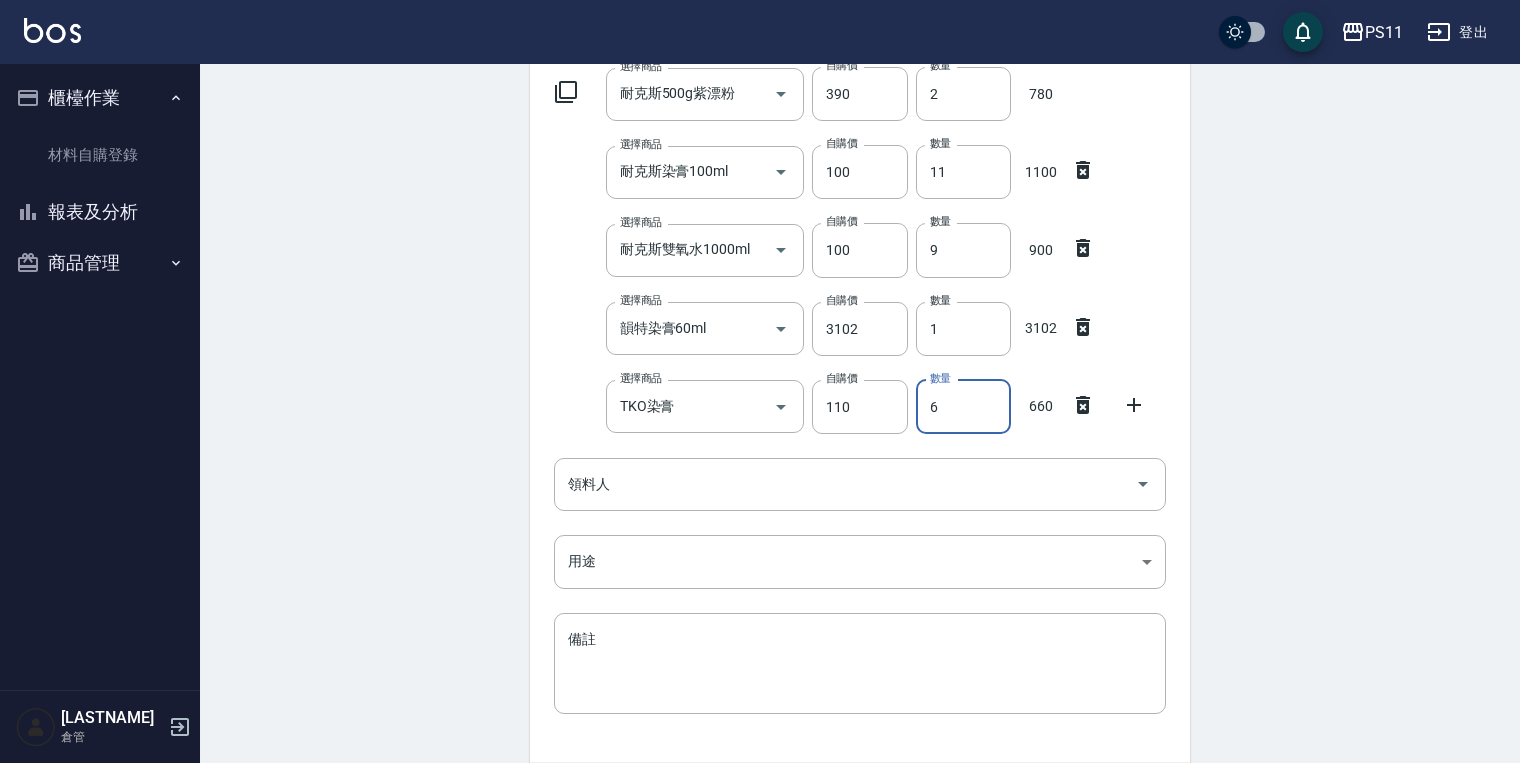 click on "日期 [DATE] 選擇商品 耐克斯500g紫漂粉 選擇商品 自購價 390 自購價 數量 2 數量 780 選擇商品 耐克斯染膏100ml 選擇商品 自購價 100 自購價 數量 11 數量 1100 選擇商品 耐克斯雙氧水1000ml 選擇商品 自購價 100 自購價 數量 9 數量 900 選擇商品 韻特染膏60ml 選擇商品 自購價 3102 自購價 數量 1 數量 3102 選擇商品 TKO染膏 選擇商品 自購價 110 自購價 數量 6 數量 660 領料人 領料人 用途 ​ 用途 備註 x 備註" at bounding box center [860, 366] 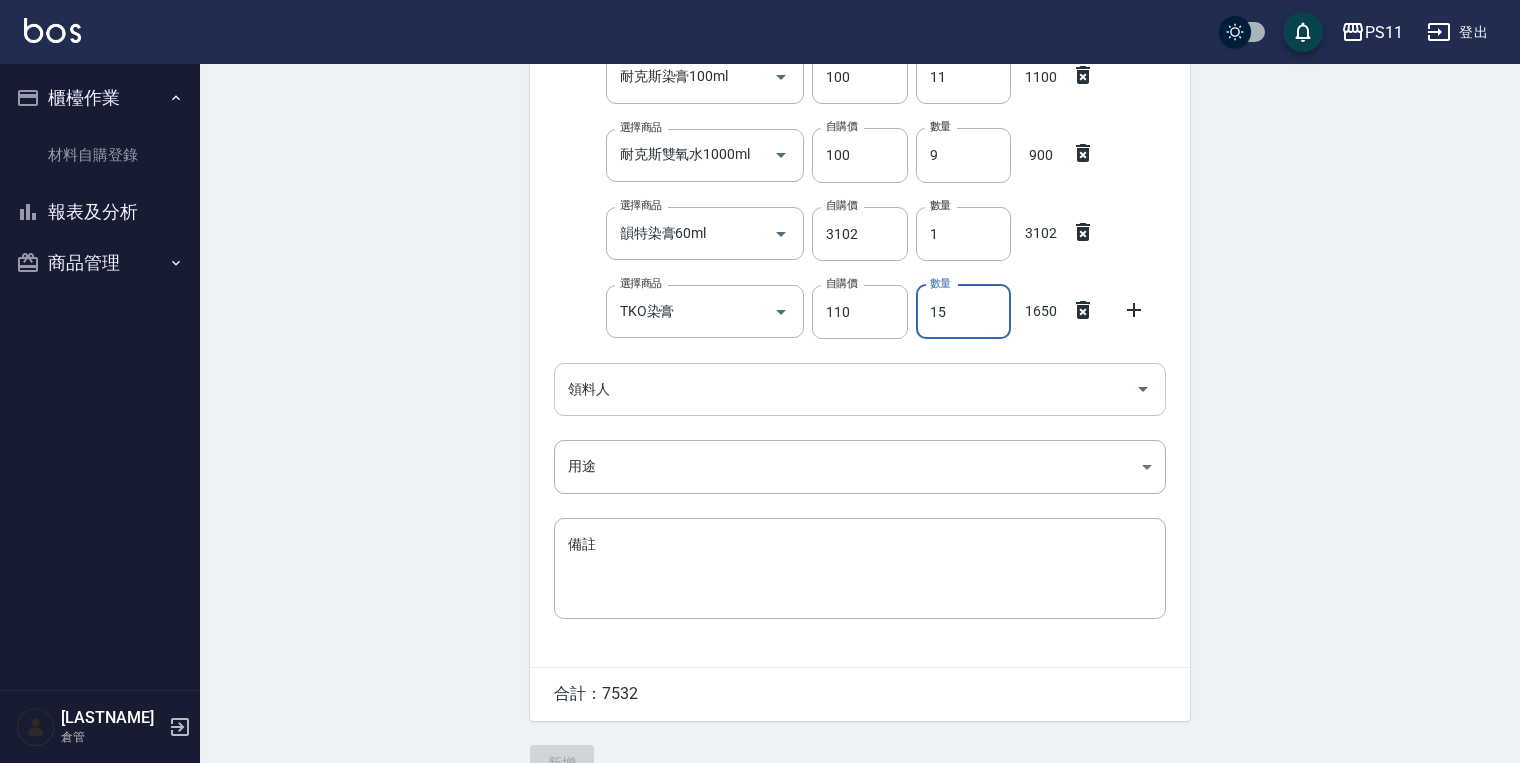 scroll, scrollTop: 135, scrollLeft: 0, axis: vertical 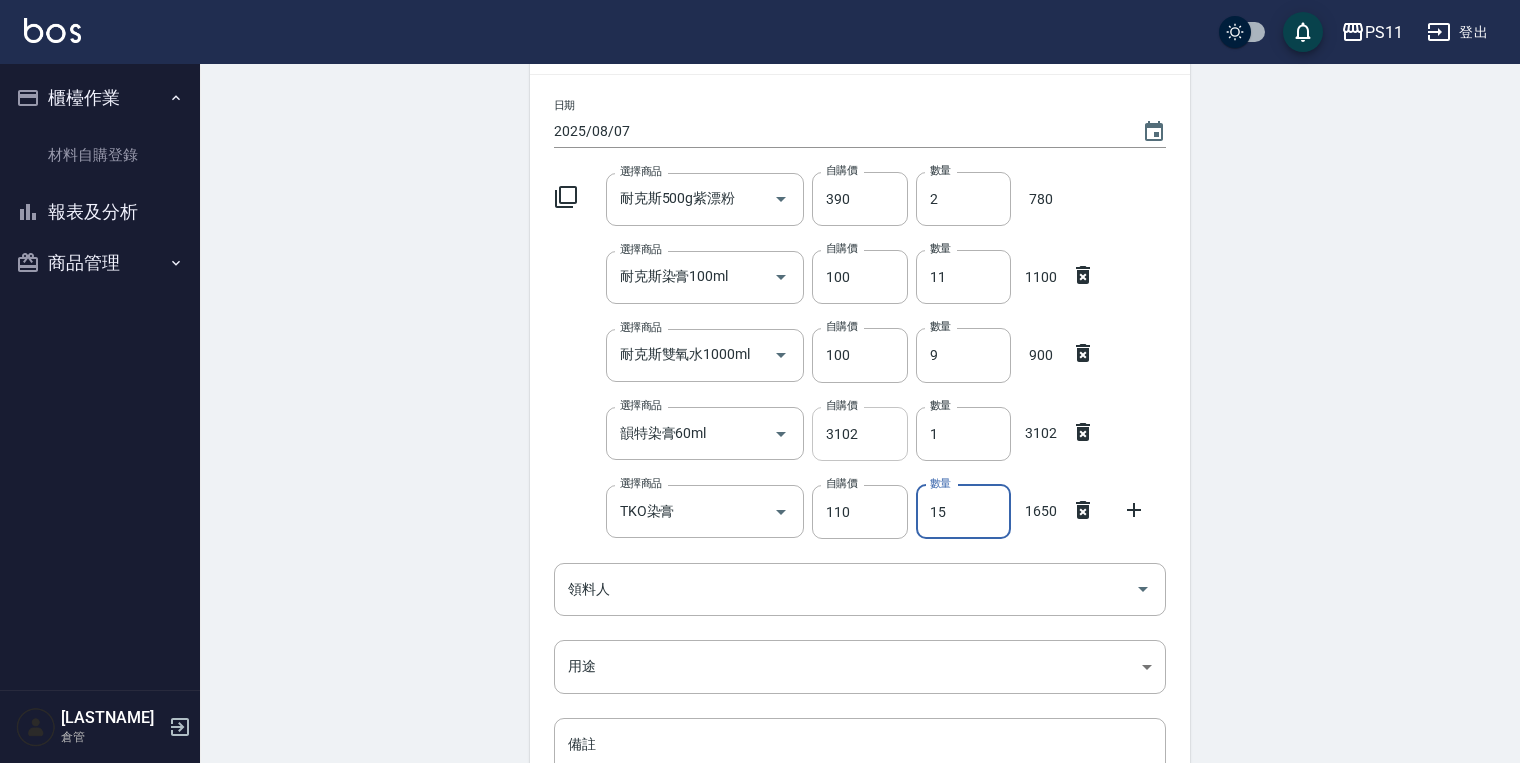 type on "15" 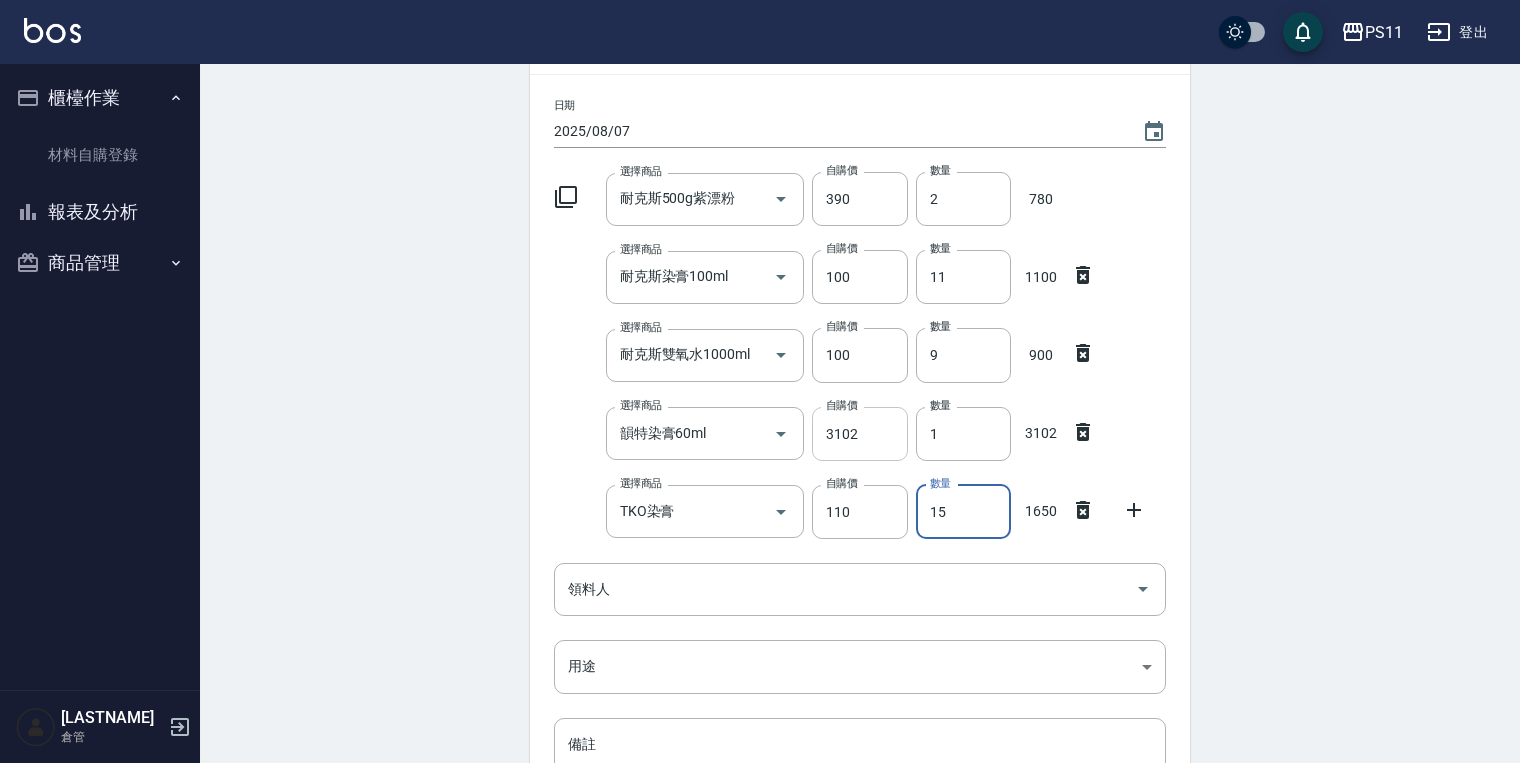 click on "3102" at bounding box center (859, 434) 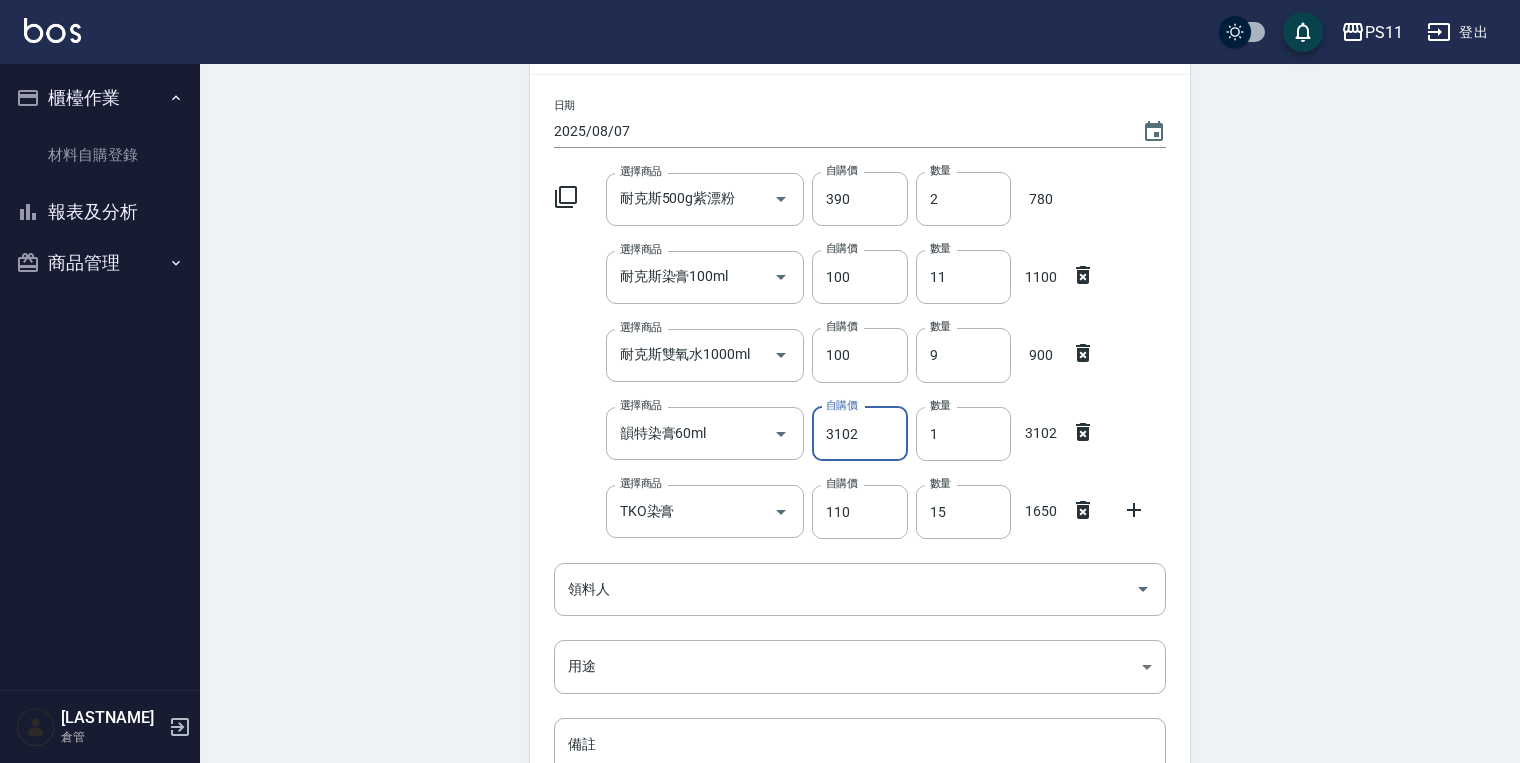 click on "3102" at bounding box center (859, 434) 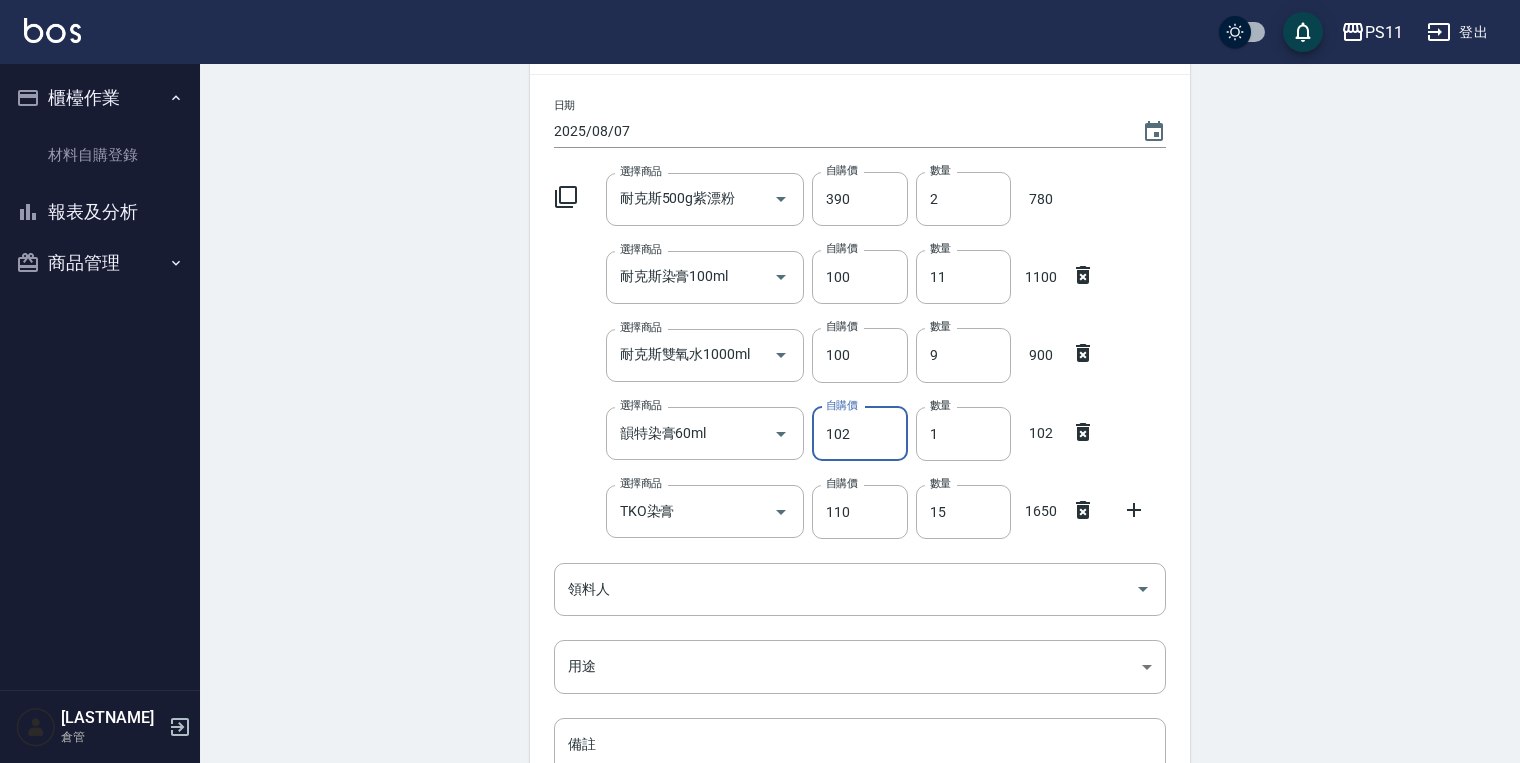 type on "102" 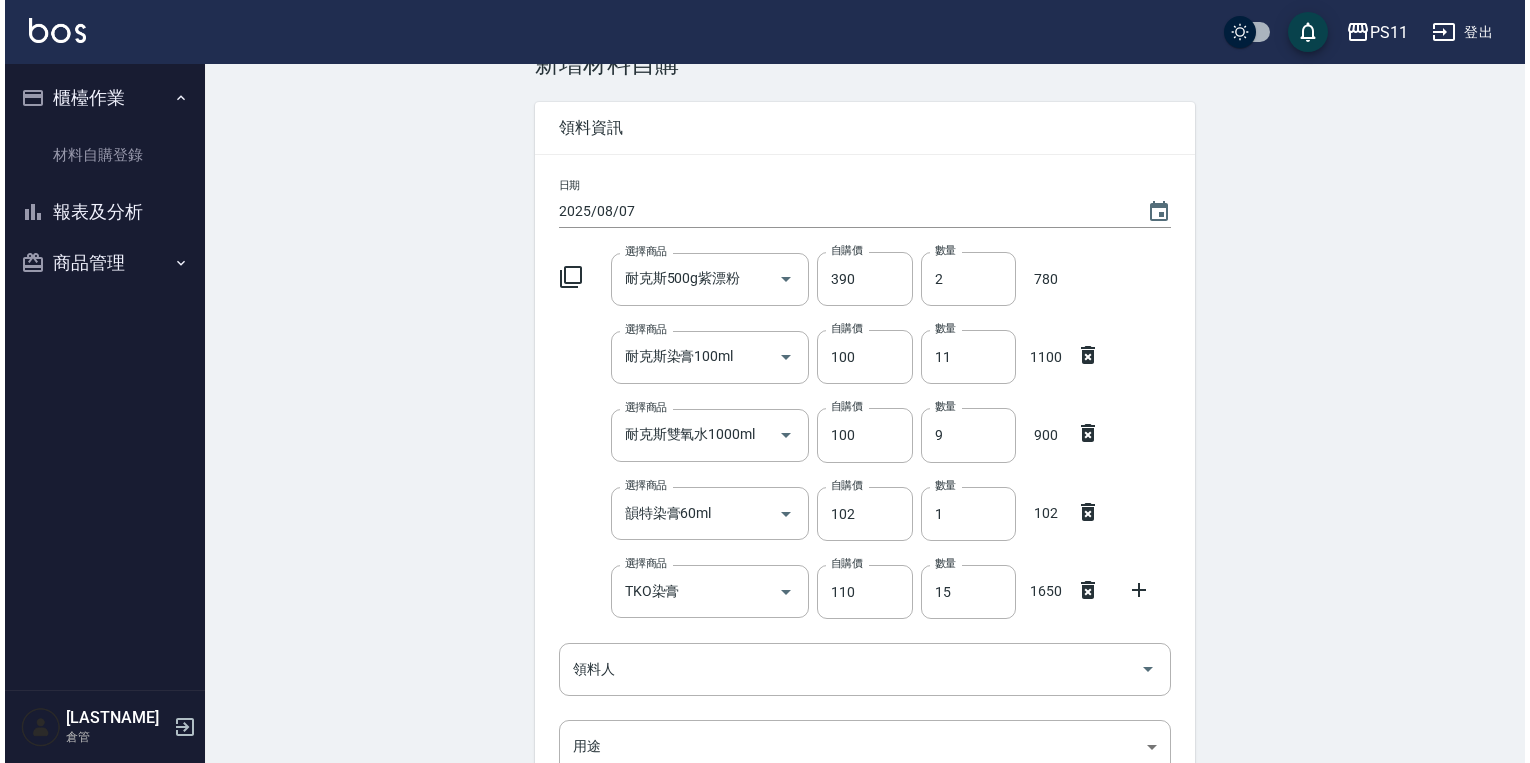 scroll, scrollTop: 0, scrollLeft: 0, axis: both 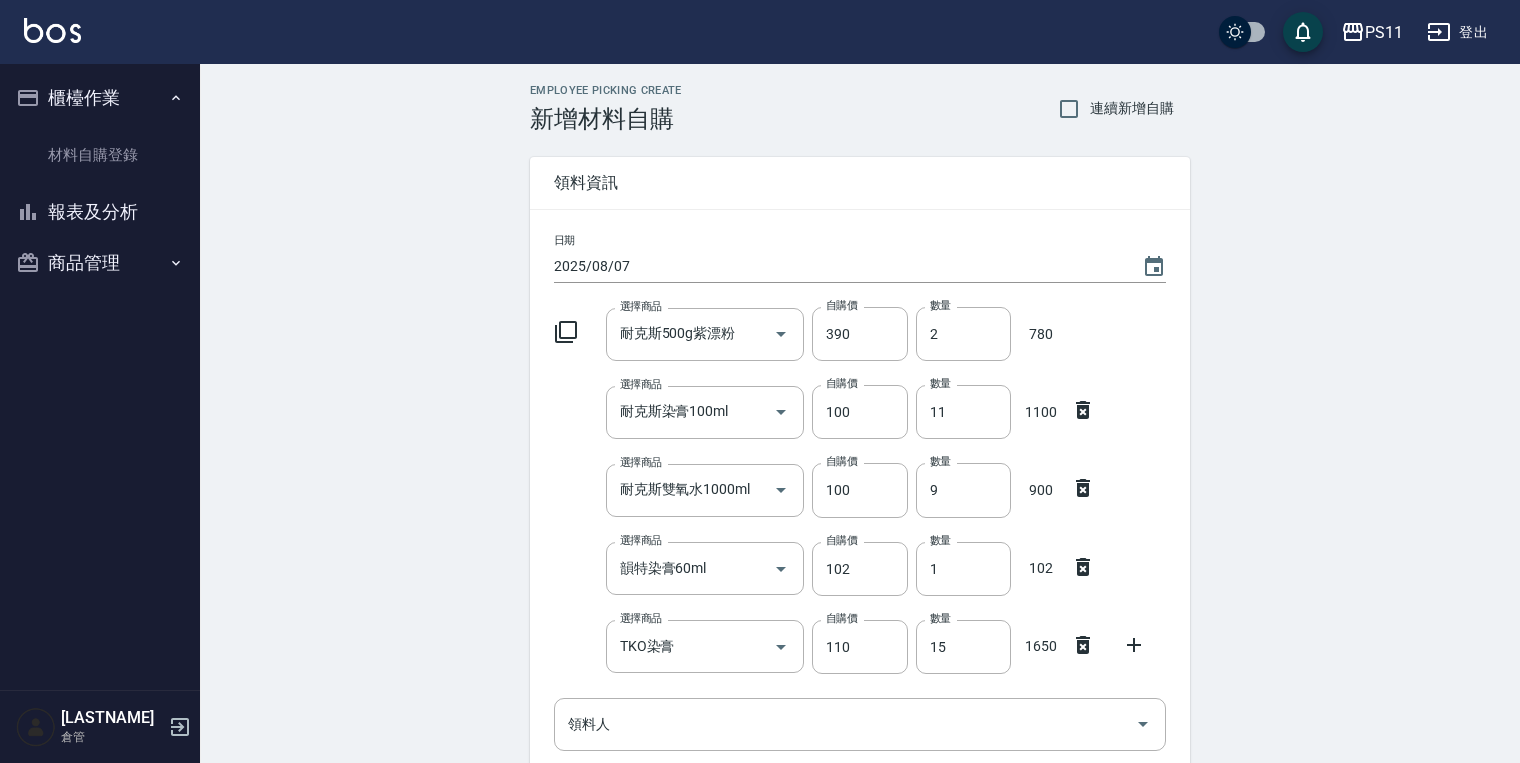 click 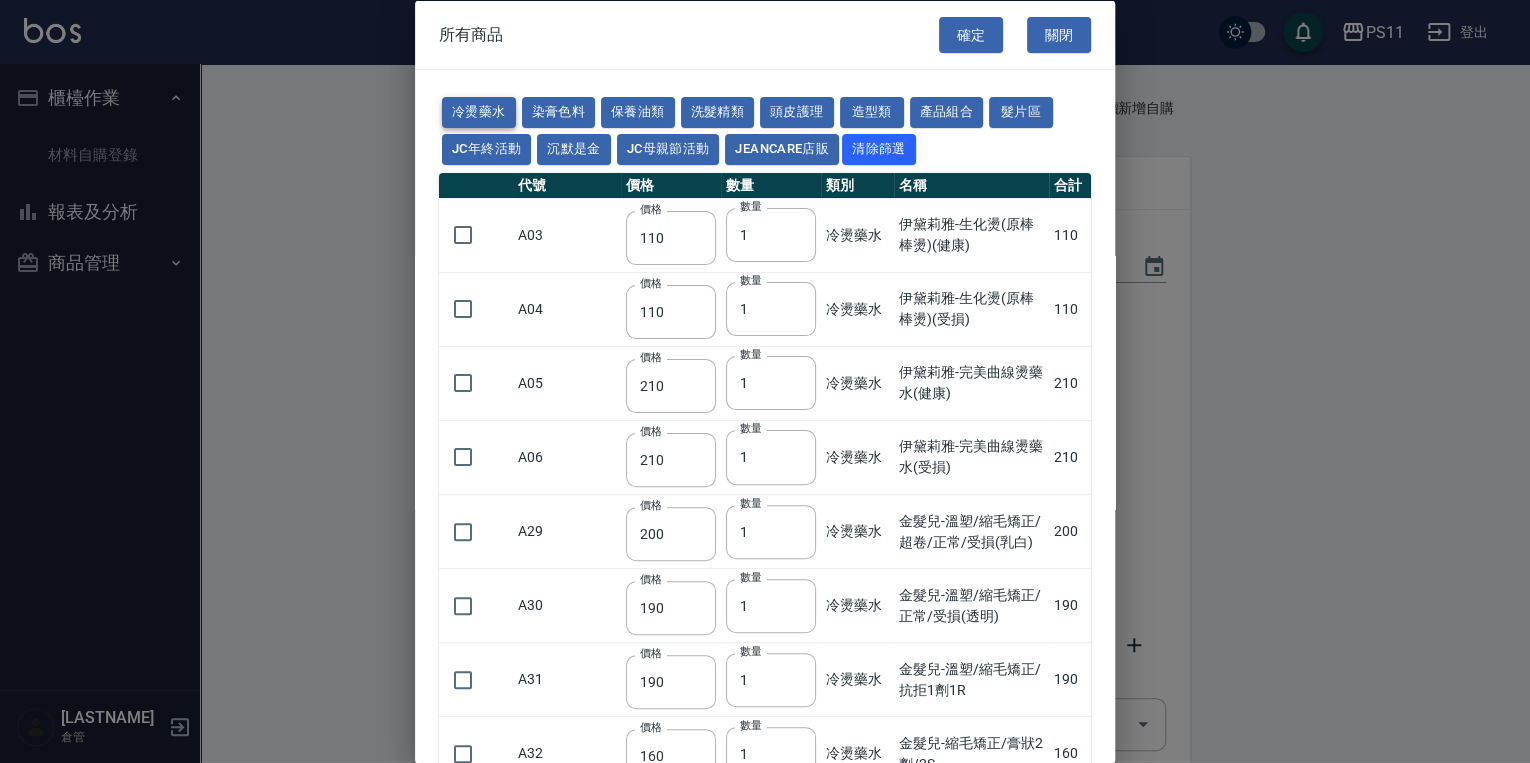 click on "冷燙藥水" at bounding box center (479, 112) 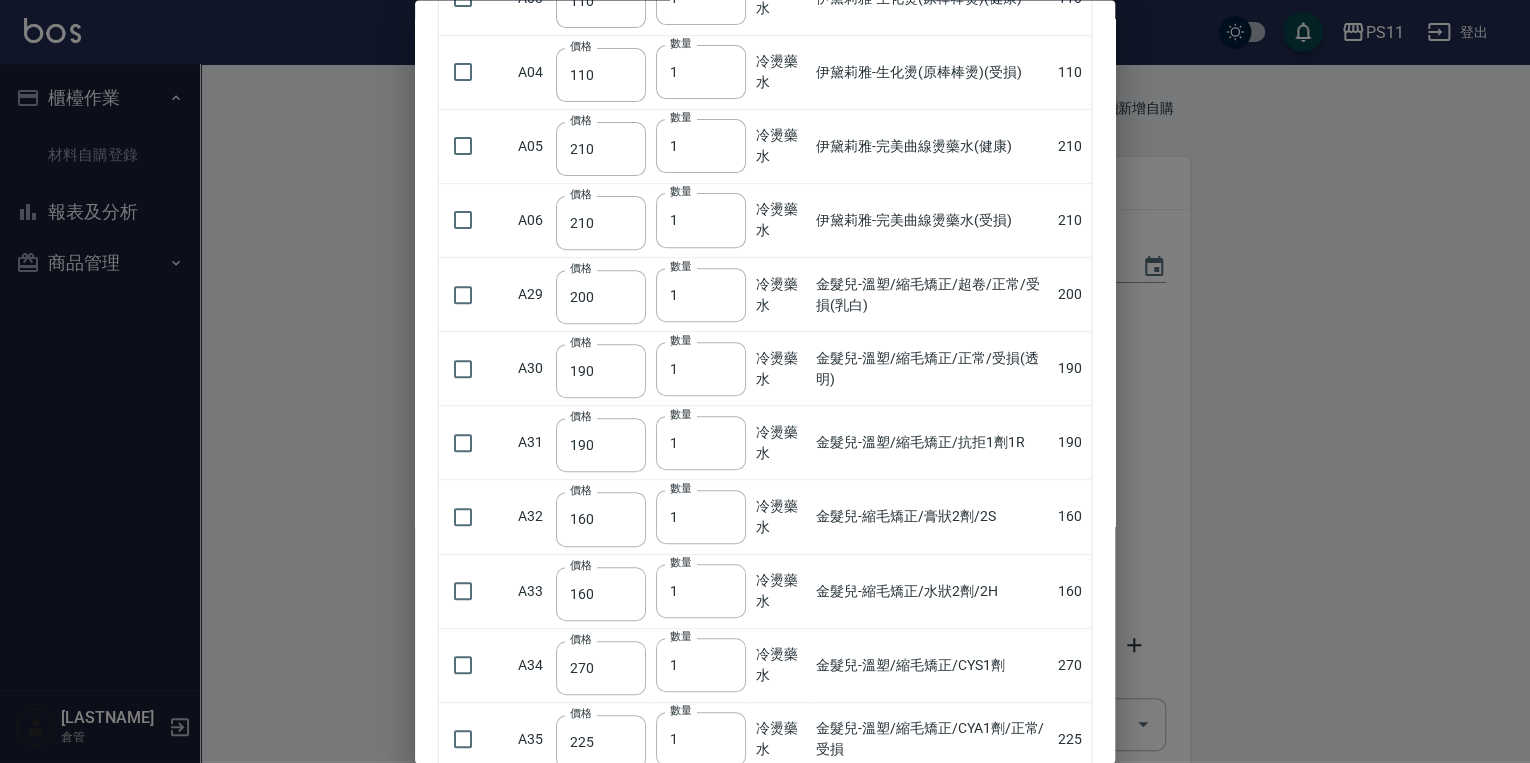 scroll, scrollTop: 240, scrollLeft: 0, axis: vertical 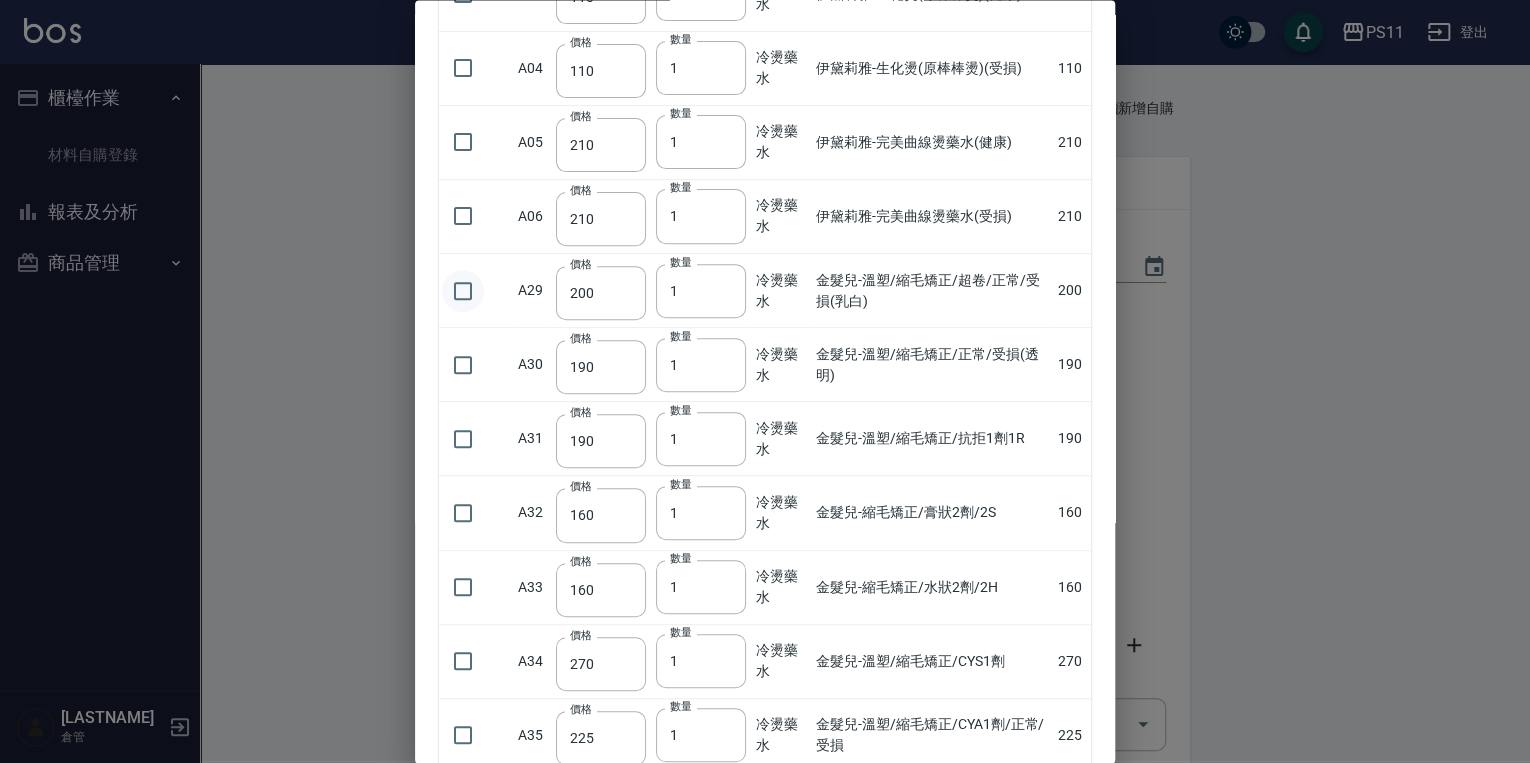 click at bounding box center (463, 291) 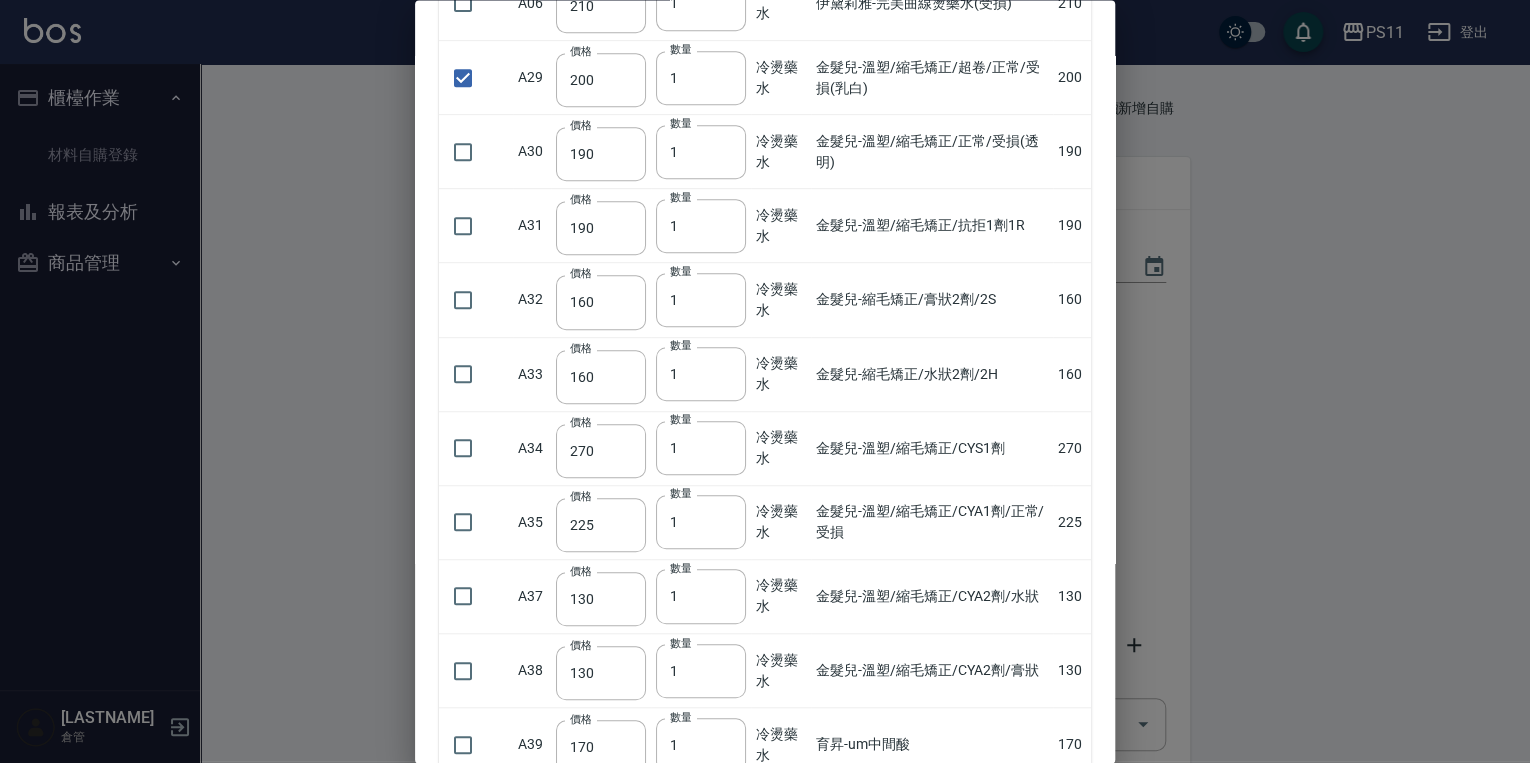 scroll, scrollTop: 480, scrollLeft: 0, axis: vertical 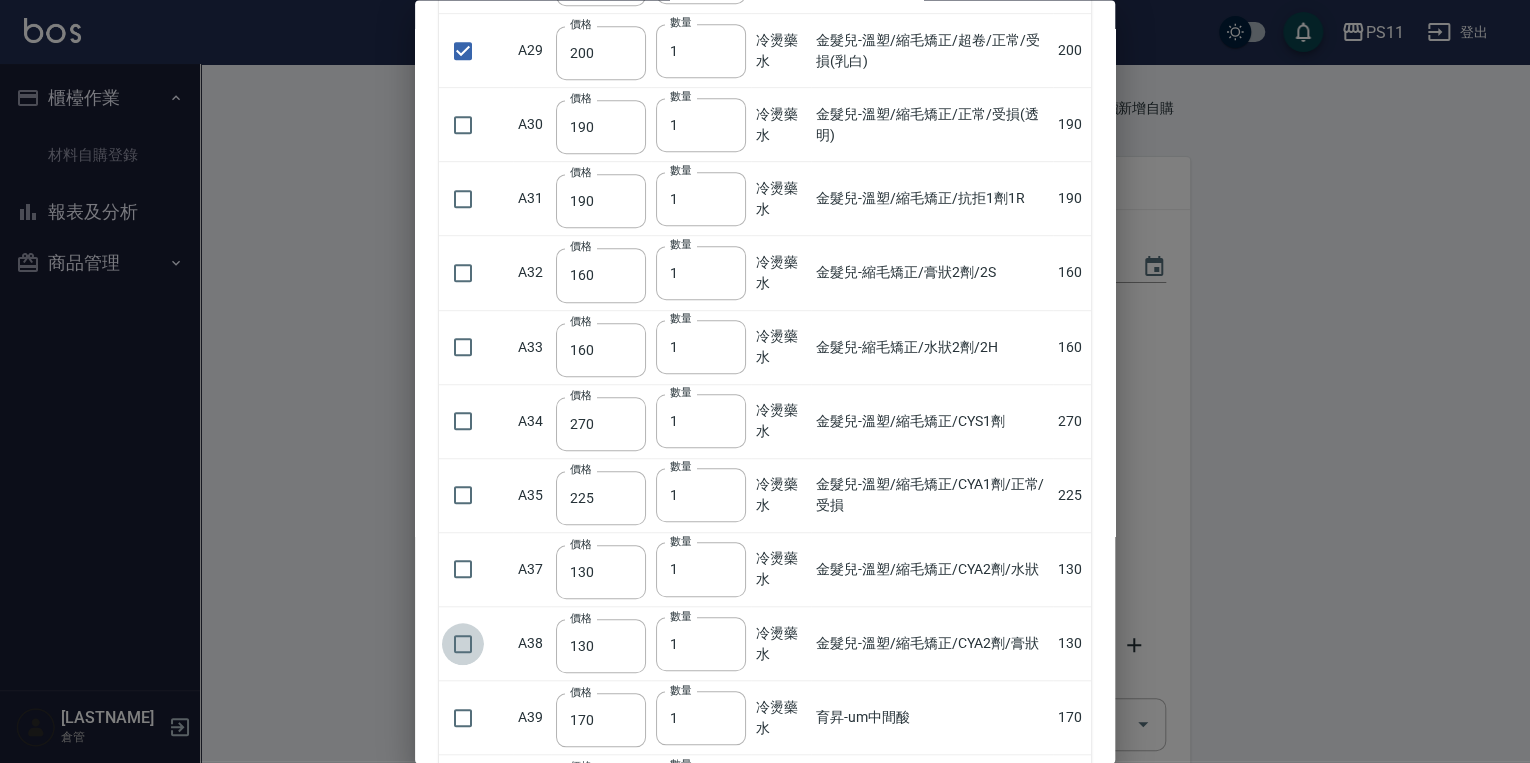 drag, startPoint x: 474, startPoint y: 632, endPoint x: 510, endPoint y: 634, distance: 36.05551 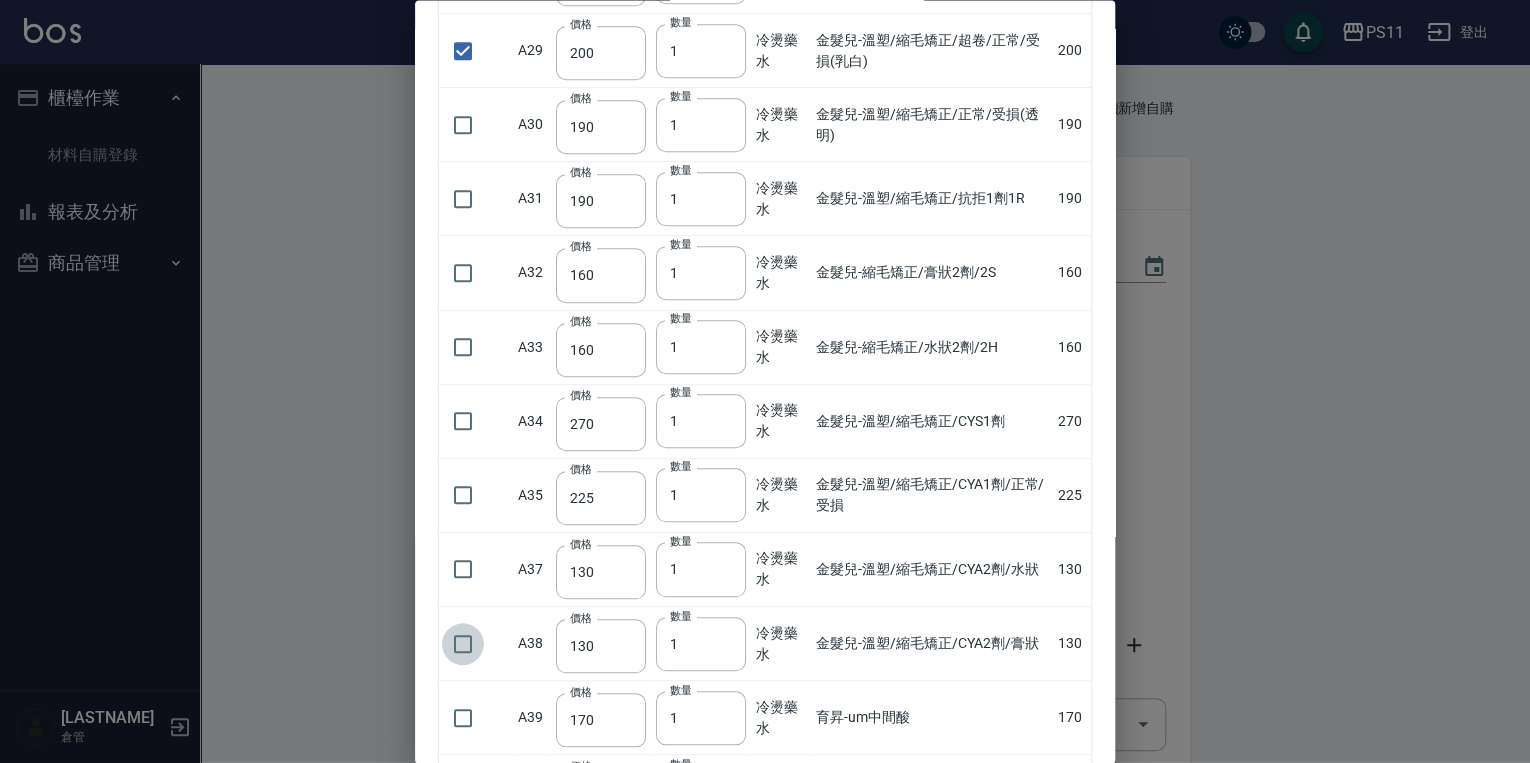 click at bounding box center [463, 644] 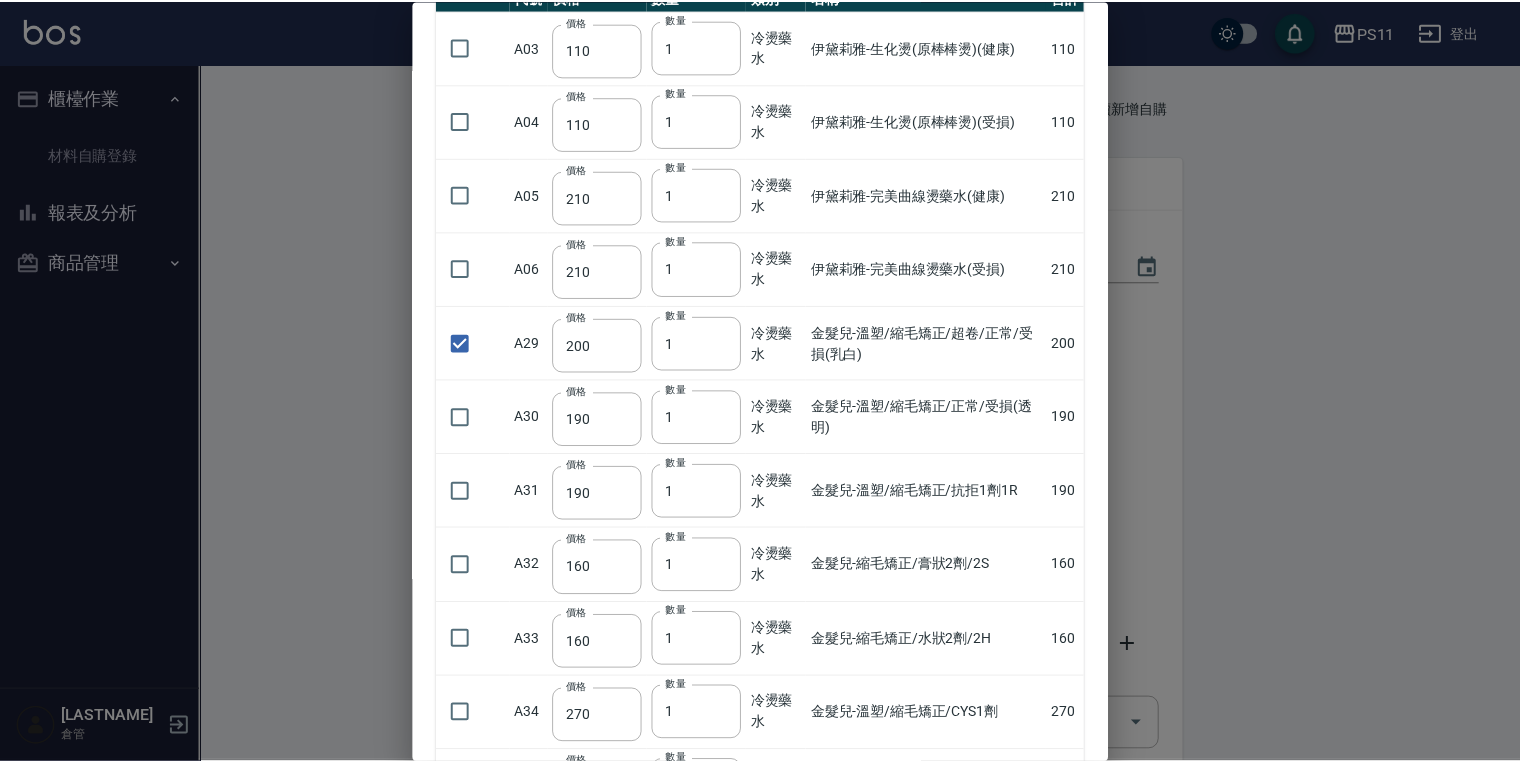 scroll, scrollTop: 0, scrollLeft: 0, axis: both 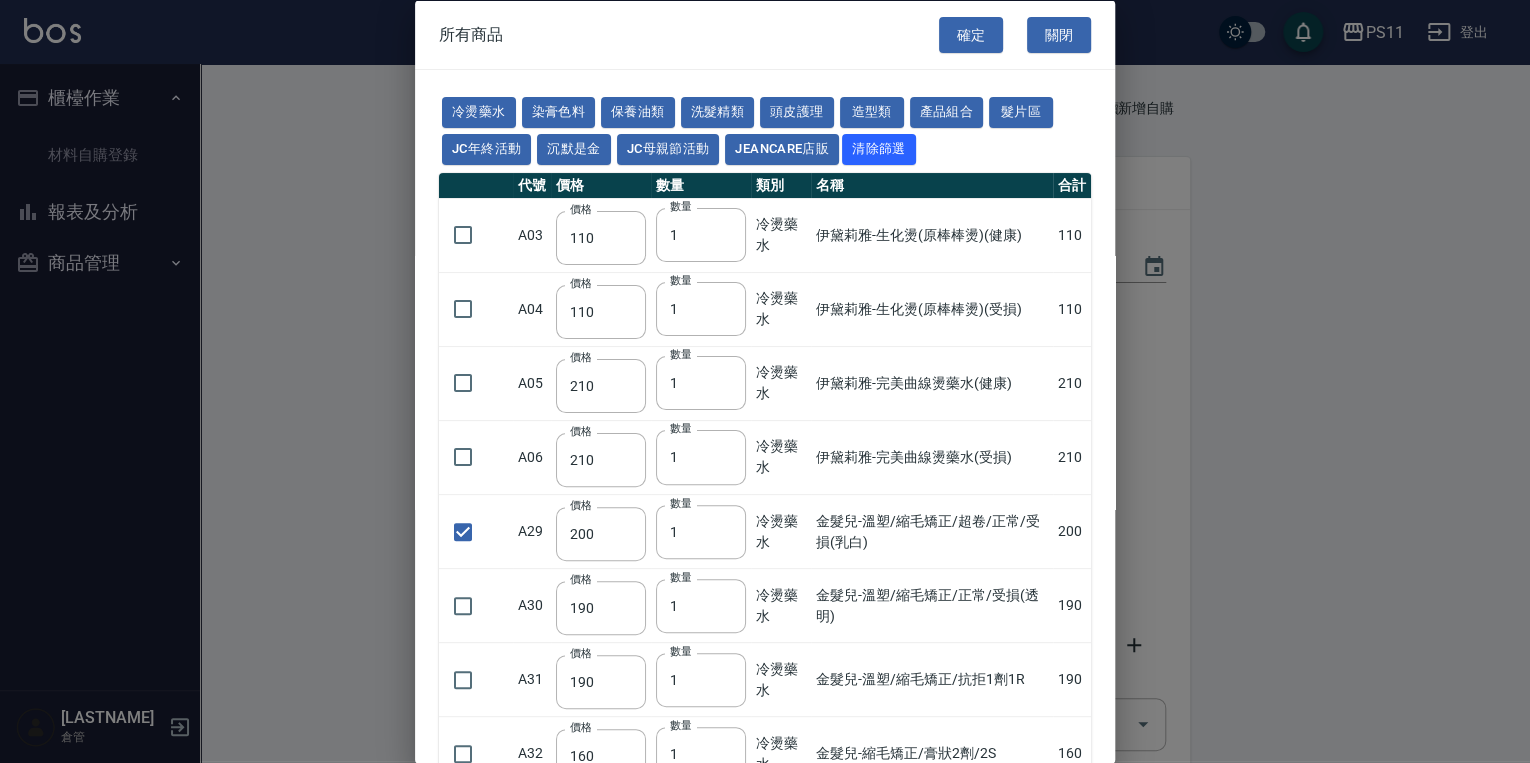drag, startPoint x: 1009, startPoint y: 603, endPoint x: 904, endPoint y: 108, distance: 506.01382 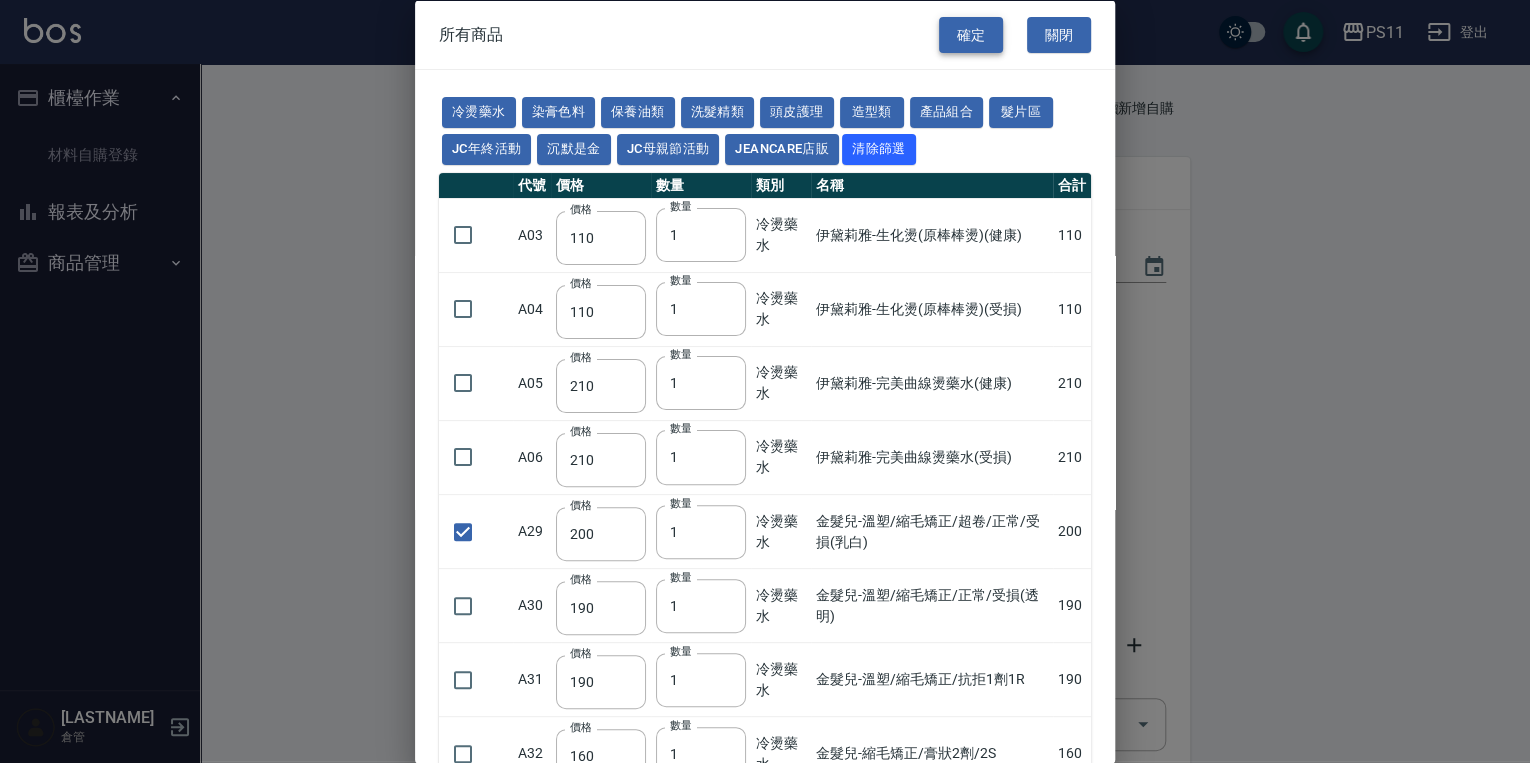 click on "確定" at bounding box center (971, 34) 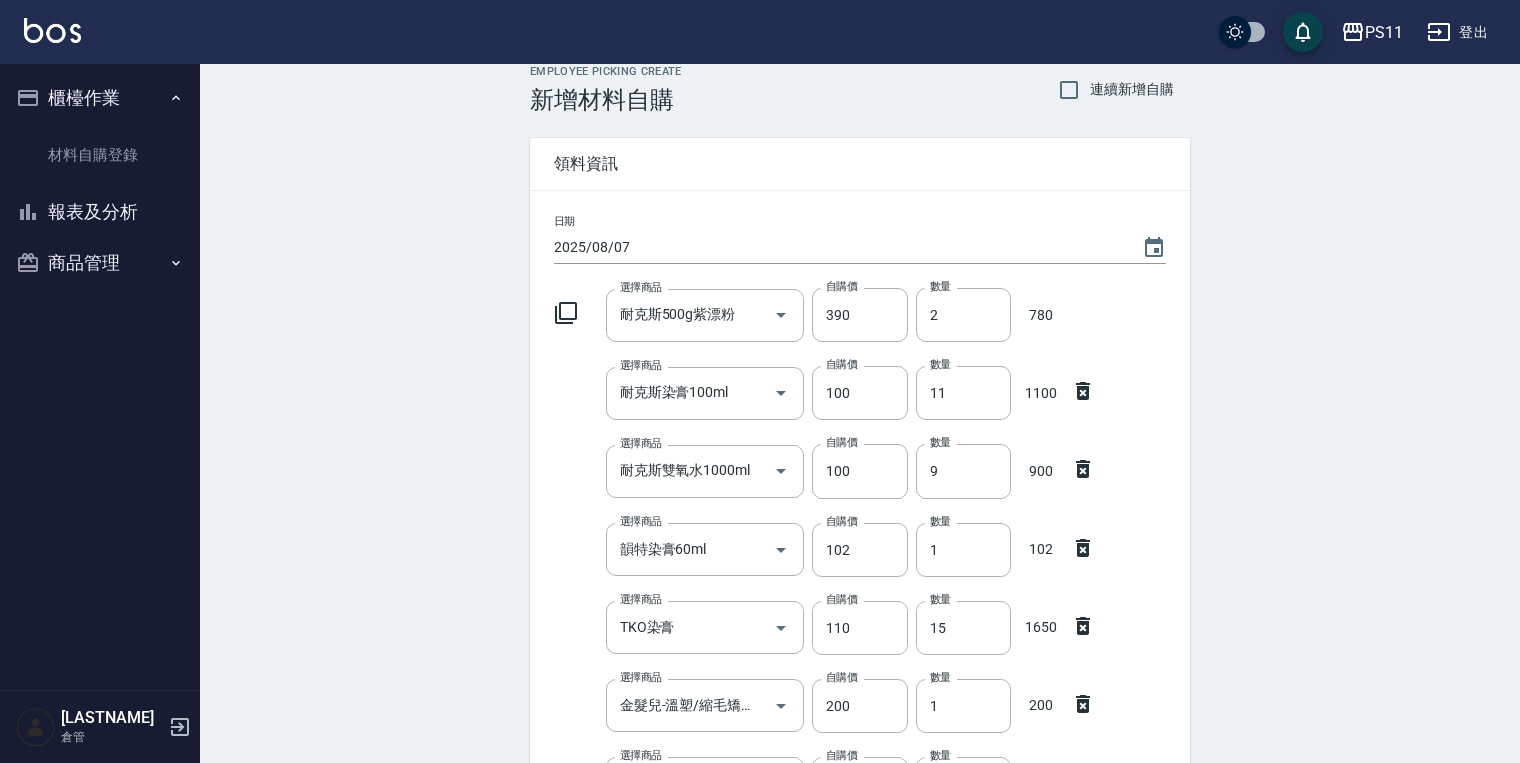 click on "Employee Picking Create 新增材料自購 連續新增自購 領料資訊 日期 [DATE] 選擇商品 耐克斯500g紫漂粉 選擇商品 自購價 390 自購價 數量 2 數量 780 選擇商品 耐克斯染膏100ml 選擇商品 自購價 100 自購價 數量 11 數量 1100 選擇商品 耐克斯雙氧水1000ml 選擇商品 自購價 100 自購價 數量 9 數量 900 選擇商品 韻特染膏60ml 選擇商品 自購價 102 自購價 數量 1 數量 102 選擇商品 TKO染膏 選擇商品 自購價 110 自購價 數量 15 數量 1650 選擇商品 金髮兒-溫塑/縮毛矯正/超卷/正常/受損(乳白) 選擇商品 自購價 200 自購價 數量 1 數量 200 選擇商品 金髮兒-溫塑/縮毛矯正/CYA2劑/膏狀 選擇商品 自購價 130 自購價 數量 1 數量 130 領料人 領料人 用途 ​ 用途 備註 x 備註 合計： 4862 新增" at bounding box center [860, 659] 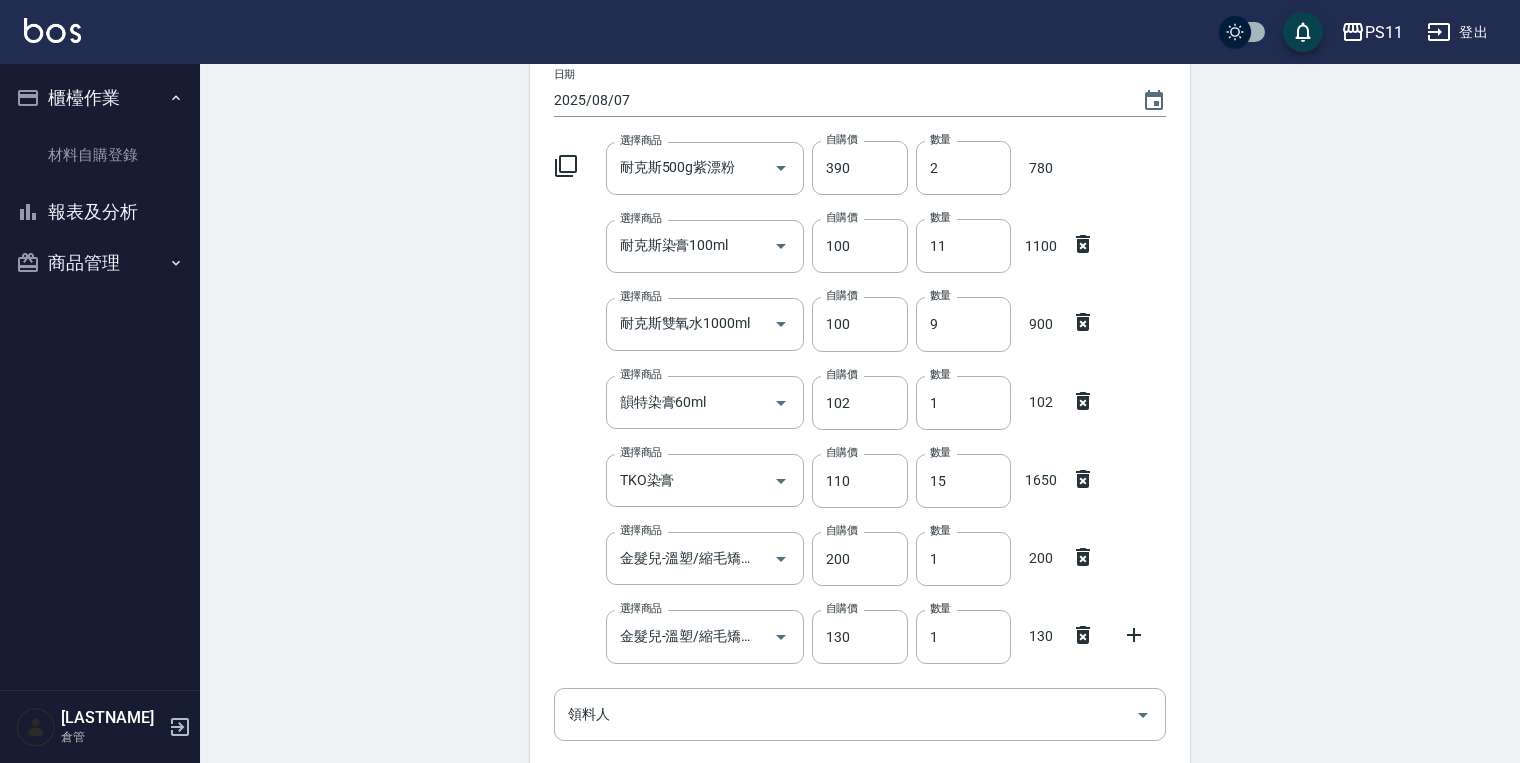 scroll, scrollTop: 339, scrollLeft: 0, axis: vertical 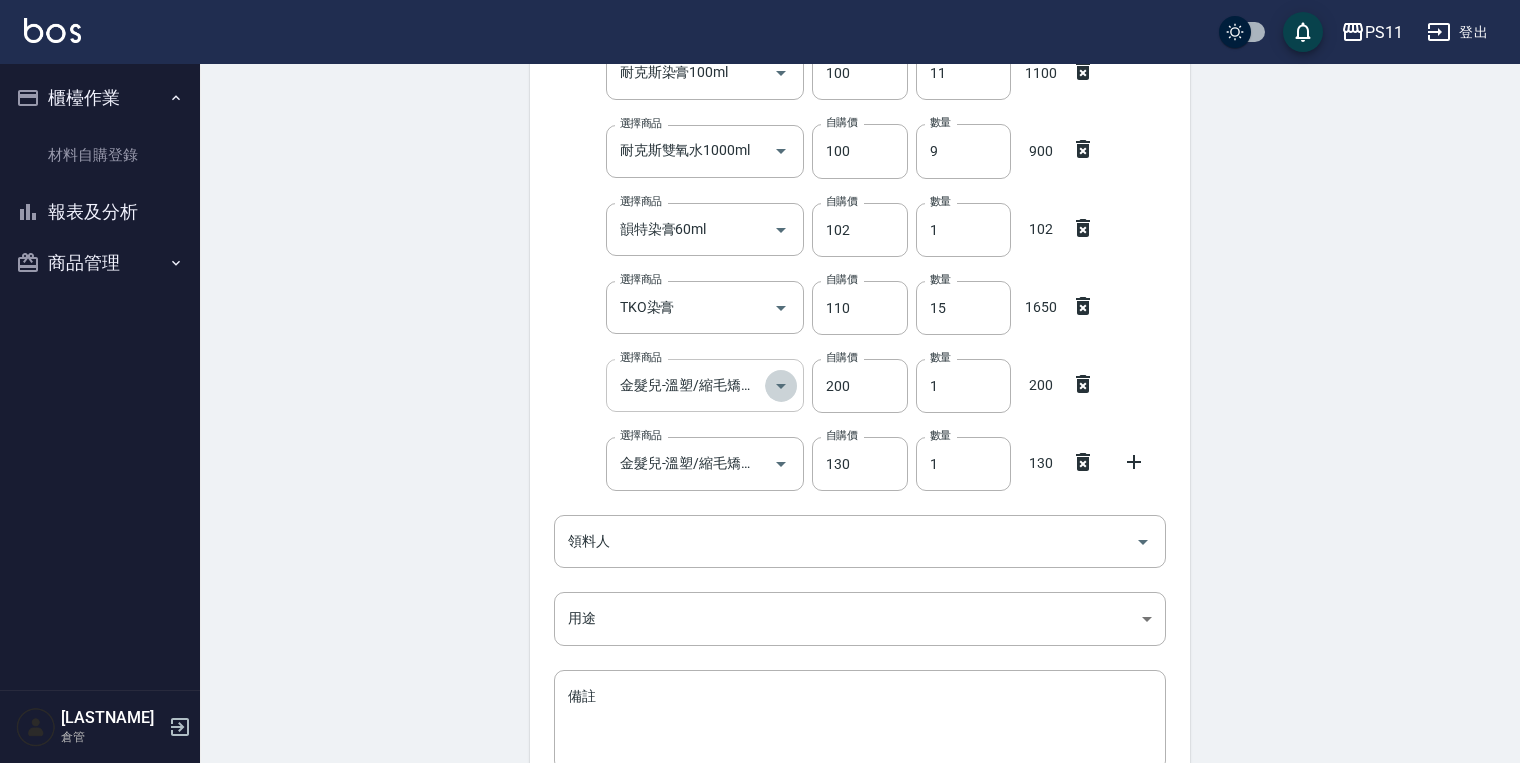 click 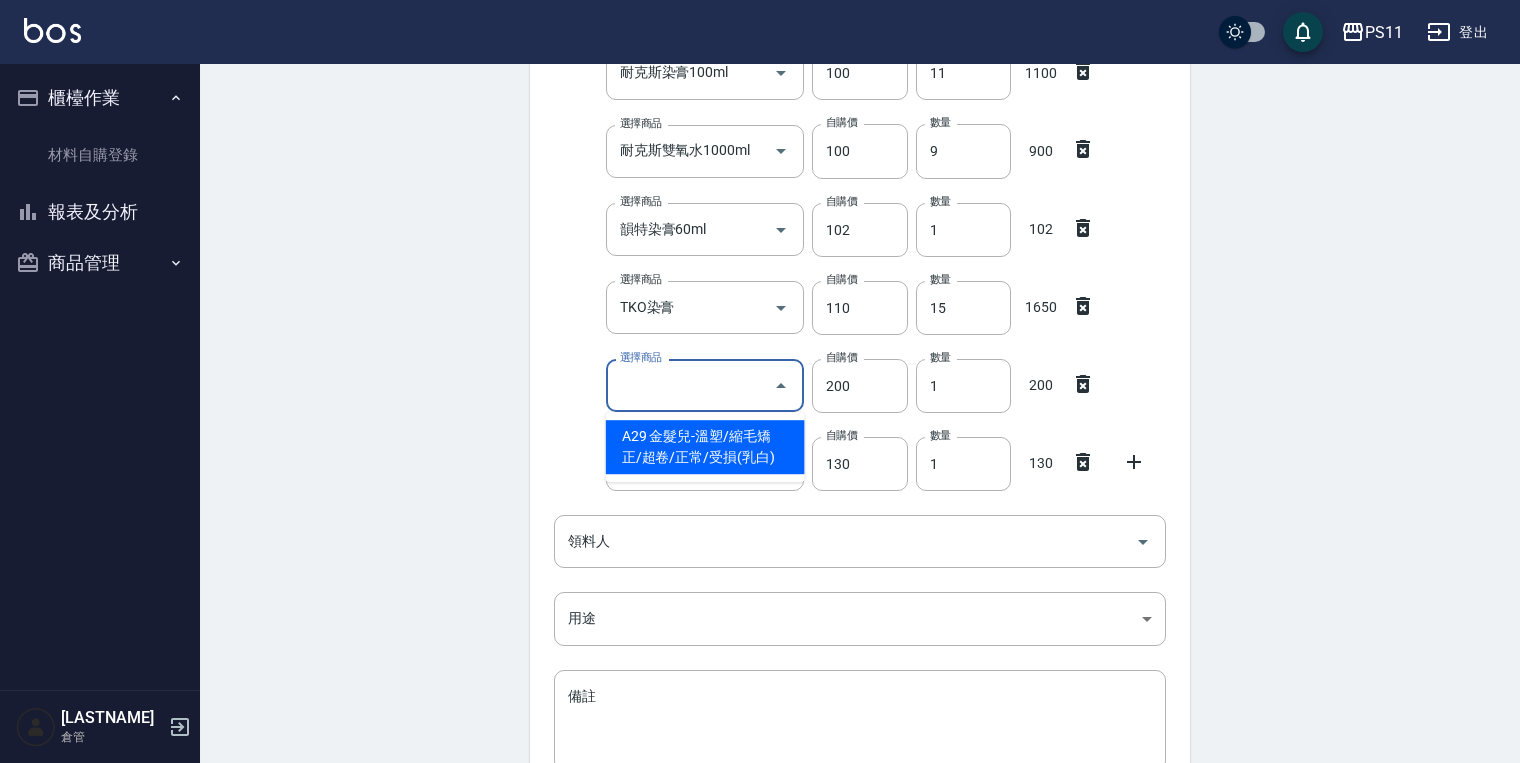click 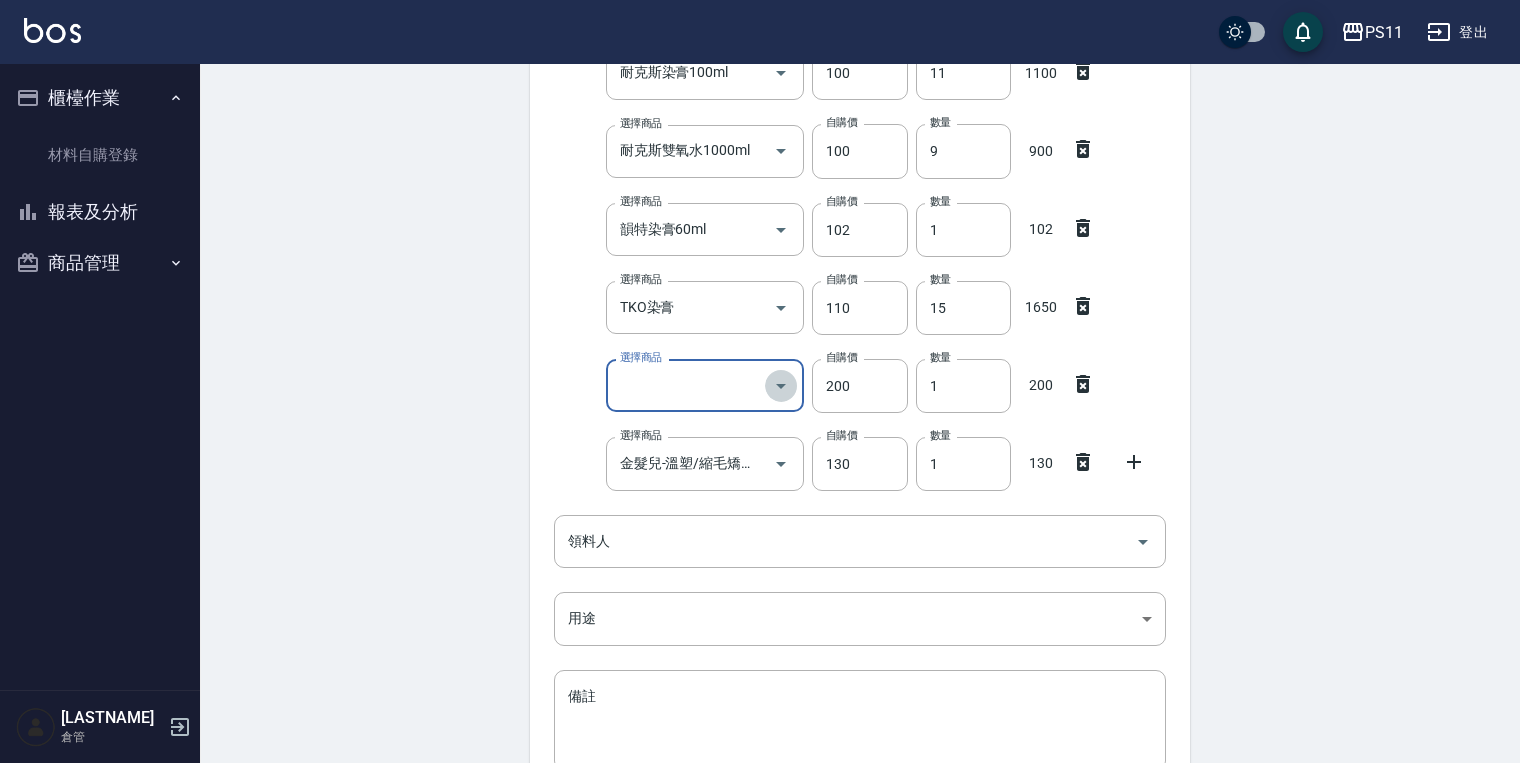click 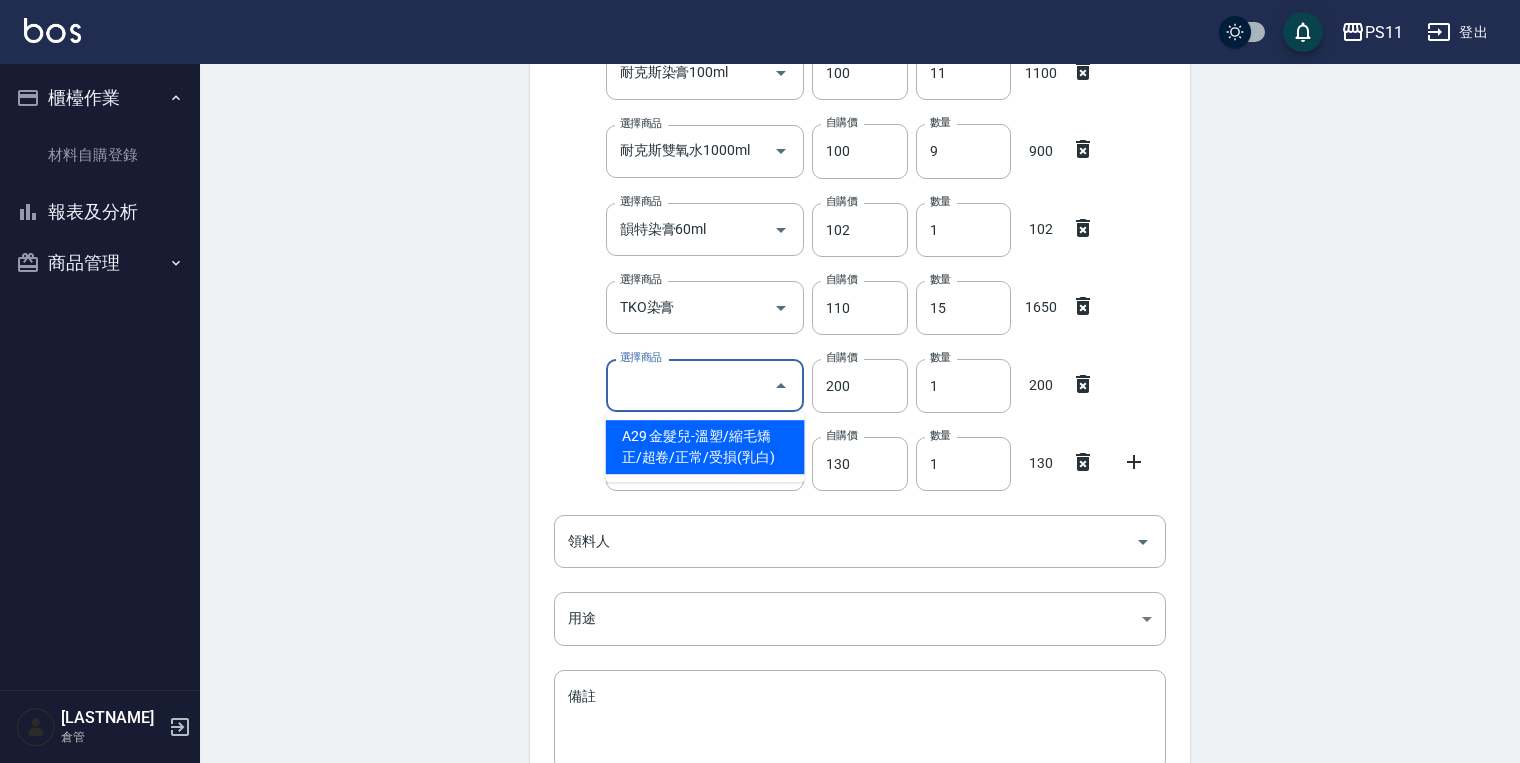 click 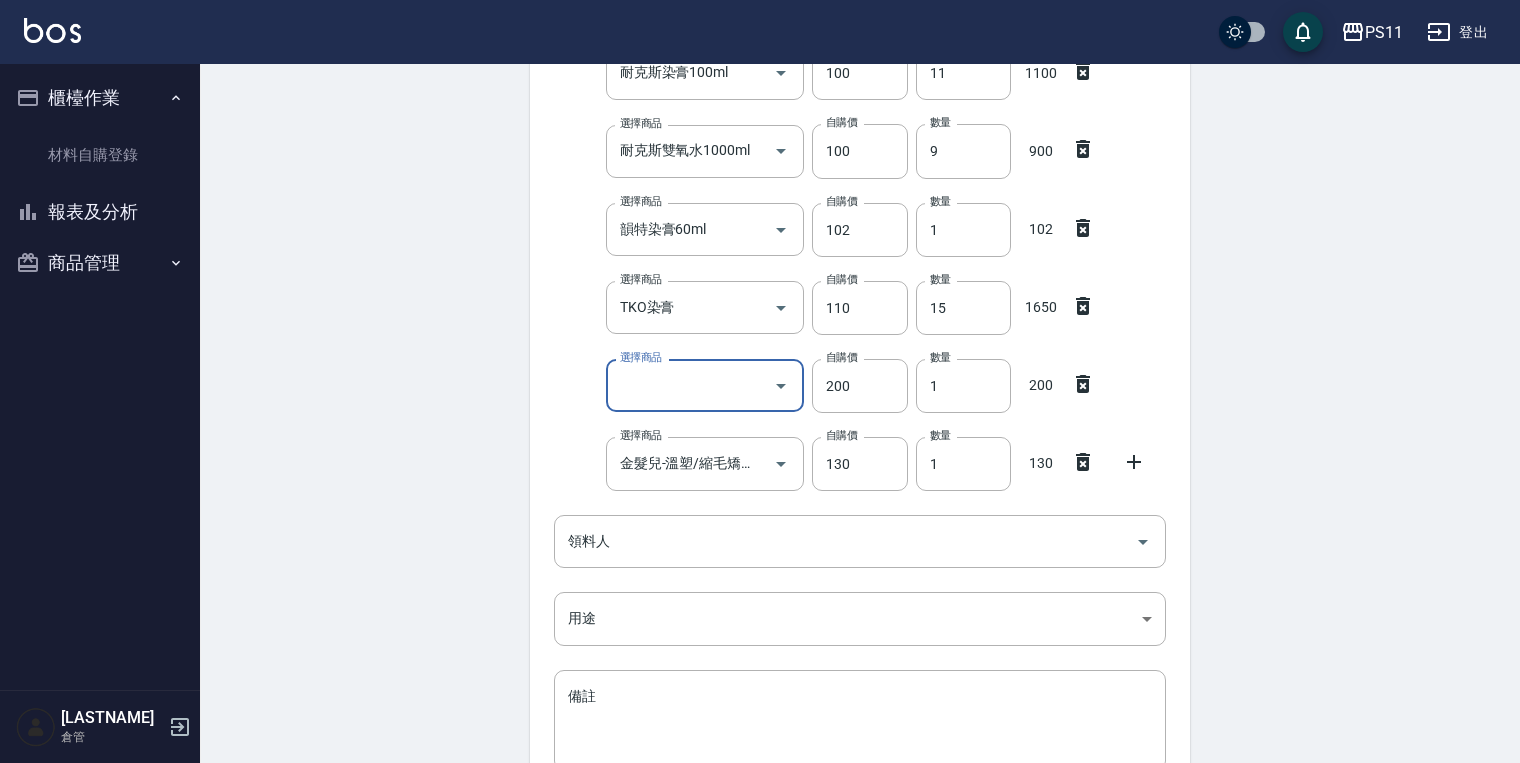click on "金髮兒-溫塑/縮毛矯正/超卷/正常/受損(乳白)" at bounding box center (690, 385) 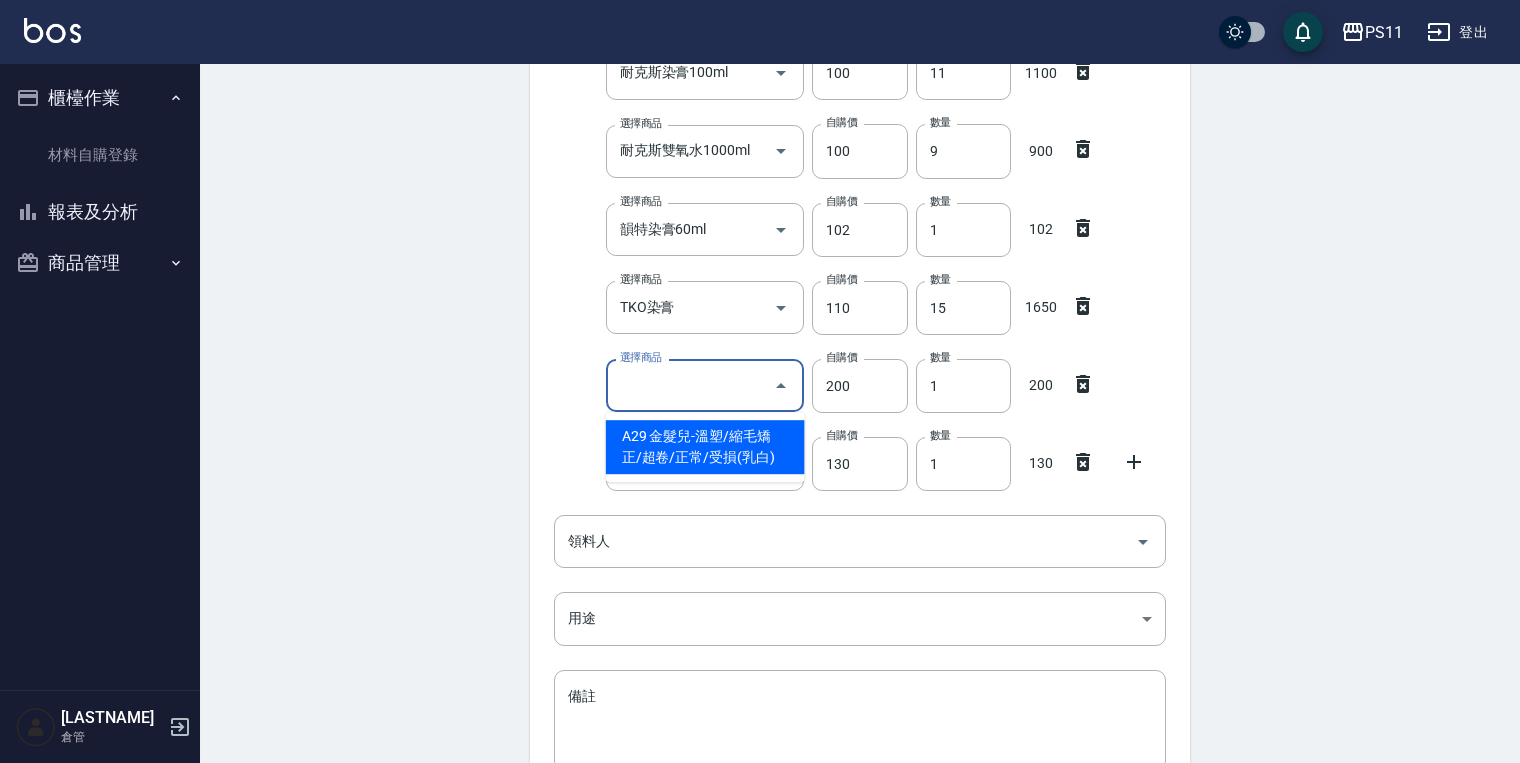 click 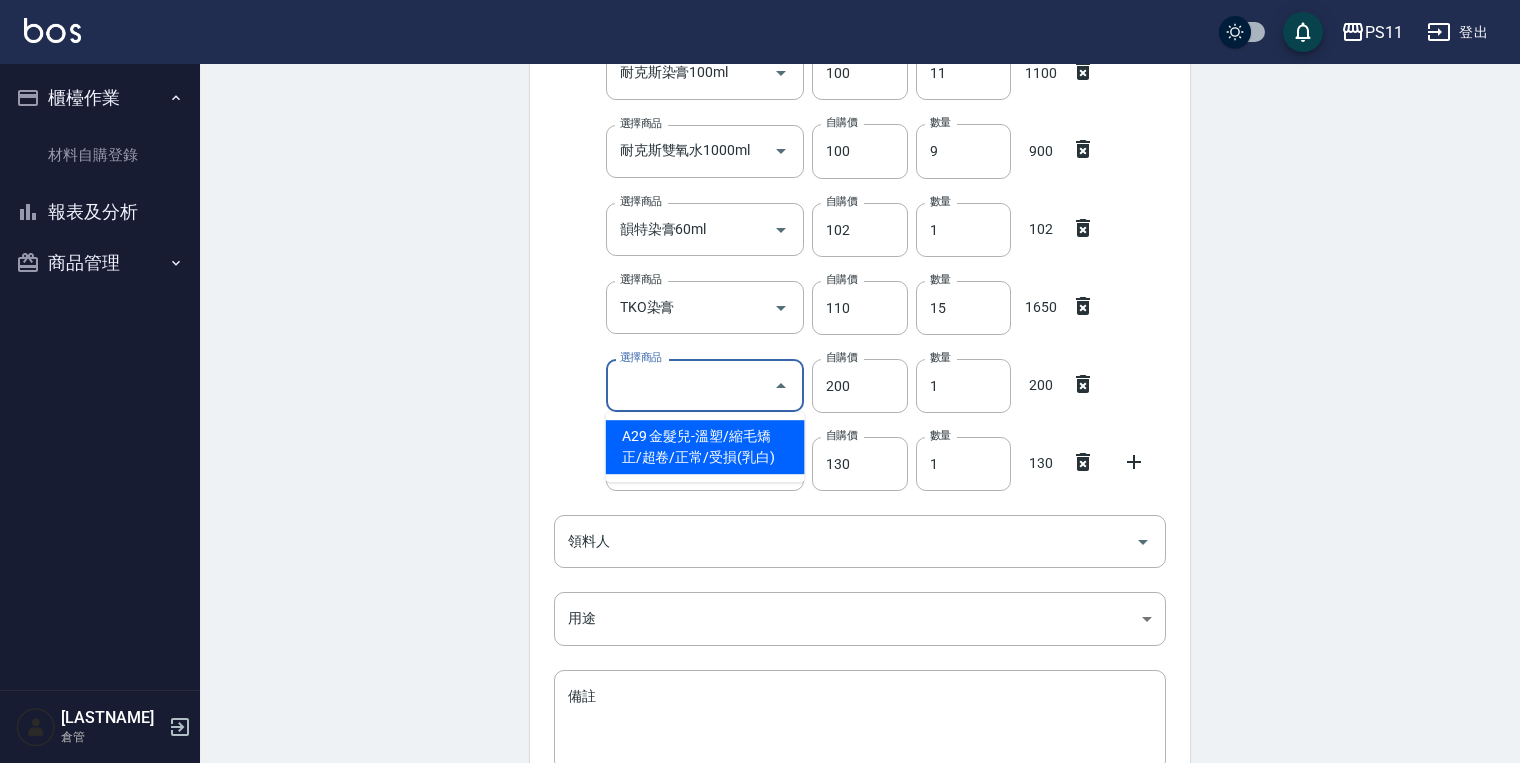 type on "金髮兒-溫塑/縮毛矯正/CYA2劑/膏狀" 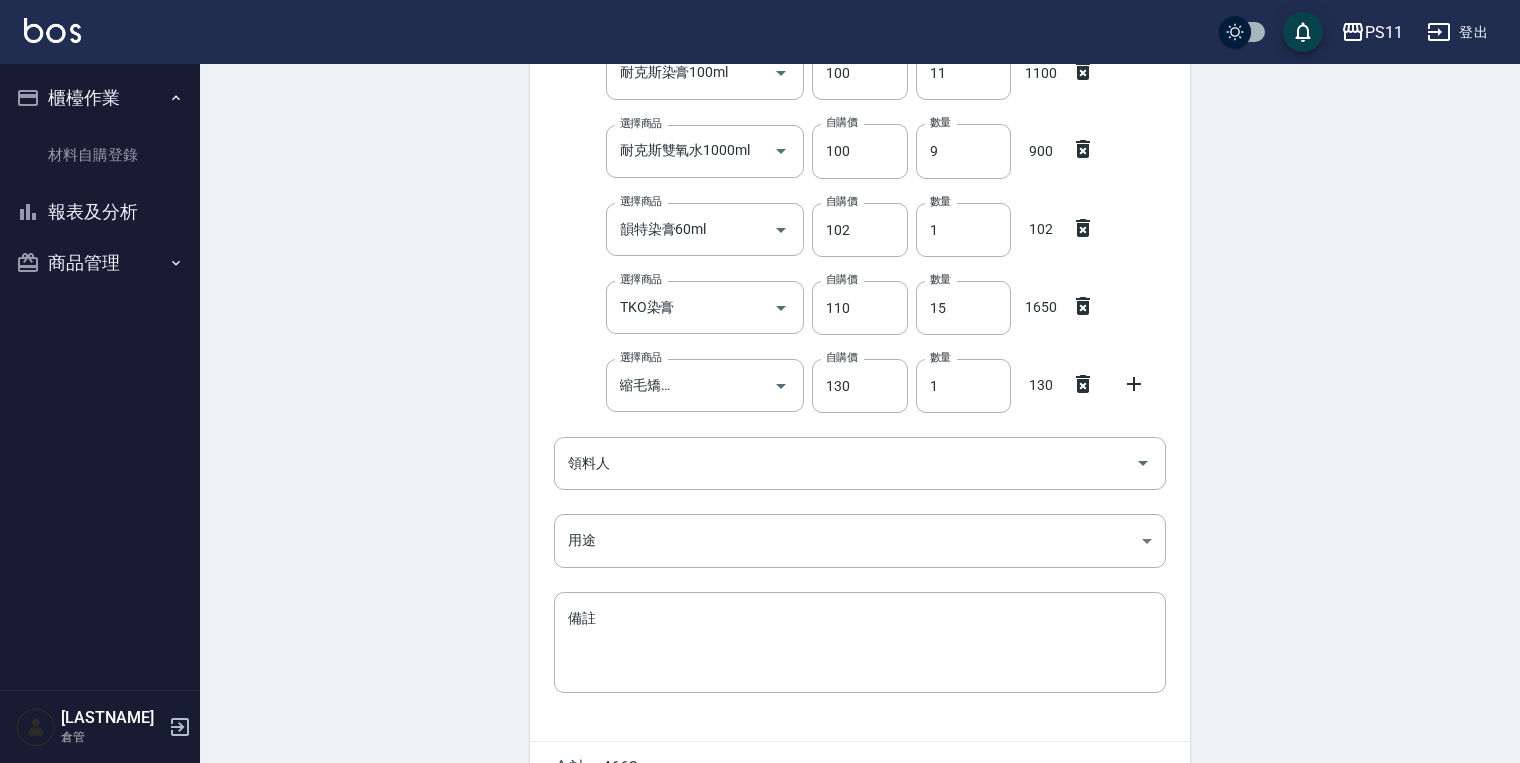 scroll, scrollTop: 0, scrollLeft: 0, axis: both 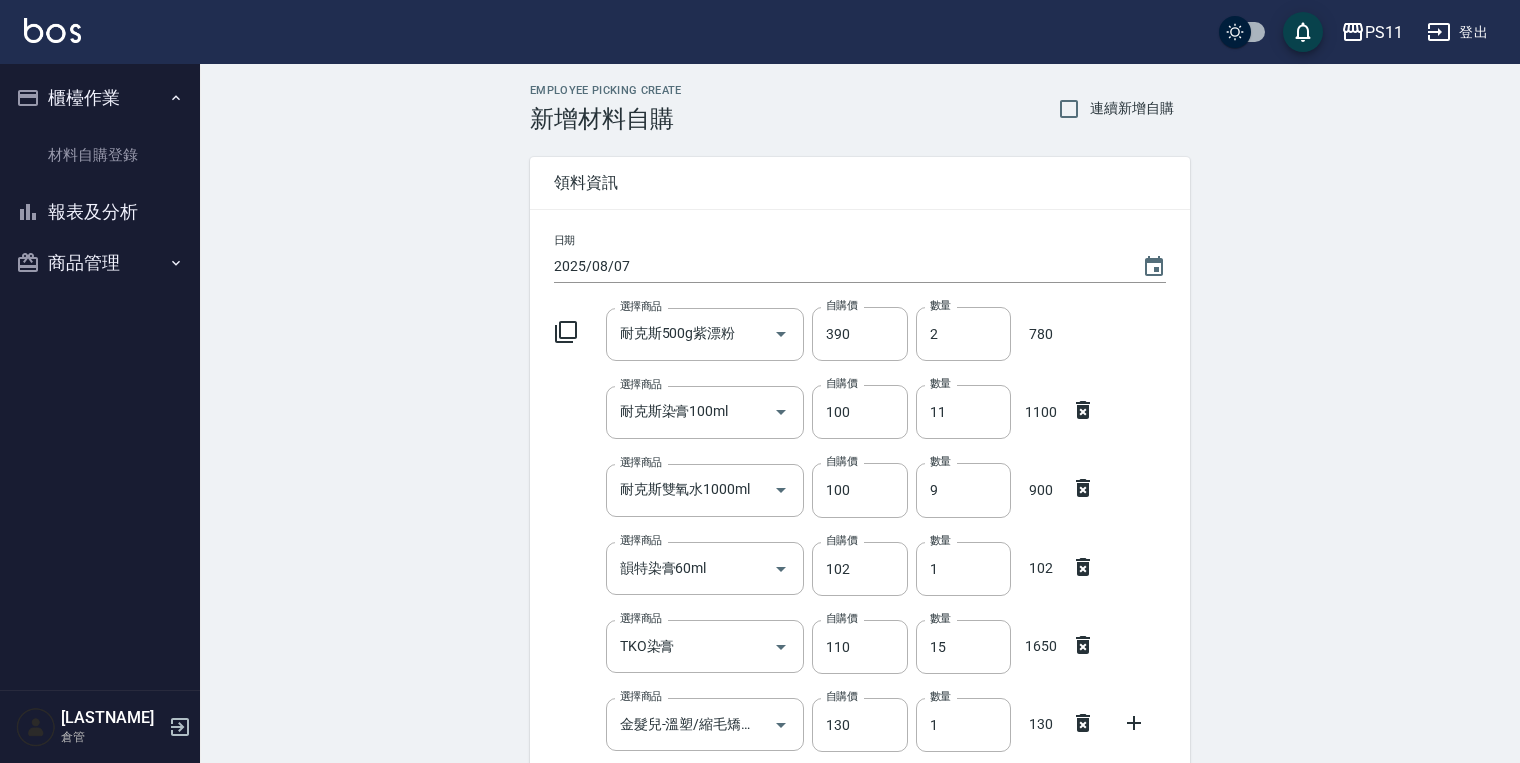 drag, startPoint x: 1423, startPoint y: 429, endPoint x: 1272, endPoint y: 155, distance: 312.853 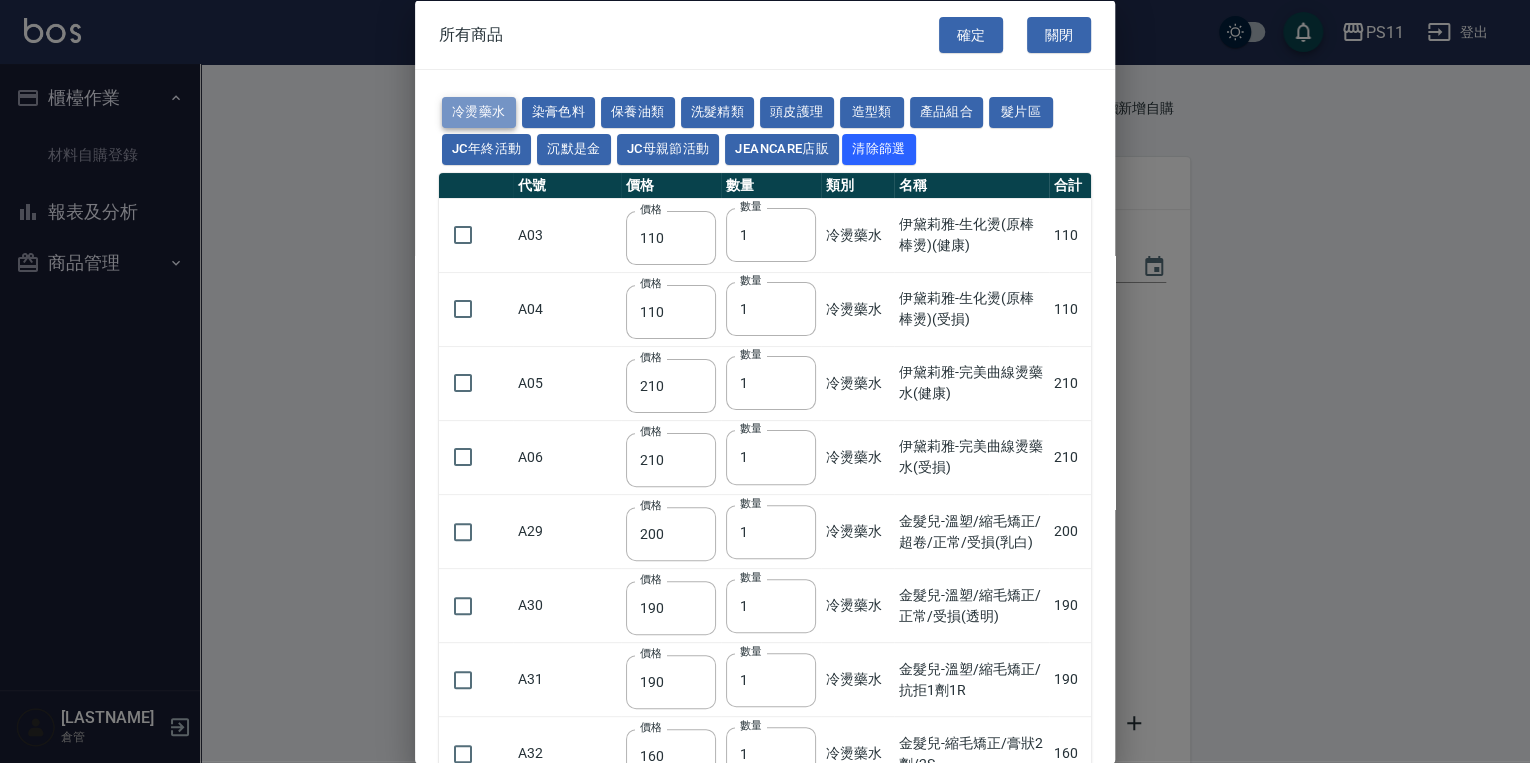 click on "冷燙藥水" at bounding box center [479, 112] 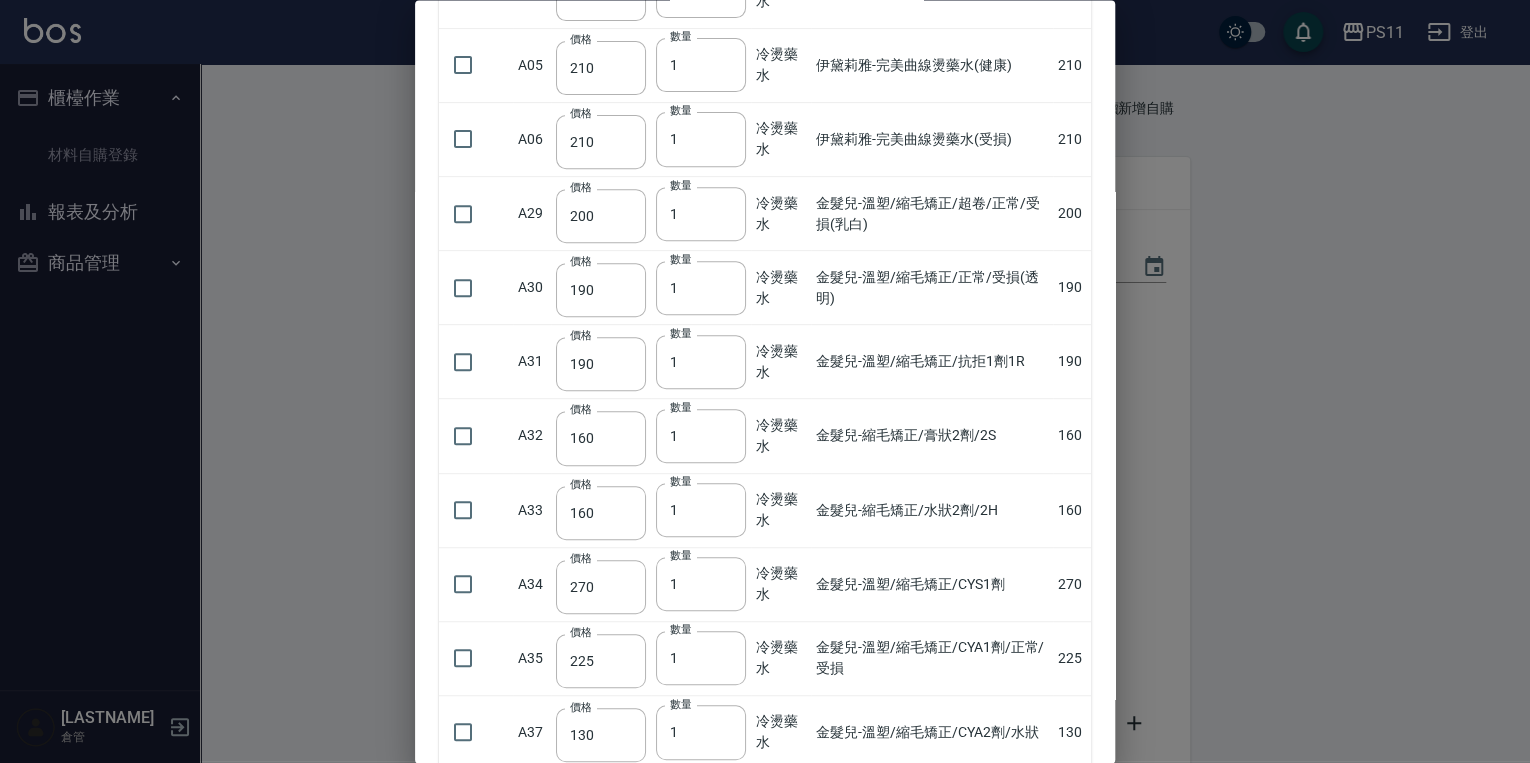 scroll, scrollTop: 292, scrollLeft: 0, axis: vertical 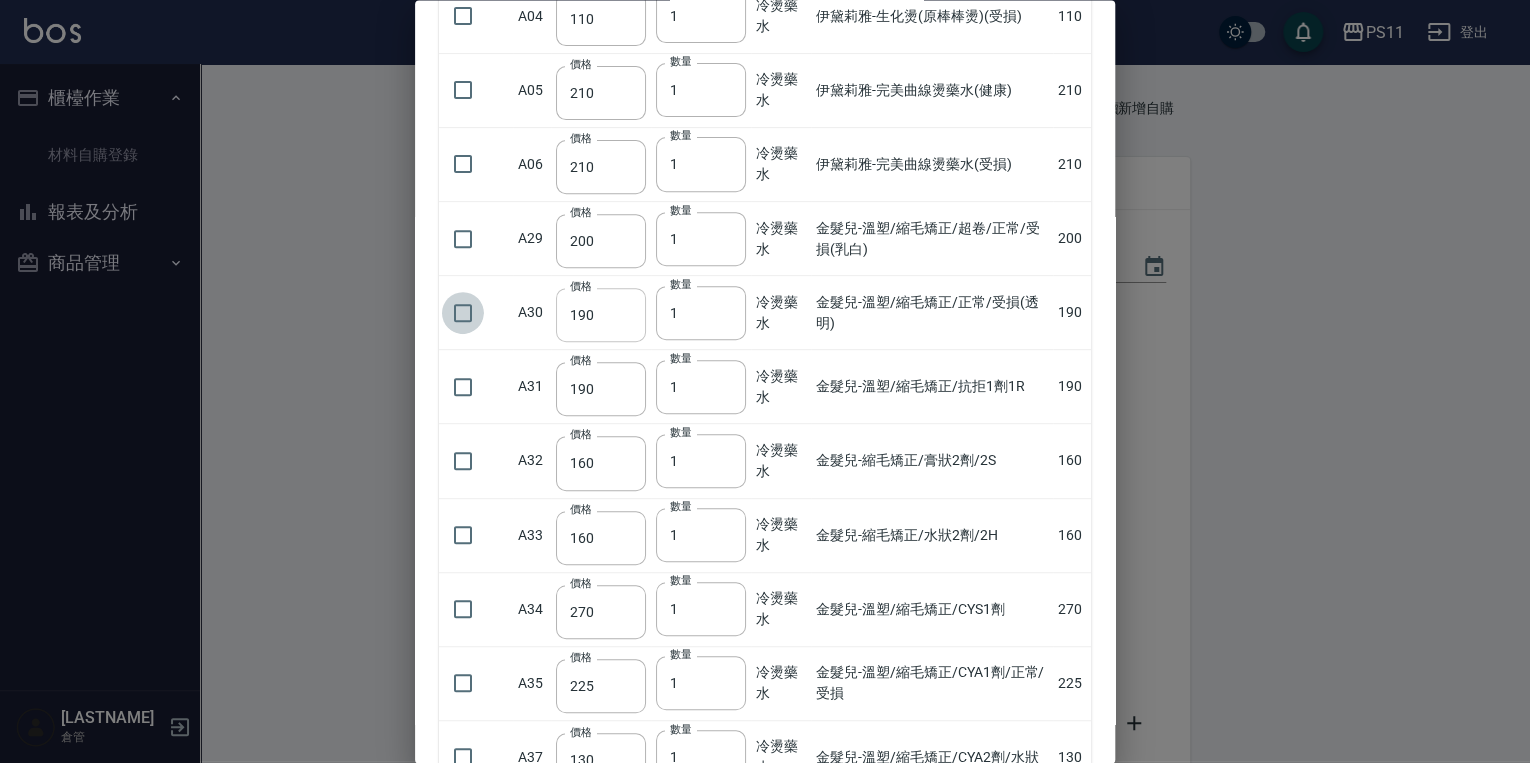 drag, startPoint x: 452, startPoint y: 312, endPoint x: 590, endPoint y: 312, distance: 138 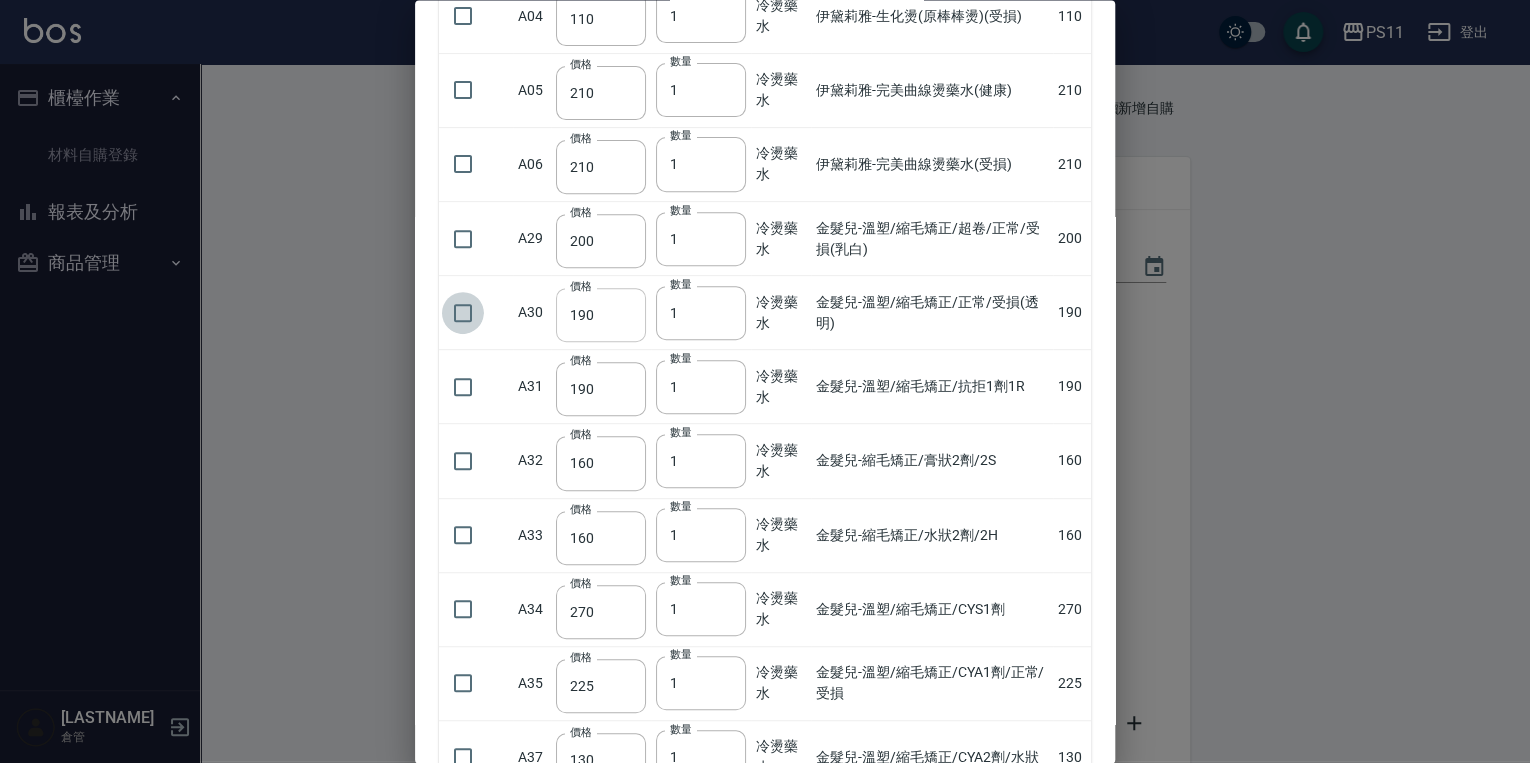 click at bounding box center [463, 313] 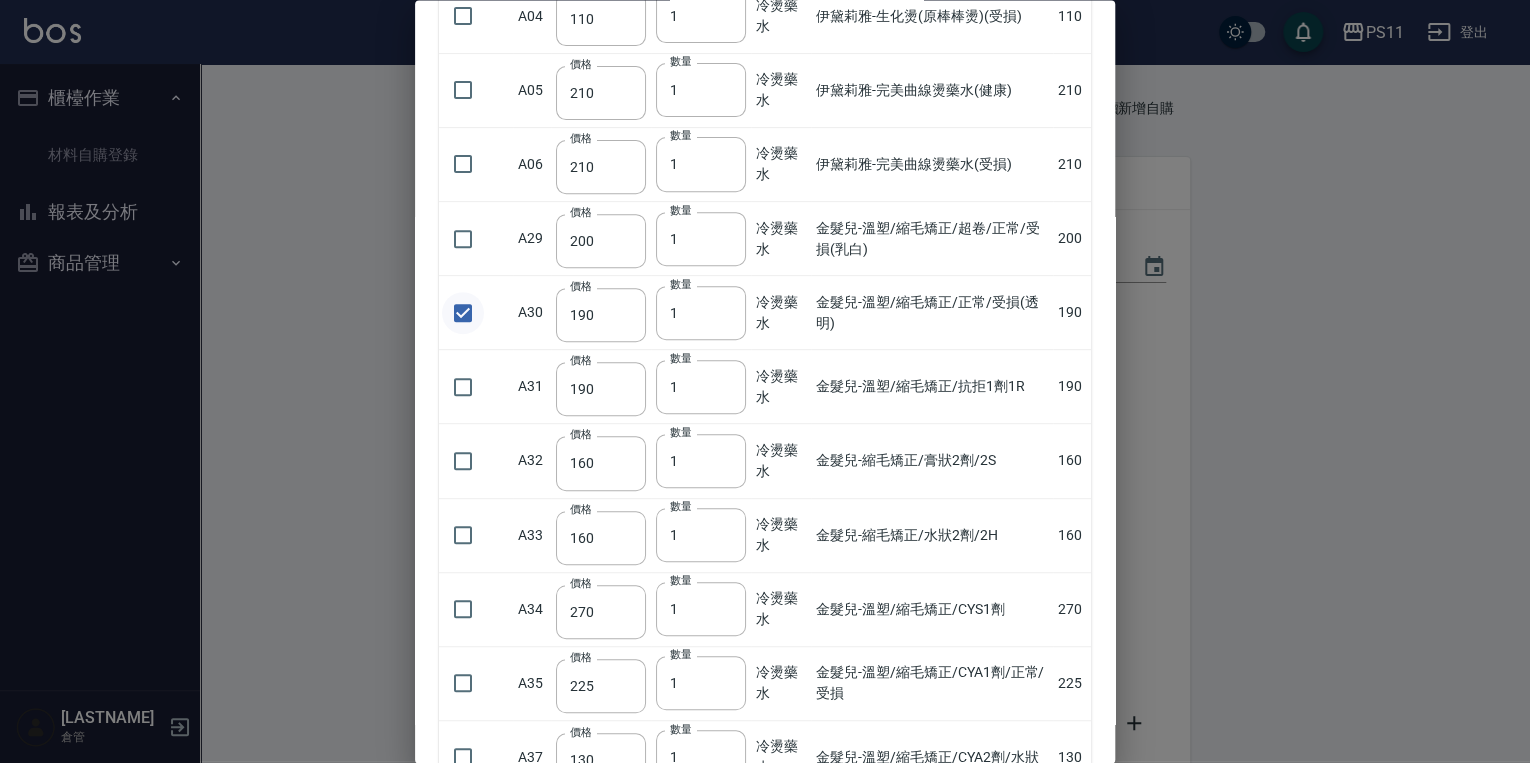 click at bounding box center (463, 313) 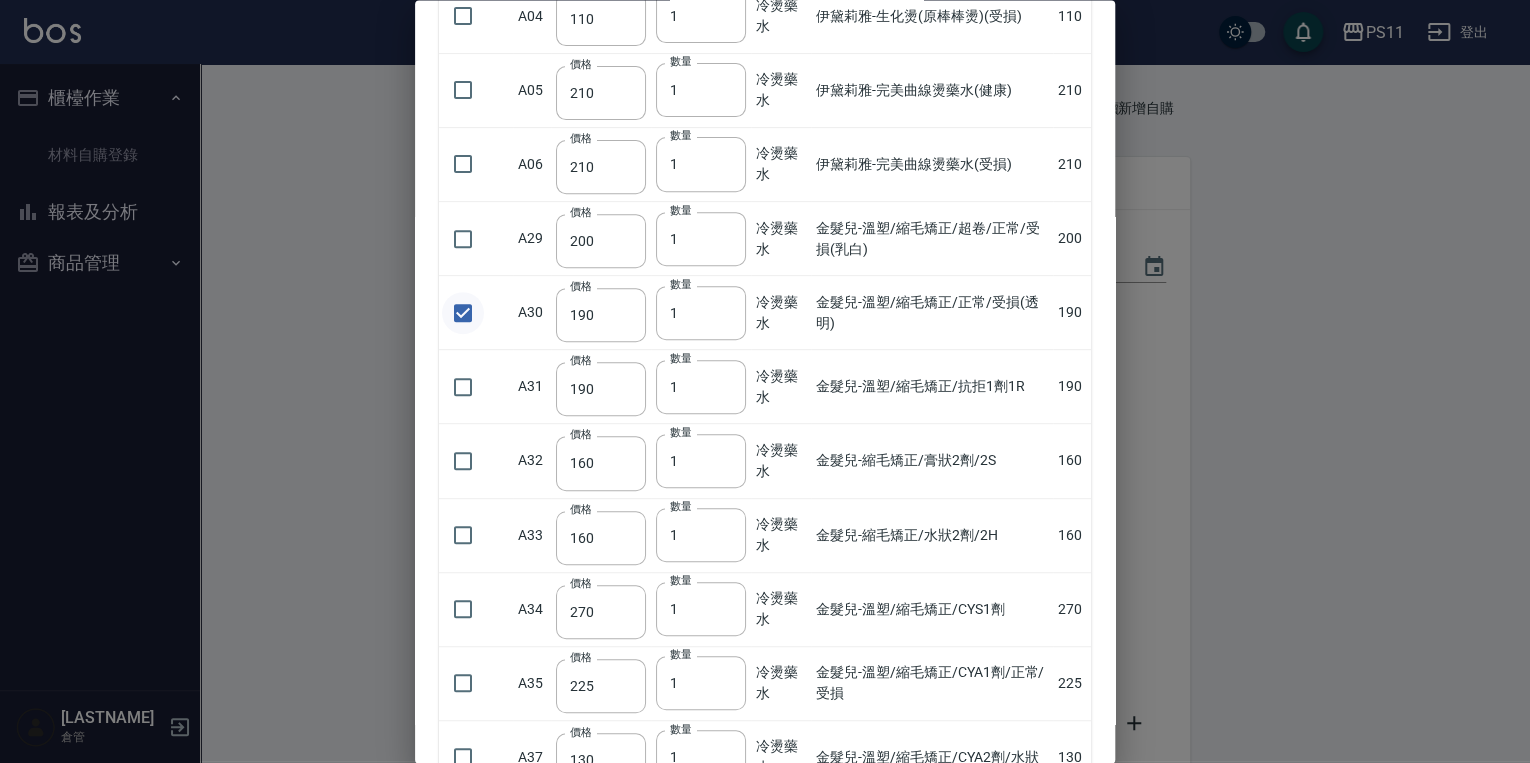 checkbox on "false" 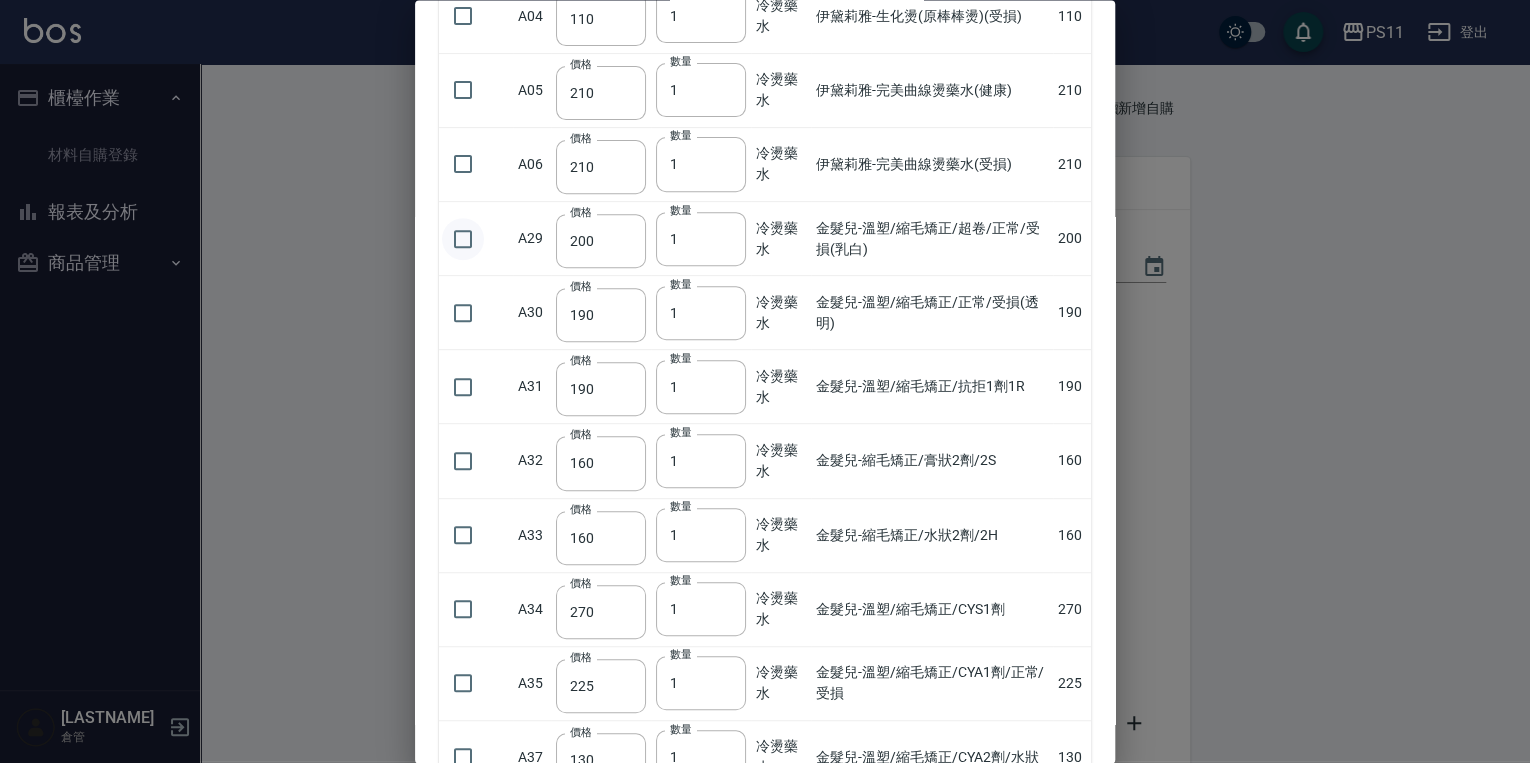 click at bounding box center [463, 239] 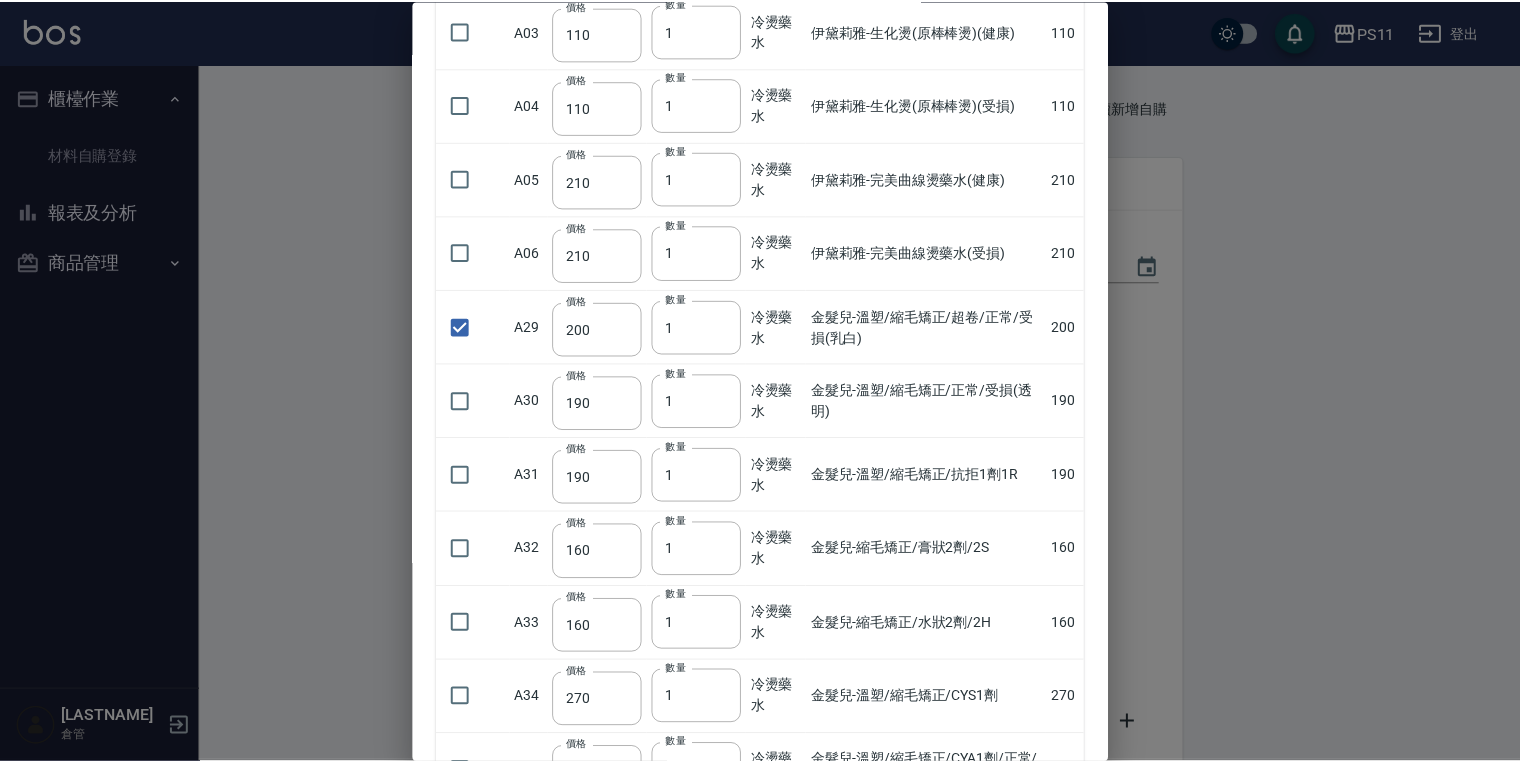 scroll, scrollTop: 0, scrollLeft: 0, axis: both 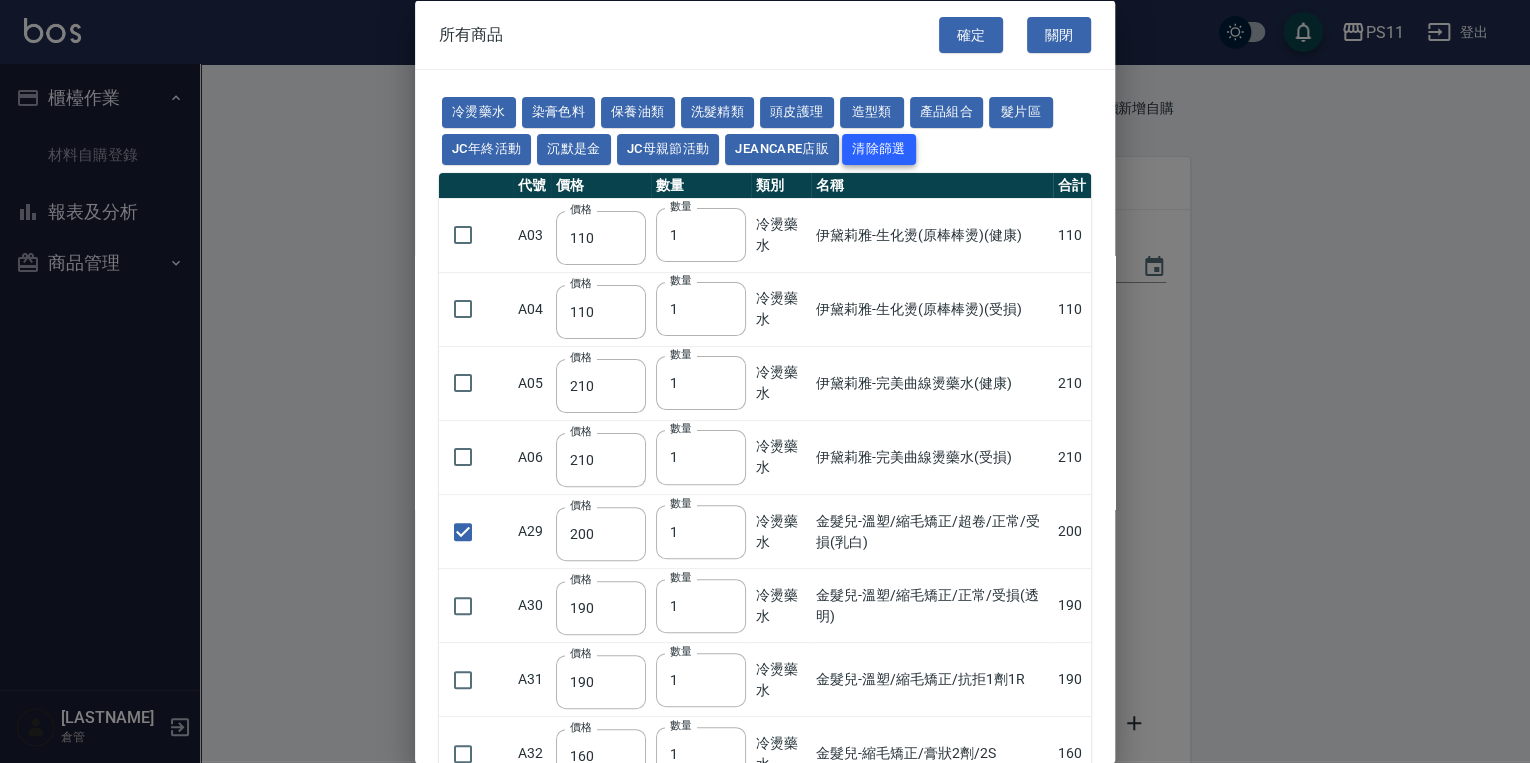 drag, startPoint x: 888, startPoint y: 248, endPoint x: 860, endPoint y: 152, distance: 100 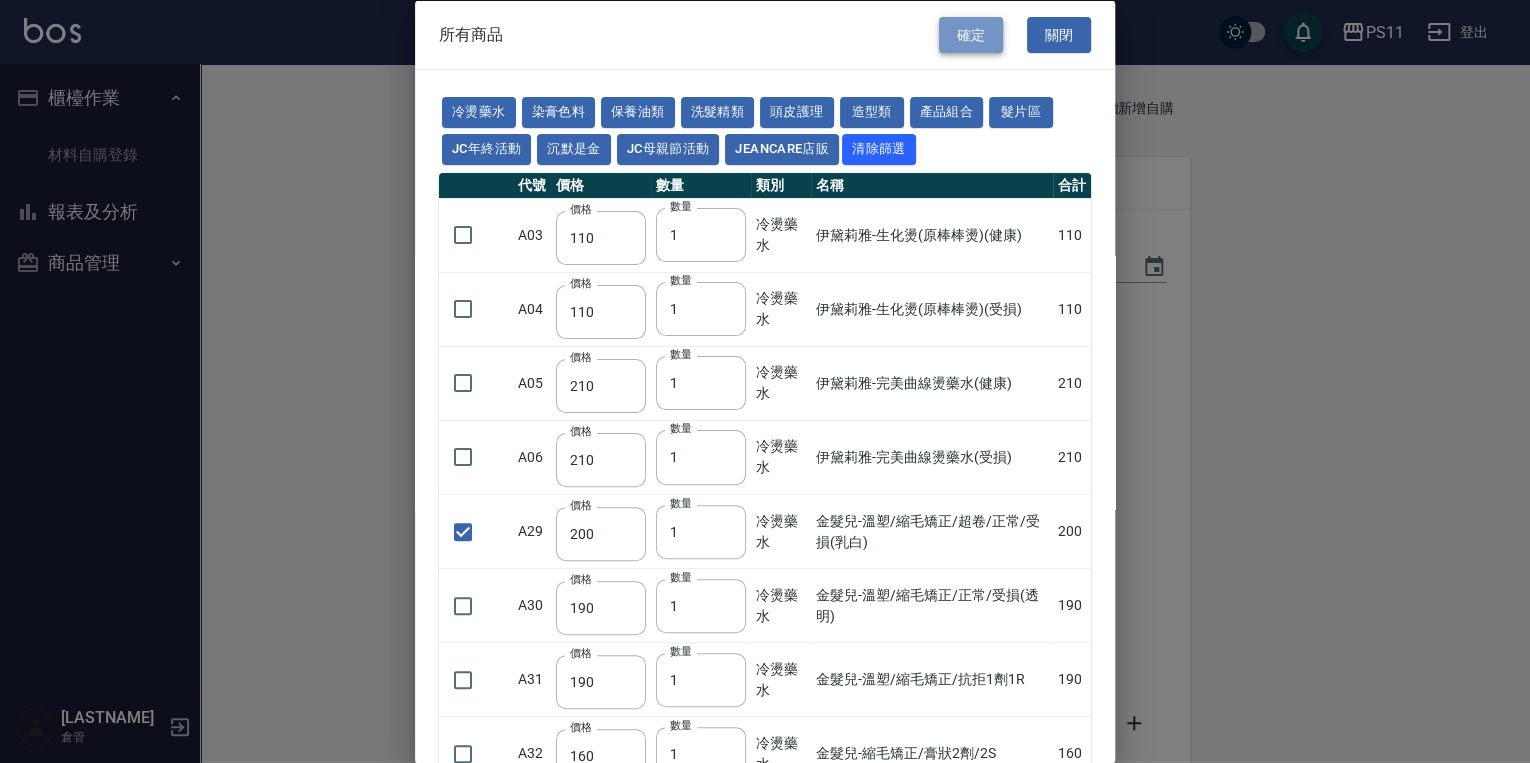 click on "確定" at bounding box center [971, 34] 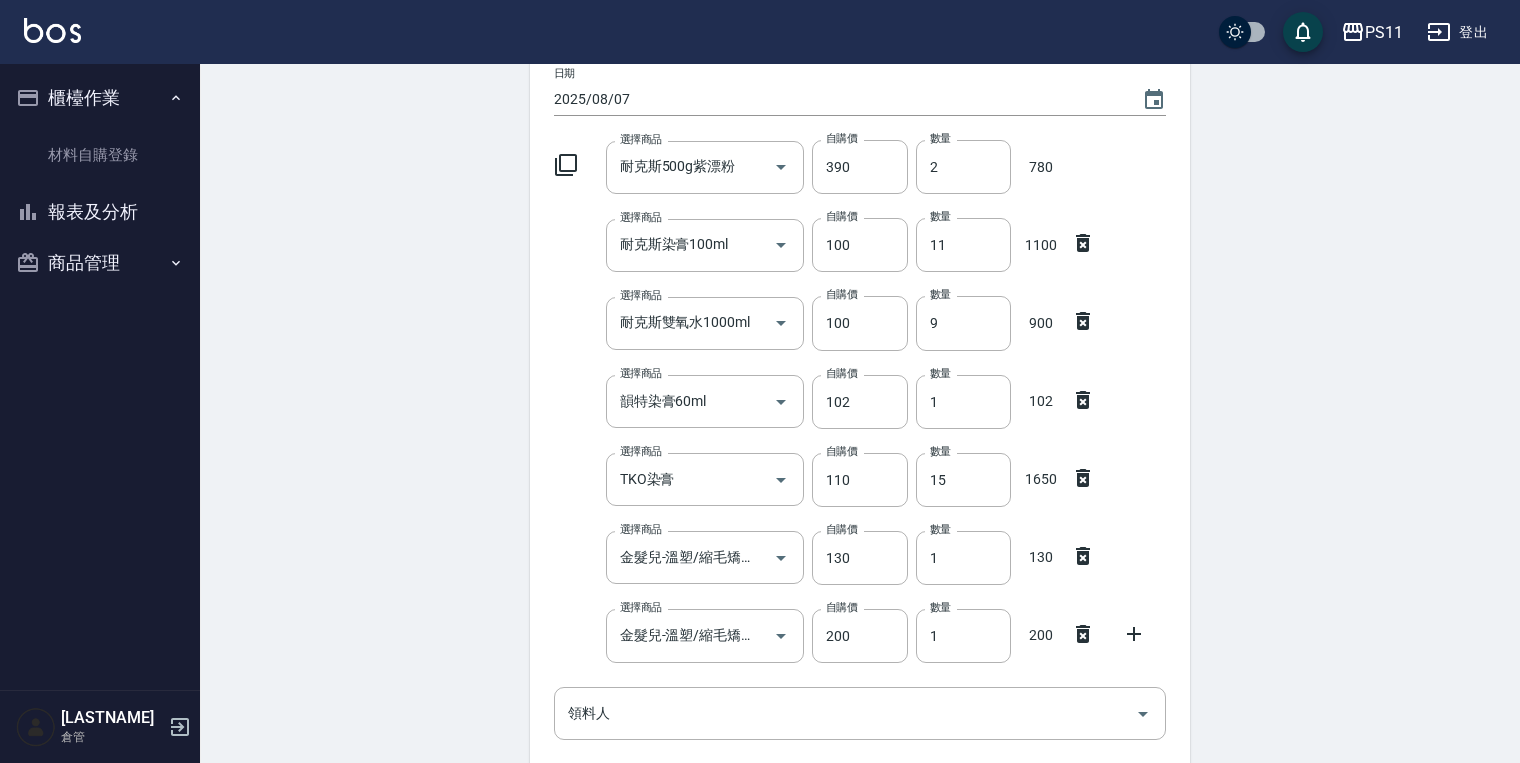 scroll, scrollTop: 0, scrollLeft: 0, axis: both 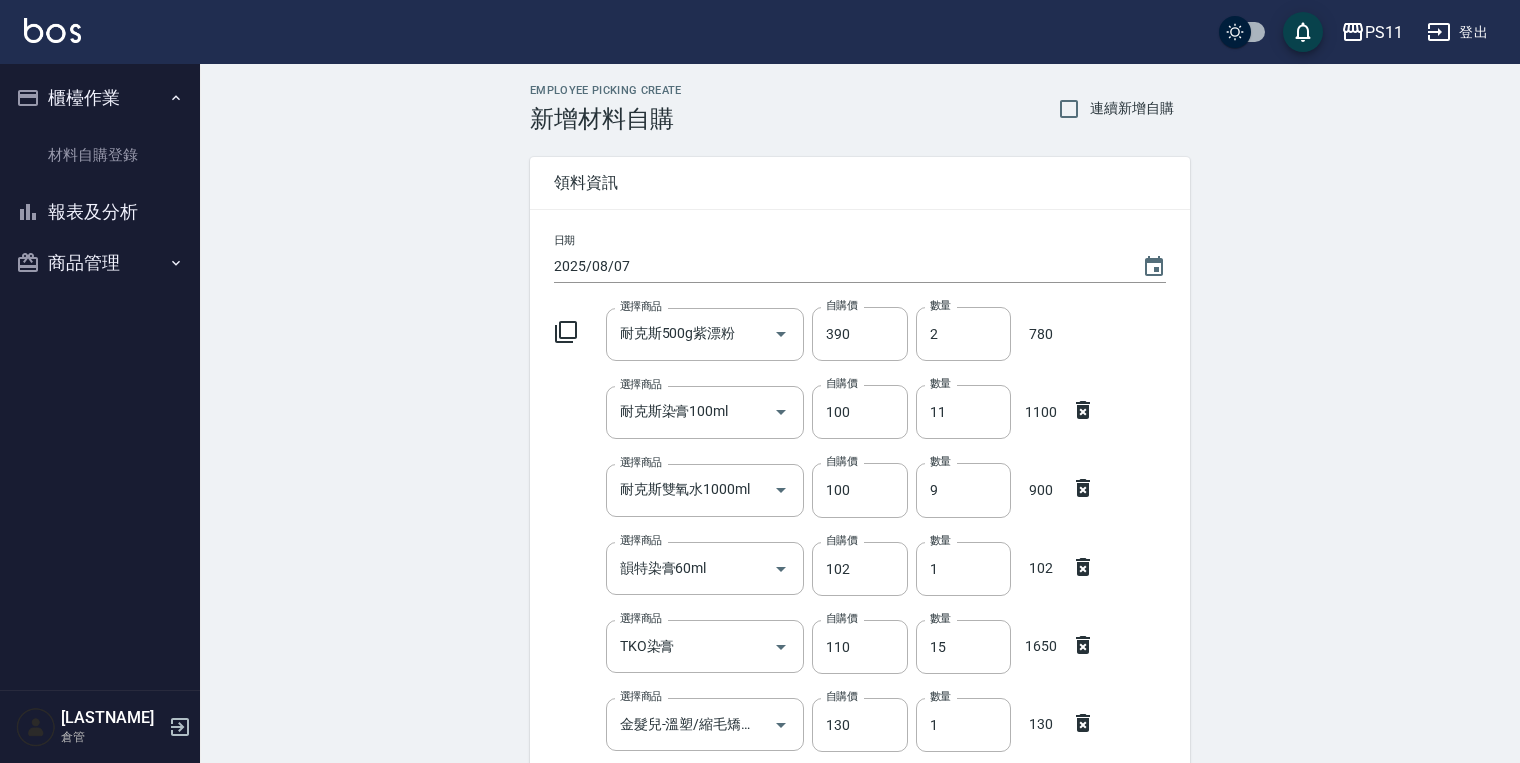 drag, startPoint x: 327, startPoint y: 507, endPoint x: 383, endPoint y: 302, distance: 212.51117 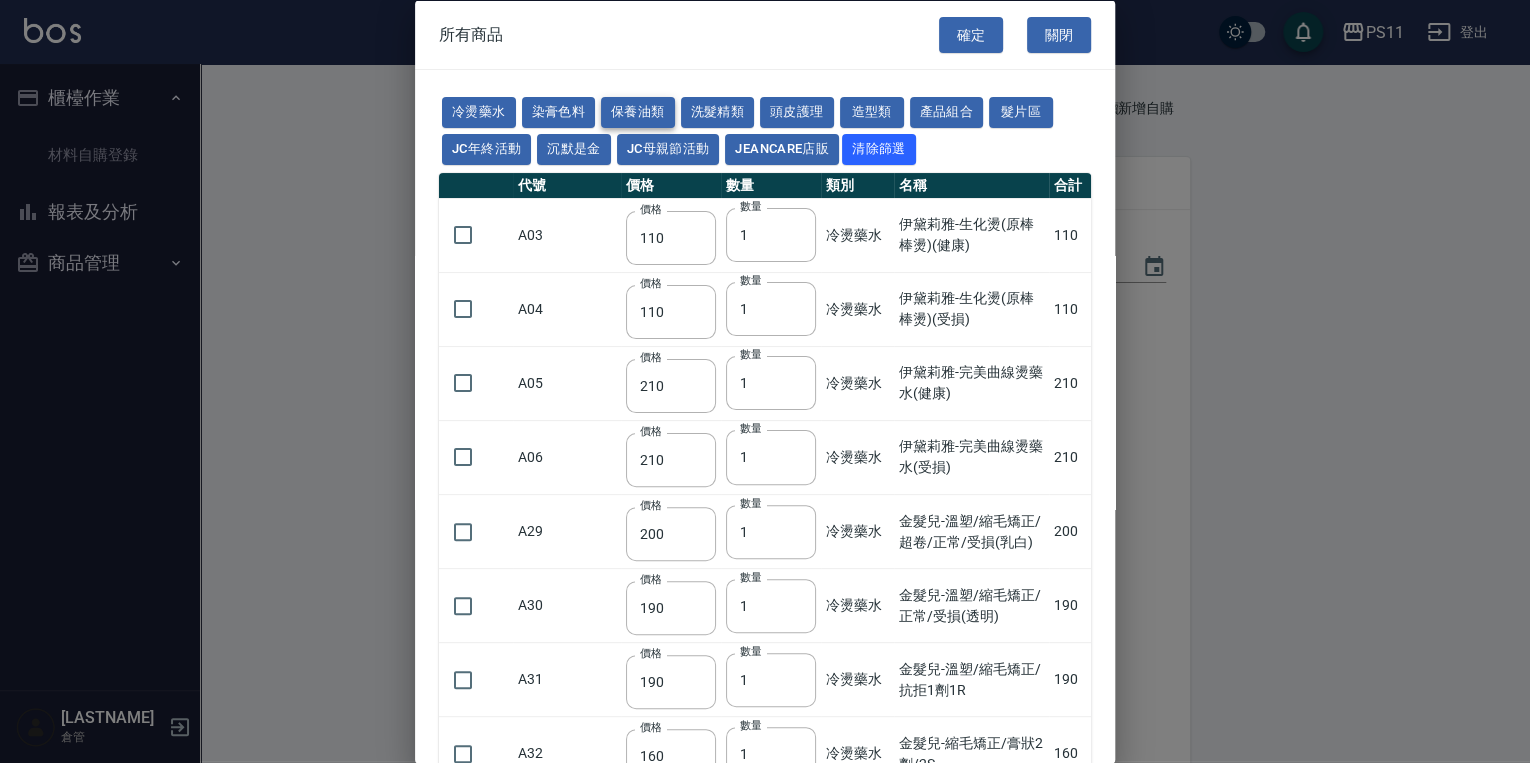 click on "保養油類" at bounding box center [638, 112] 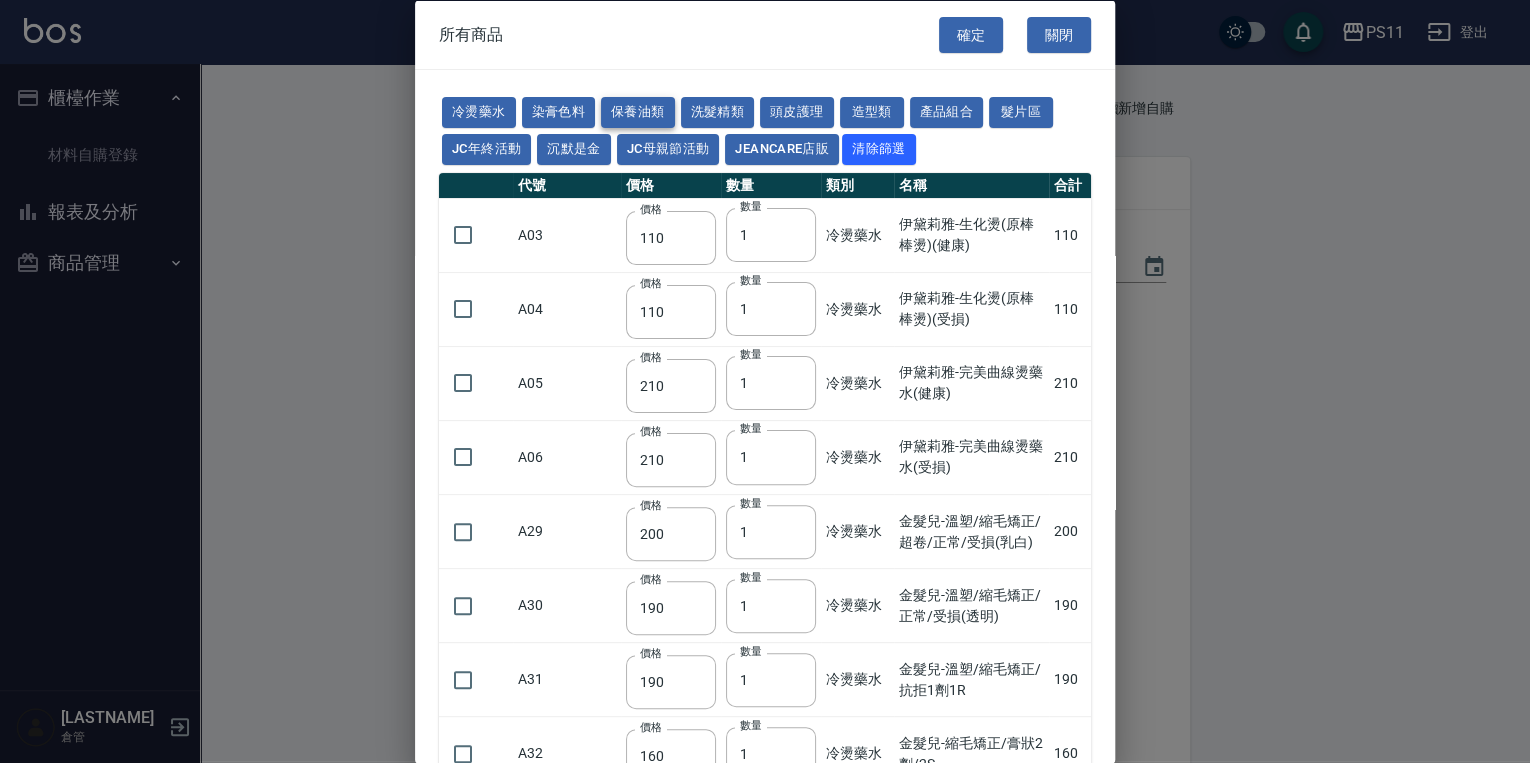 type on "1040" 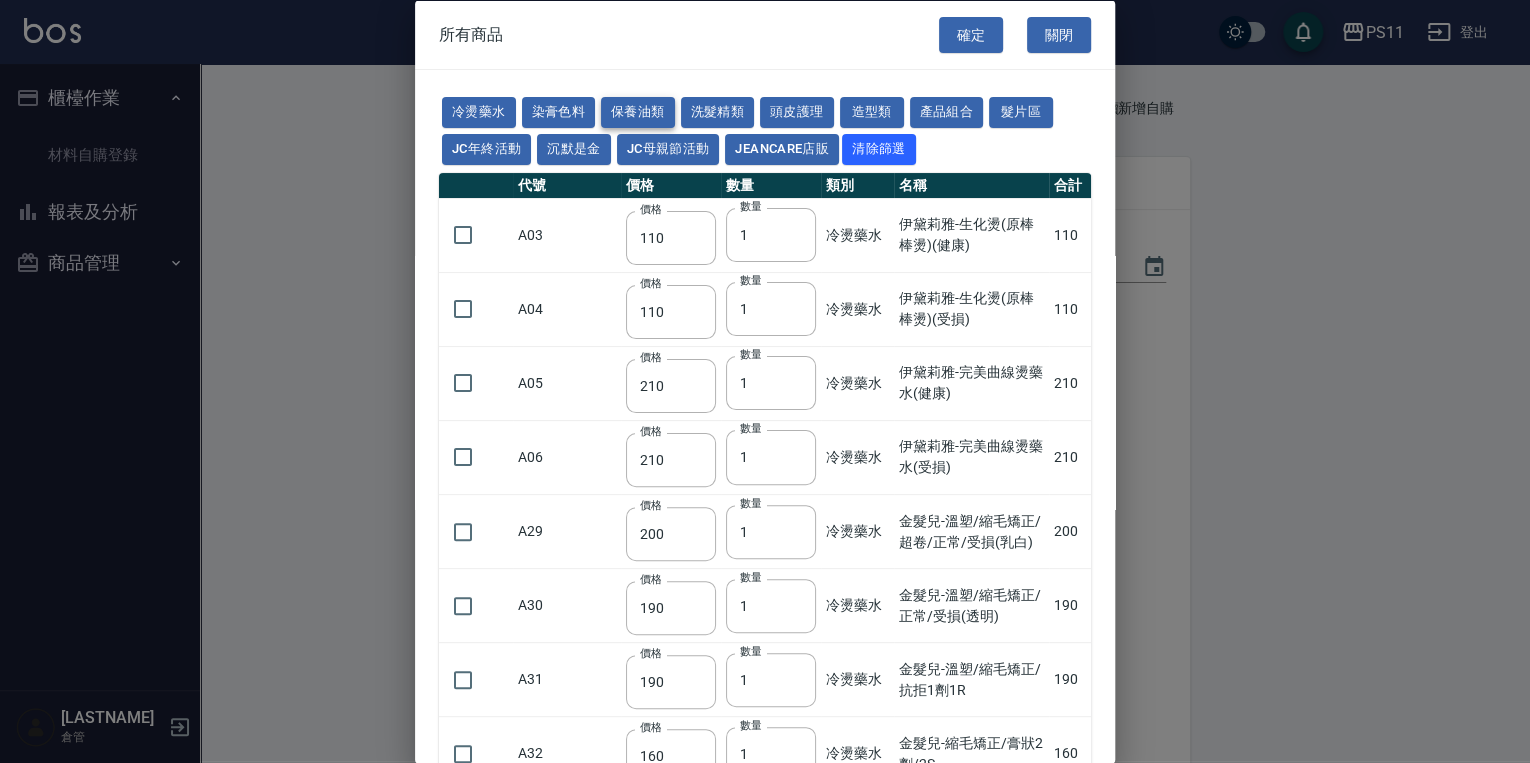type on "1520" 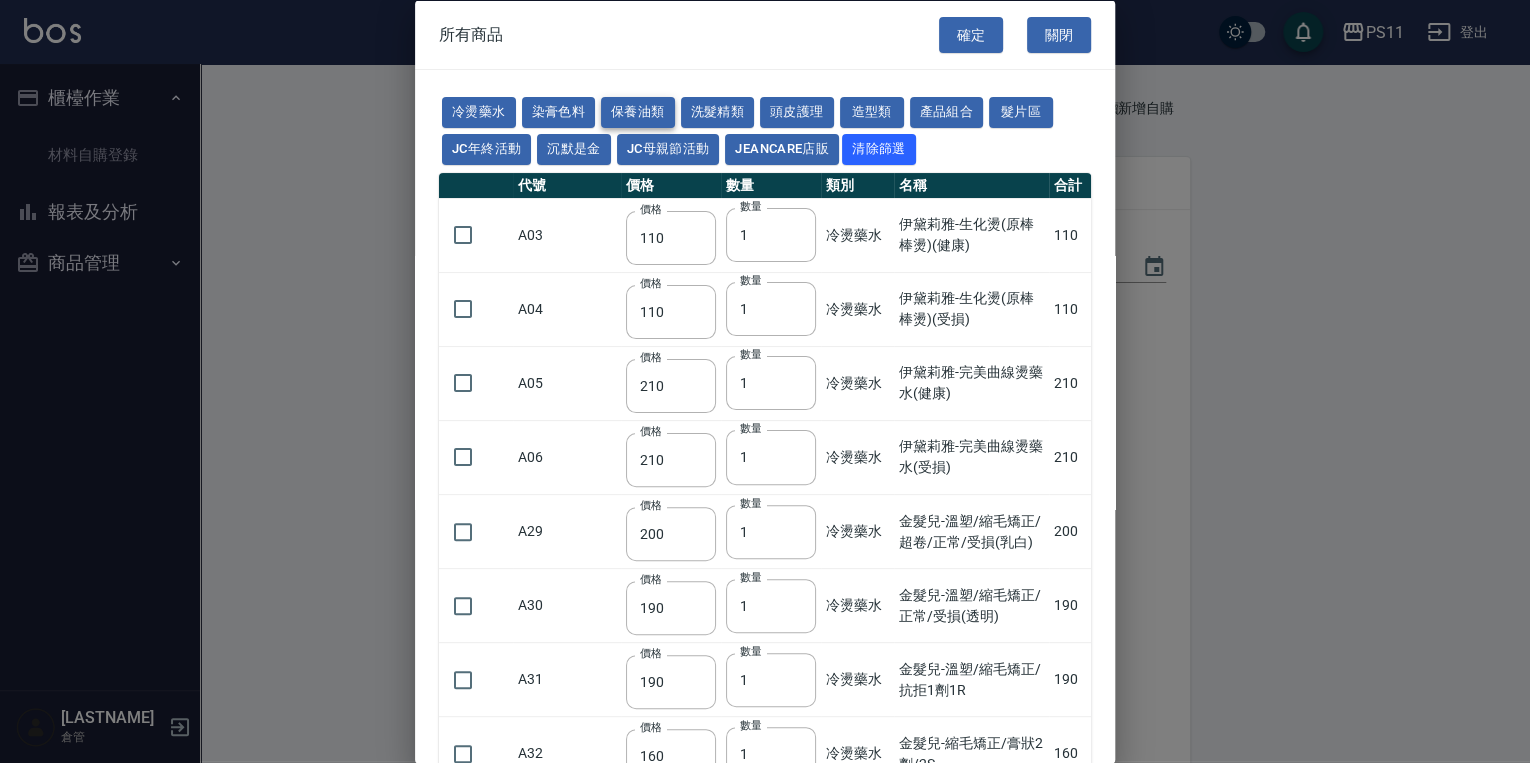 type on "120" 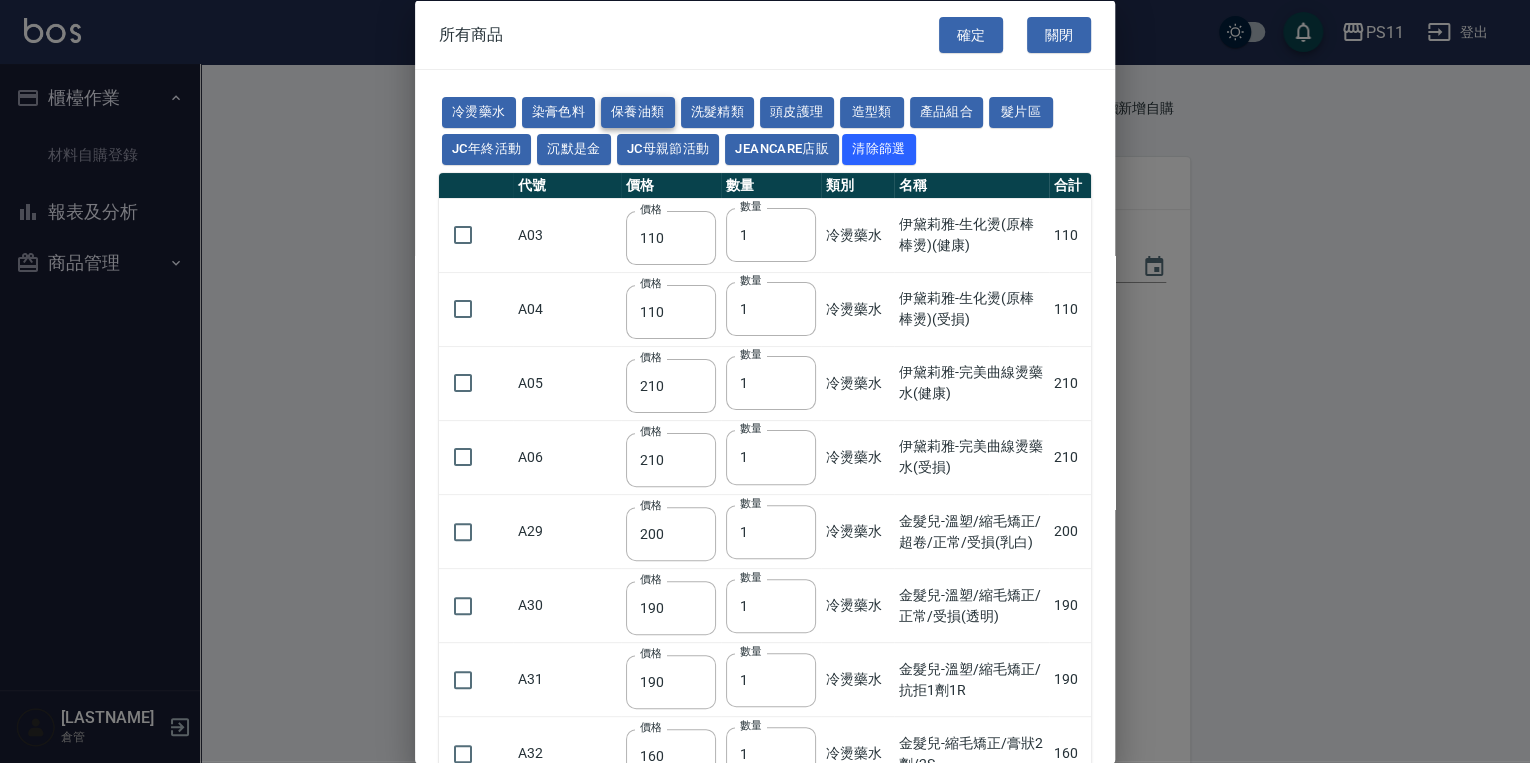 type on "1300" 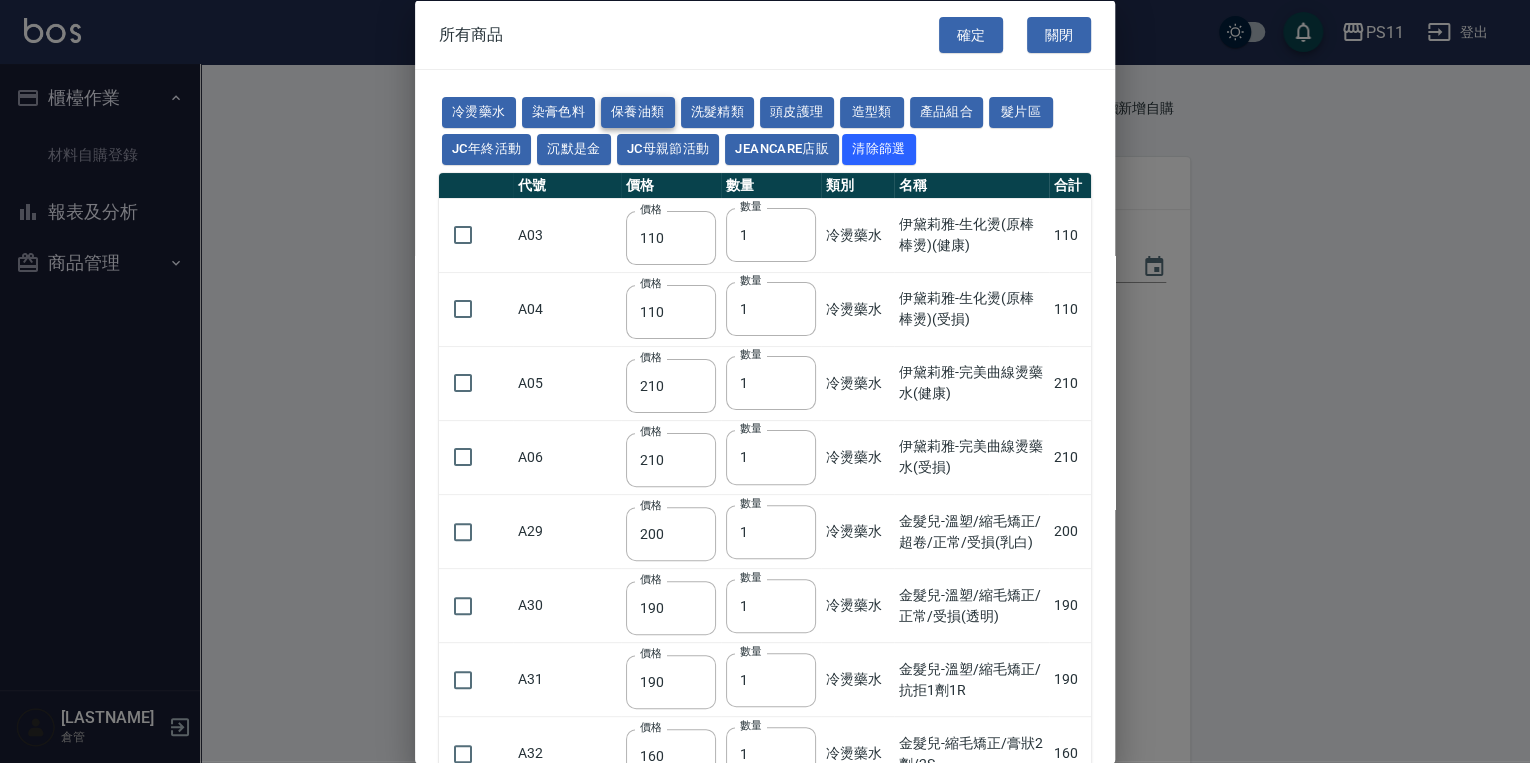 type on "800" 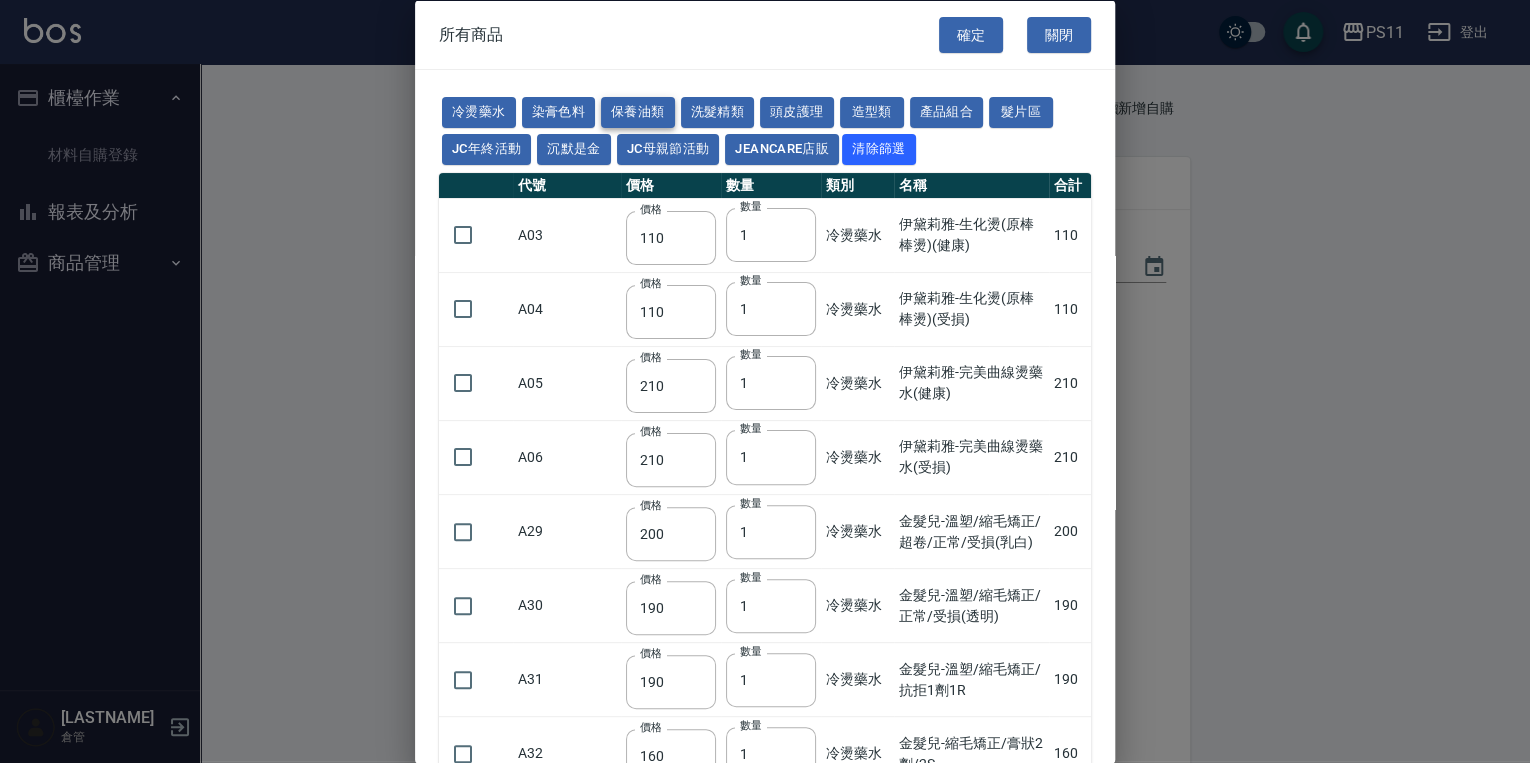 type on "700" 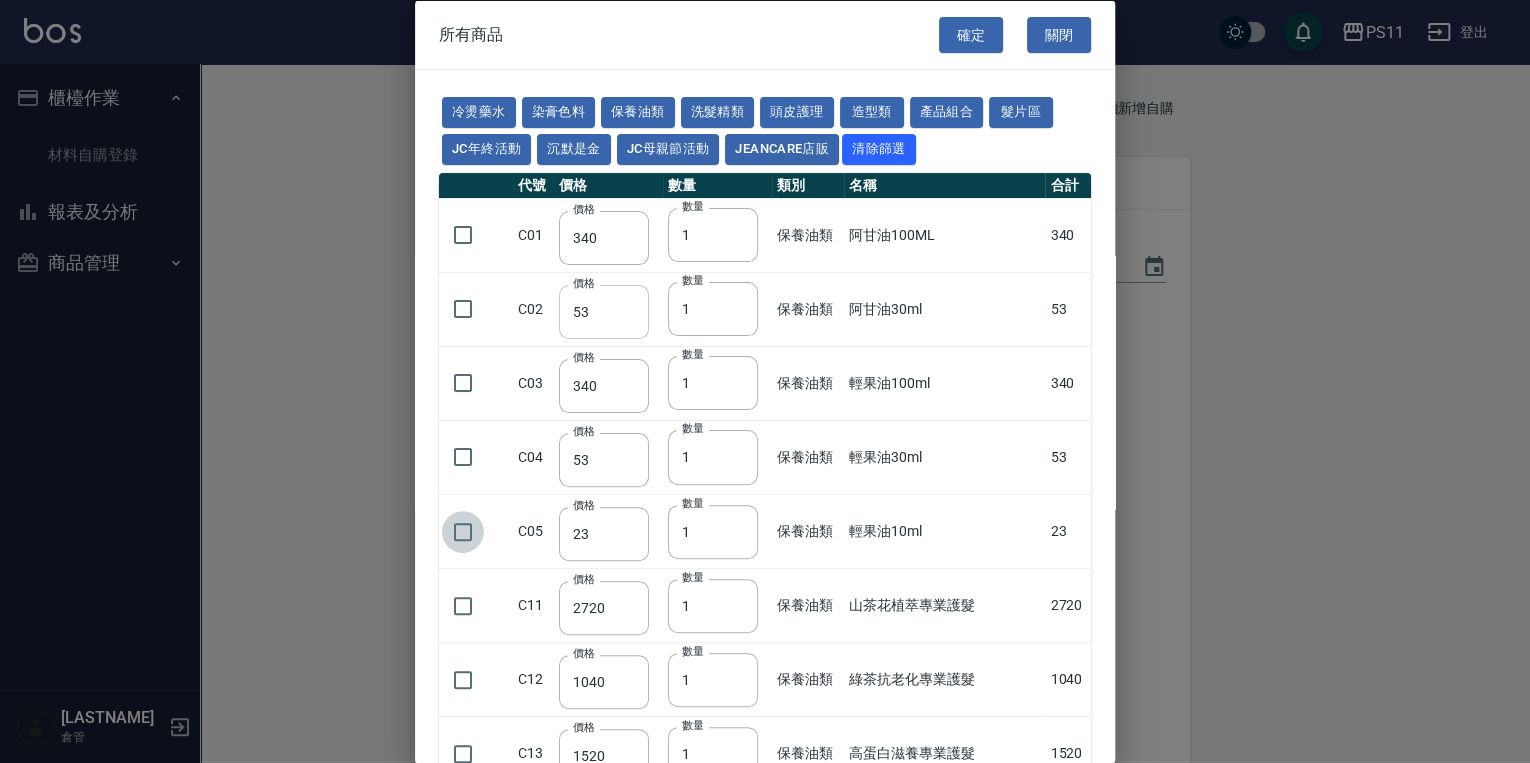 drag, startPoint x: 462, startPoint y: 534, endPoint x: 644, endPoint y: 311, distance: 287.84198 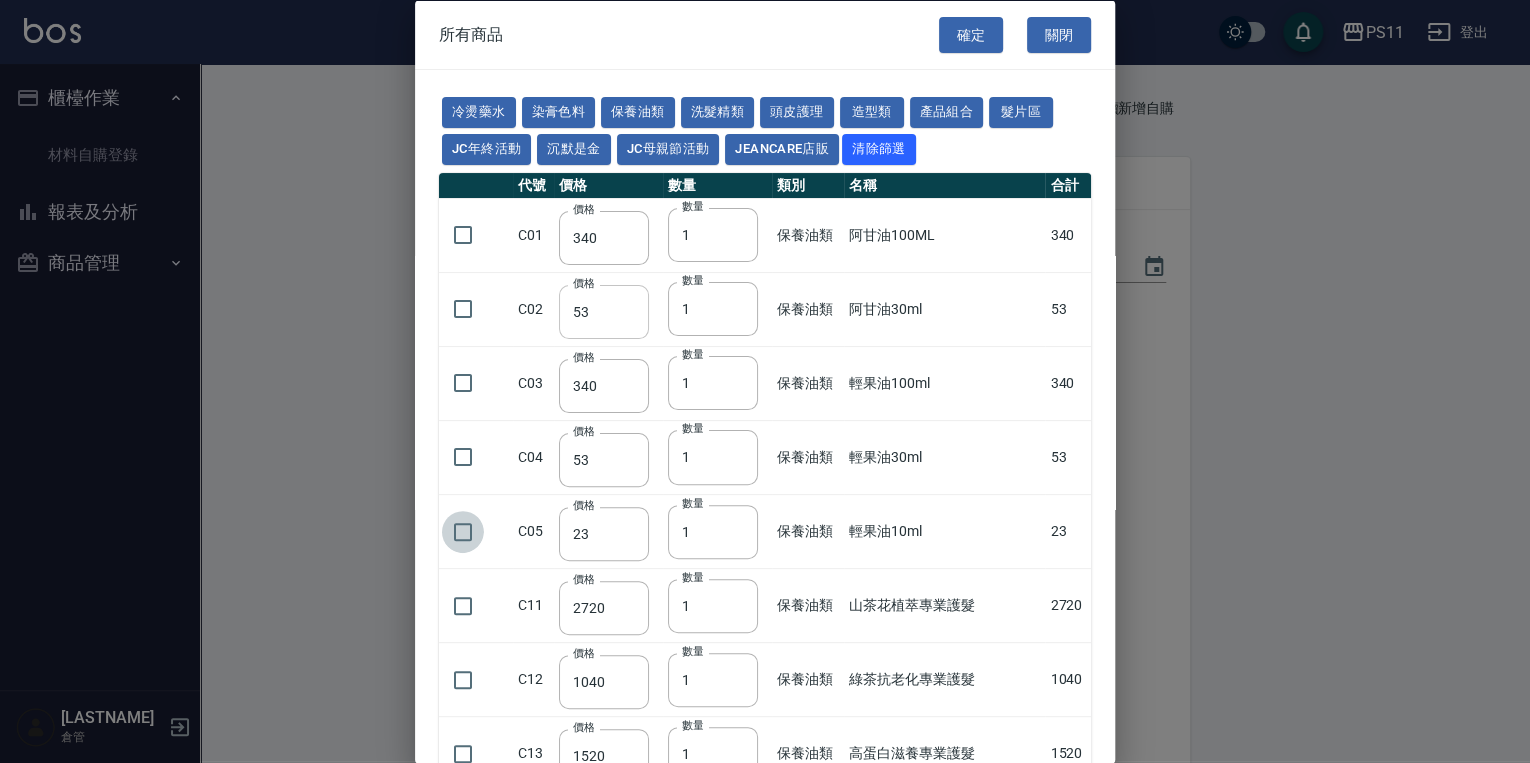 click at bounding box center [463, 531] 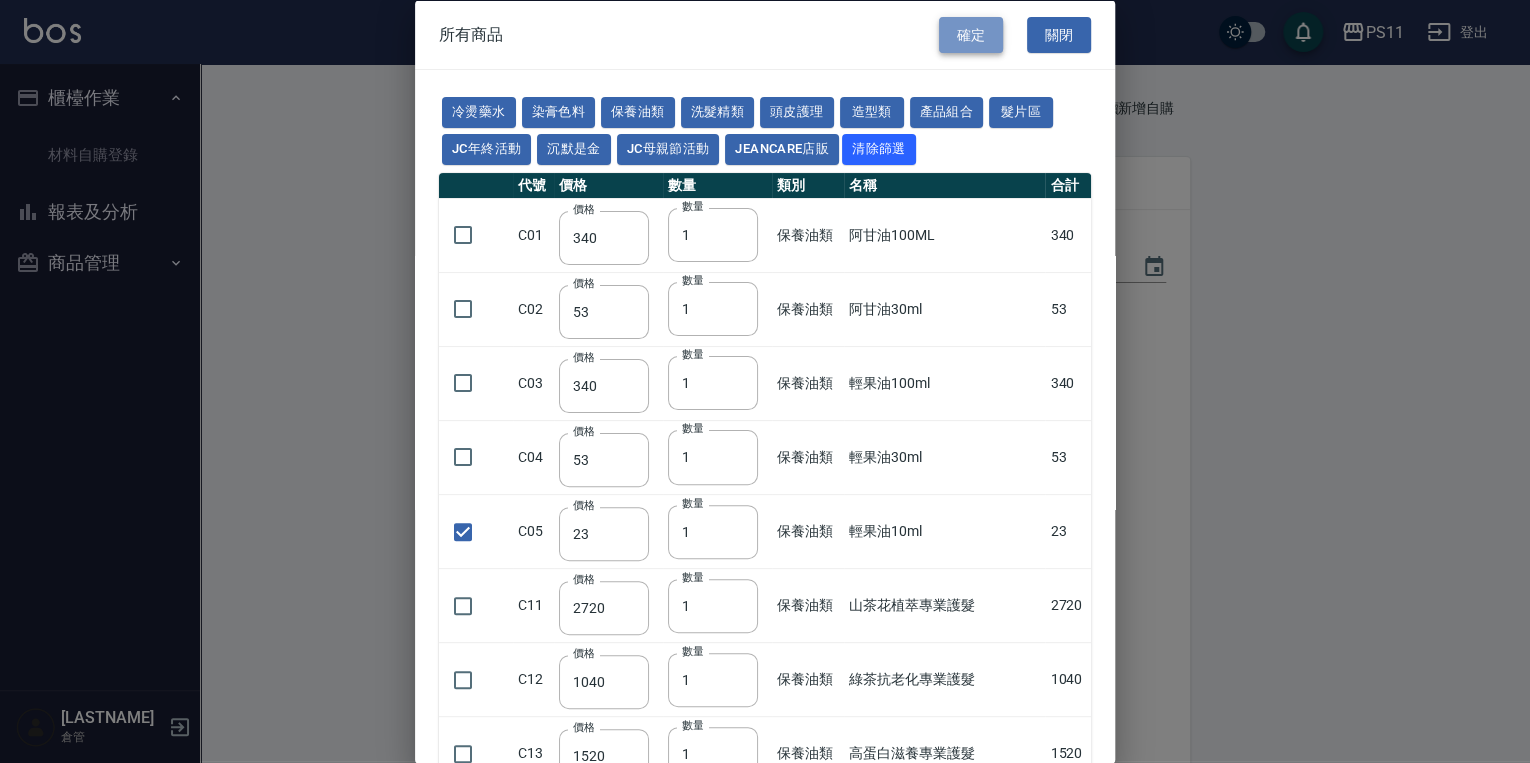 click on "確定" at bounding box center [971, 34] 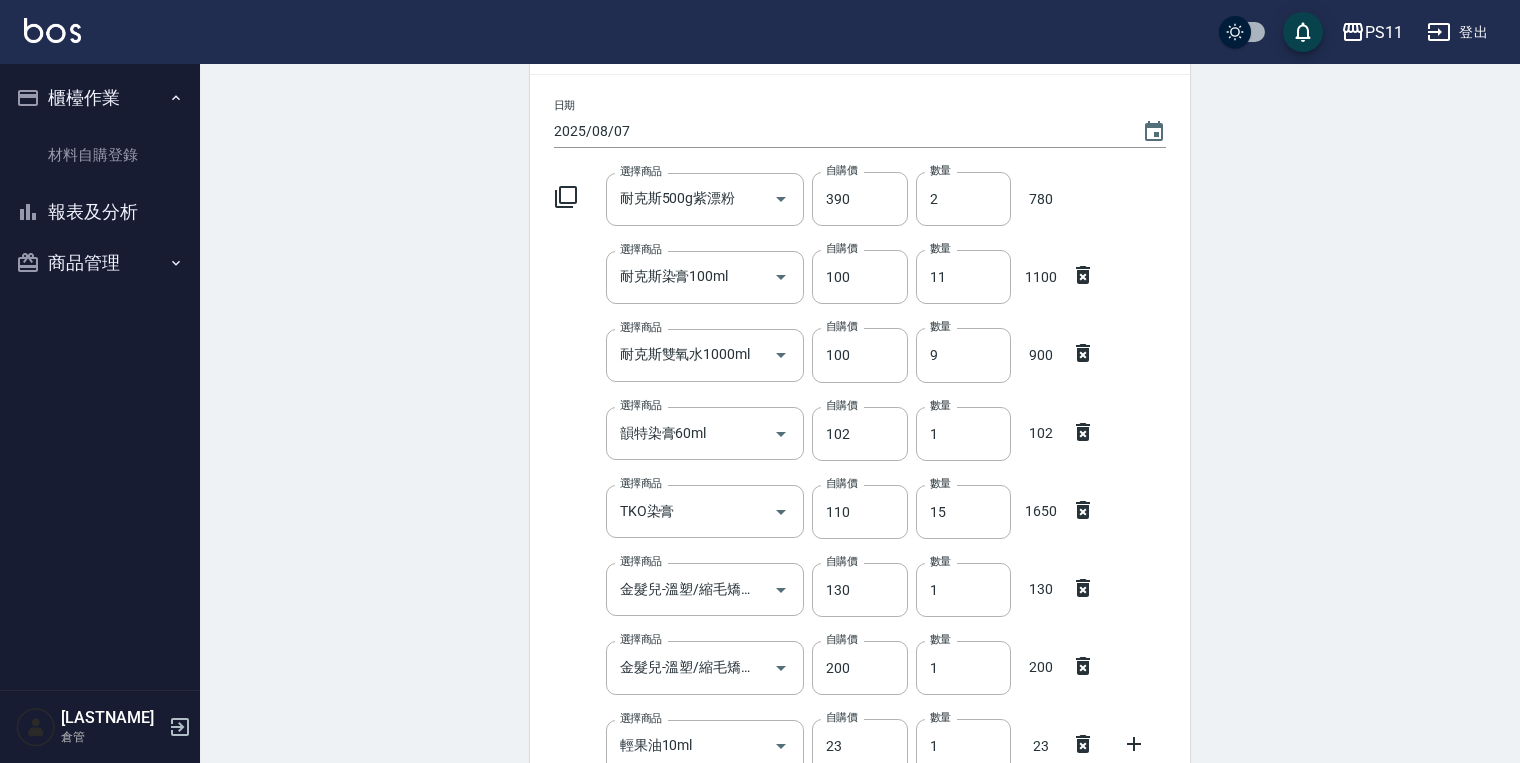 scroll, scrollTop: 609, scrollLeft: 0, axis: vertical 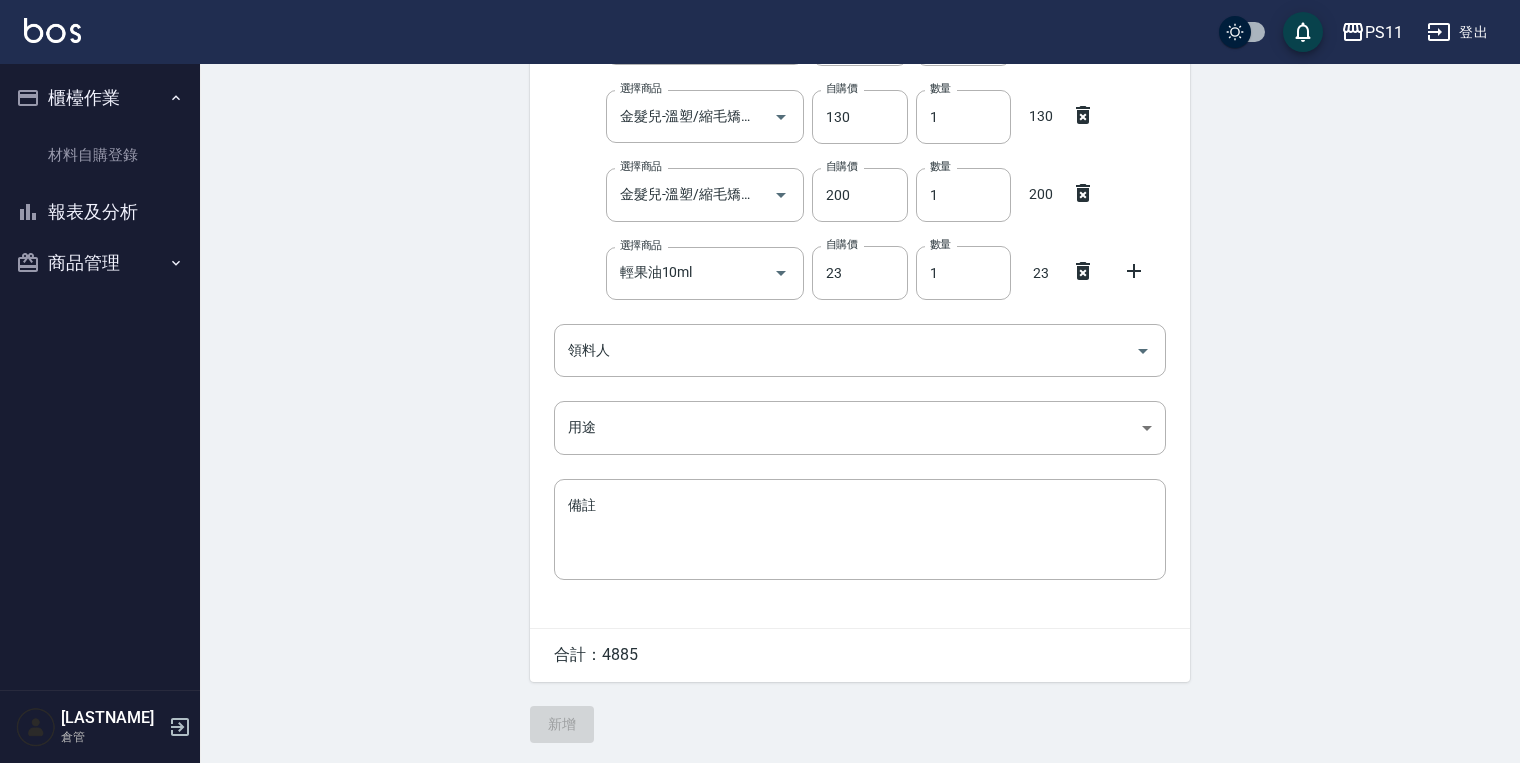 drag, startPoint x: 1246, startPoint y: 196, endPoint x: 1094, endPoint y: 614, distance: 444.7786 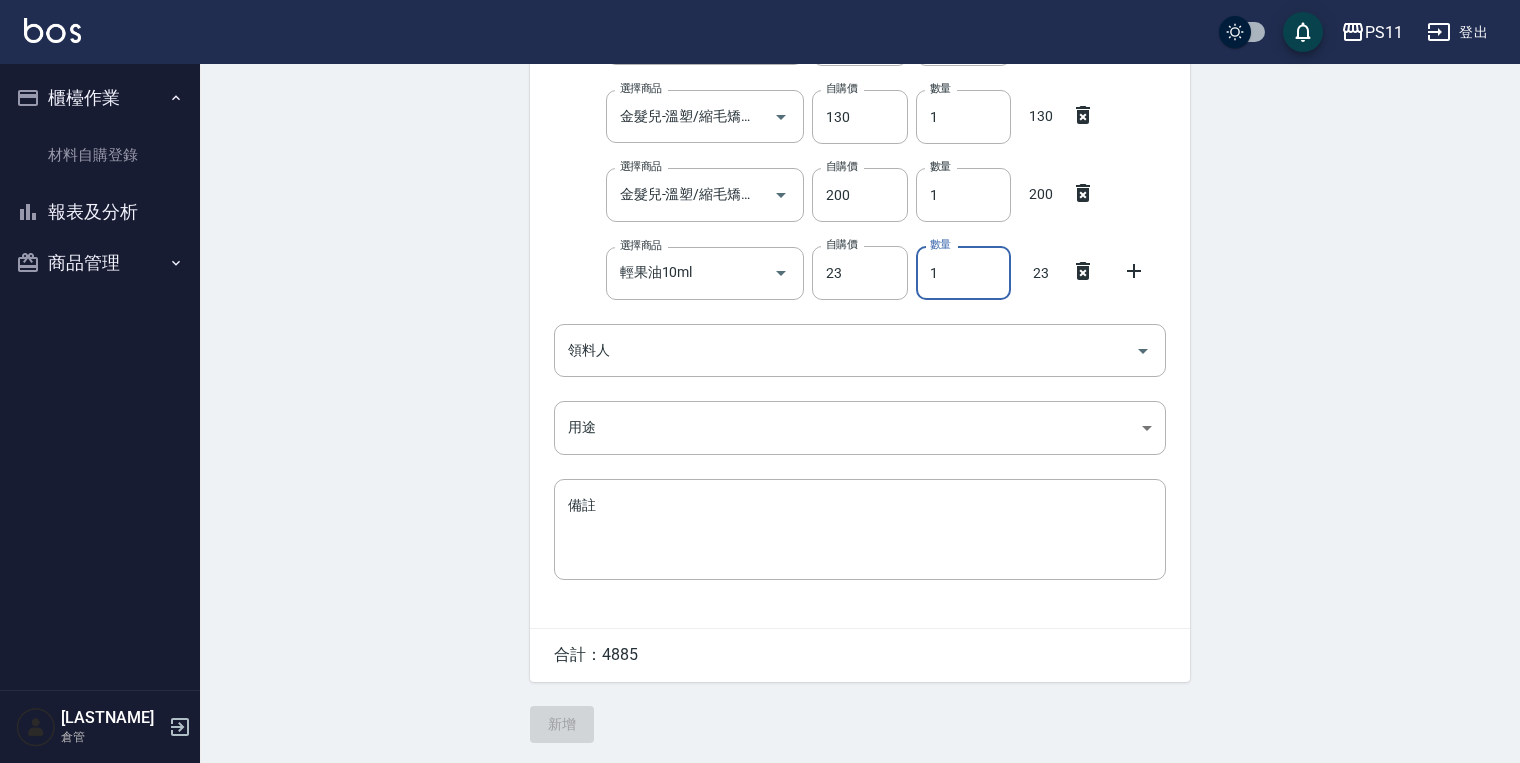 drag, startPoint x: 948, startPoint y: 274, endPoint x: 652, endPoint y: 249, distance: 297.05386 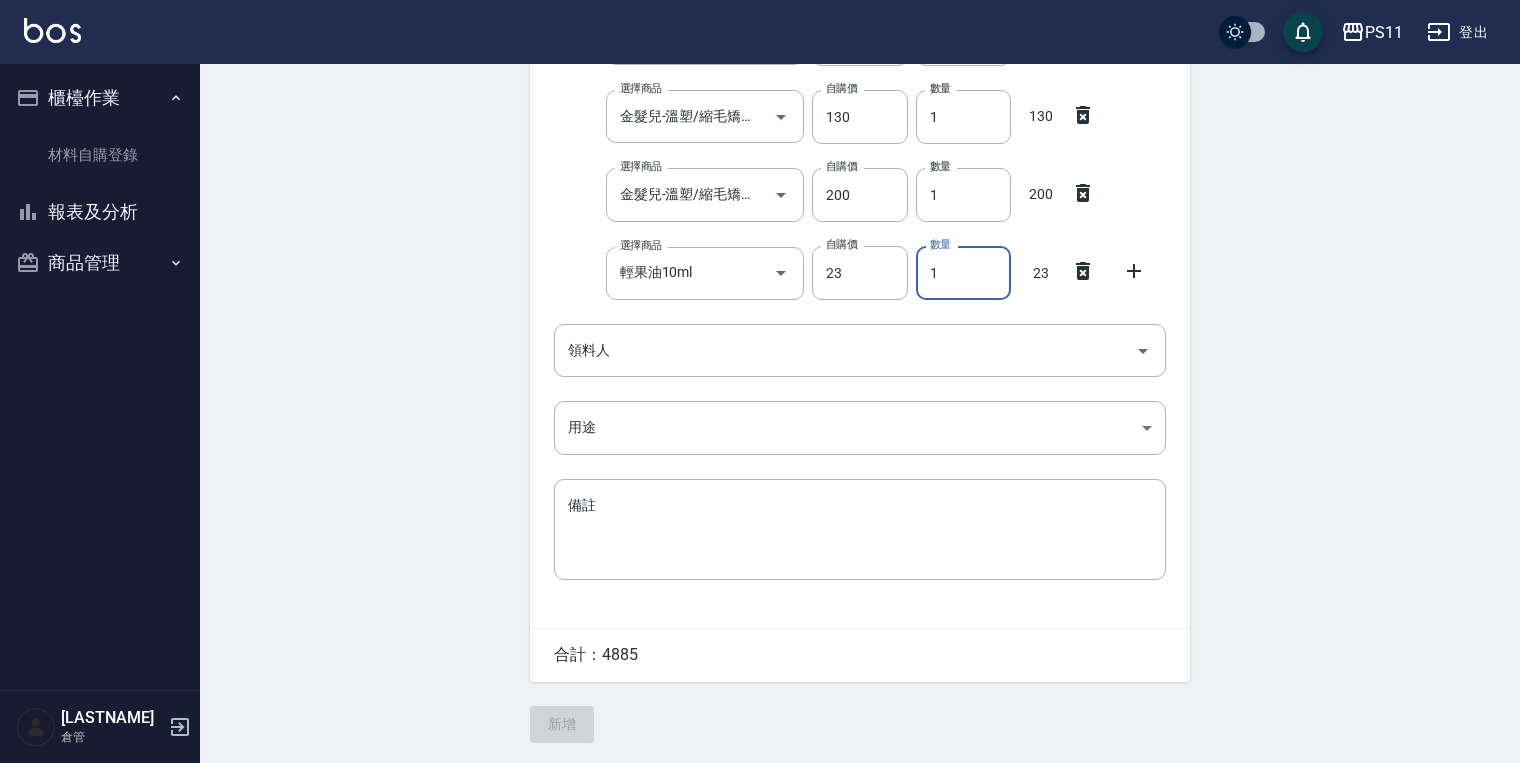click on "選擇商品 輕果油10ml 選擇商品 自購價 23 自購價 數量 1 數量 23" at bounding box center [856, 269] 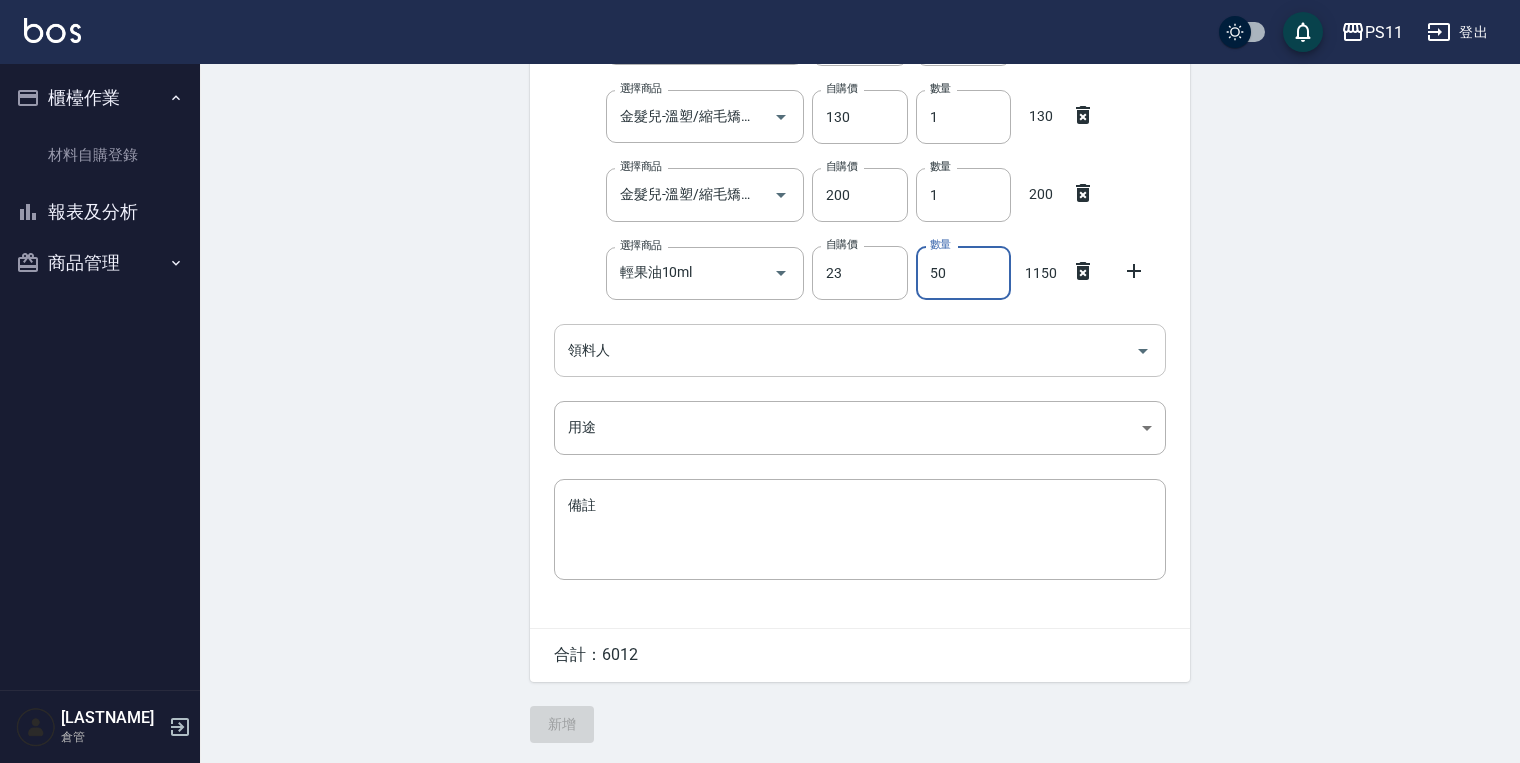 type on "50" 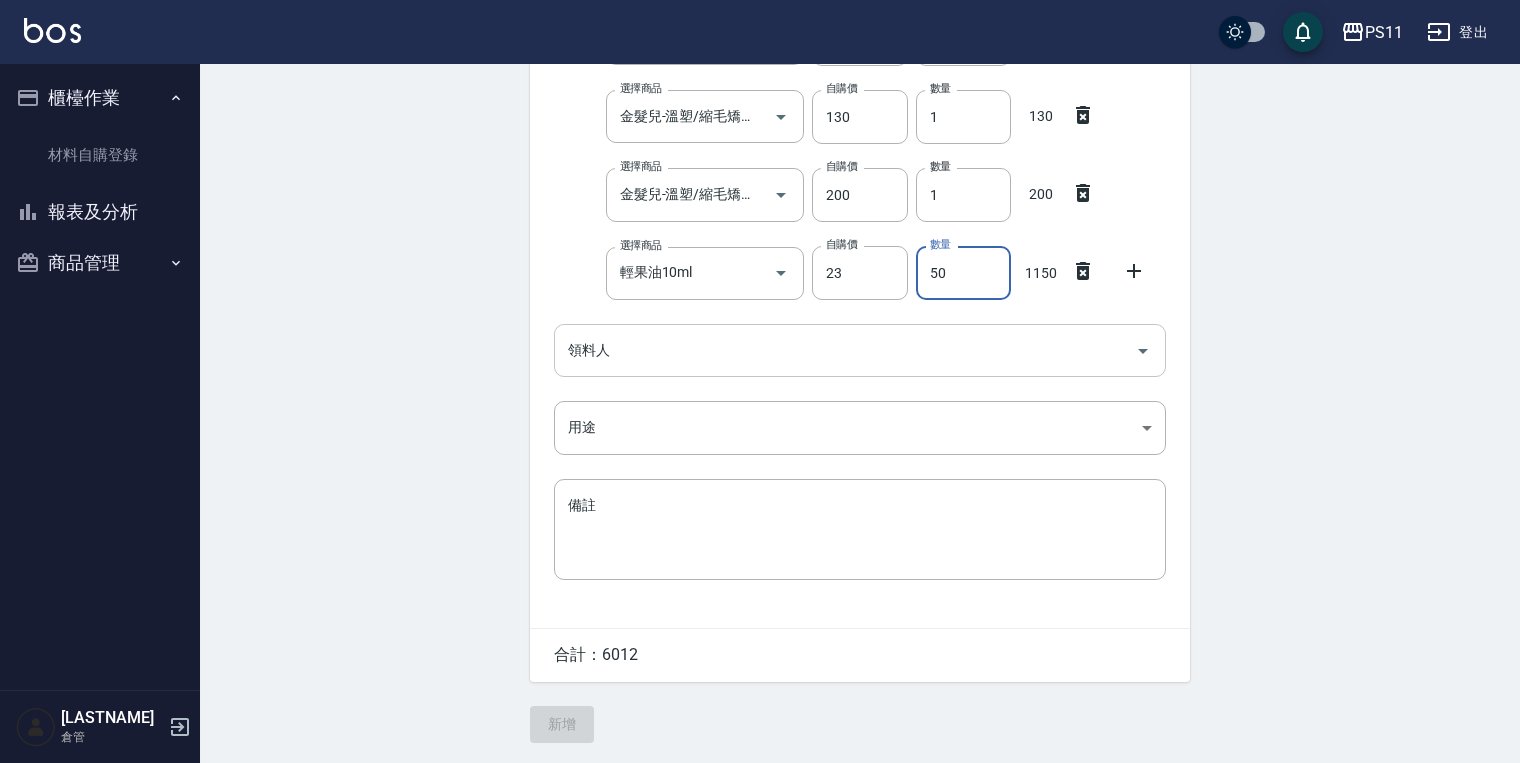 click on "領料人" at bounding box center (845, 350) 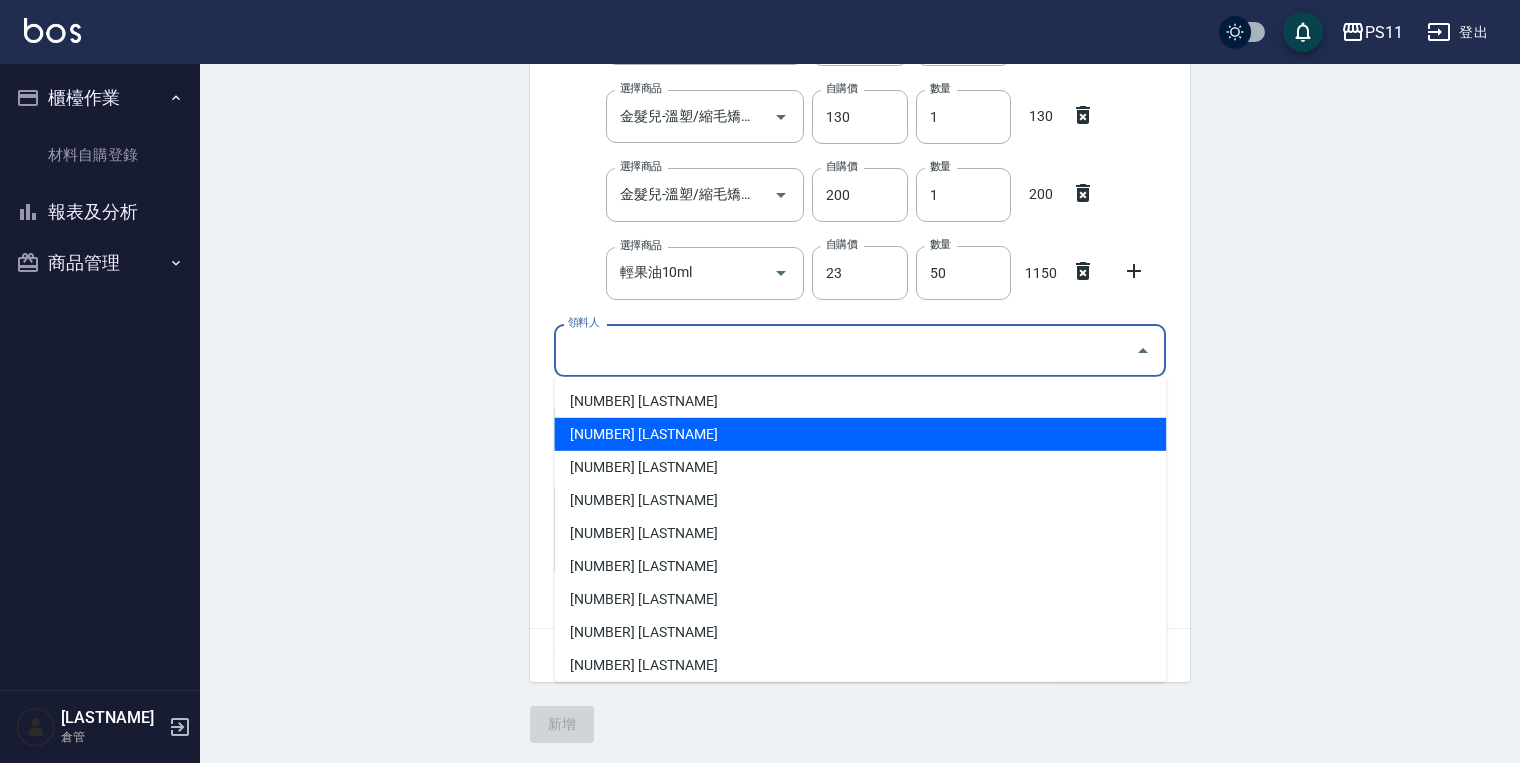 click on "[NUMBER] [LASTNAME]" at bounding box center [860, 434] 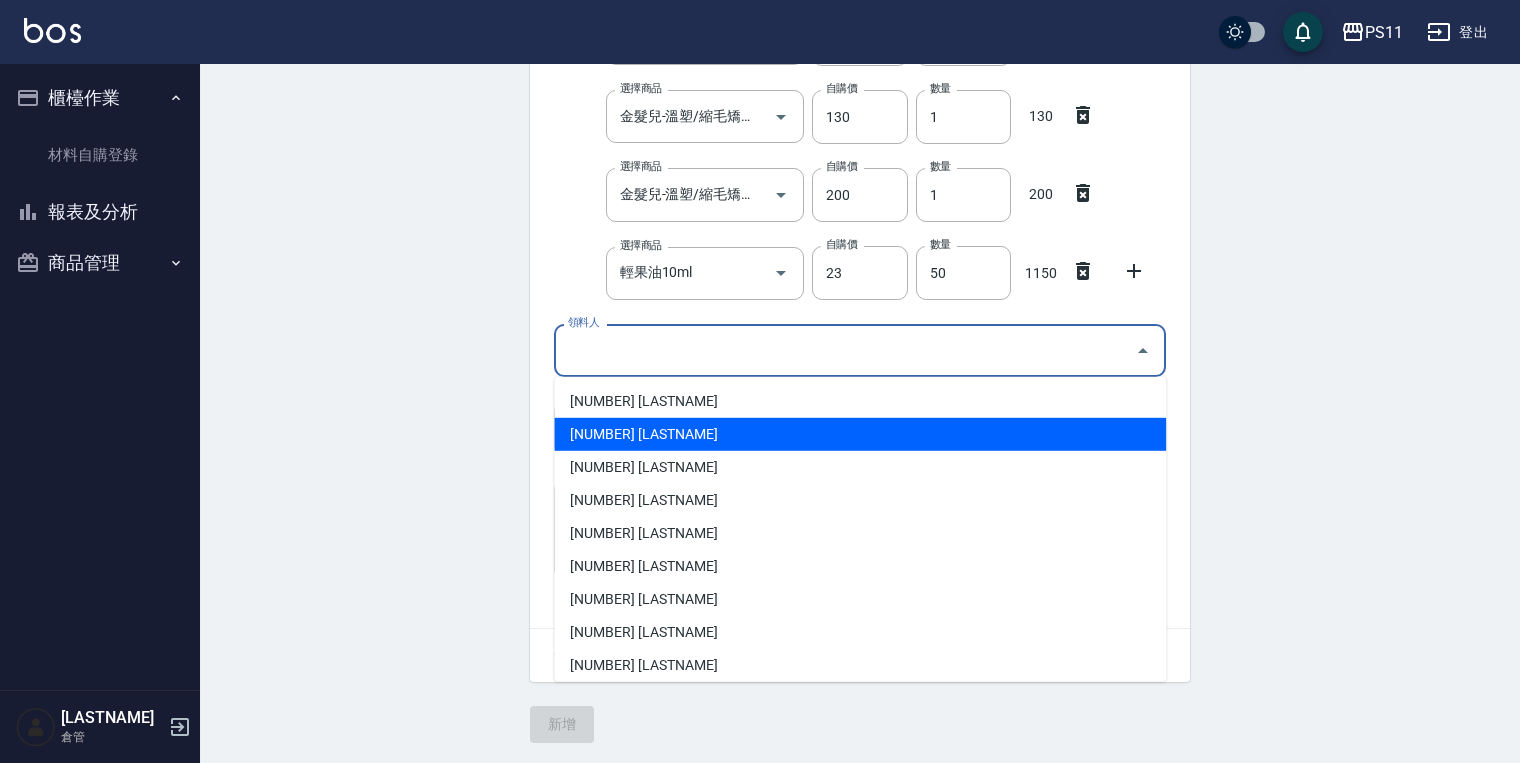 type on "[LASTNAME]" 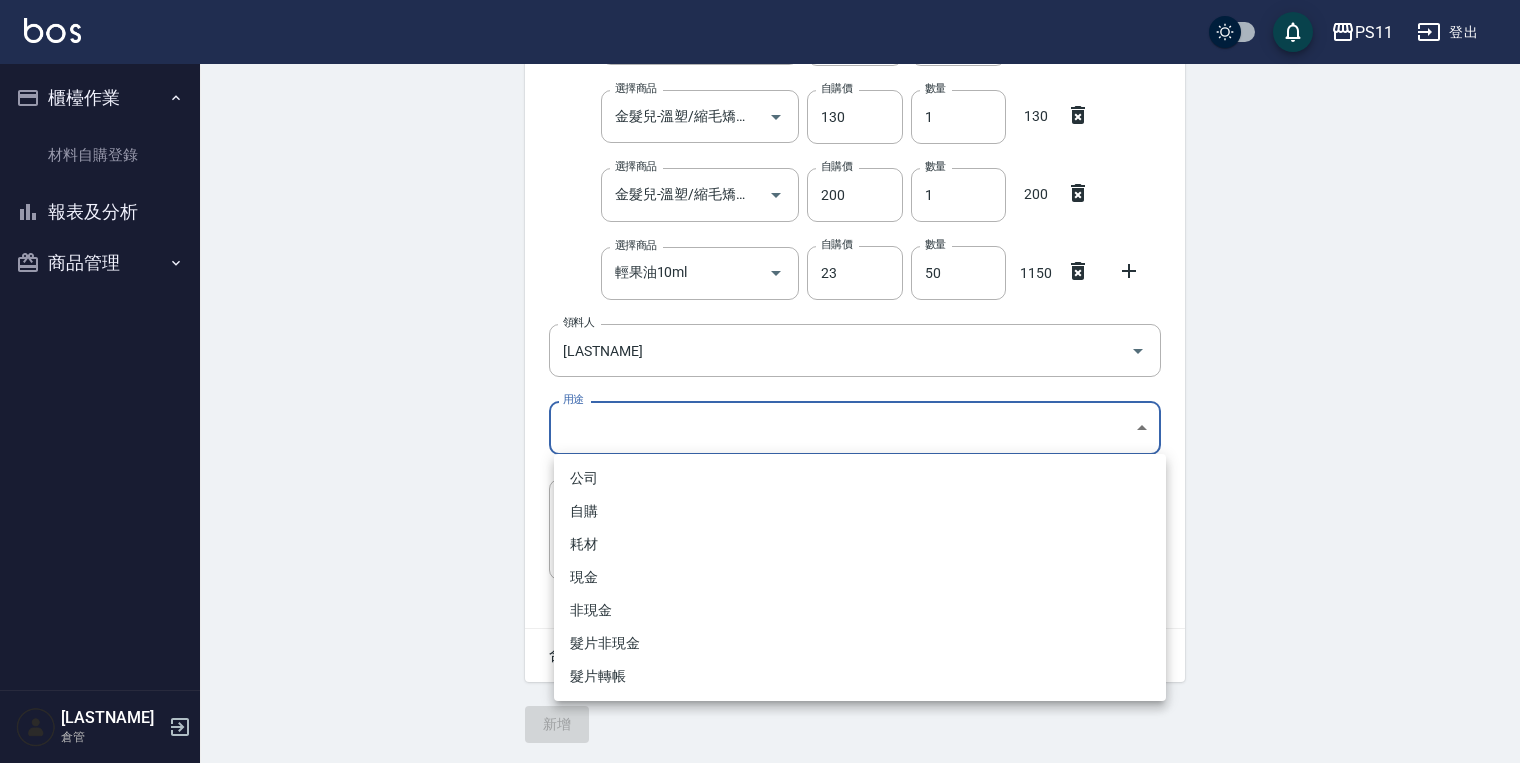click on "PS11 登出 櫃檯作業 材料自購登錄 報表及分析 報表目錄 商品消耗明細 商品進銷貨報表 商品庫存表 商品庫存盤點表 商品管理 商品分類設定 商品列表 商品進貨作業 廠商列表 盤點作業 [LASTNAME] 倉管 Employee Picking Create 新增材料自購 連續新增自購 領料資訊 日期 [DATE] 選擇商品 耐克斯500g紫漂粉 選擇商品 自購價 390 自購價 數量 2 數量 780 選擇商品 耐克斯染膏100ml 選擇商品 自購價 100 自購價 數量 11 數量 1100 選擇商品 耐克斯雙氧水1000ml 選擇商品 自購價 100 自購價 數量 9 數量 900 選擇商品 韻特染膏60ml 選擇商品 自購價 102 自購價 數量 1 數量 102 選擇商品 TKO染膏 選擇商品 自購價 110 自購價 數量 15 數量 1650 選擇商品 金髮兒-溫塑/縮毛矯正/CYA2劑/膏狀 選擇商品 自購價 130 自購價 數量 1 數量 130 選擇商品 金髮兒-溫塑/縮毛矯正/超卷/正常/受損(乳白) 選擇商品 自購價 200 數量 1" at bounding box center (760, 77) 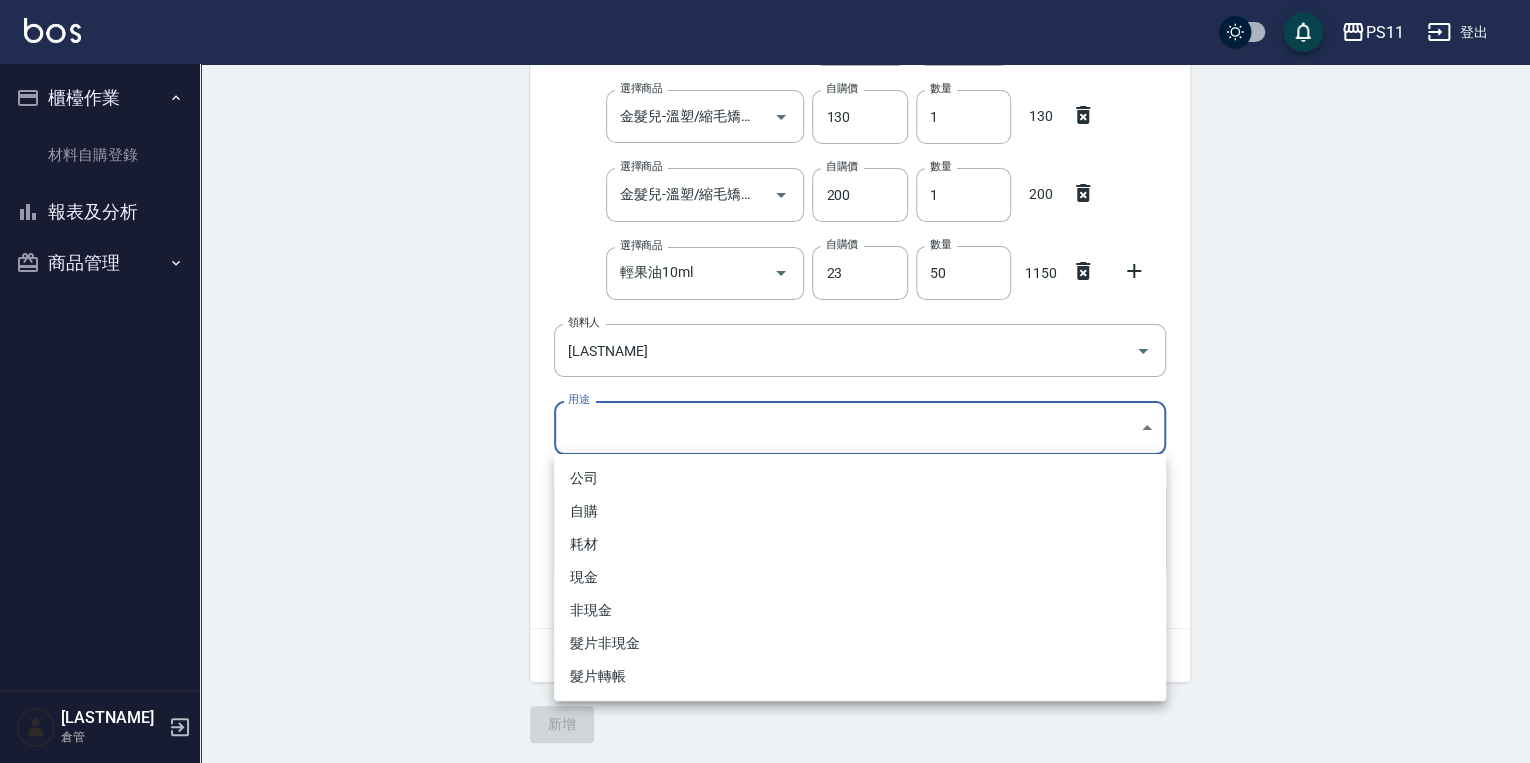 click on "自購" at bounding box center [860, 511] 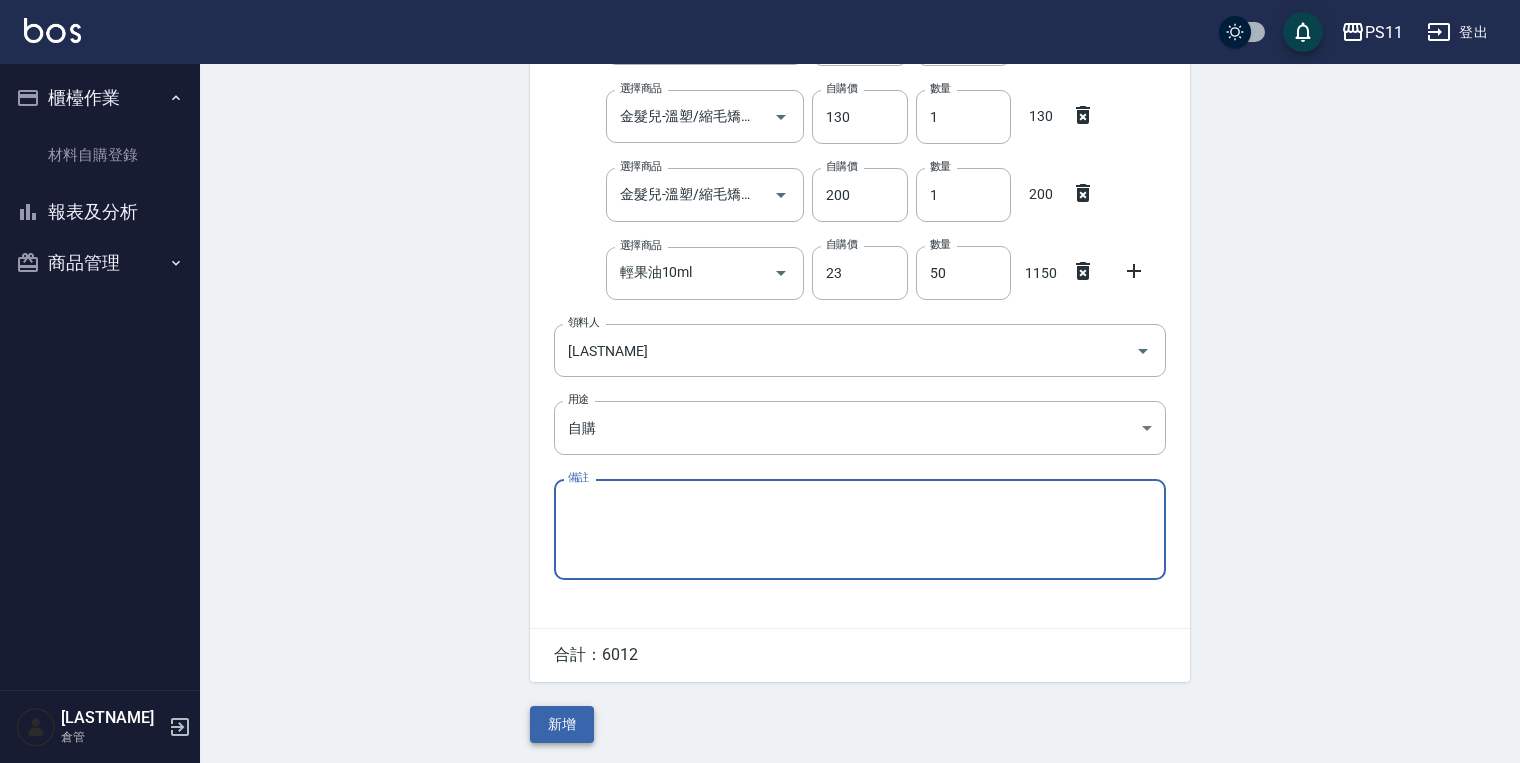 click on "新增" at bounding box center [562, 724] 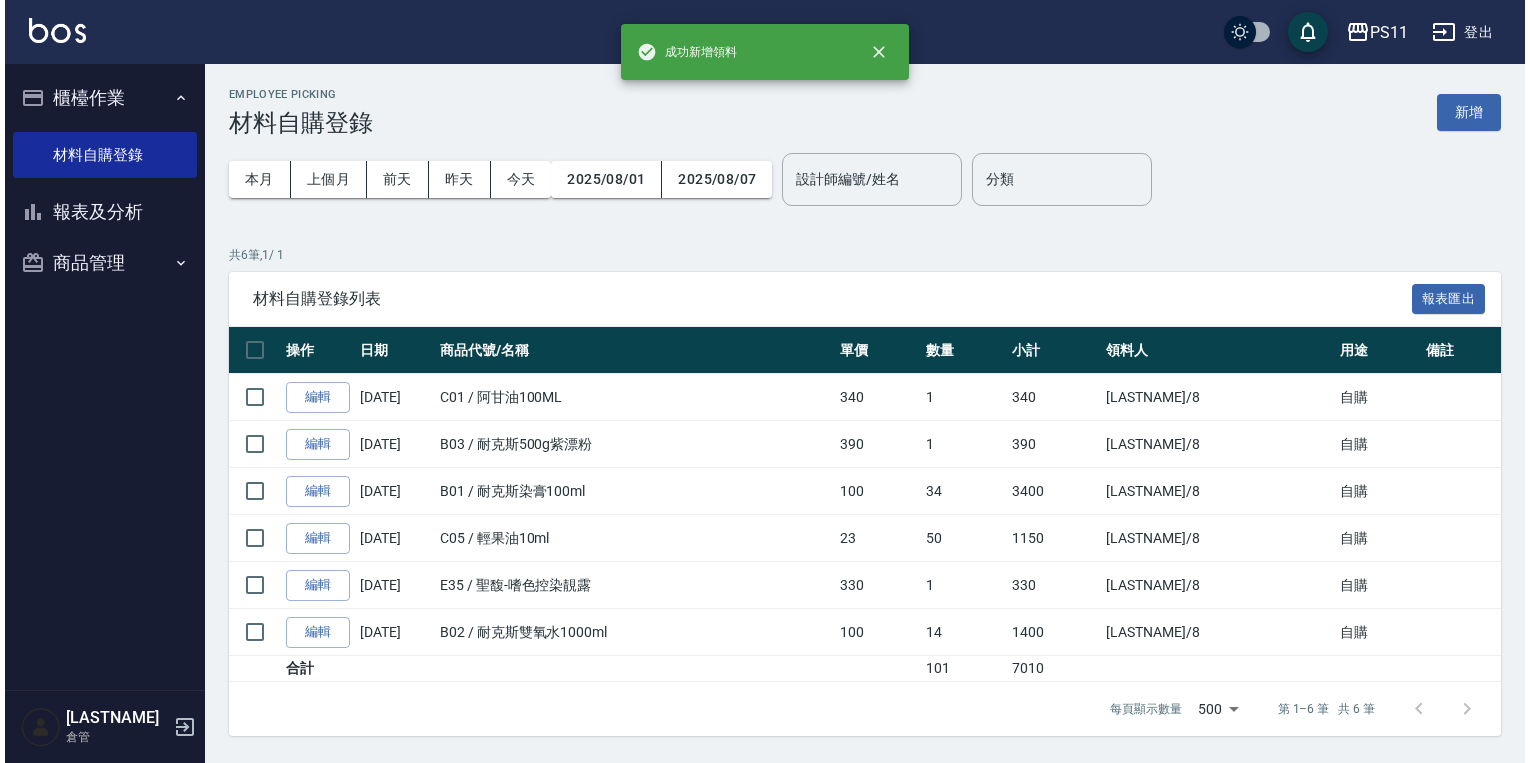 scroll, scrollTop: 0, scrollLeft: 0, axis: both 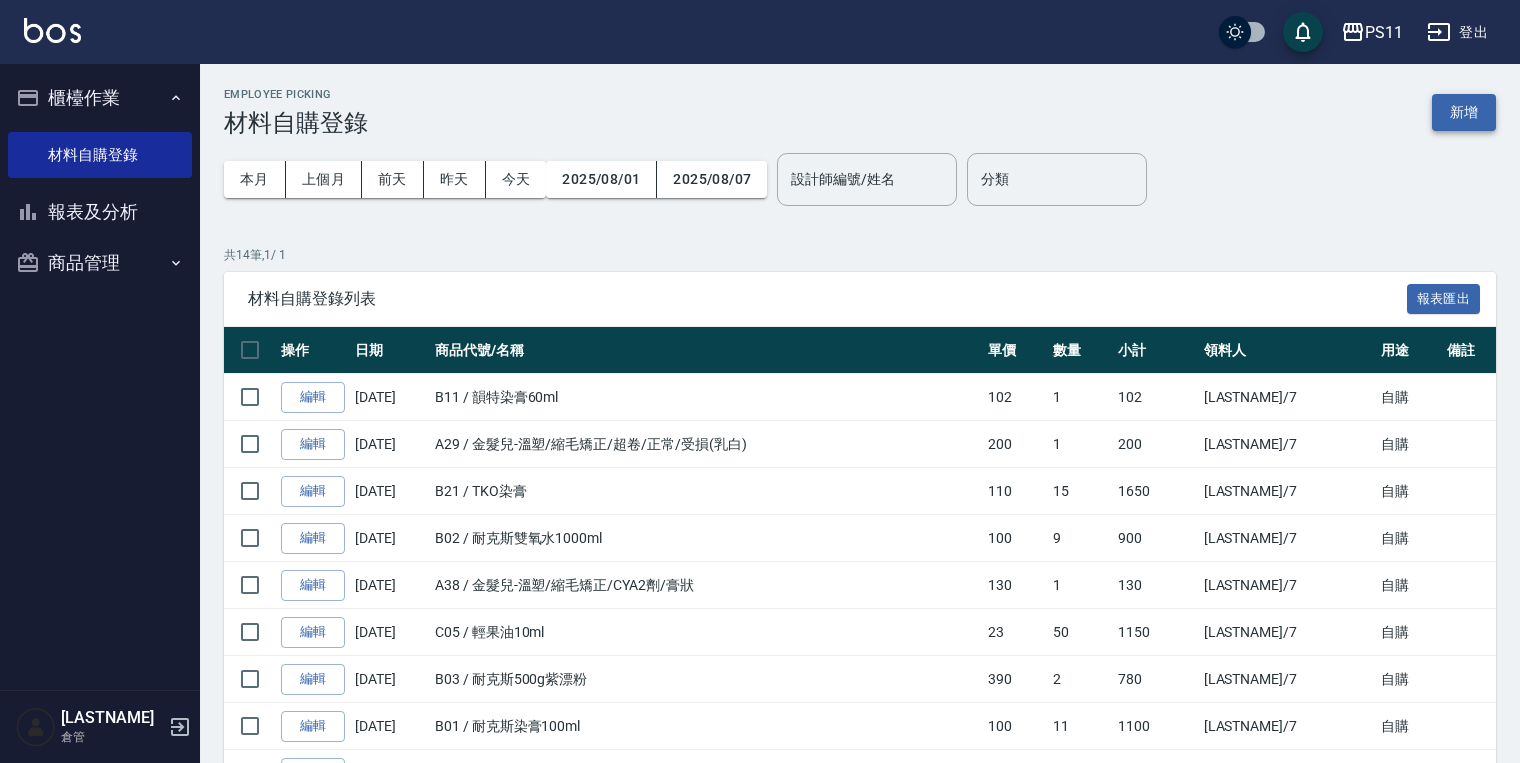 click on "新增" at bounding box center [1464, 112] 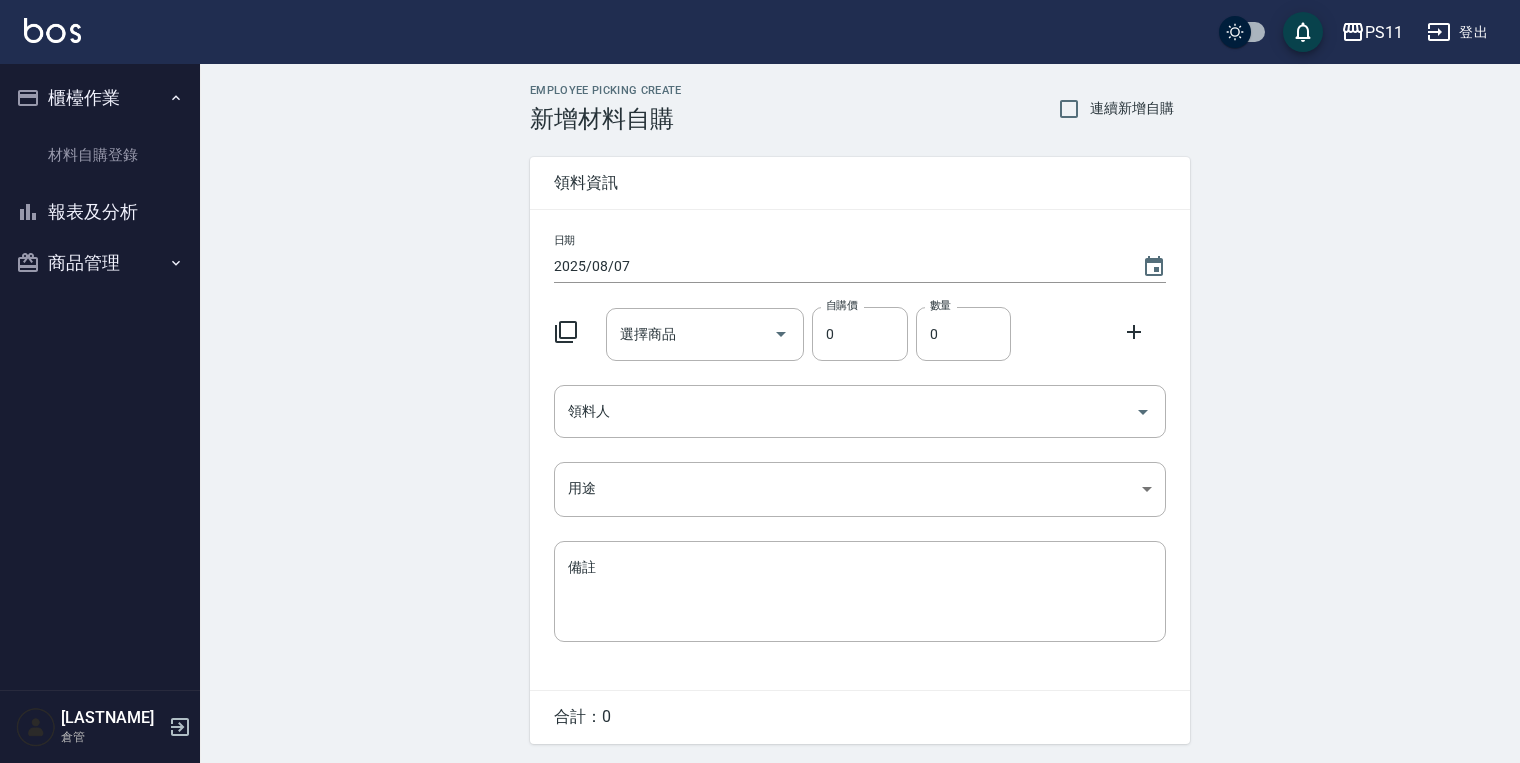 click 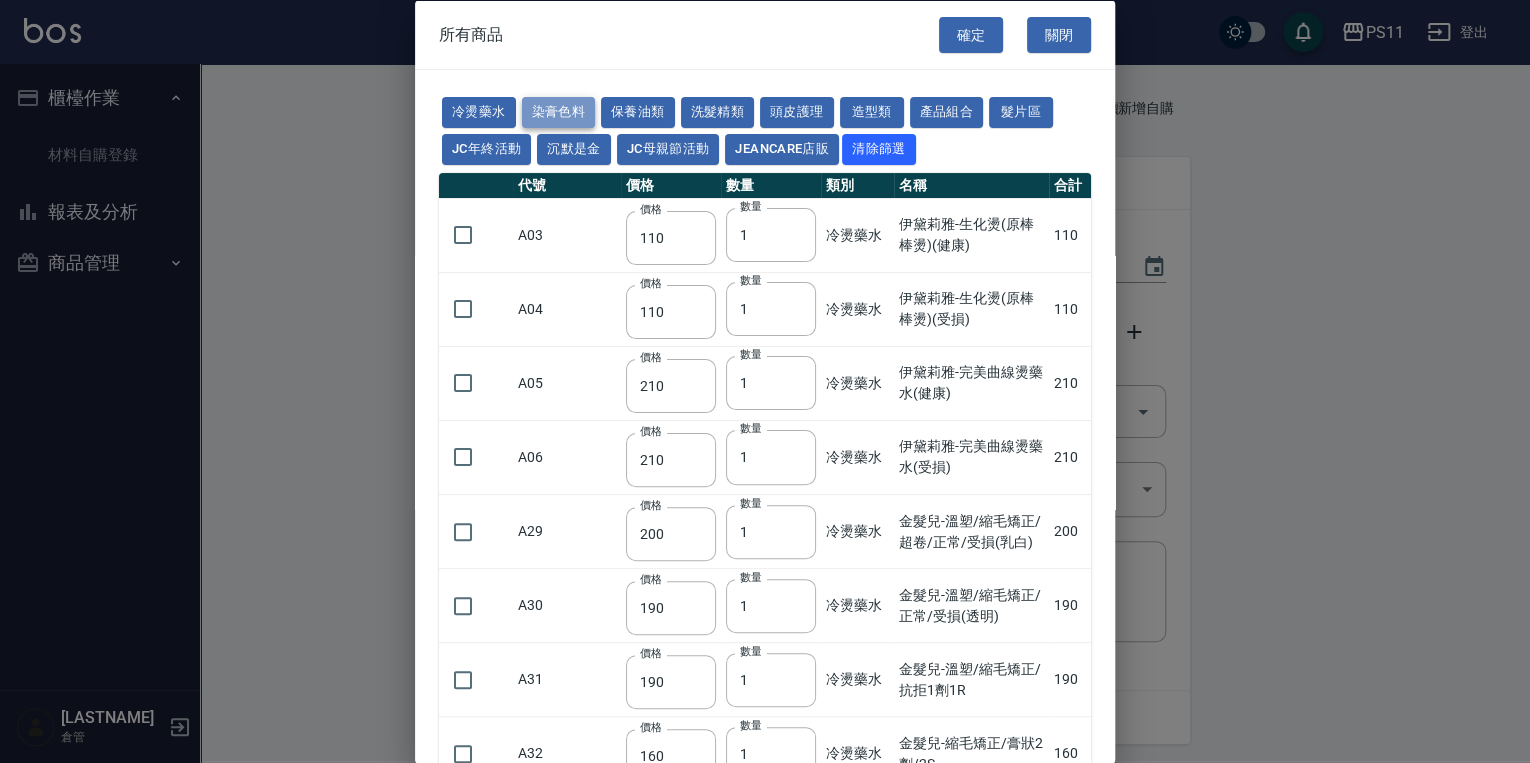 click on "染膏色料" at bounding box center (559, 112) 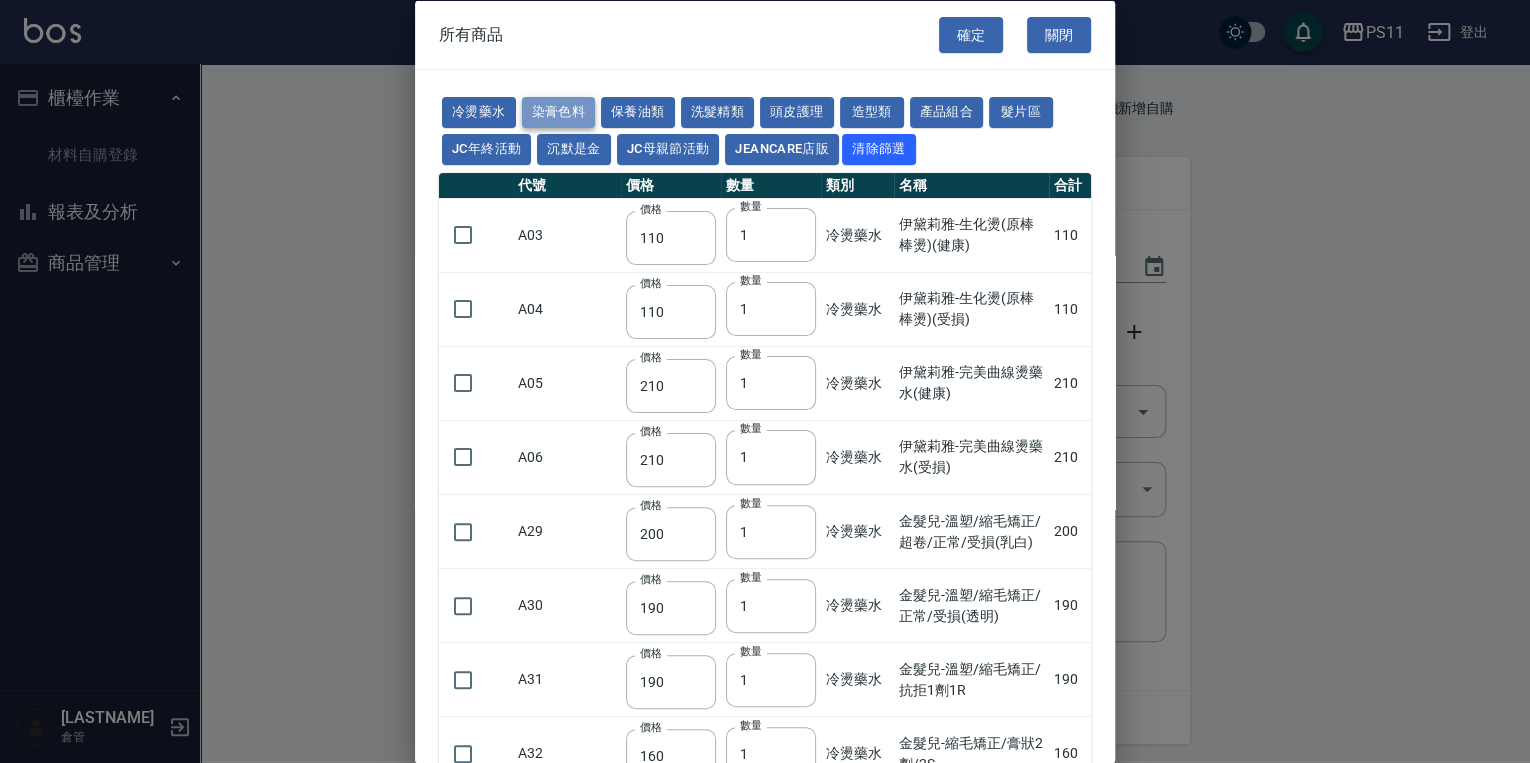 type on "100" 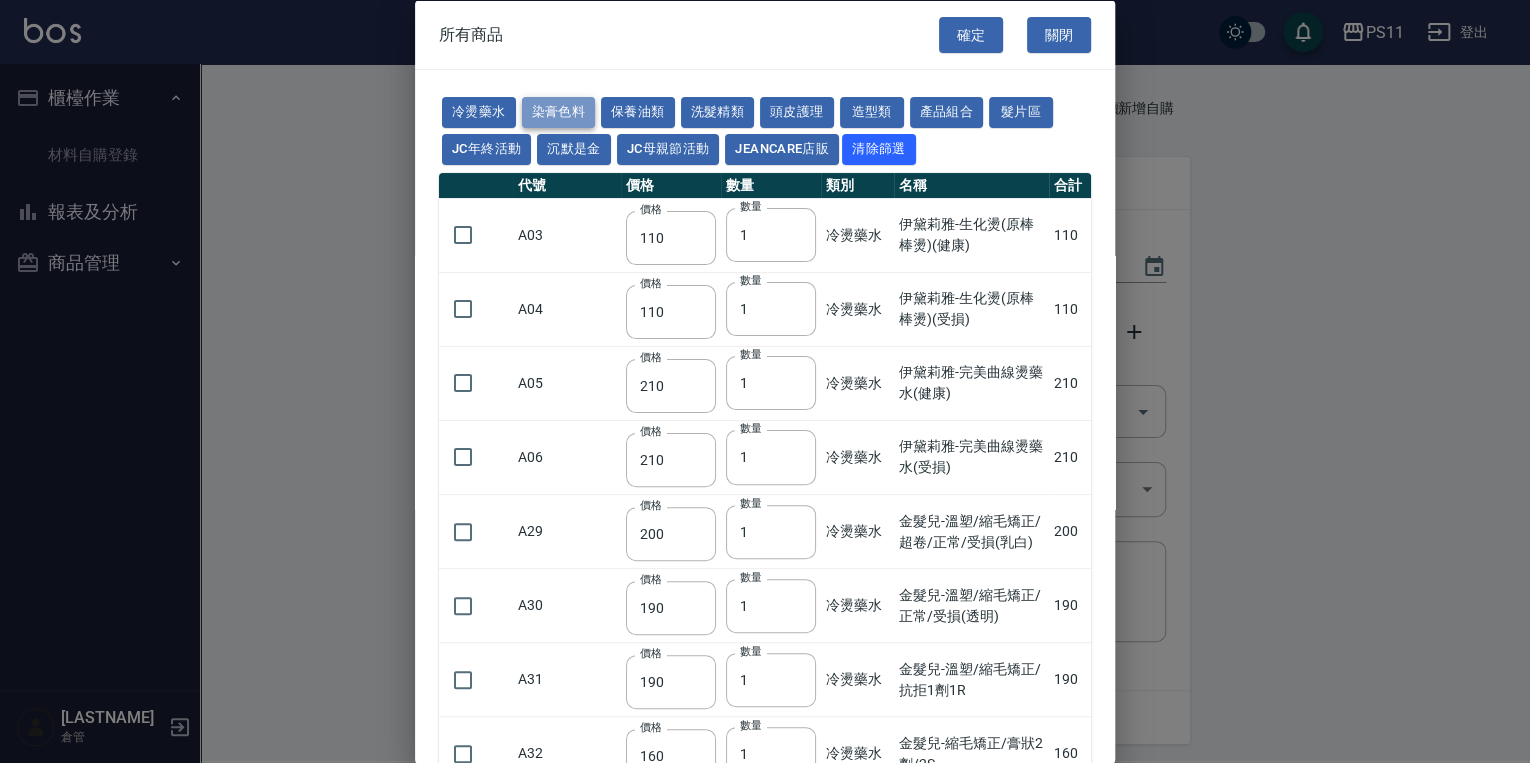 type on "100" 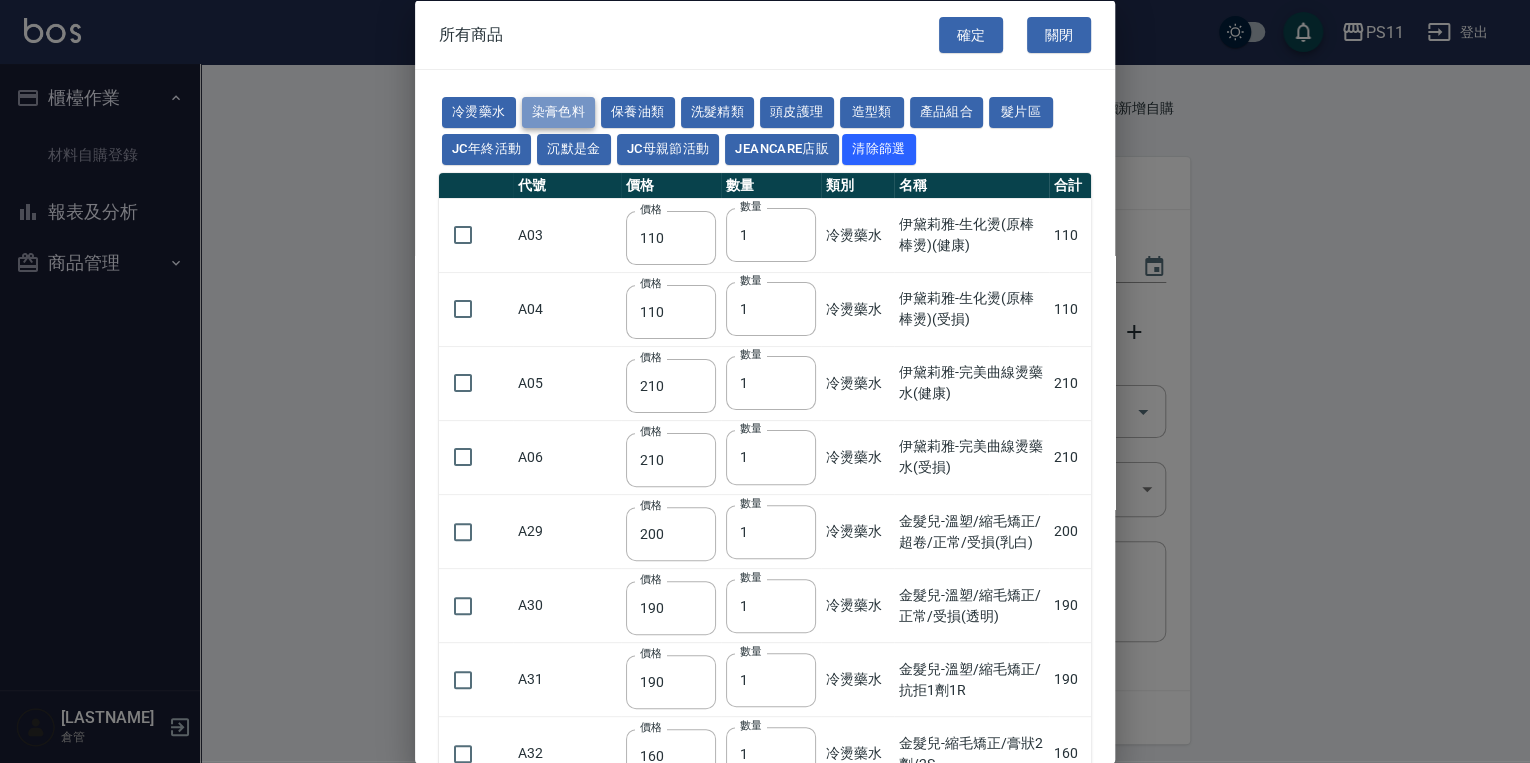 type on "390" 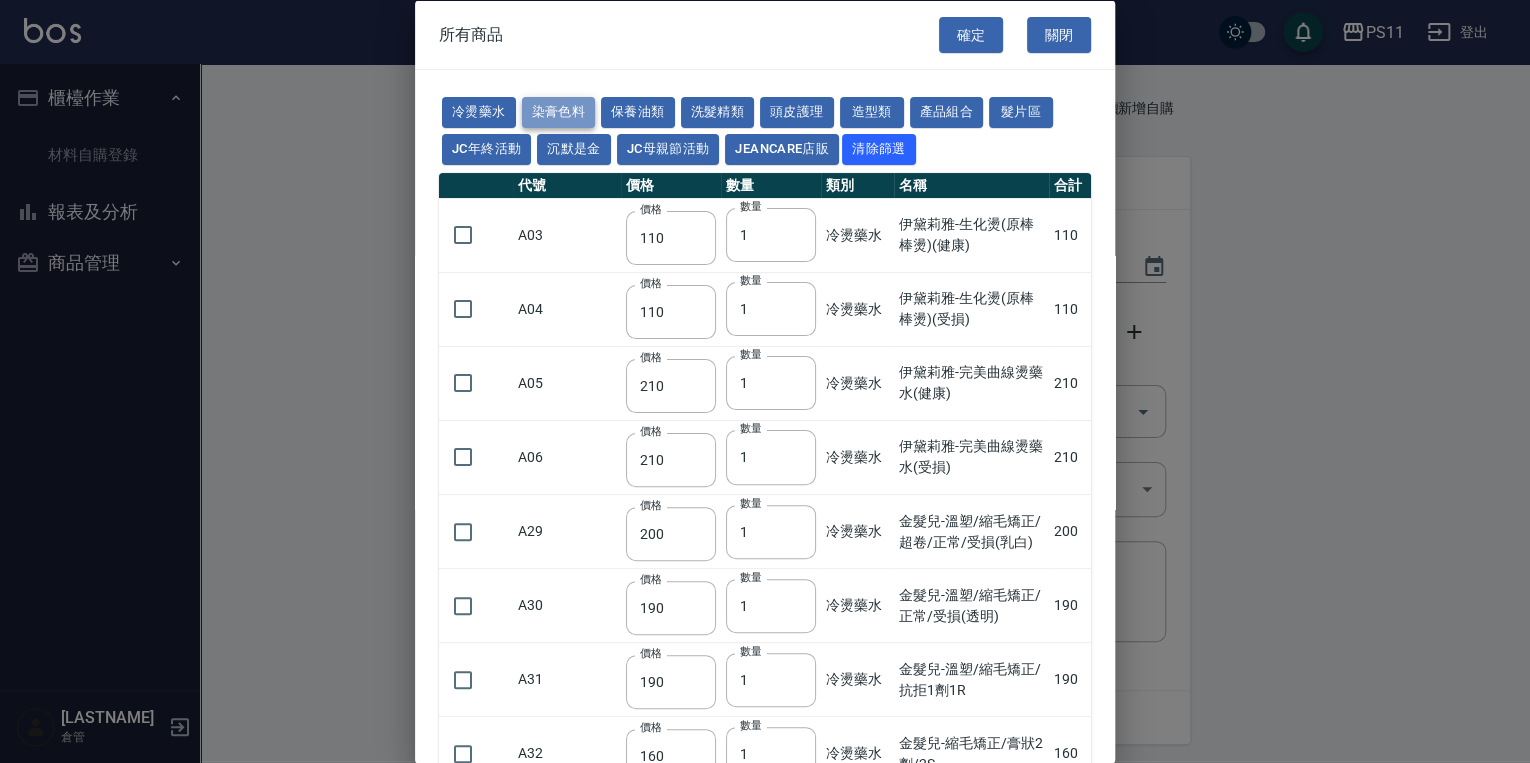 type on "105" 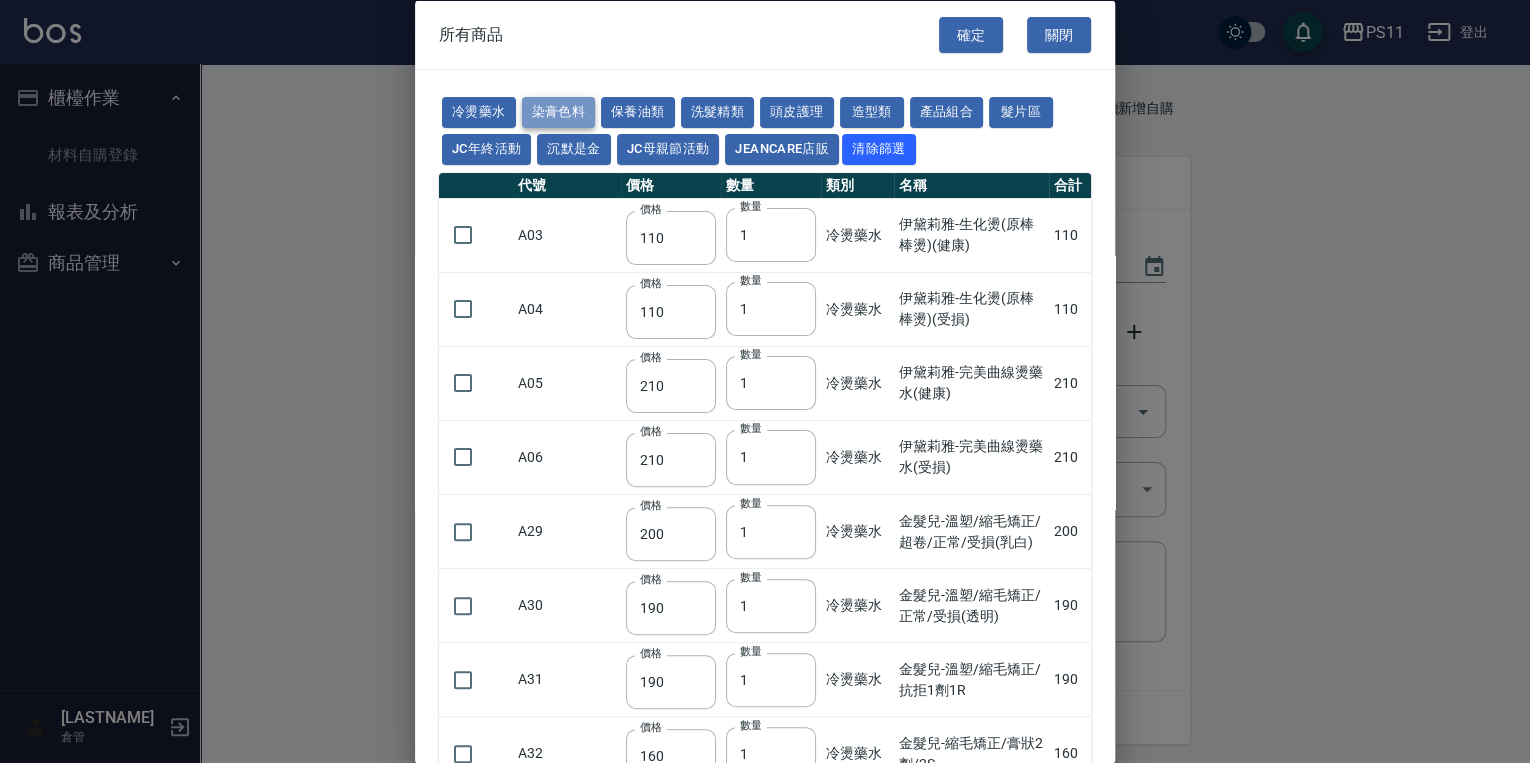 type on "102" 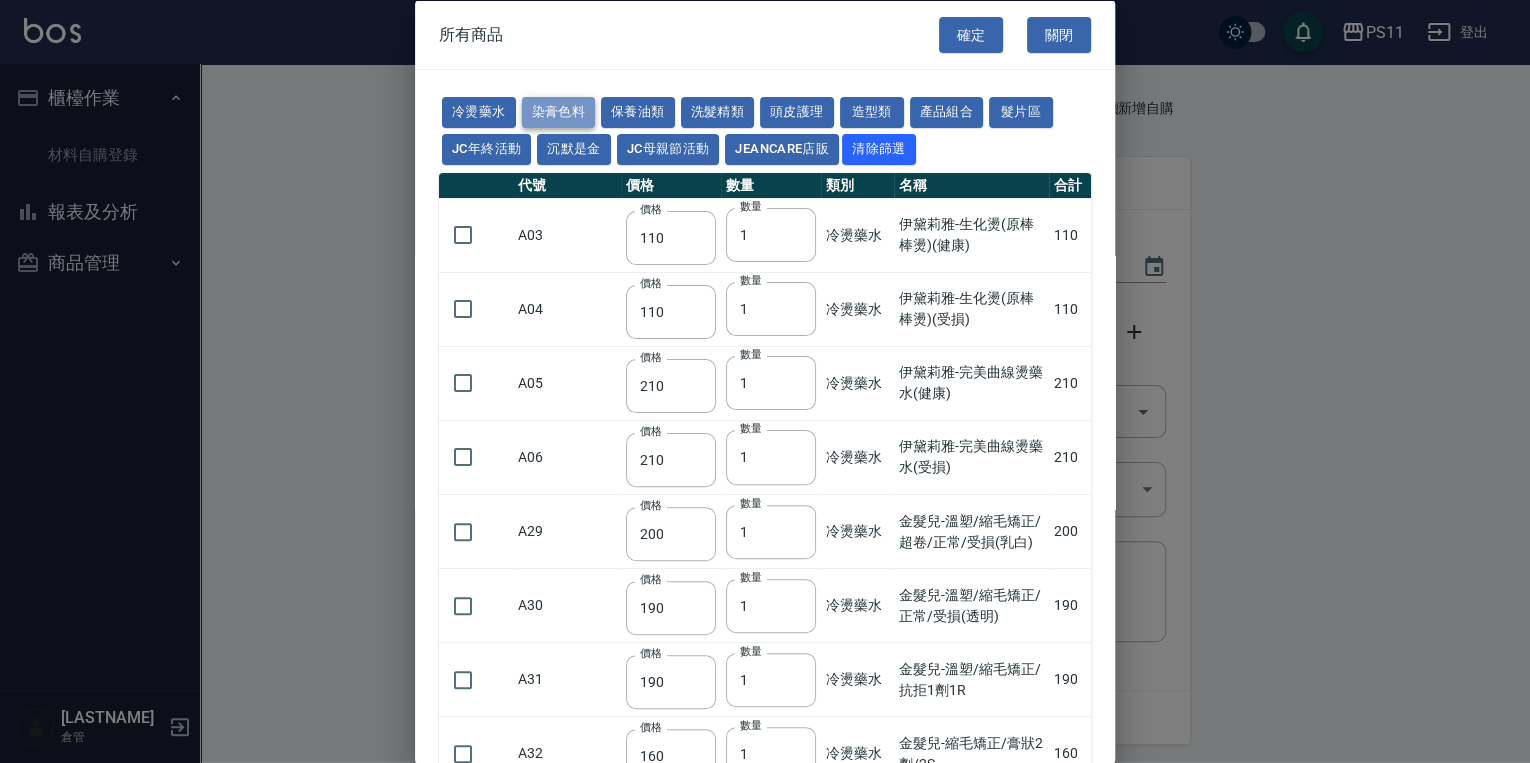 type on "133" 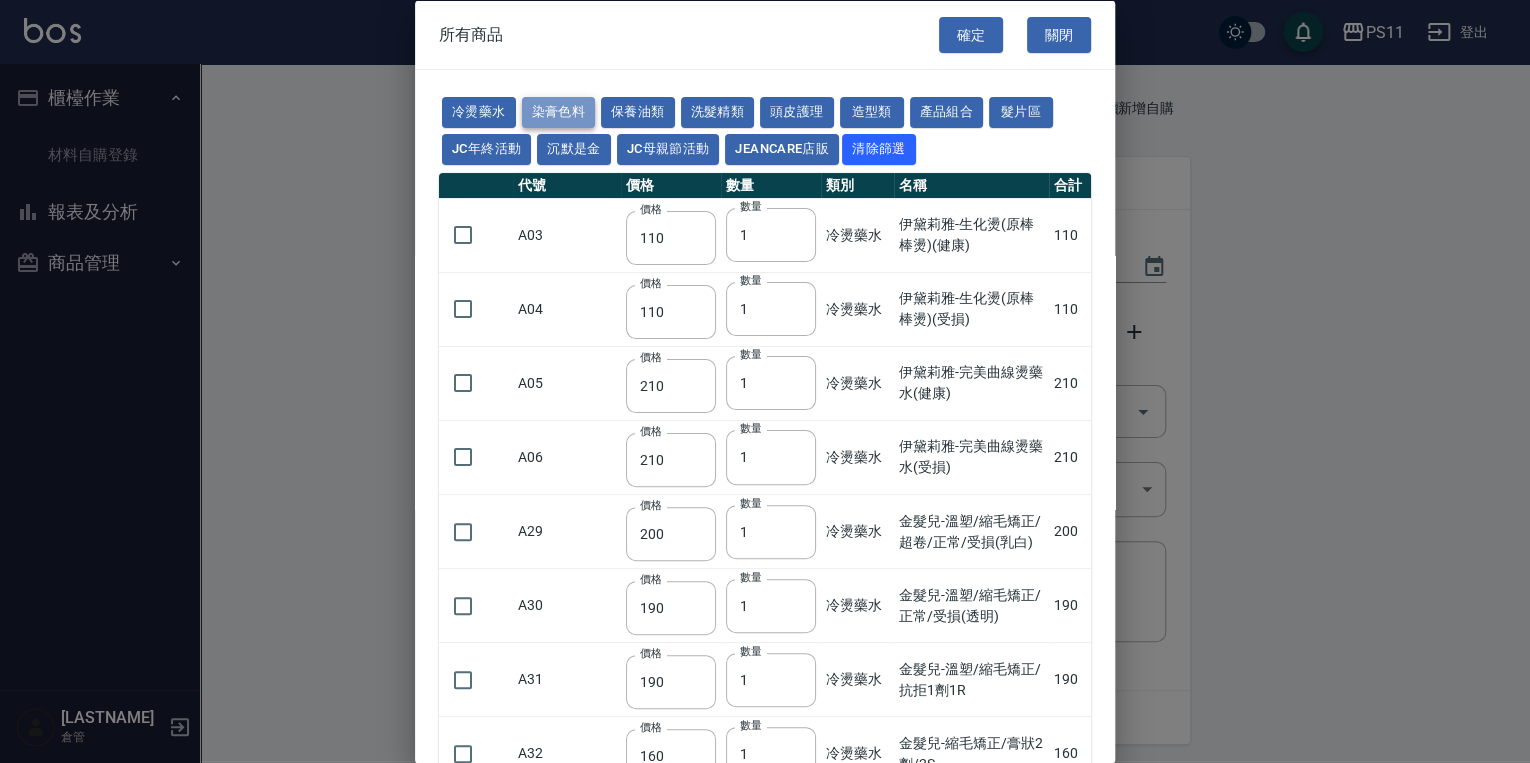 type on "133" 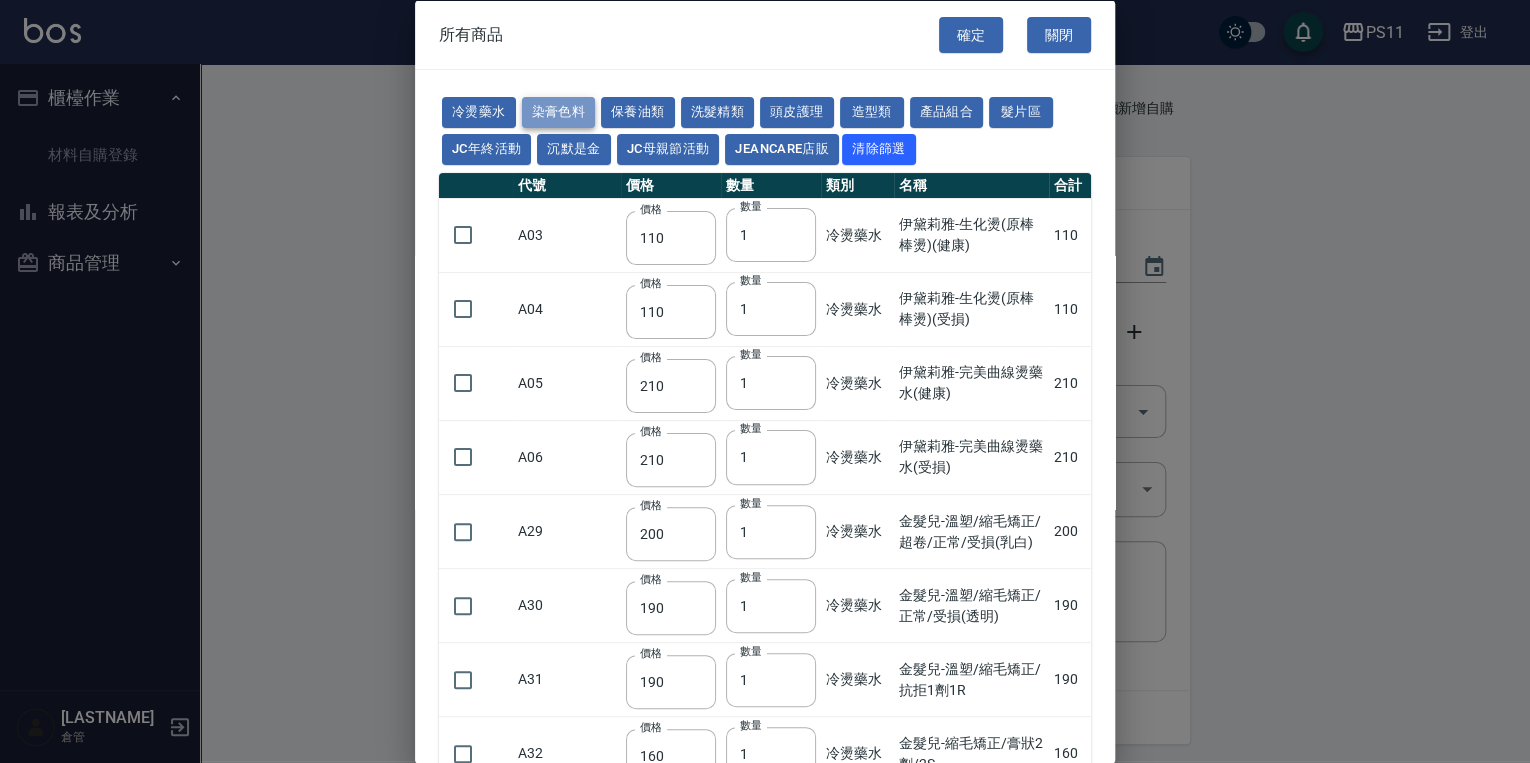 type on "450" 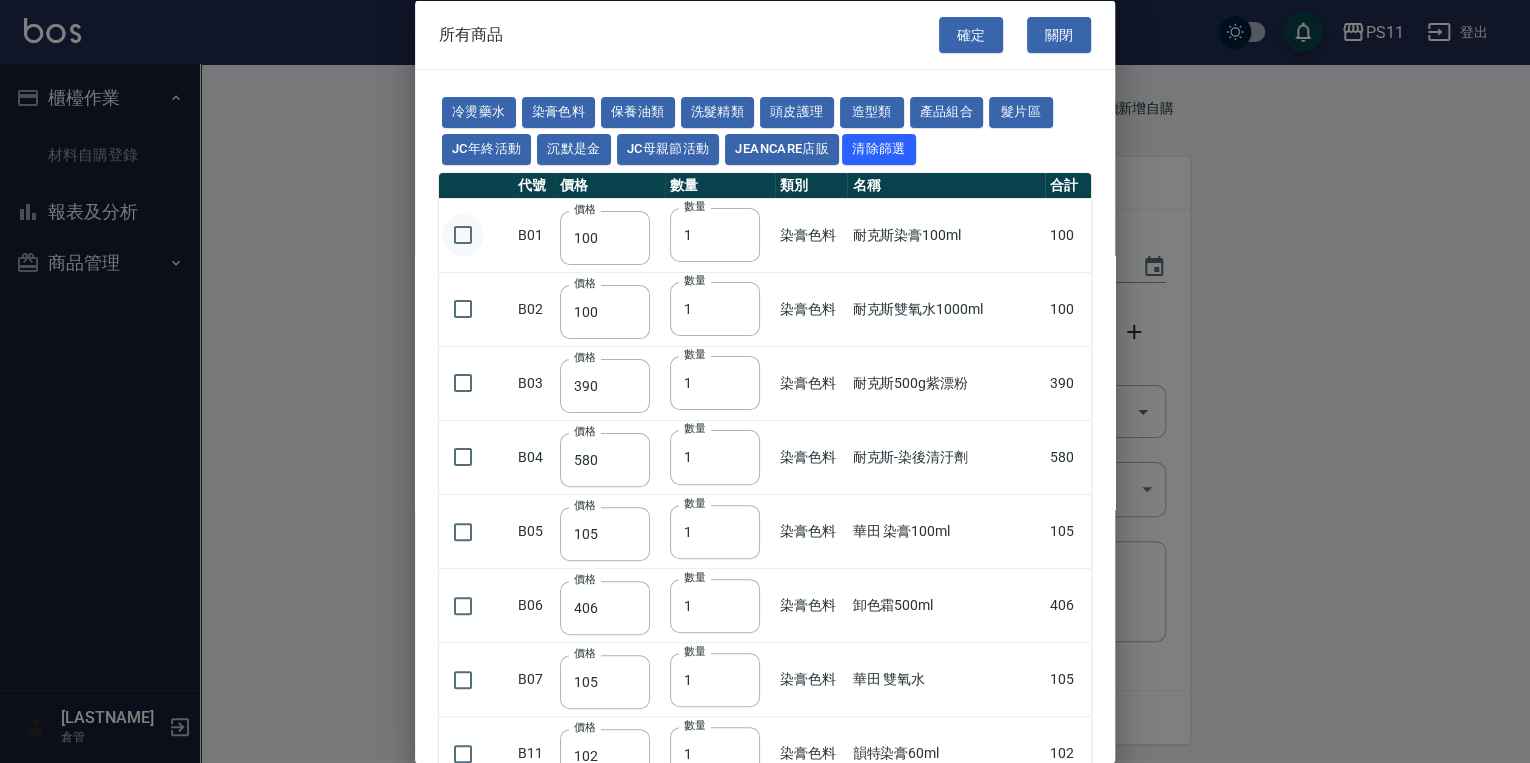 click at bounding box center [463, 235] 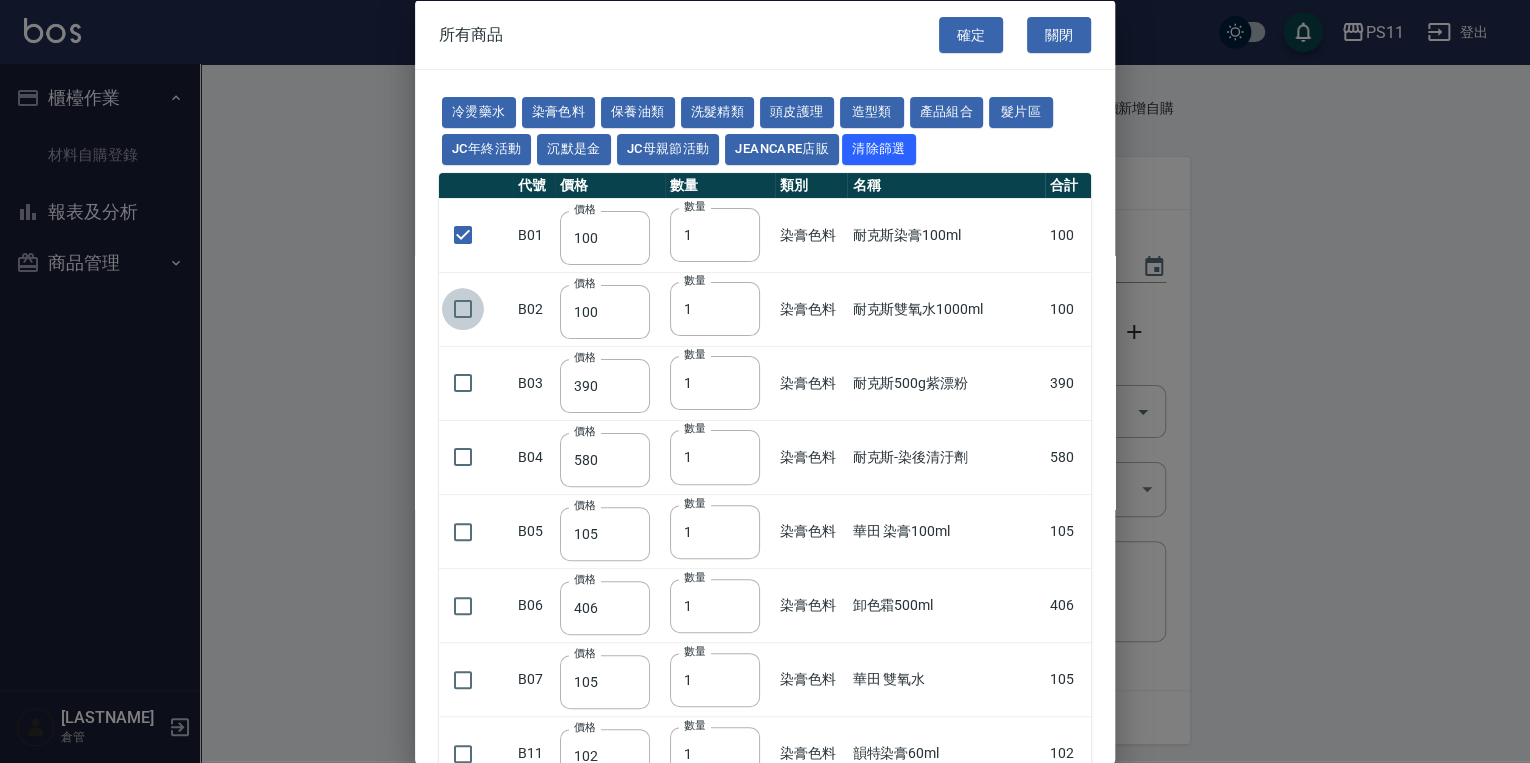 click at bounding box center [463, 309] 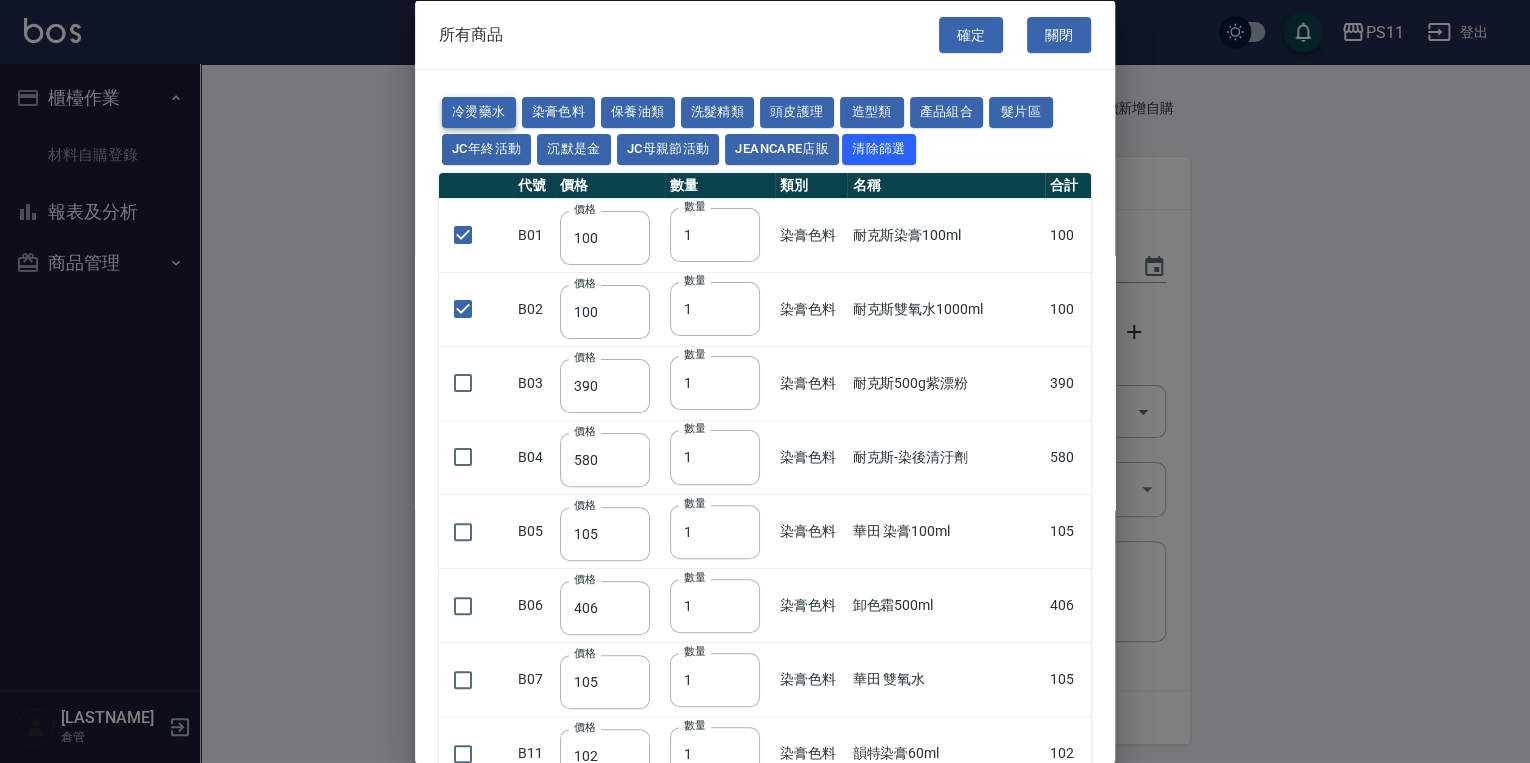 click on "冷燙藥水" at bounding box center (479, 112) 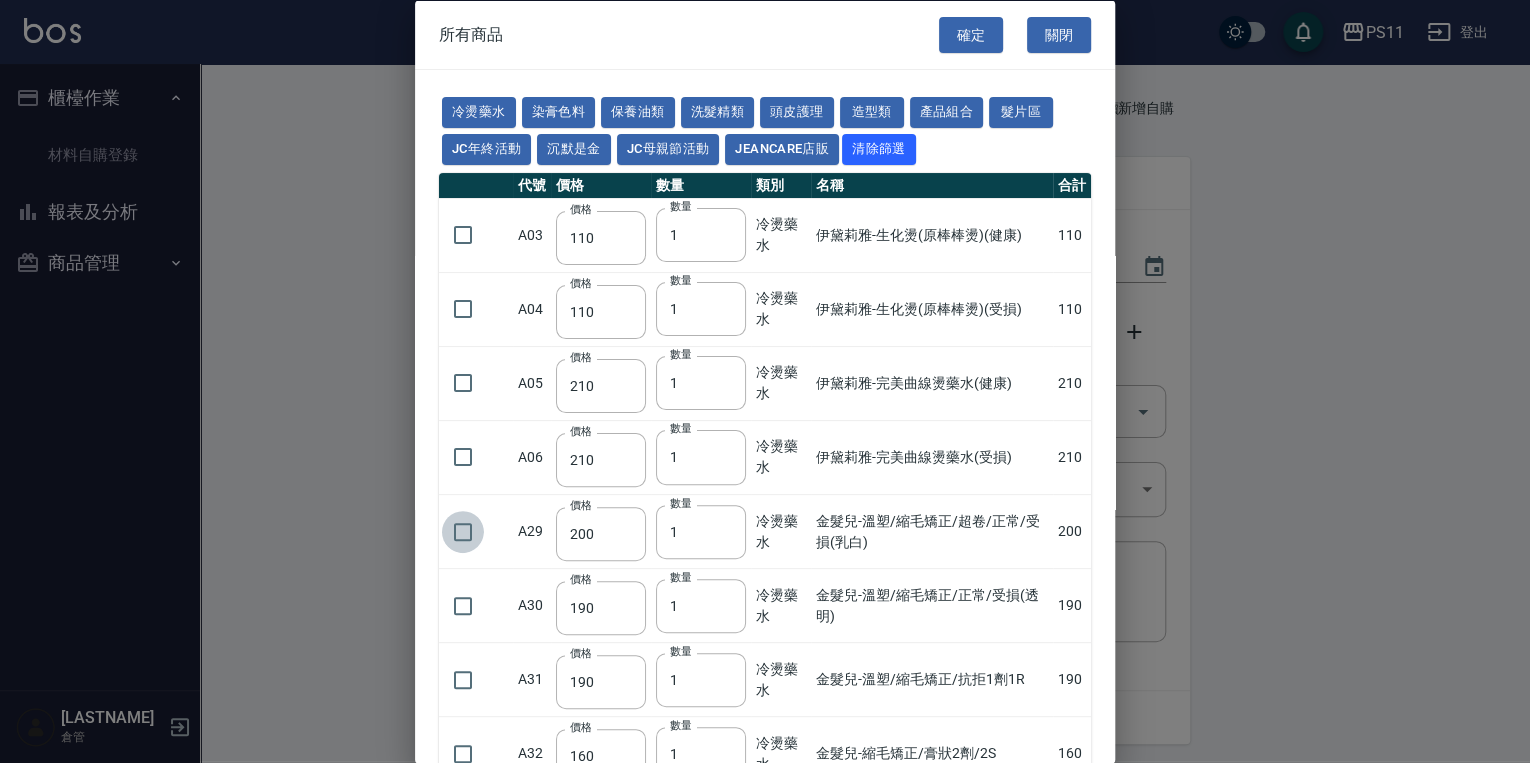 click at bounding box center [463, 531] 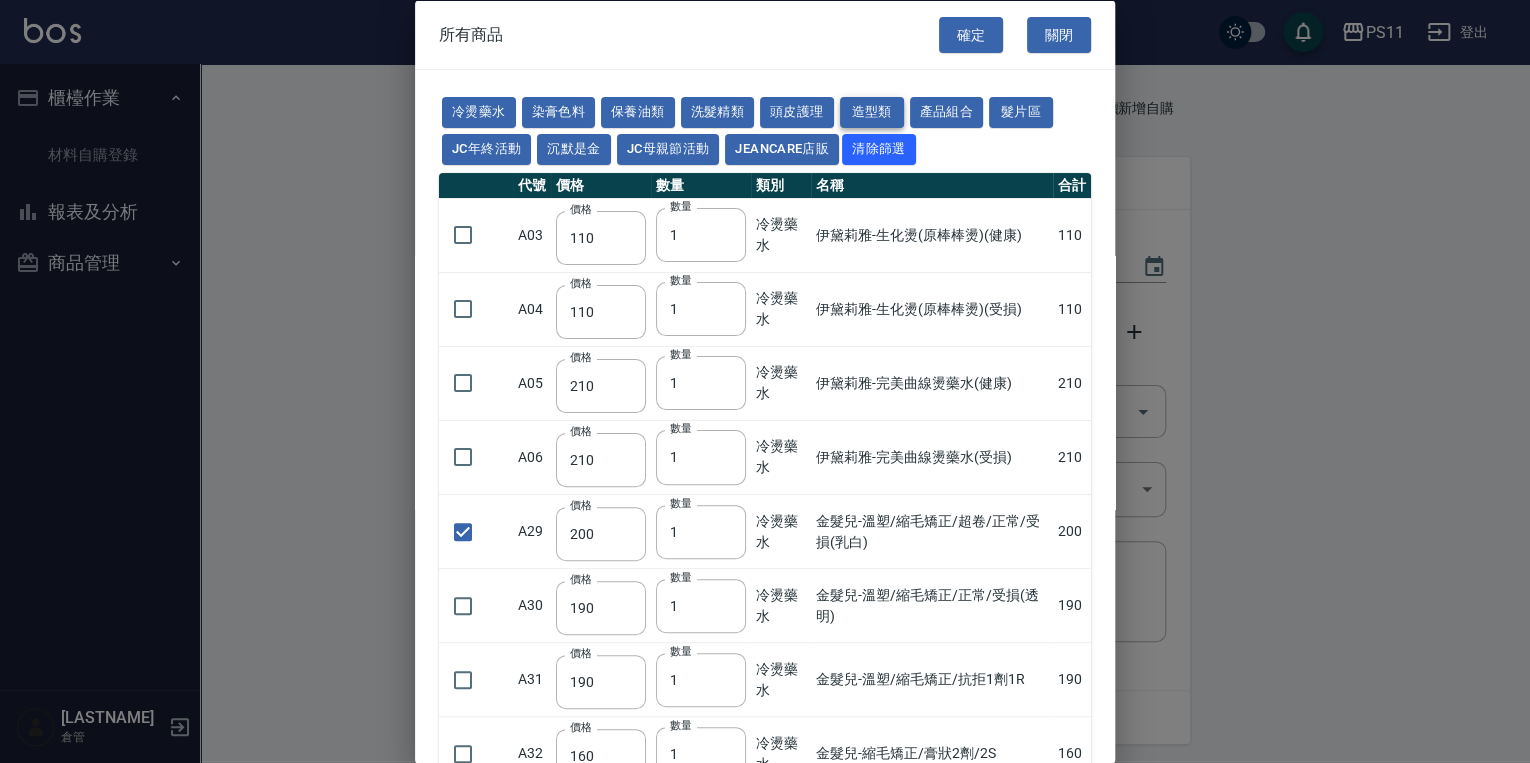 click on "造型類" at bounding box center (872, 112) 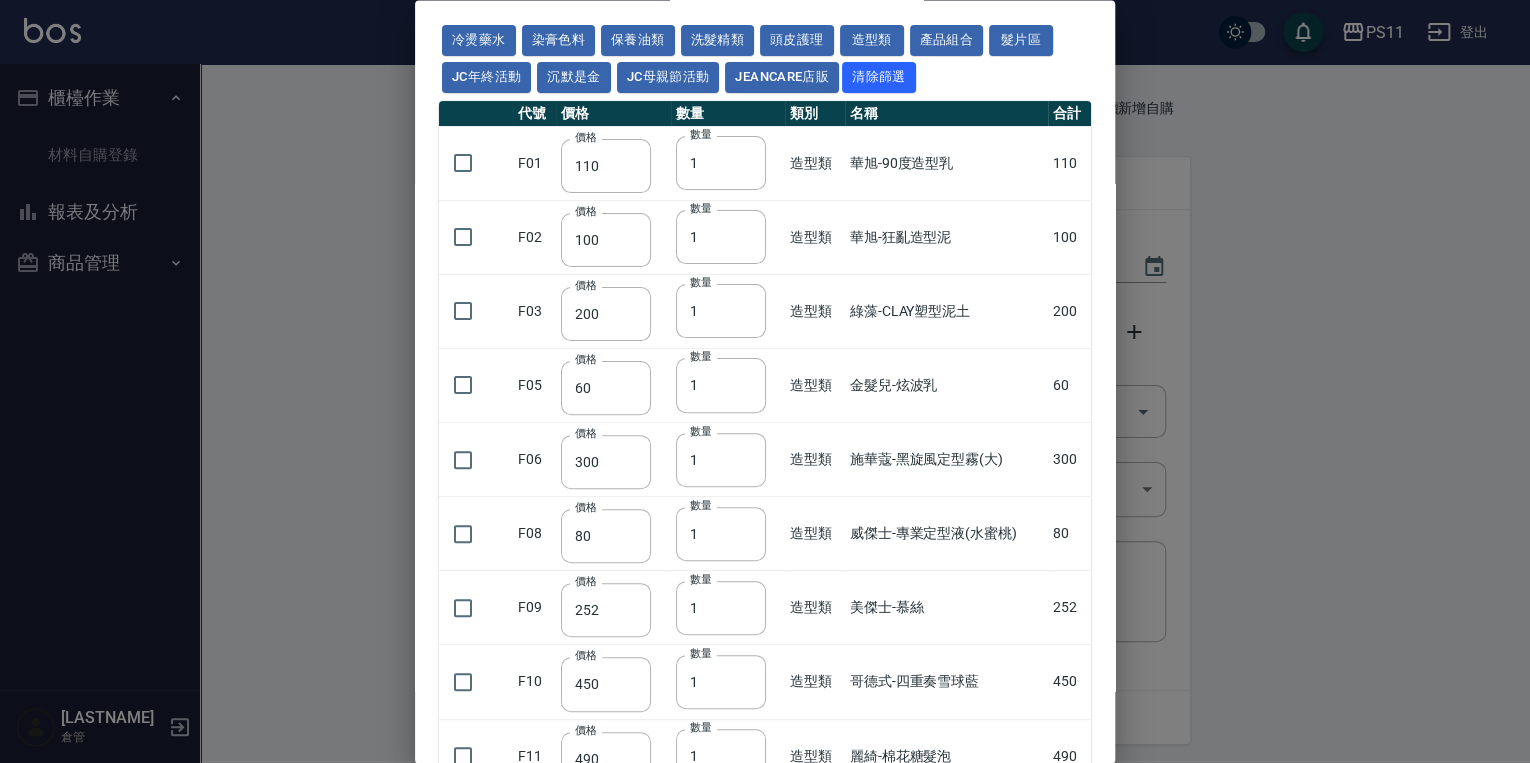 scroll, scrollTop: 400, scrollLeft: 0, axis: vertical 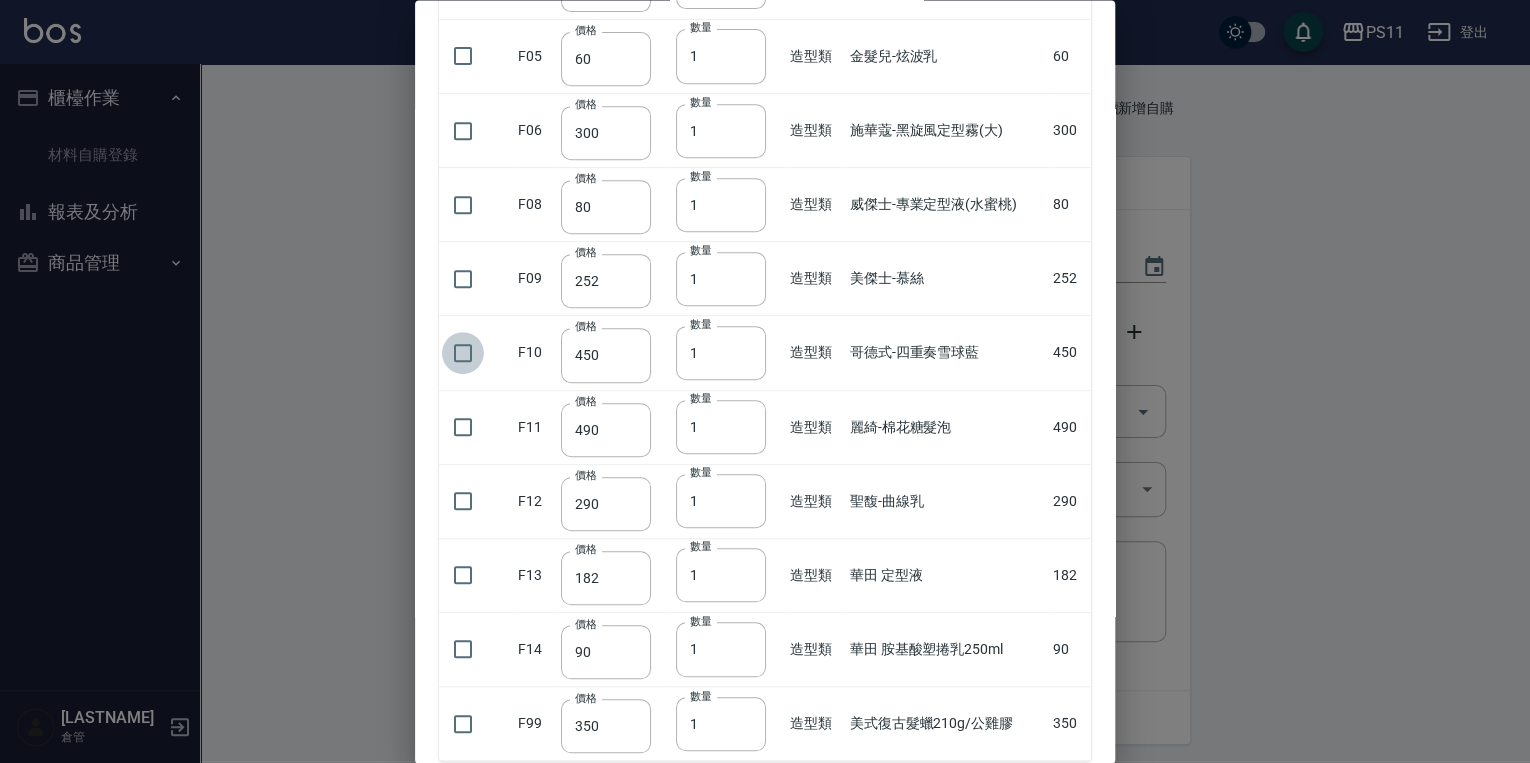 click at bounding box center (463, 353) 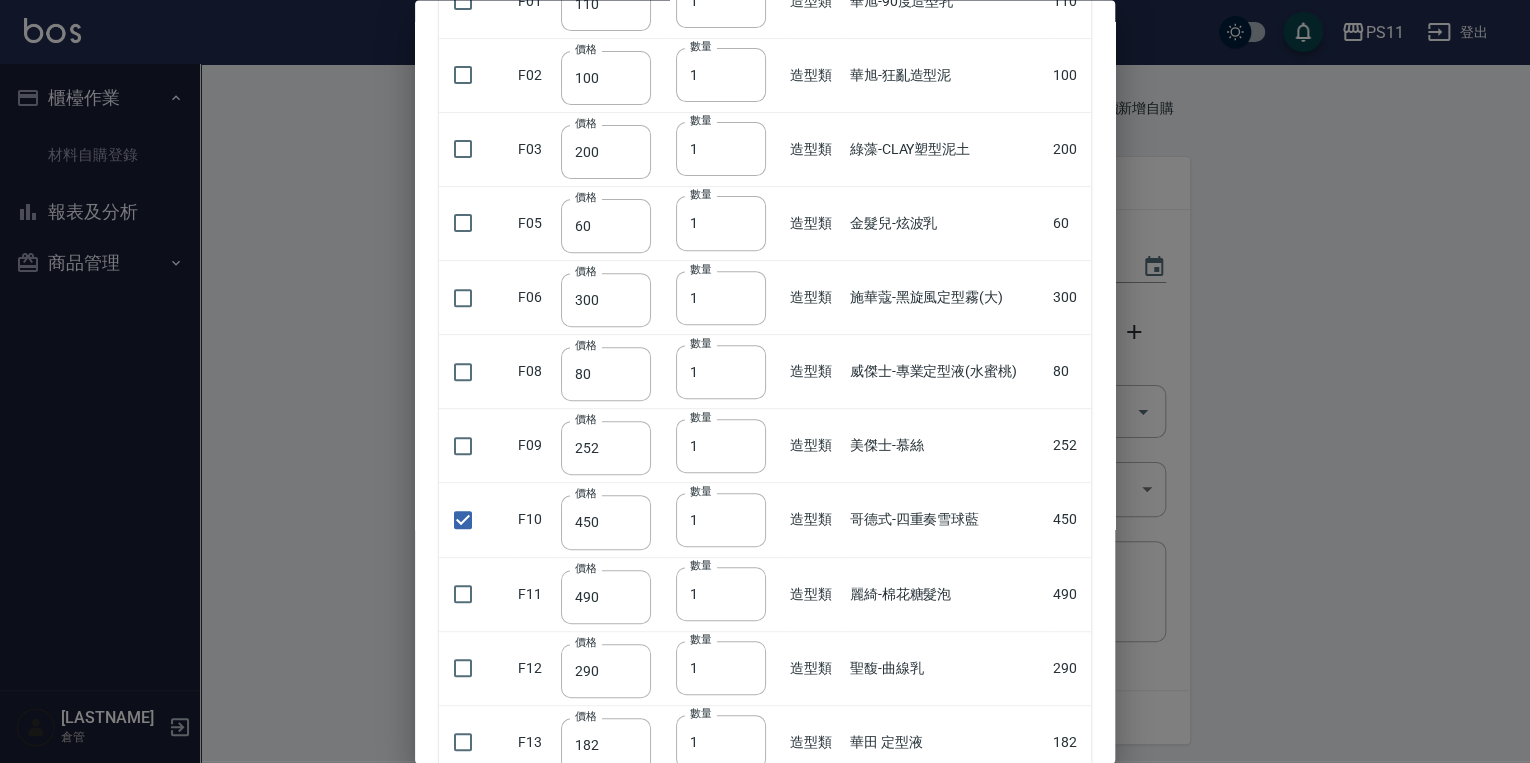 scroll, scrollTop: 0, scrollLeft: 0, axis: both 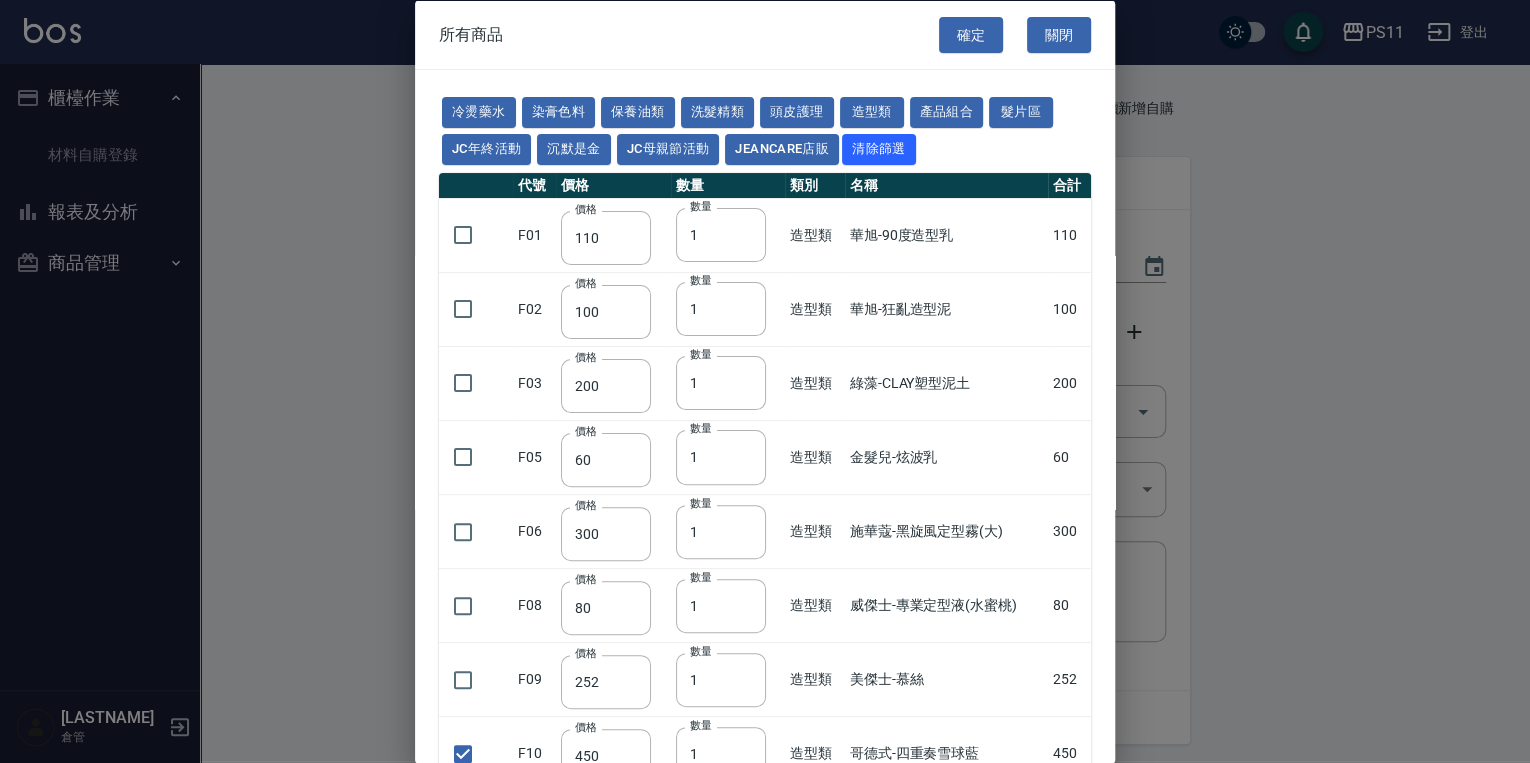 drag, startPoint x: 902, startPoint y: 584, endPoint x: 851, endPoint y: 272, distance: 316.14078 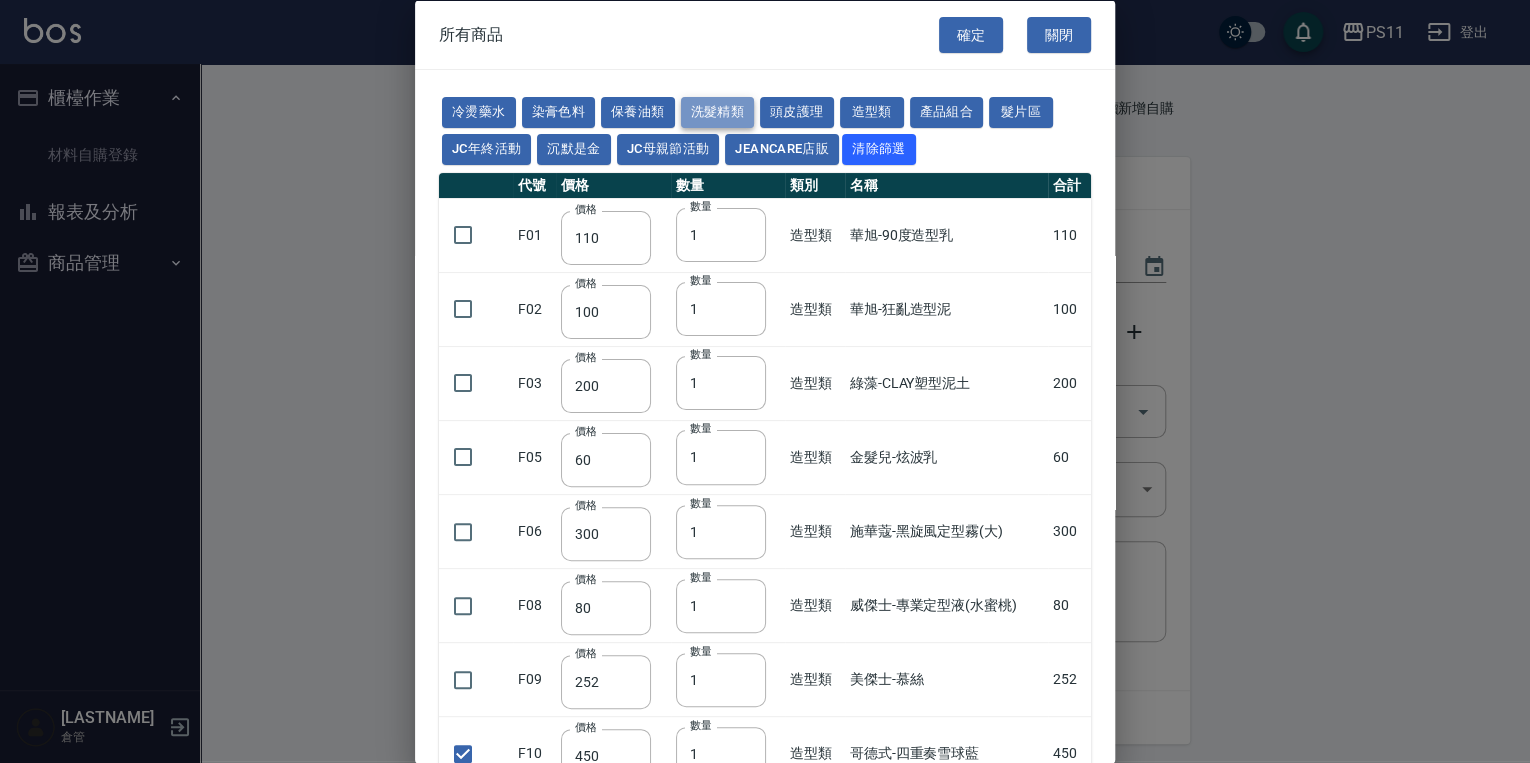 click on "洗髮精類" at bounding box center (718, 112) 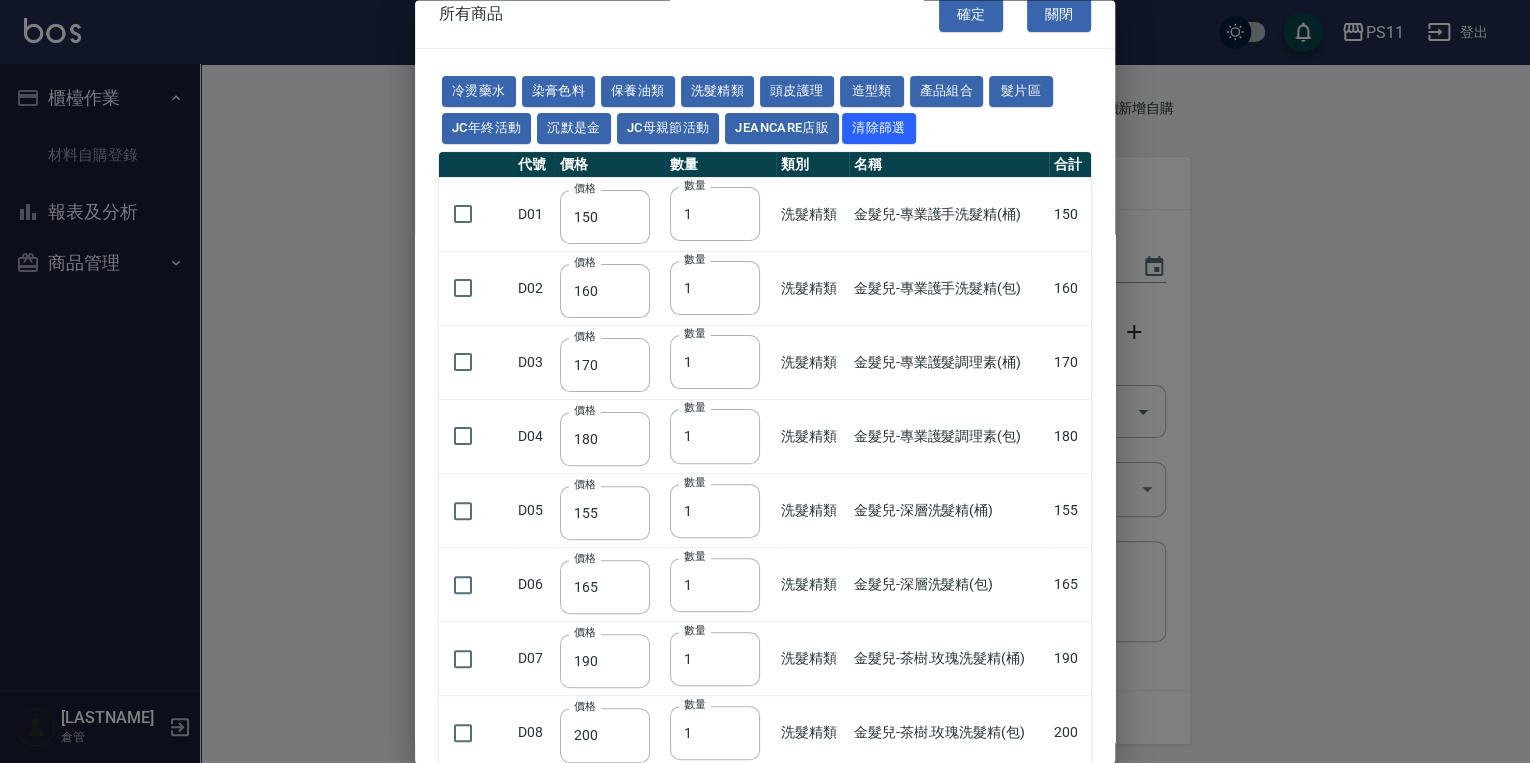 drag, startPoint x: 939, startPoint y: 373, endPoint x: 932, endPoint y: 432, distance: 59.413803 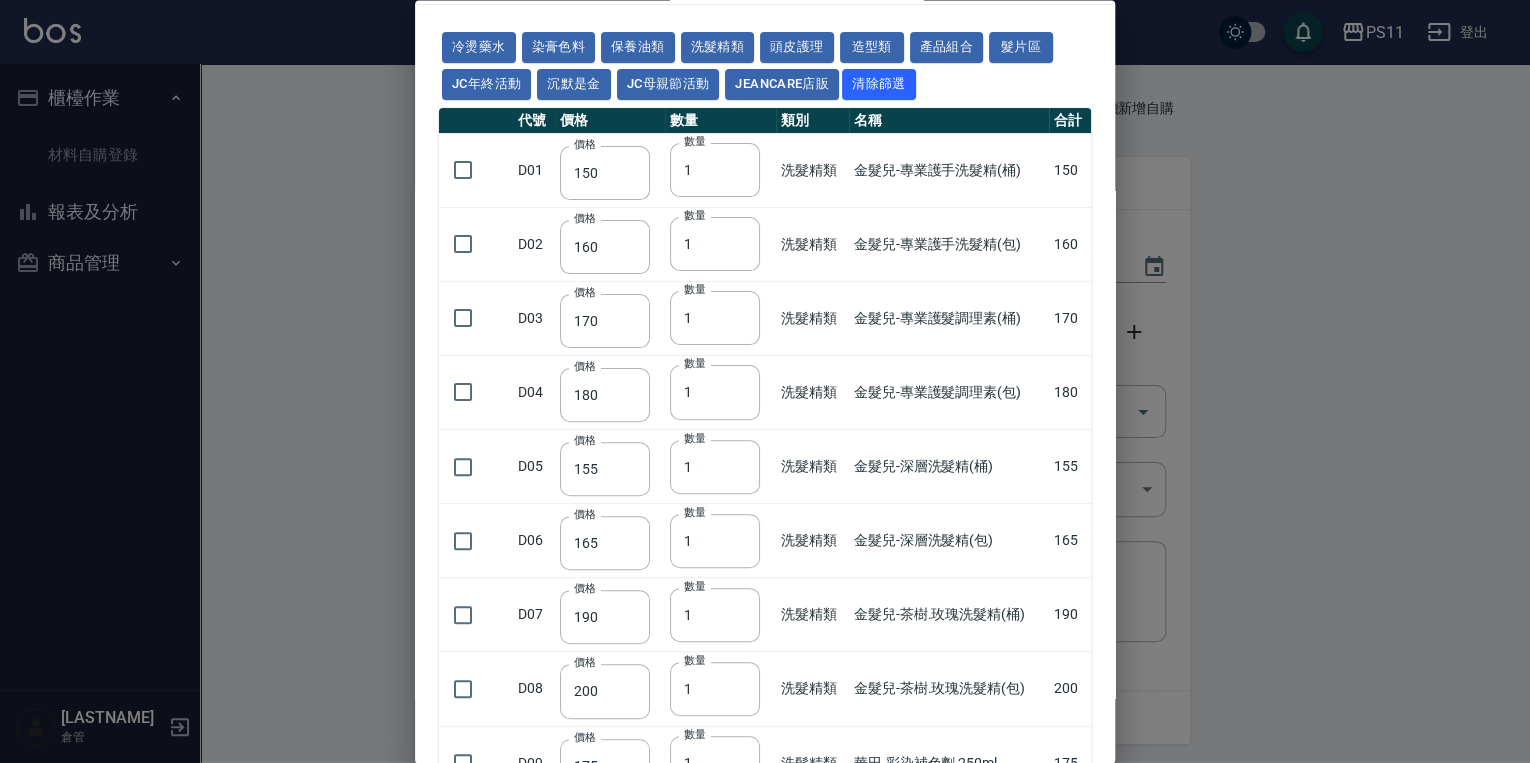 scroll, scrollTop: 384, scrollLeft: 0, axis: vertical 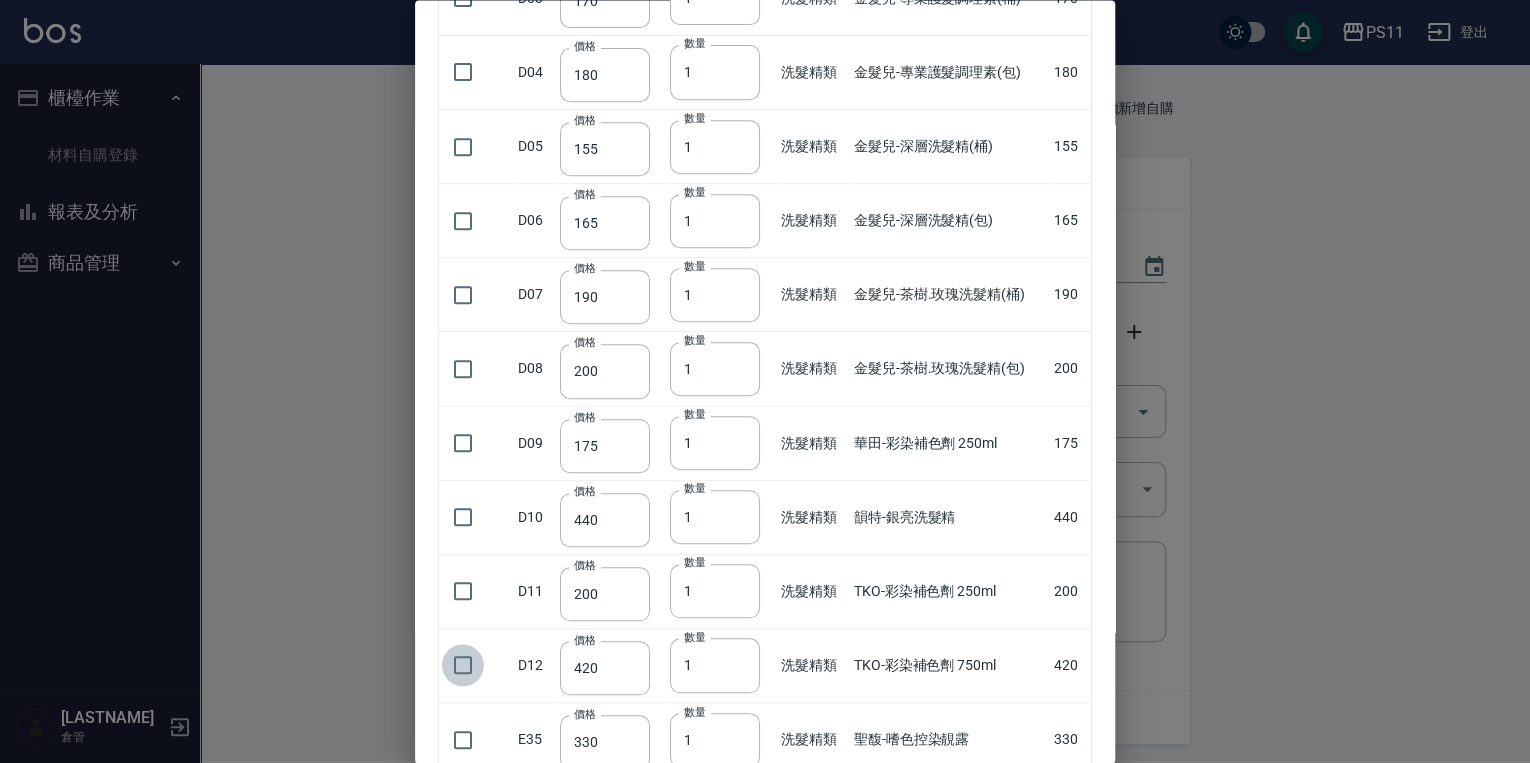 click at bounding box center (463, 666) 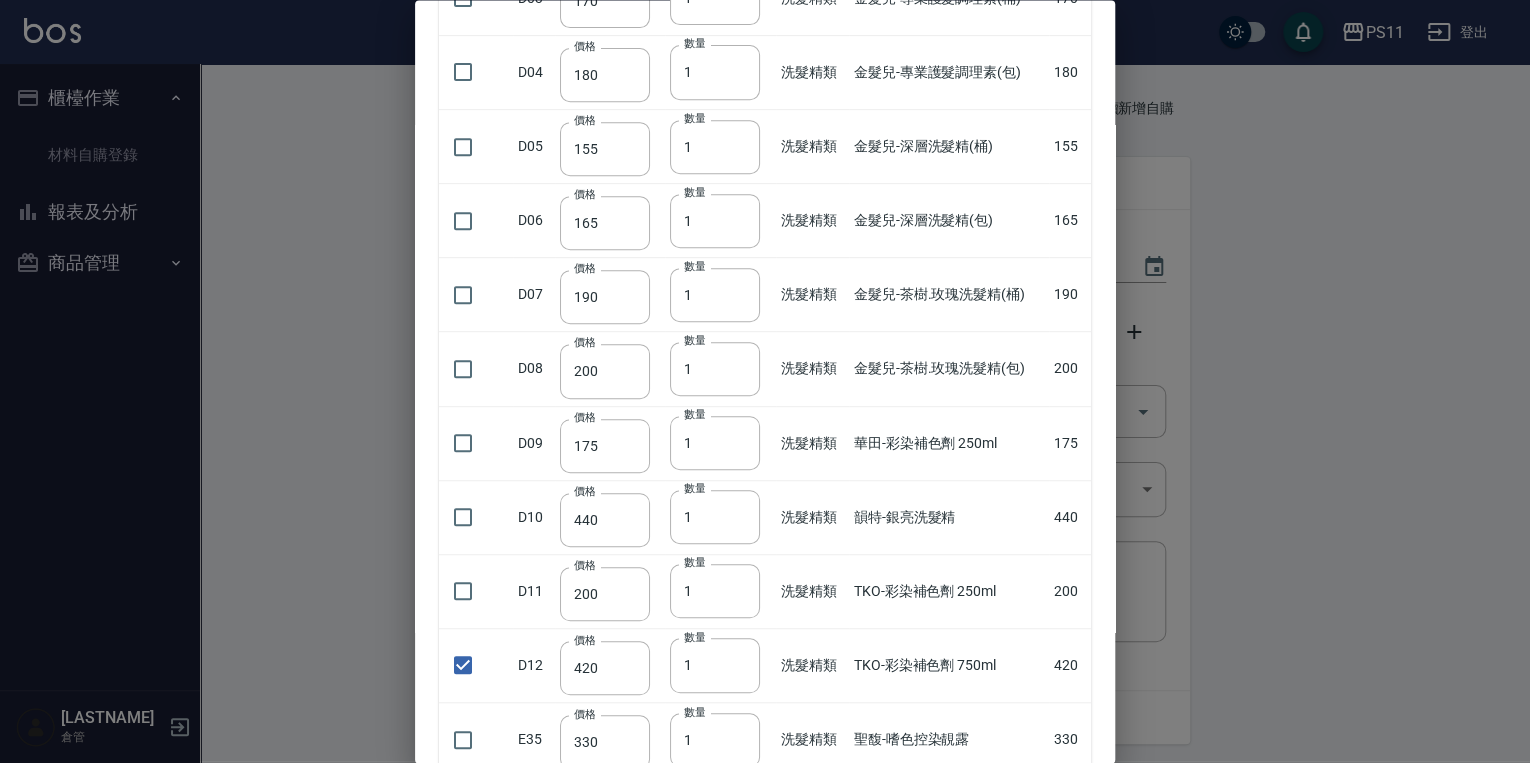 scroll, scrollTop: 0, scrollLeft: 0, axis: both 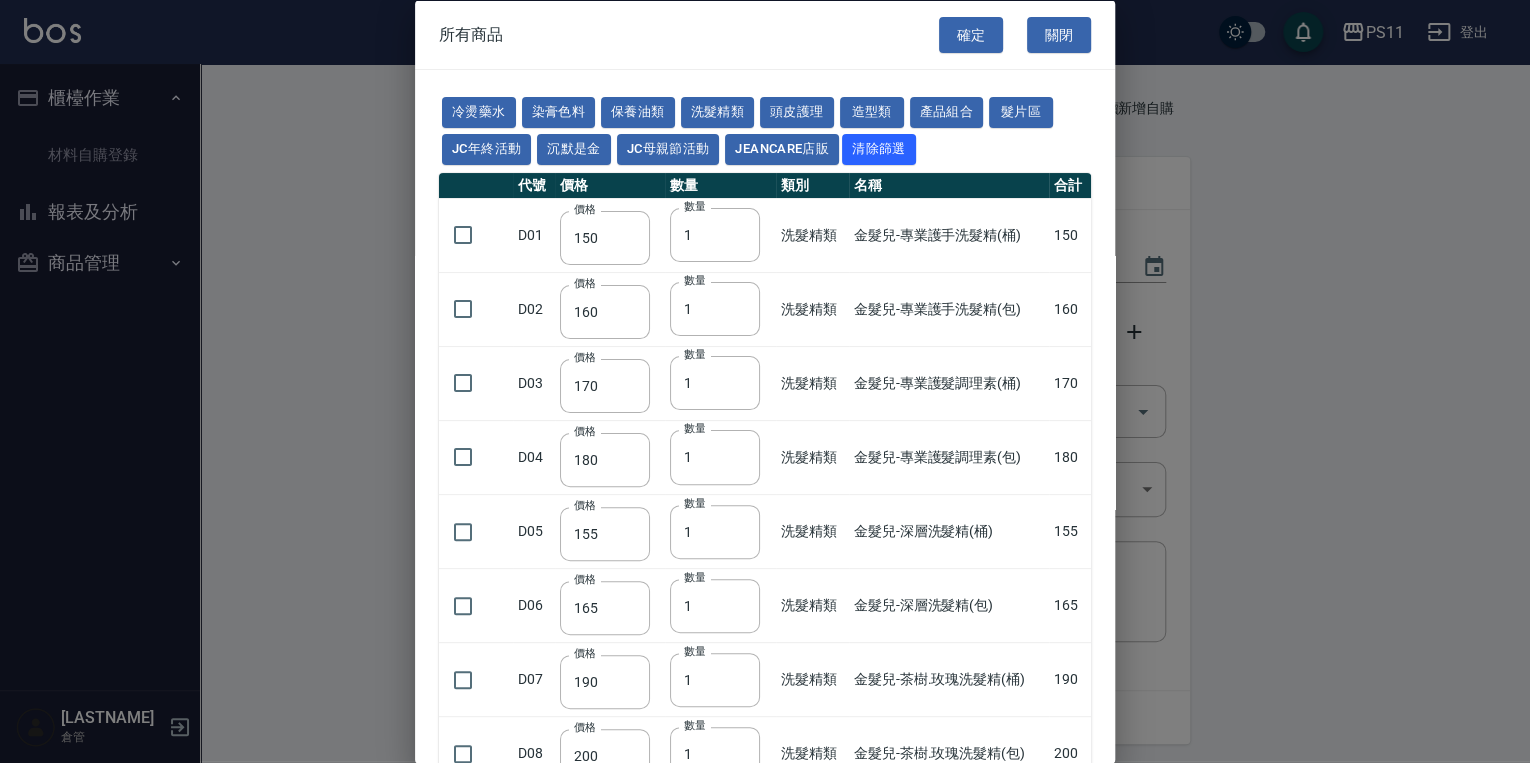 drag, startPoint x: 1030, startPoint y: 424, endPoint x: 1046, endPoint y: 132, distance: 292.43802 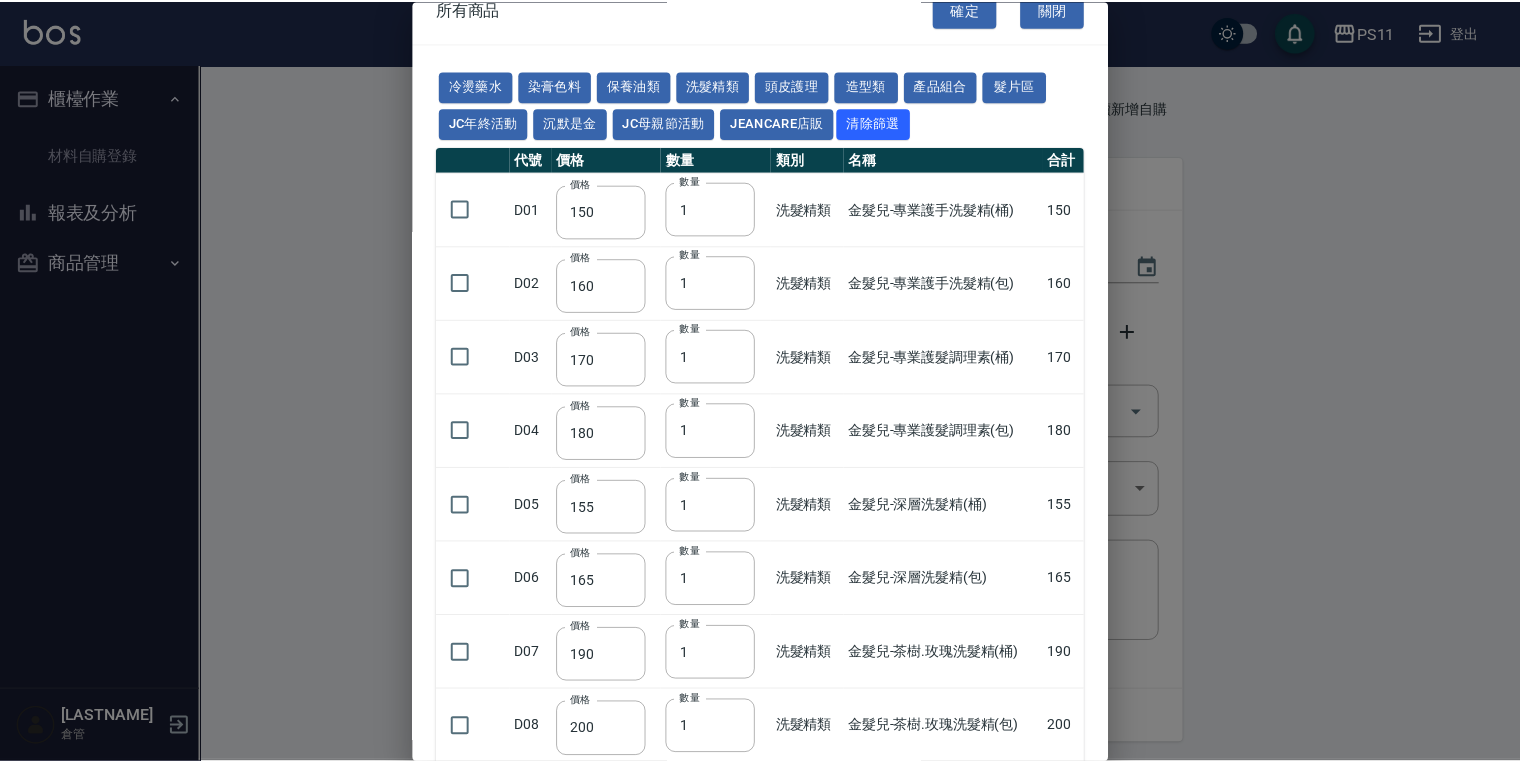 scroll, scrollTop: 0, scrollLeft: 0, axis: both 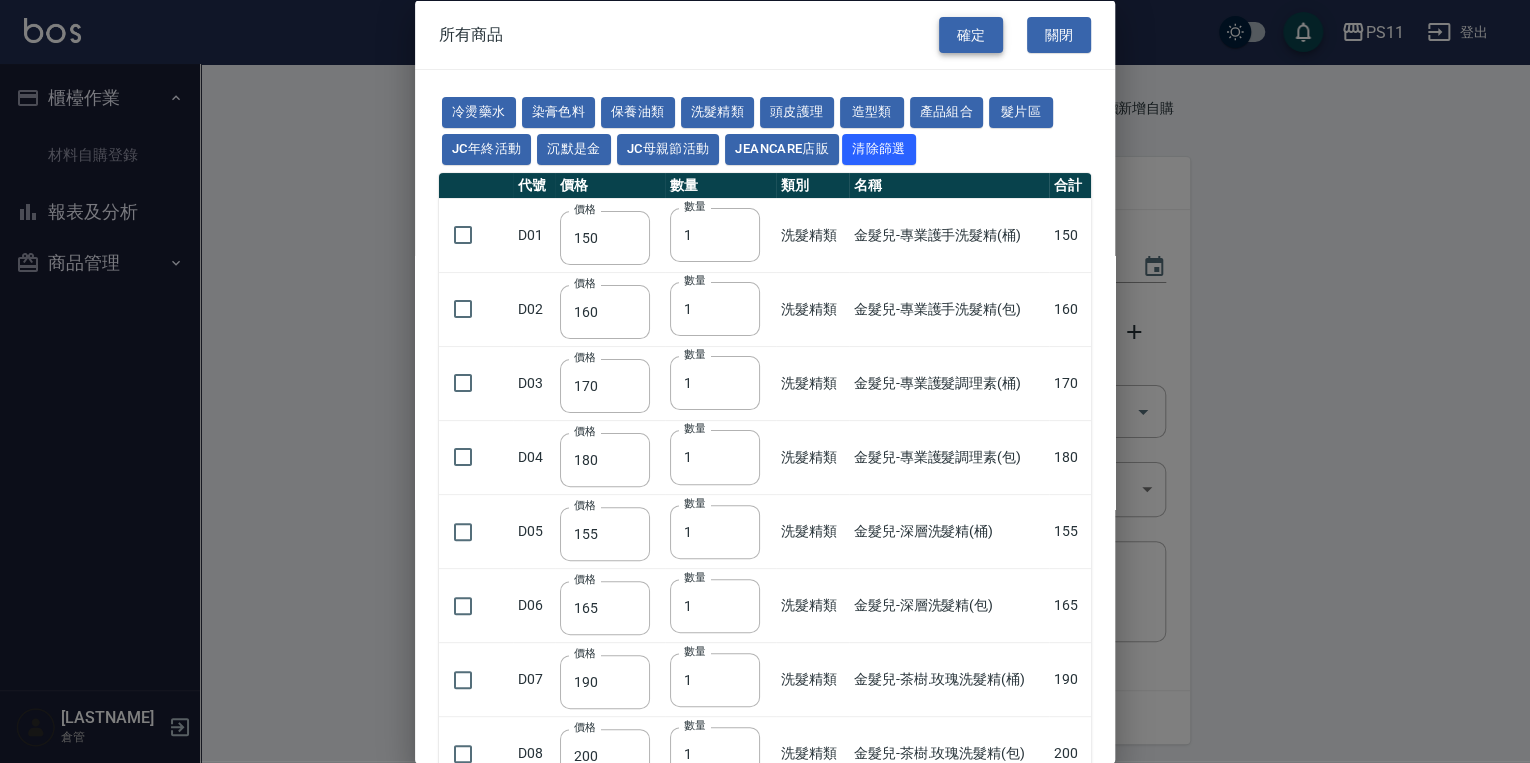 click on "確定" at bounding box center [971, 34] 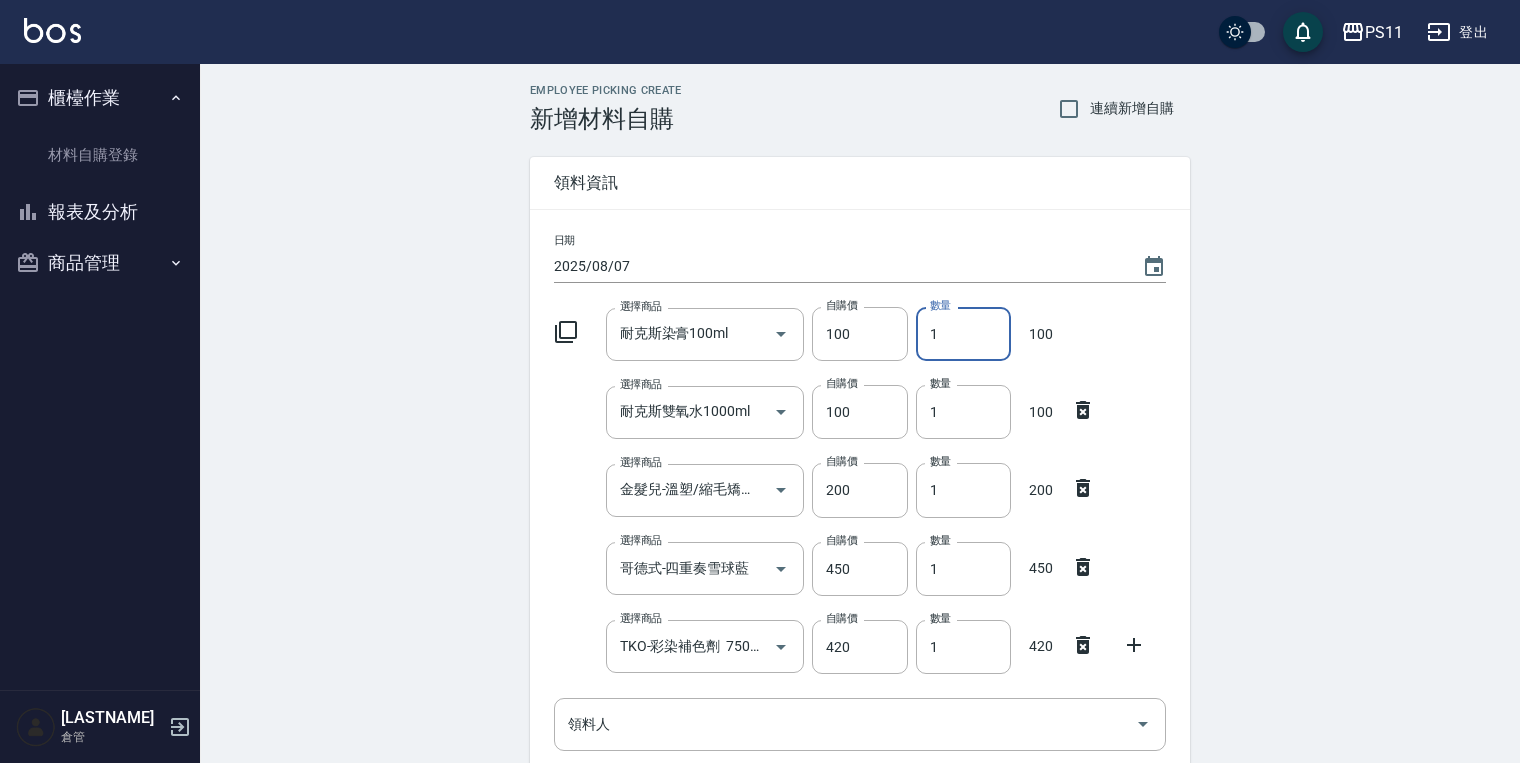 drag, startPoint x: 984, startPoint y: 339, endPoint x: 553, endPoint y: 319, distance: 431.46378 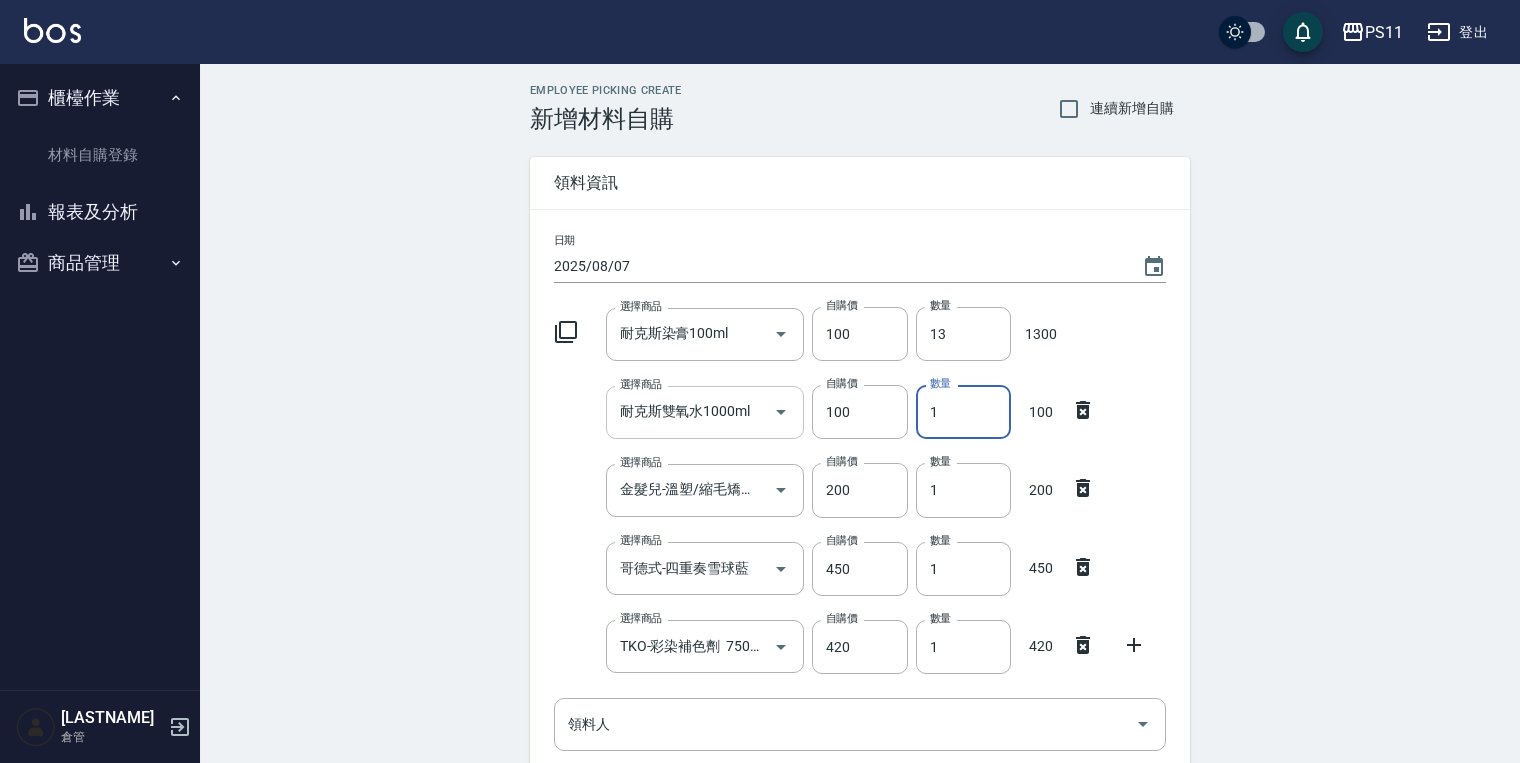 drag, startPoint x: 976, startPoint y: 410, endPoint x: 780, endPoint y: 404, distance: 196.09181 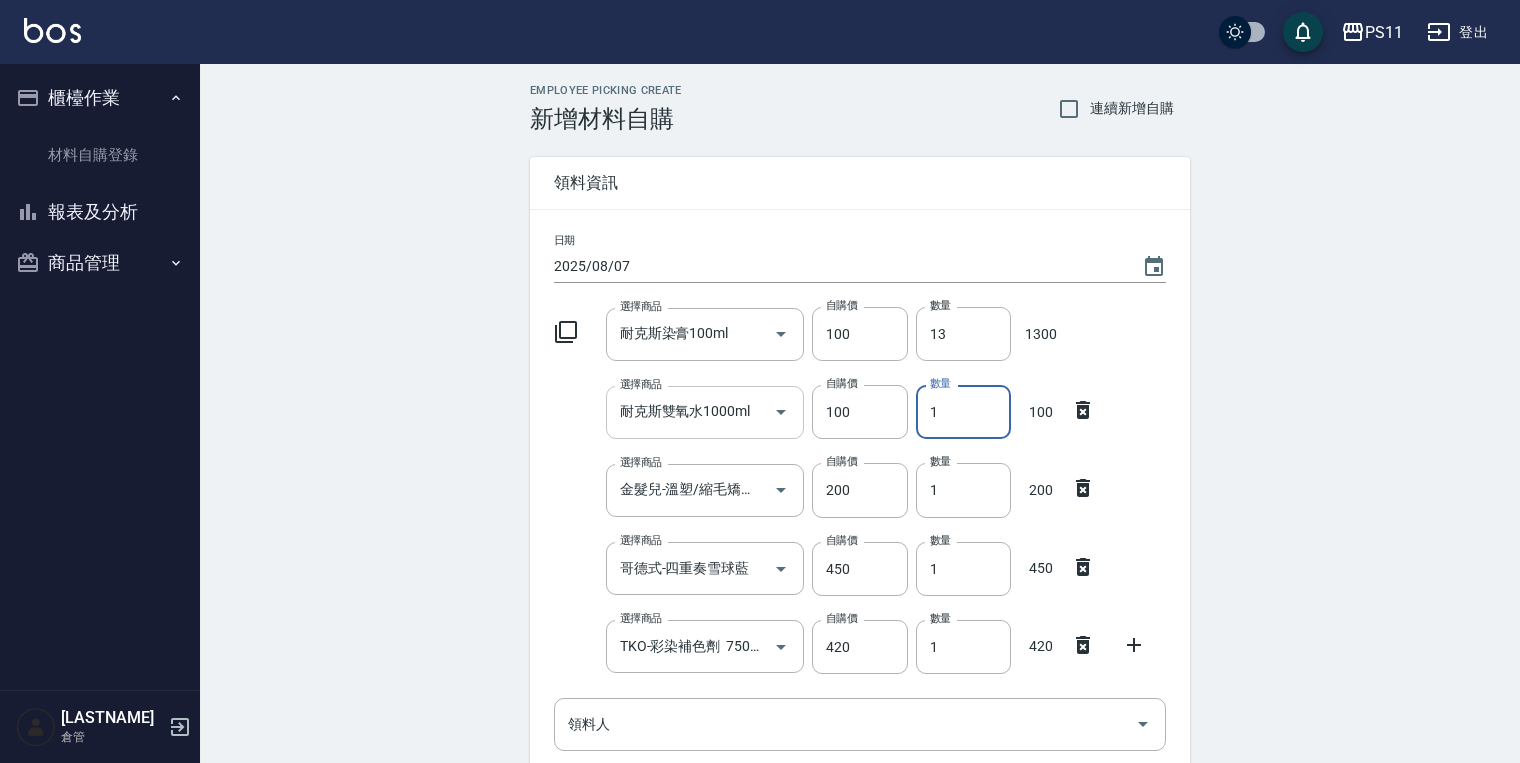 click on "選擇商品 耐克斯雙氧水1000ml 選擇商品 自購價 100 自購價 數量 1 數量 100" at bounding box center (856, 408) 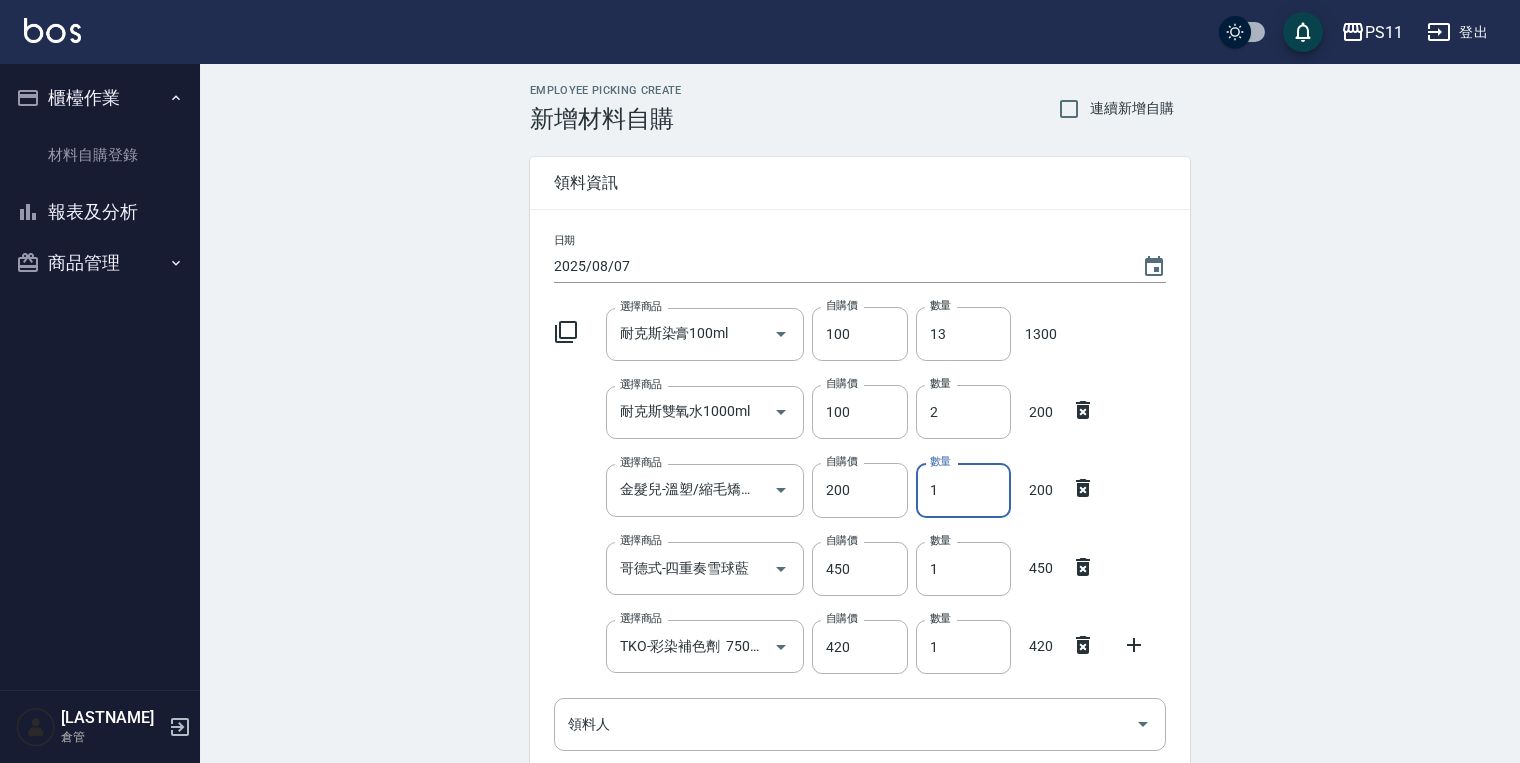 drag, startPoint x: 976, startPoint y: 487, endPoint x: 856, endPoint y: 468, distance: 121.49486 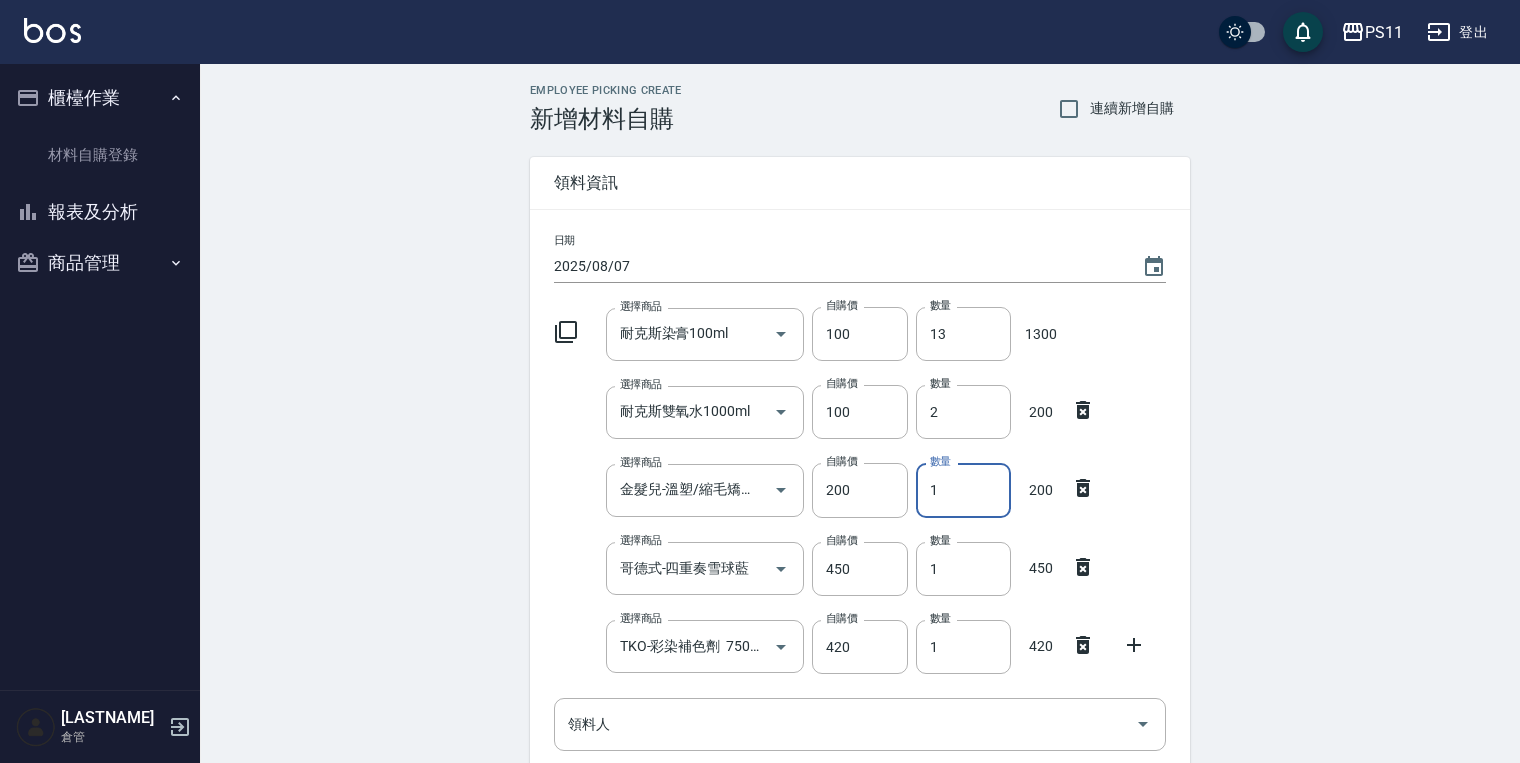 click on "[PRODUCT_NAME] [PRODUCT_NAME] [PRICE] [PRICE] [QUANTITY] [QUANTITY] [PRICE]" at bounding box center [856, 486] 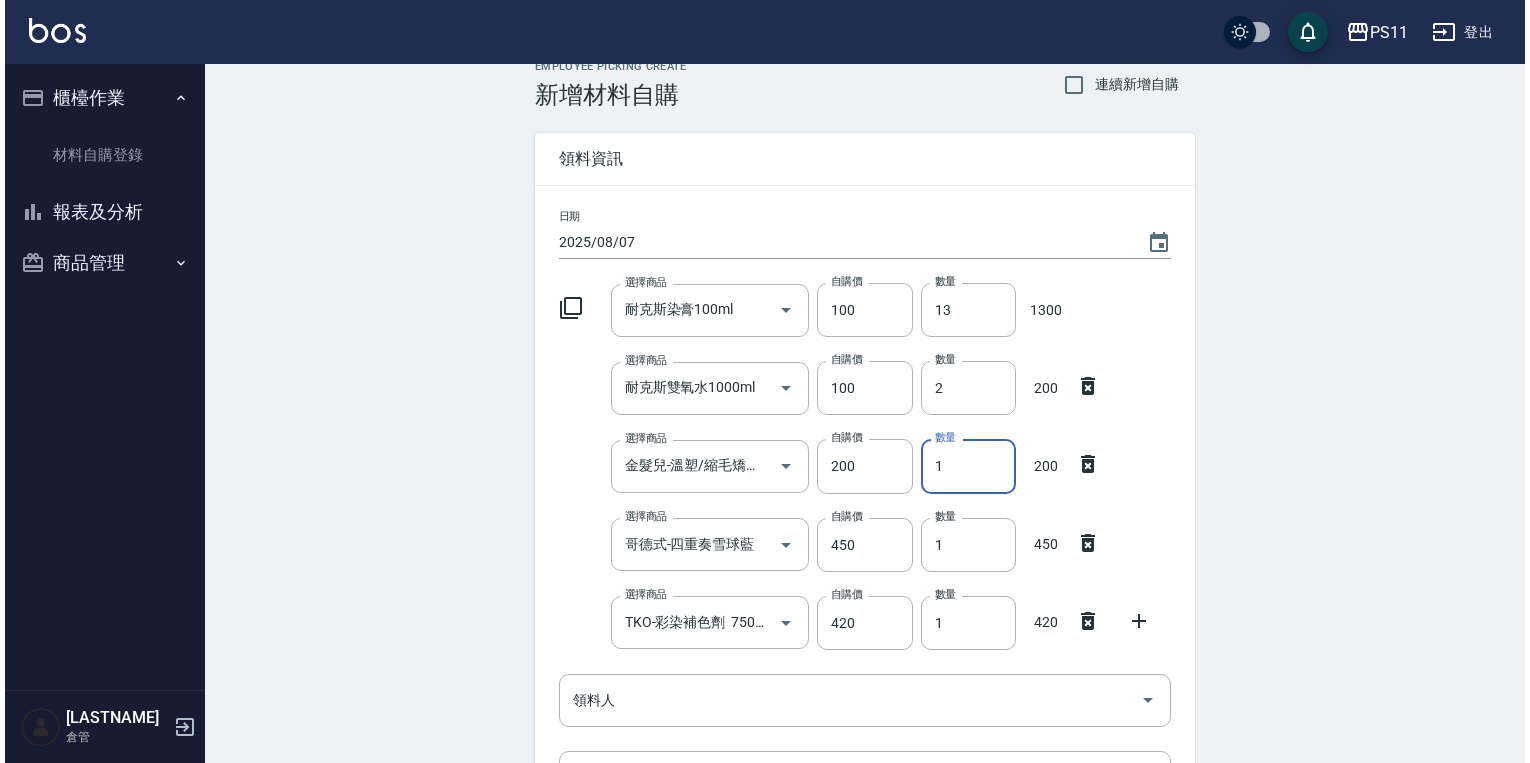 scroll, scrollTop: 0, scrollLeft: 0, axis: both 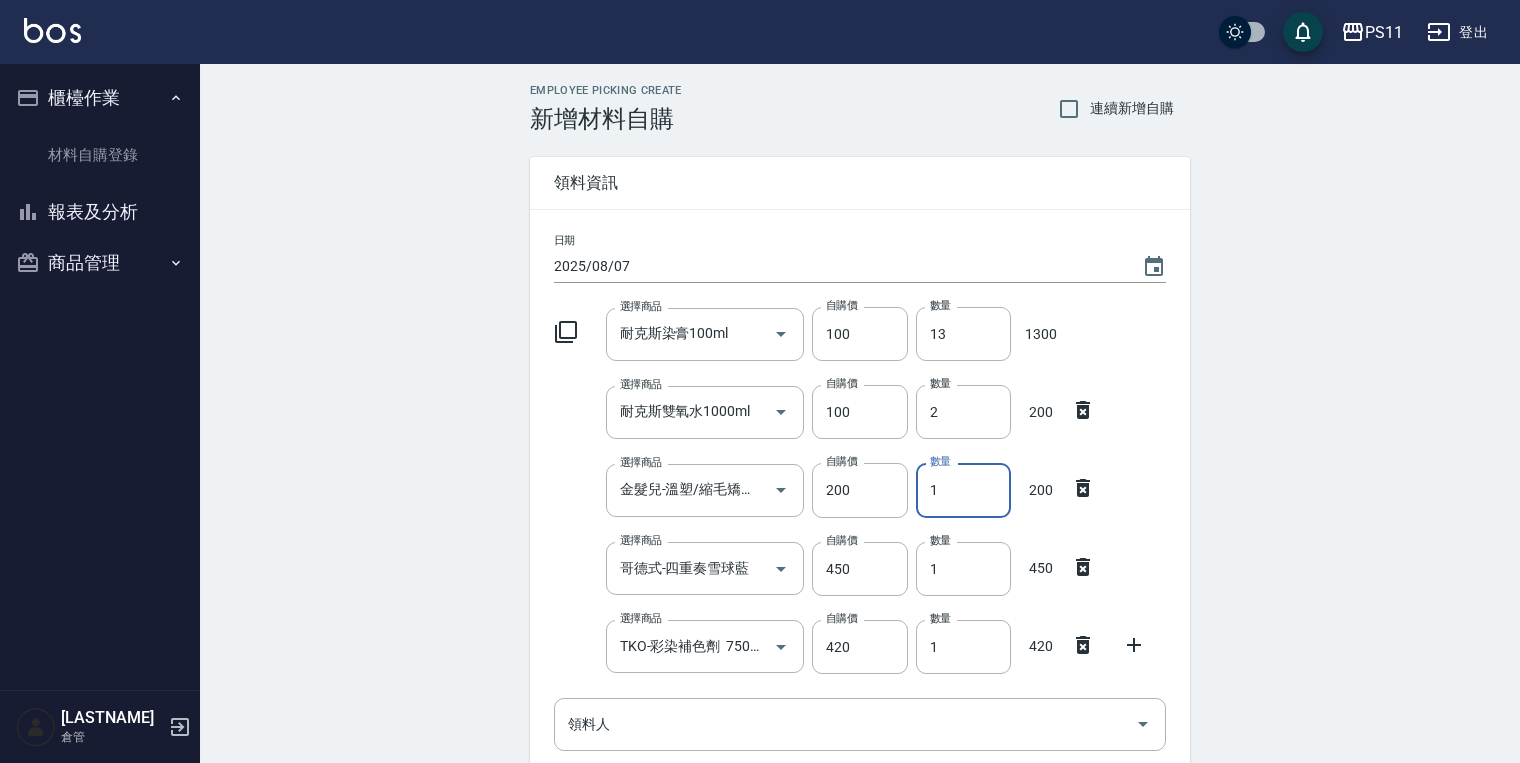 click 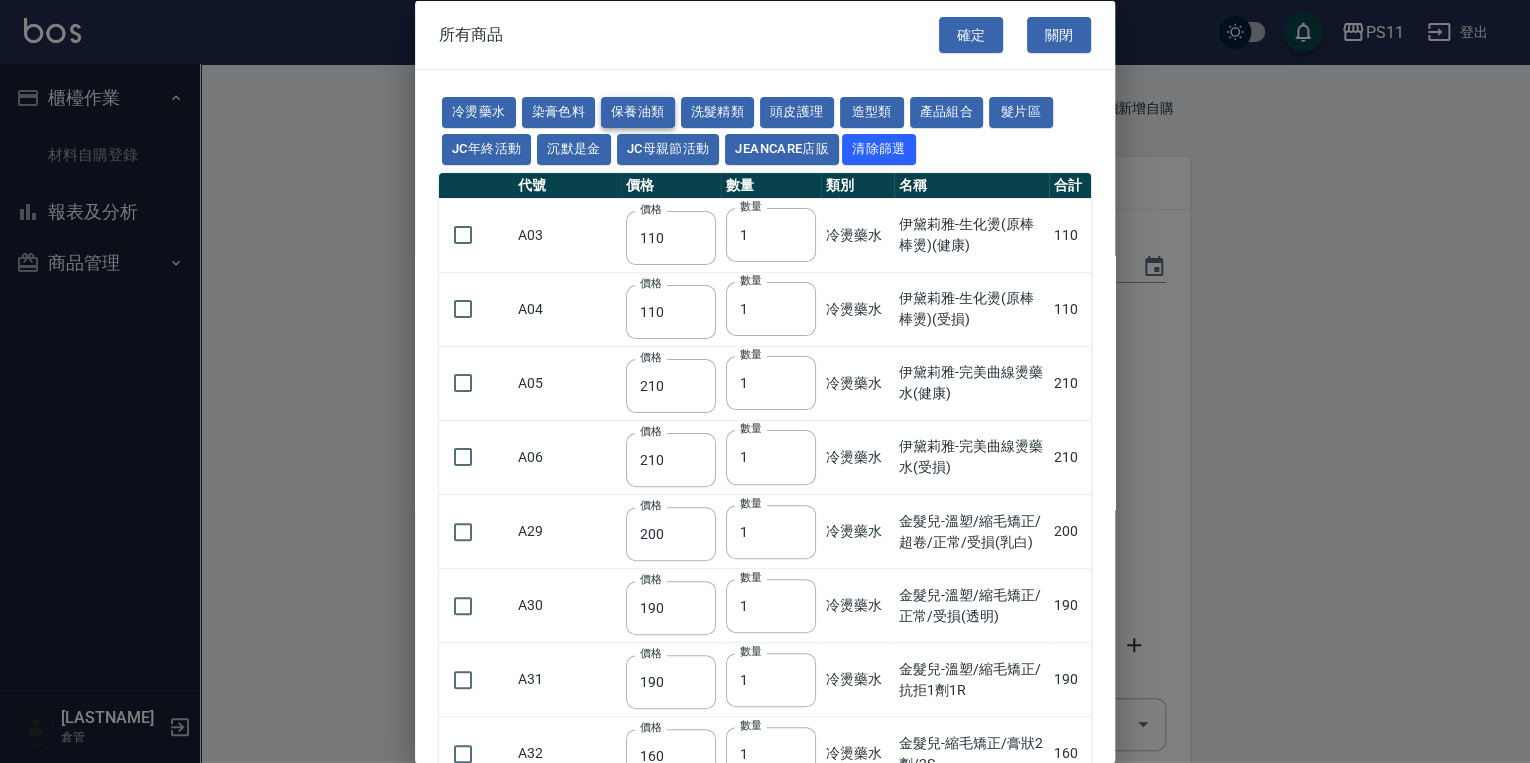 click on "保養油類" at bounding box center (638, 112) 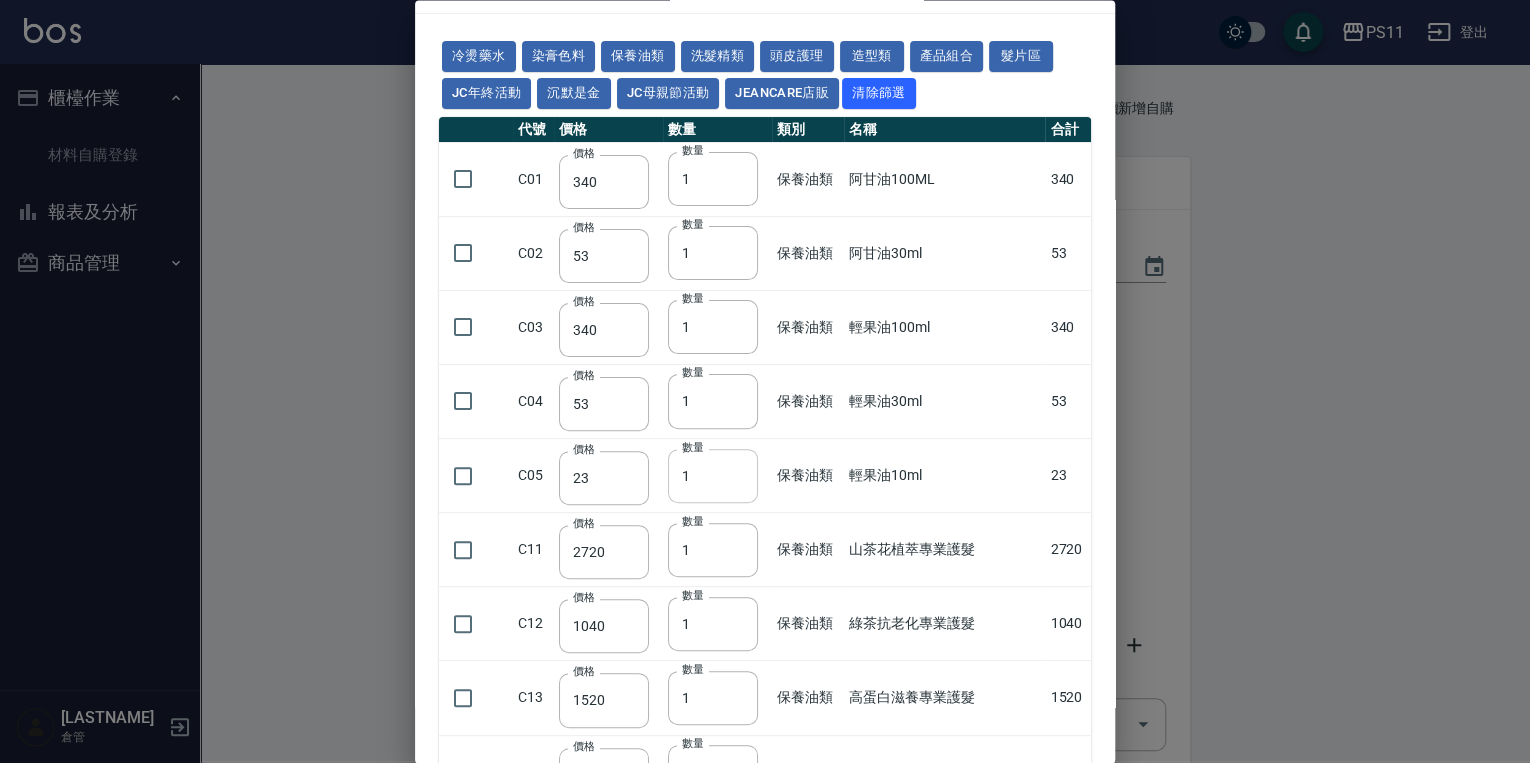 scroll, scrollTop: 80, scrollLeft: 0, axis: vertical 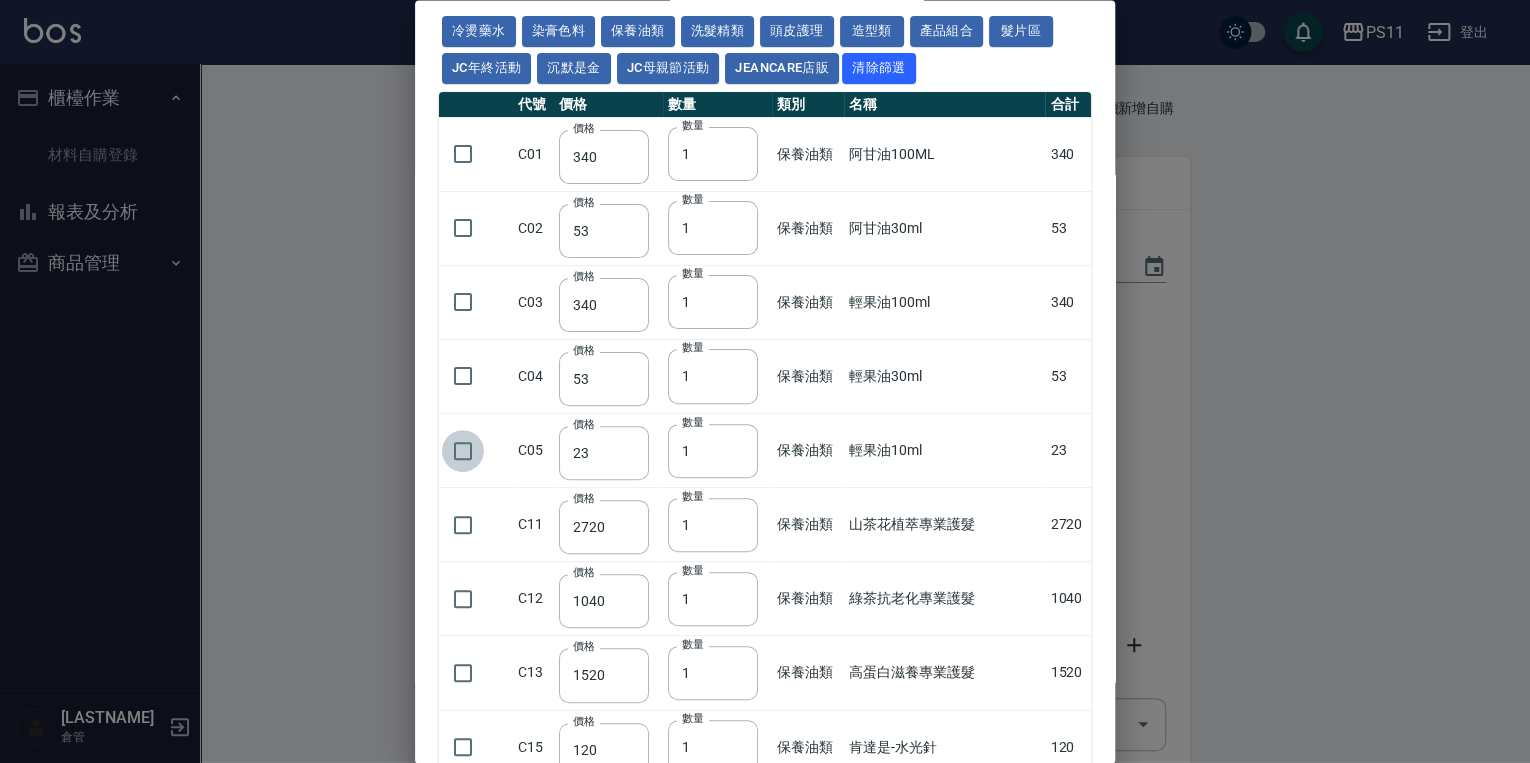 click at bounding box center (463, 451) 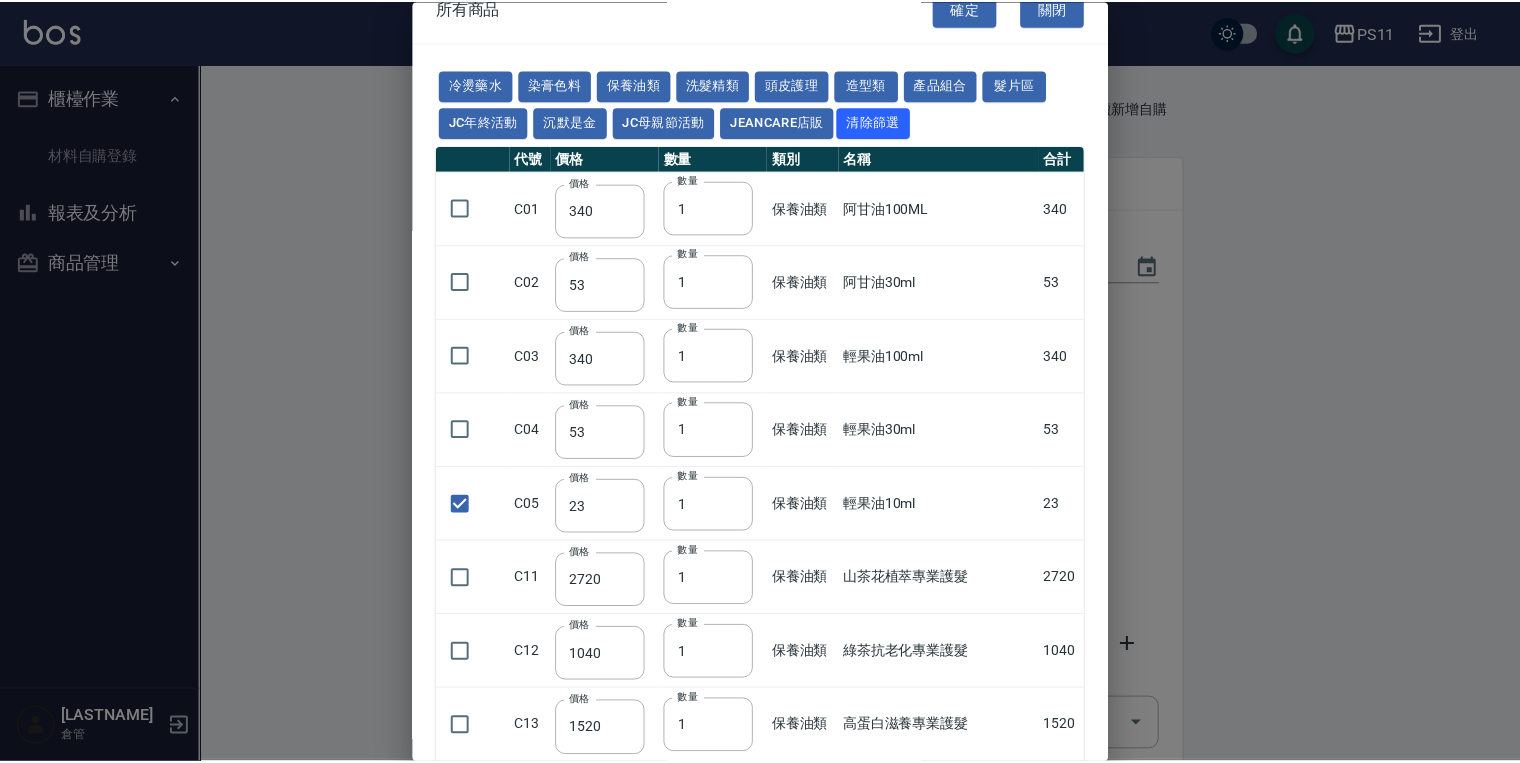 scroll, scrollTop: 0, scrollLeft: 0, axis: both 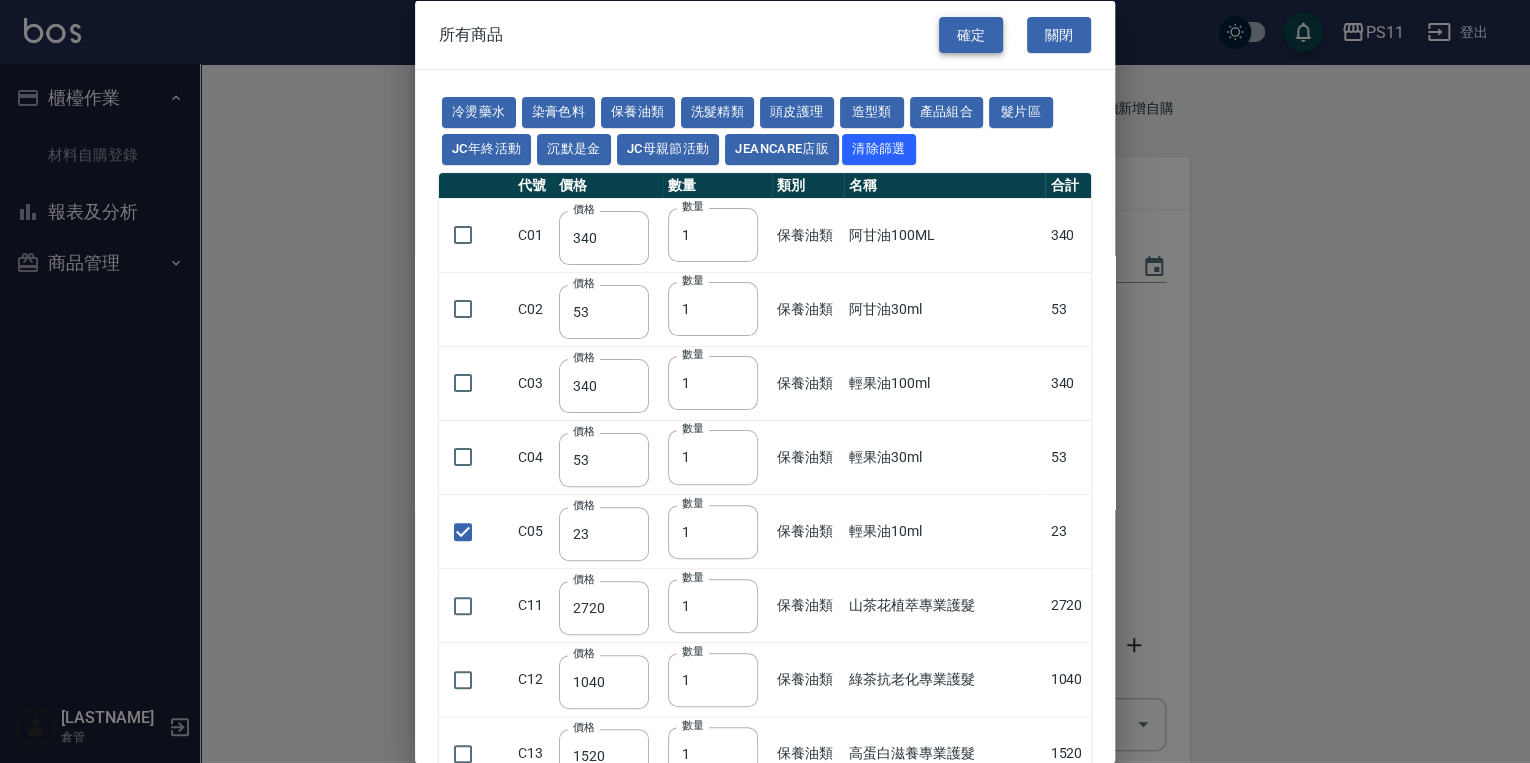 click on "確定" at bounding box center (971, 34) 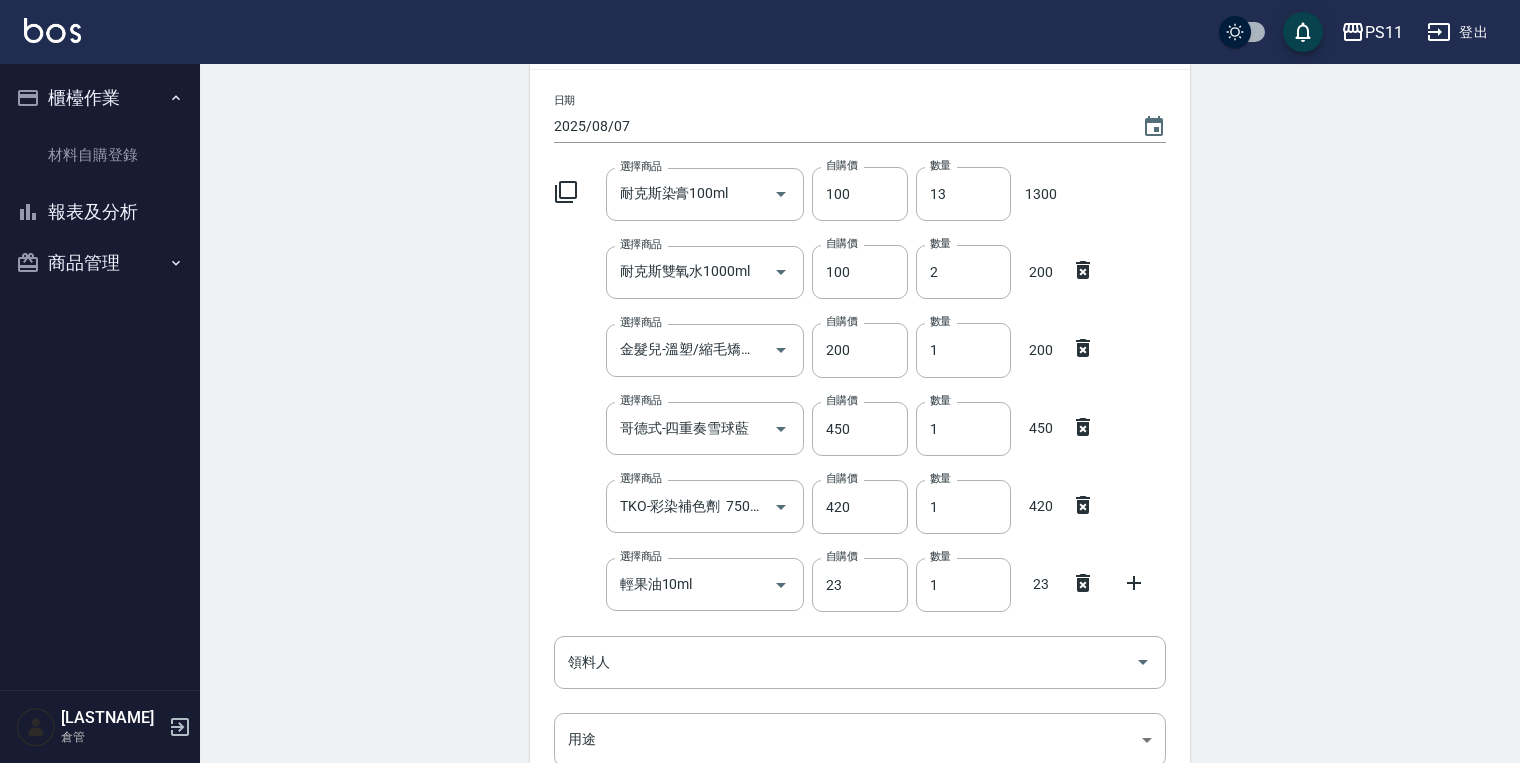 scroll, scrollTop: 320, scrollLeft: 0, axis: vertical 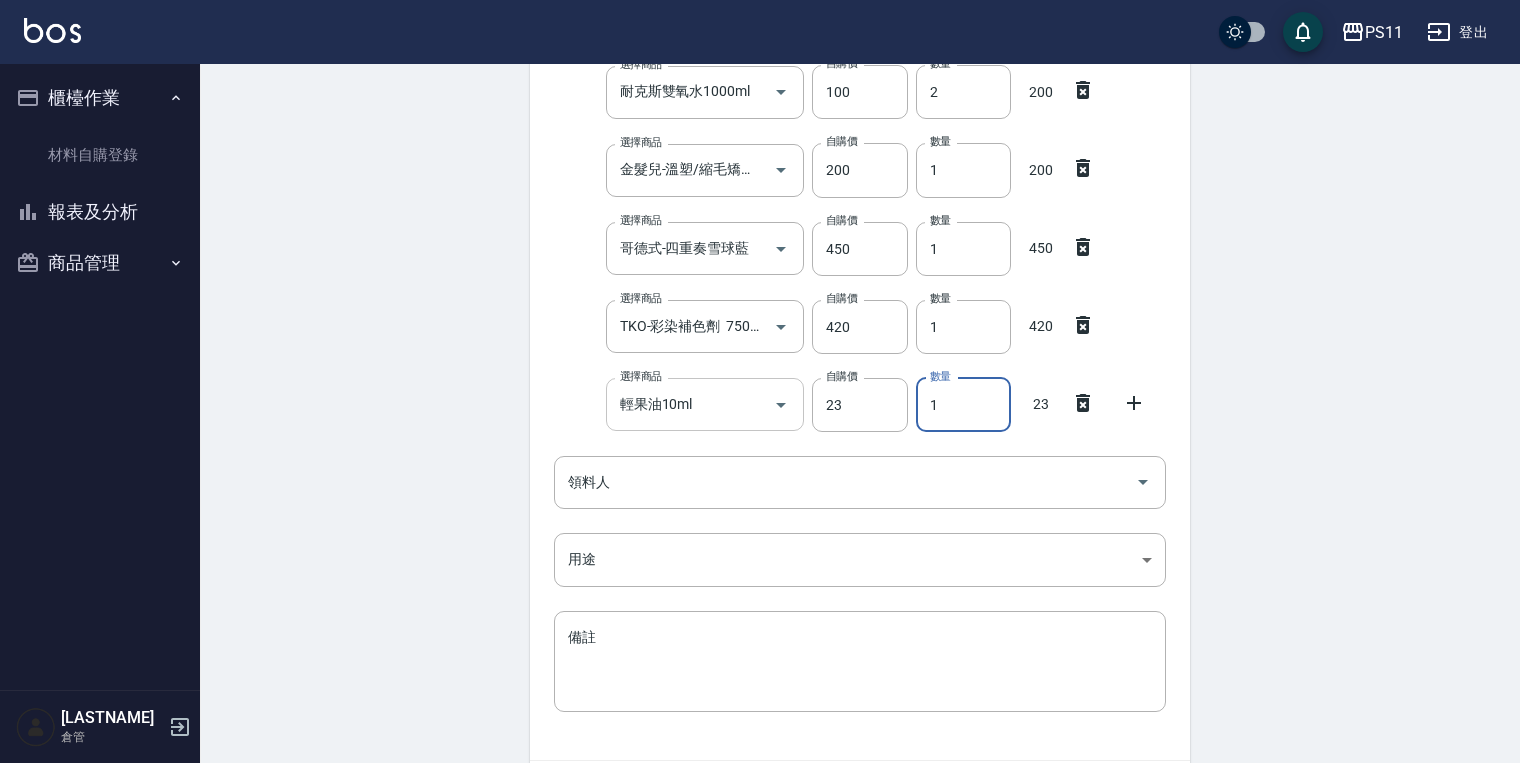 drag, startPoint x: 966, startPoint y: 405, endPoint x: 738, endPoint y: 377, distance: 229.71286 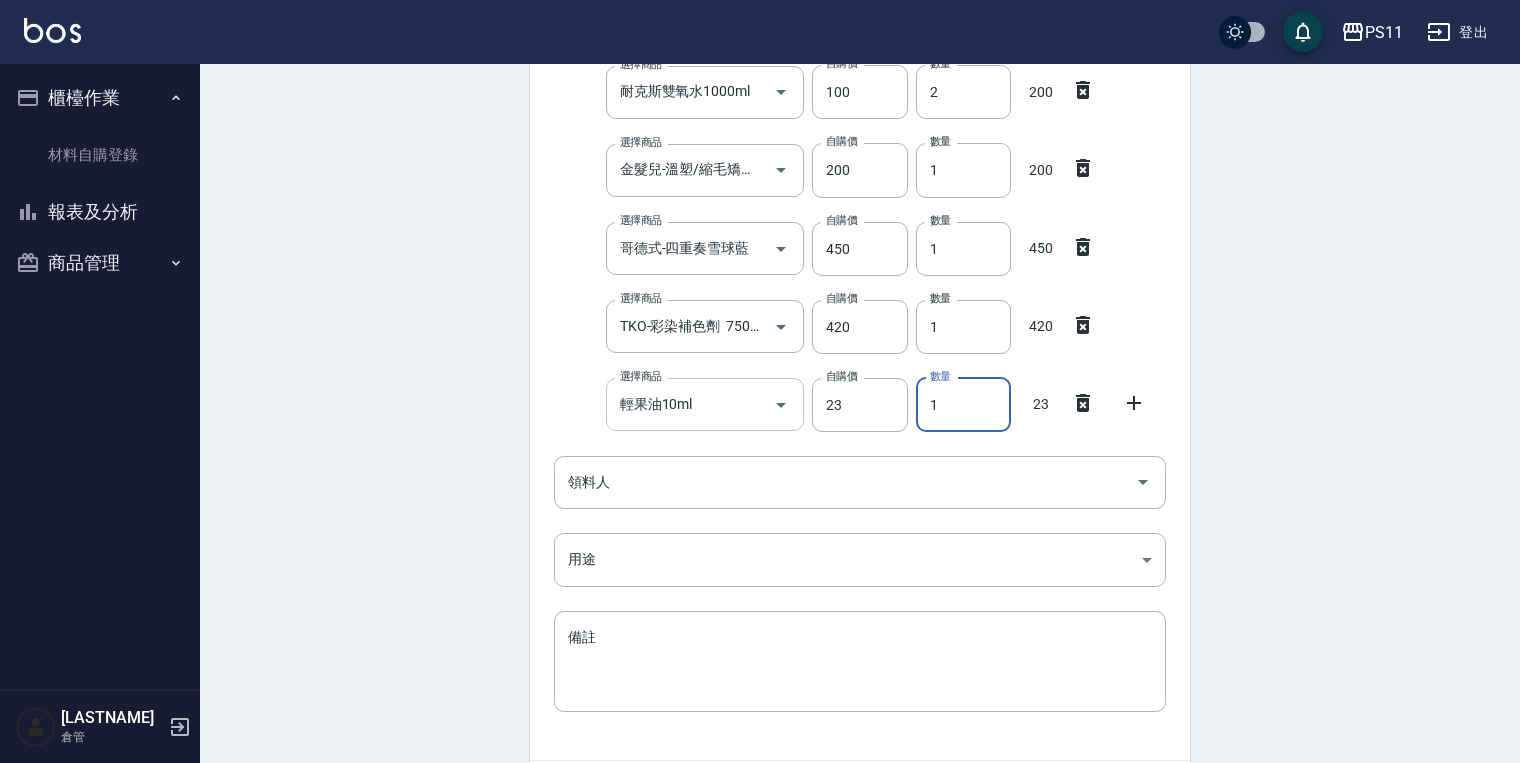 click on "選擇商品 輕果油10ml 選擇商品 自購價 23 自購價 數量 1 數量 23" at bounding box center [856, 401] 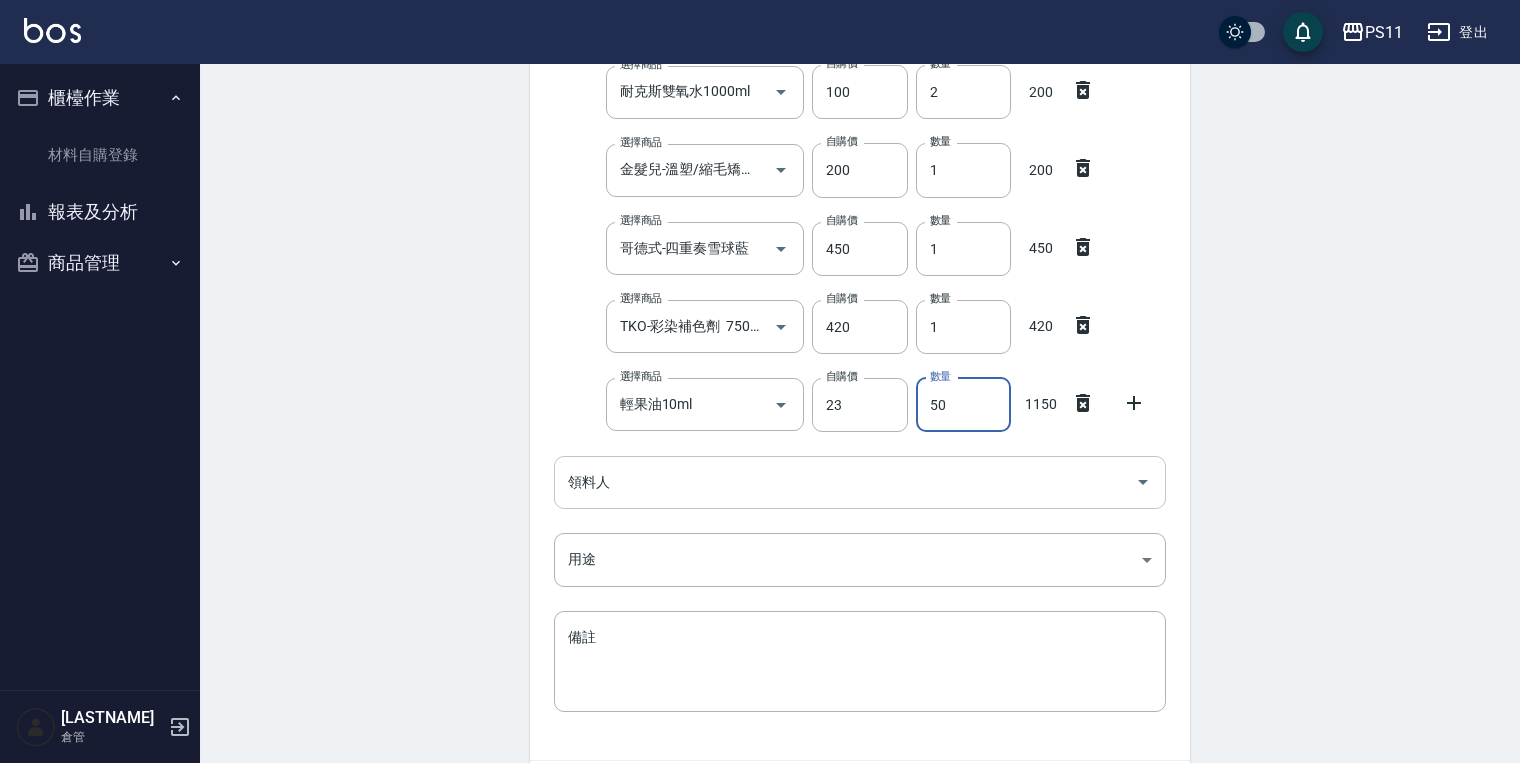 click on "領料人" at bounding box center [845, 482] 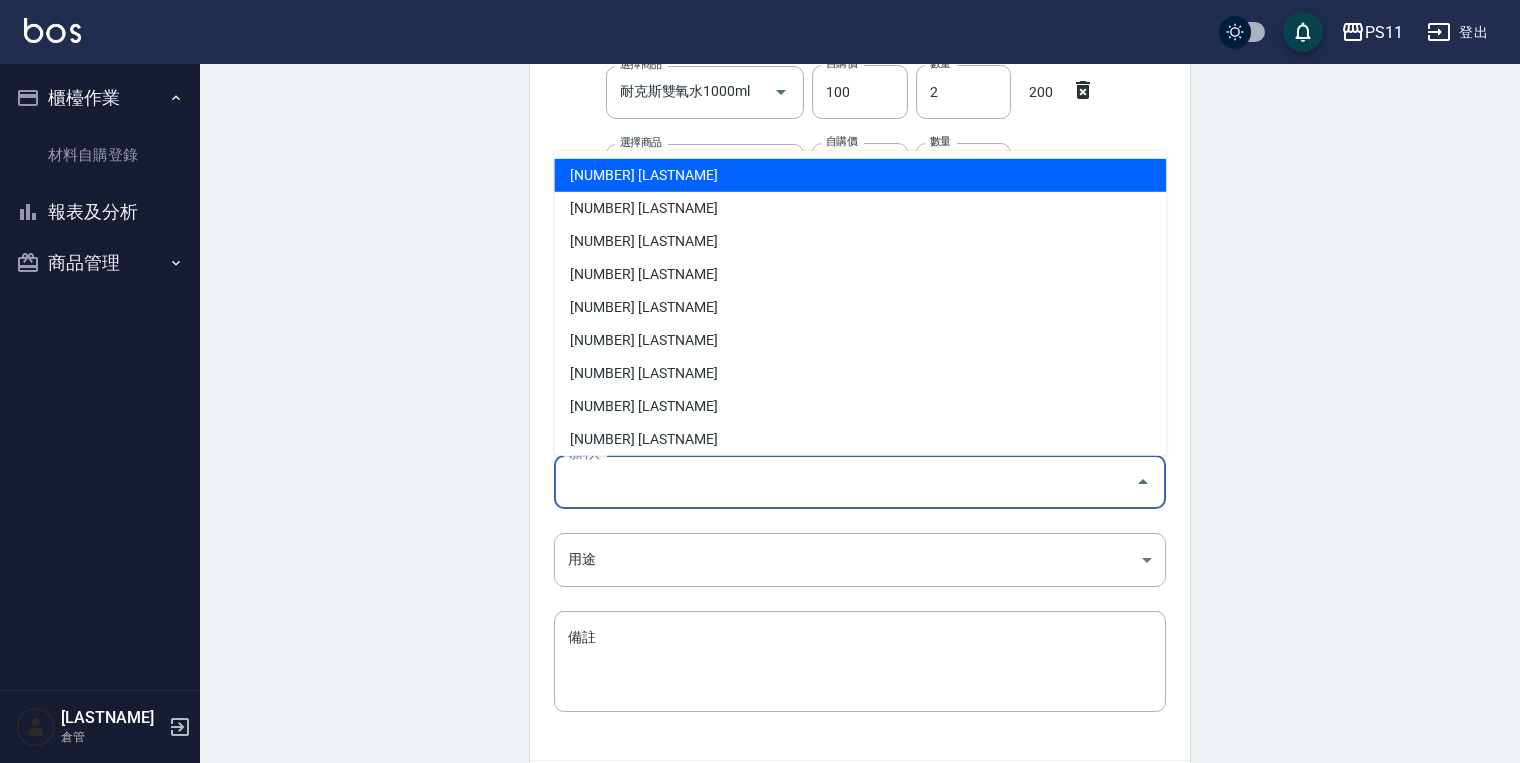 click on "[NUMBER] [LASTNAME]" at bounding box center (860, 175) 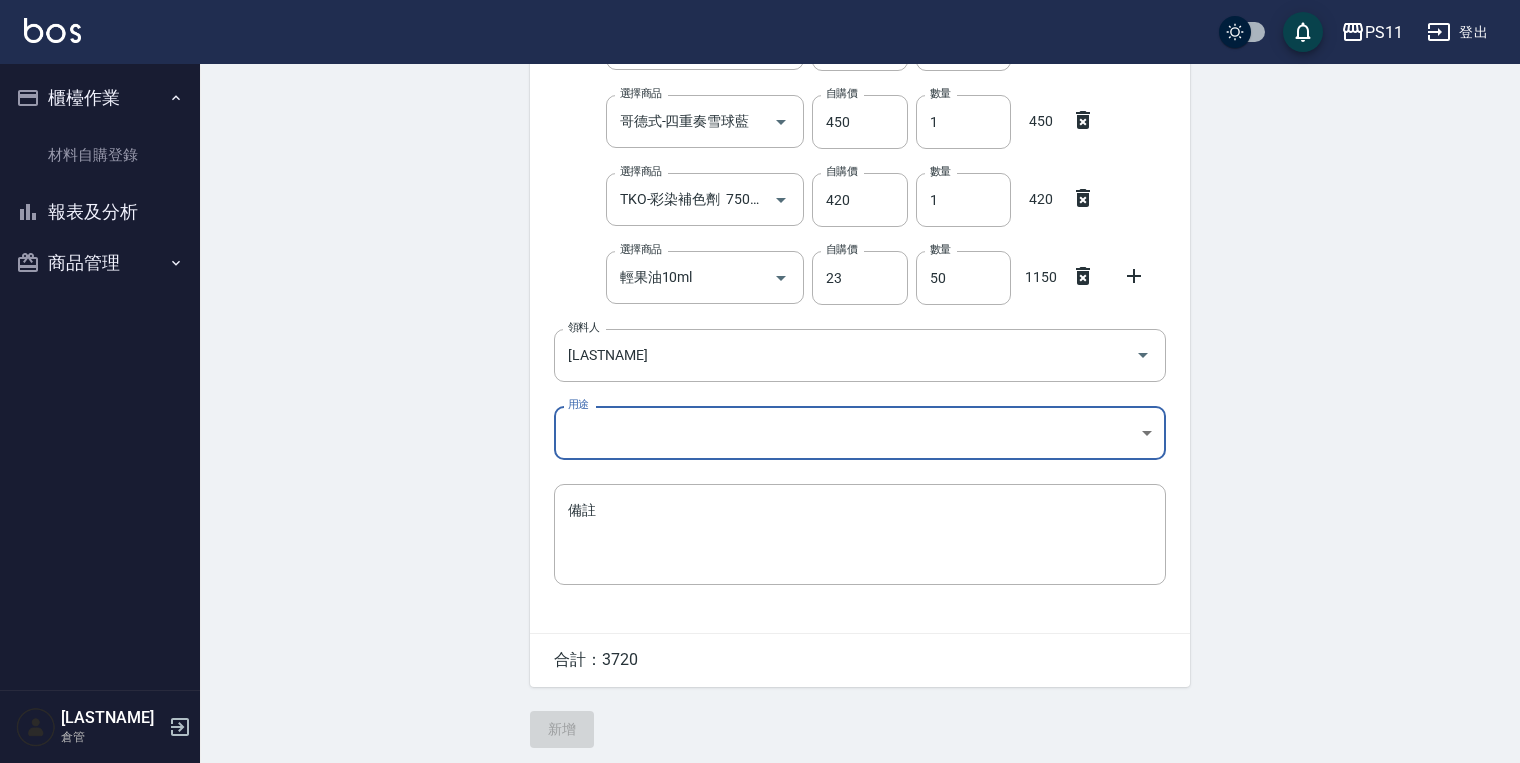 scroll, scrollTop: 453, scrollLeft: 0, axis: vertical 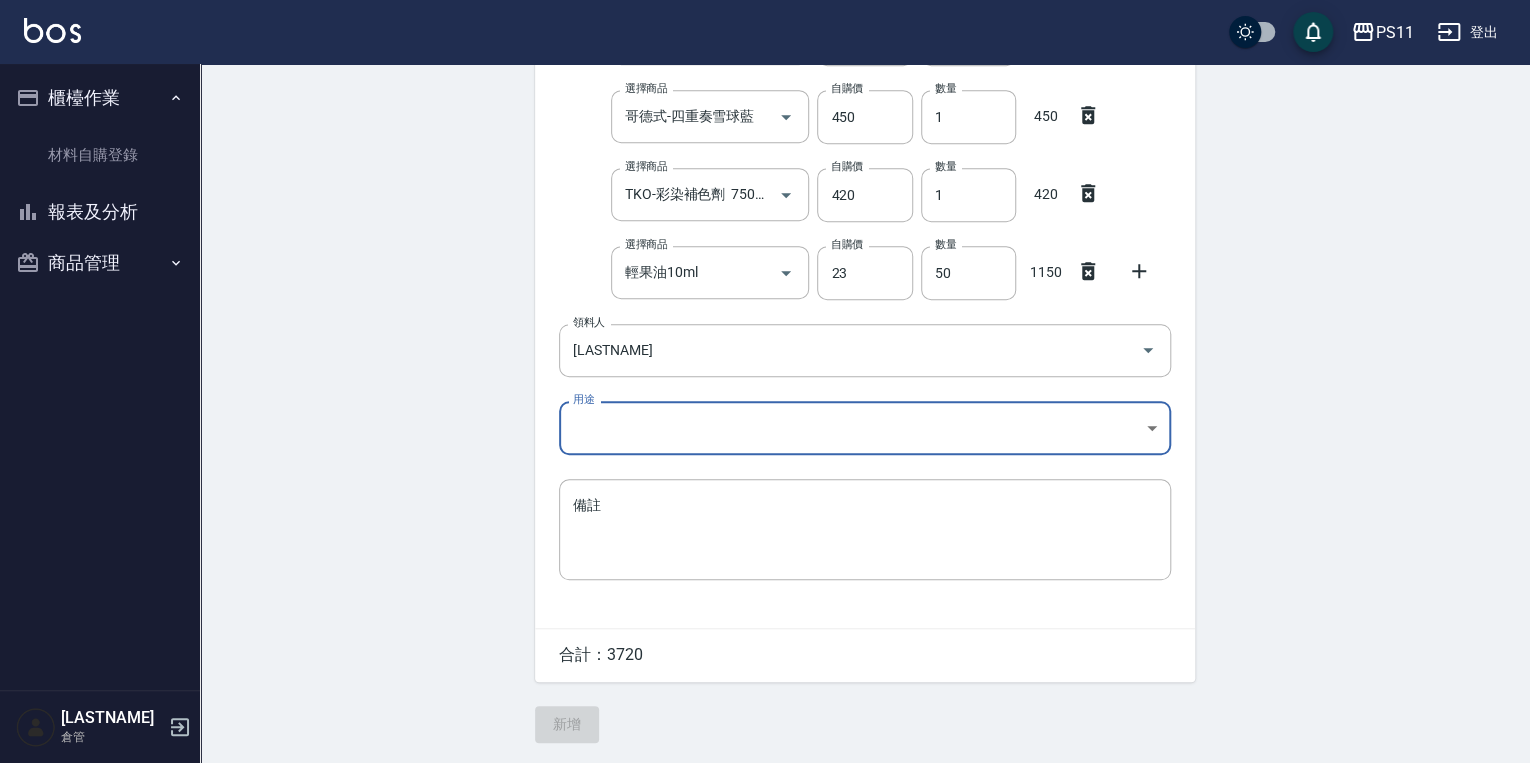 click on "PS11 登出 櫃檯作業 材料自購登錄 報表及分析 報表目錄 商品消耗明細 商品進銷貨報表 商品庫存表 商品庫存盤點表 商品管理 商品分類設定 商品列表 商品進貨作業 廠商列表 盤點作業 [LASTNAME] 倉管 Employee Picking Create 新增材料自購 連續新增自購 領料資訊 日期 [DATE] 選擇商品 耐克斯染膏100ml 選擇商品 自購價 100 自購價 數量 13 數量 1300 選擇商品 耐克斯雙氧水1000ml 選擇商品 自購價 100 自購價 數量 2 數量 200 選擇商品 金髮兒-溫塑/縮毛矯正/超卷/正常/受損(乳白) 選擇商品 自購價 200 自購價 數量 1 數量 200 選擇商品 哥德式-四重奏雪球藍 選擇商品 自購價 450 自購價 數量 1 數量 450 選擇商品 TKO-彩染補色劑  750ml 選擇商品 自購價 420 自購價 數量 1 數量 420 選擇商品 輕果油10ml 選擇商品 自購價 23 自購價 數量 50 數量 1150 領料人 [LASTNAME] 領料人 用途 ​ 用途 備註 x 備註 合計：" at bounding box center [765, 155] 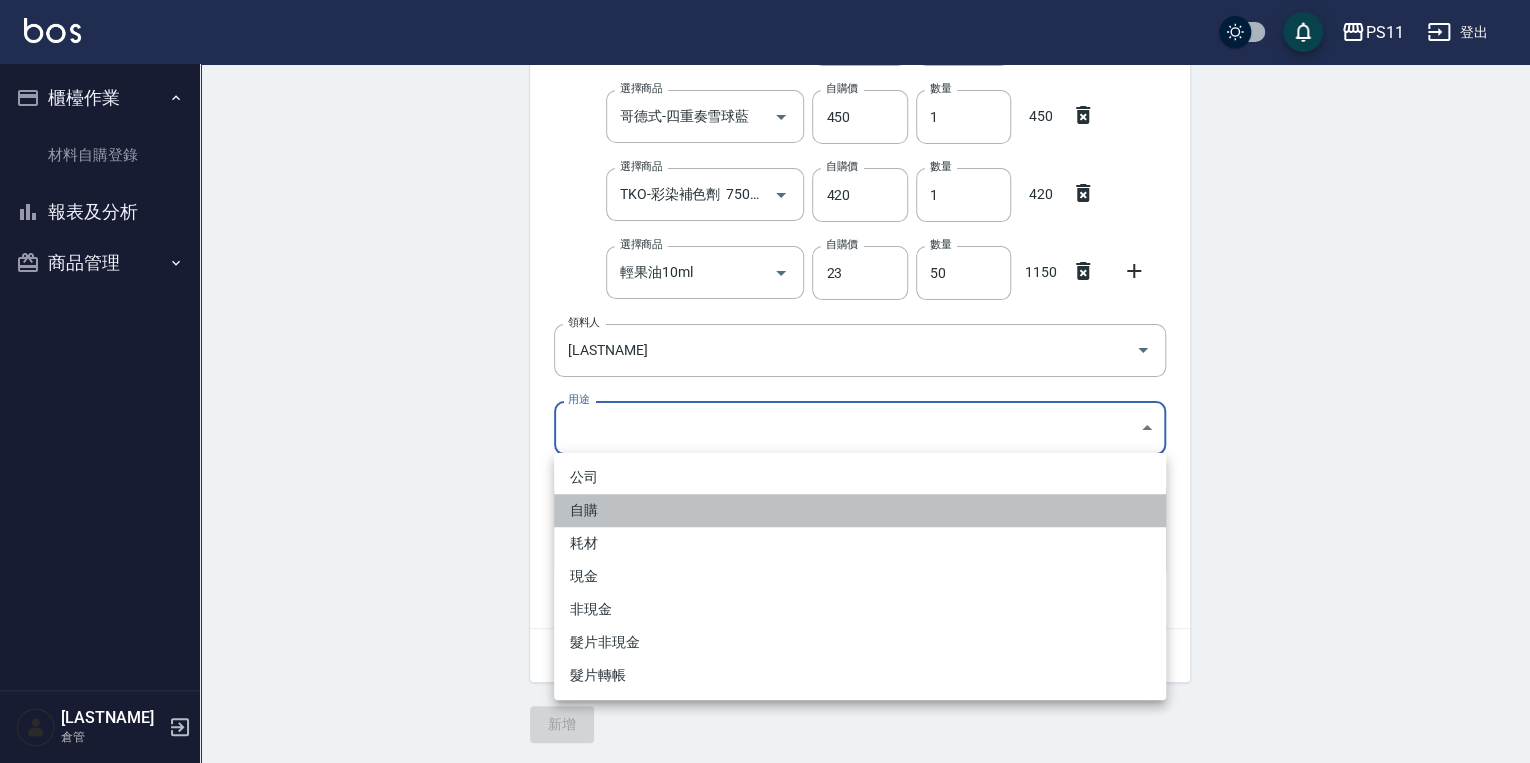 click on "自購" at bounding box center (860, 510) 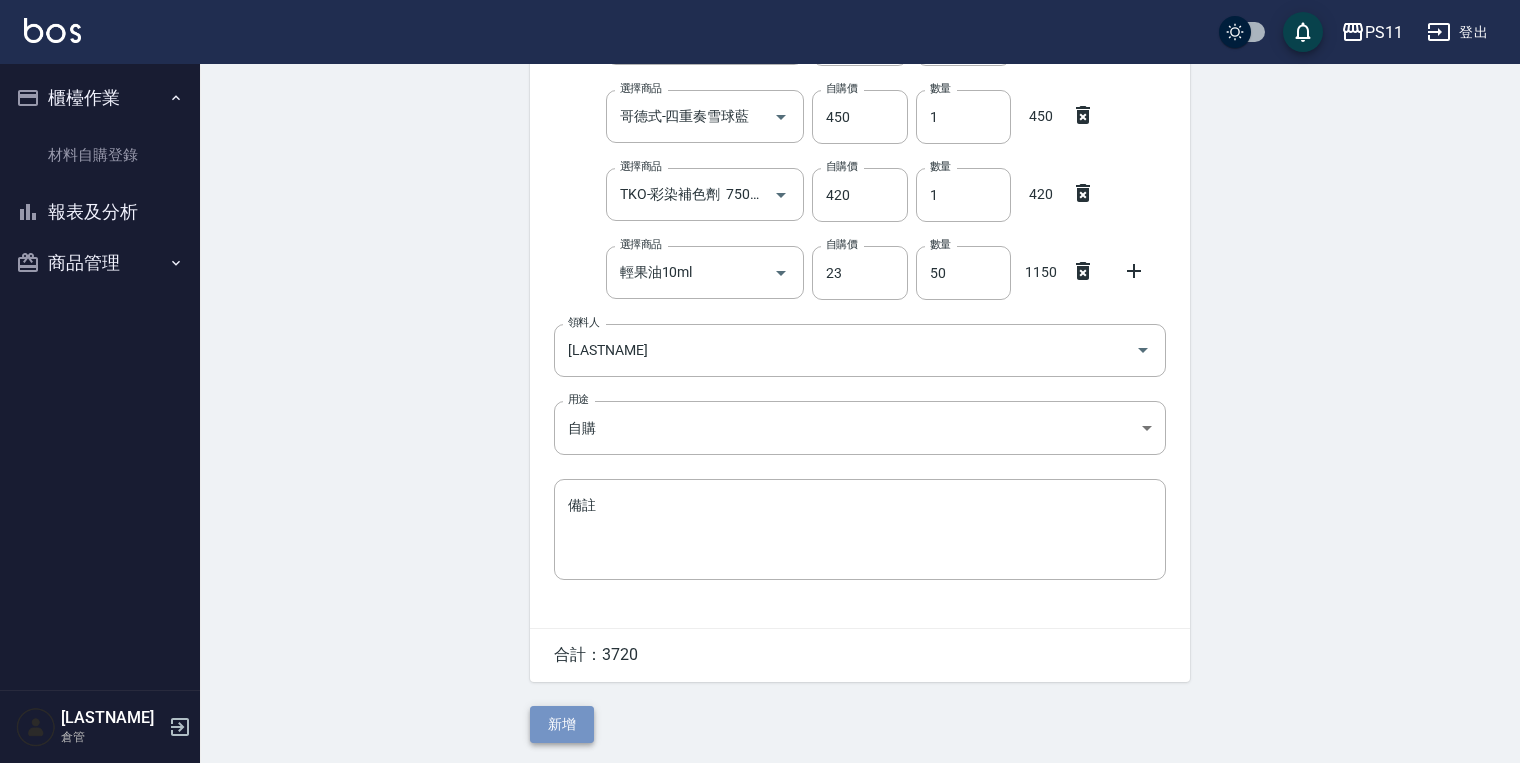 click on "新增" at bounding box center [562, 724] 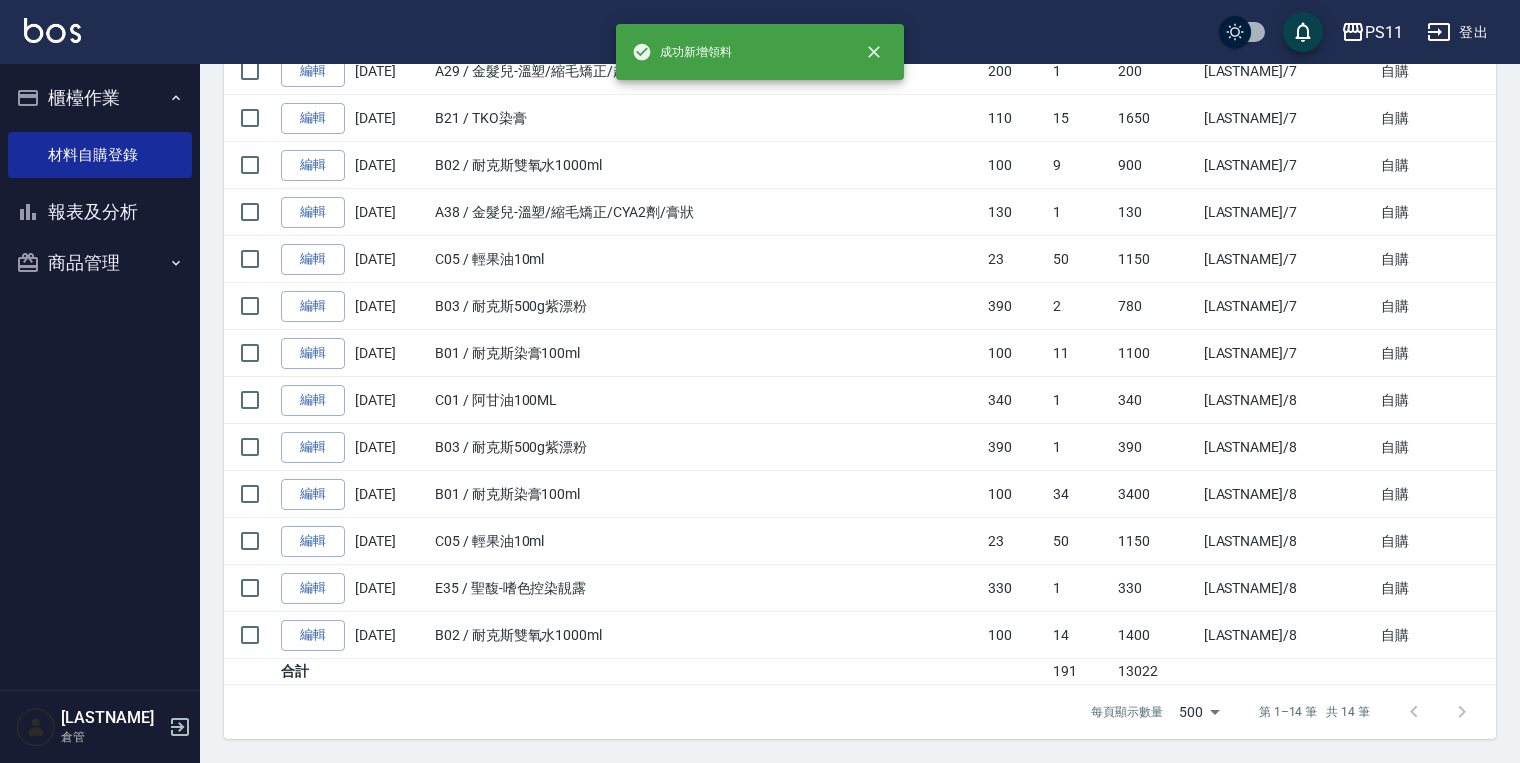 scroll, scrollTop: 0, scrollLeft: 0, axis: both 